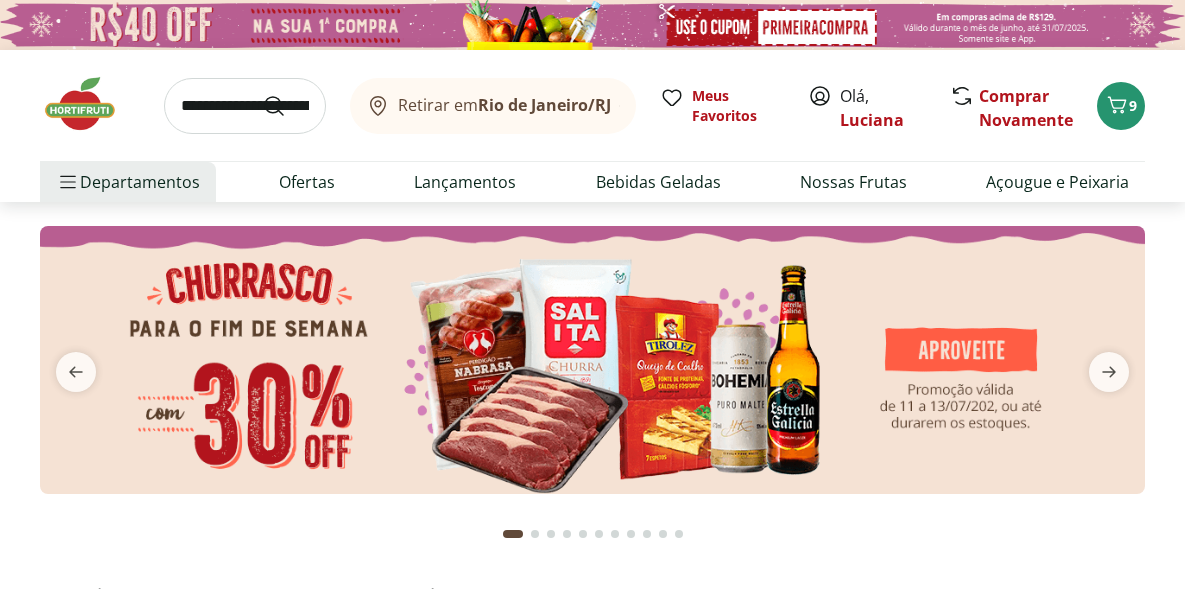 scroll, scrollTop: 0, scrollLeft: 0, axis: both 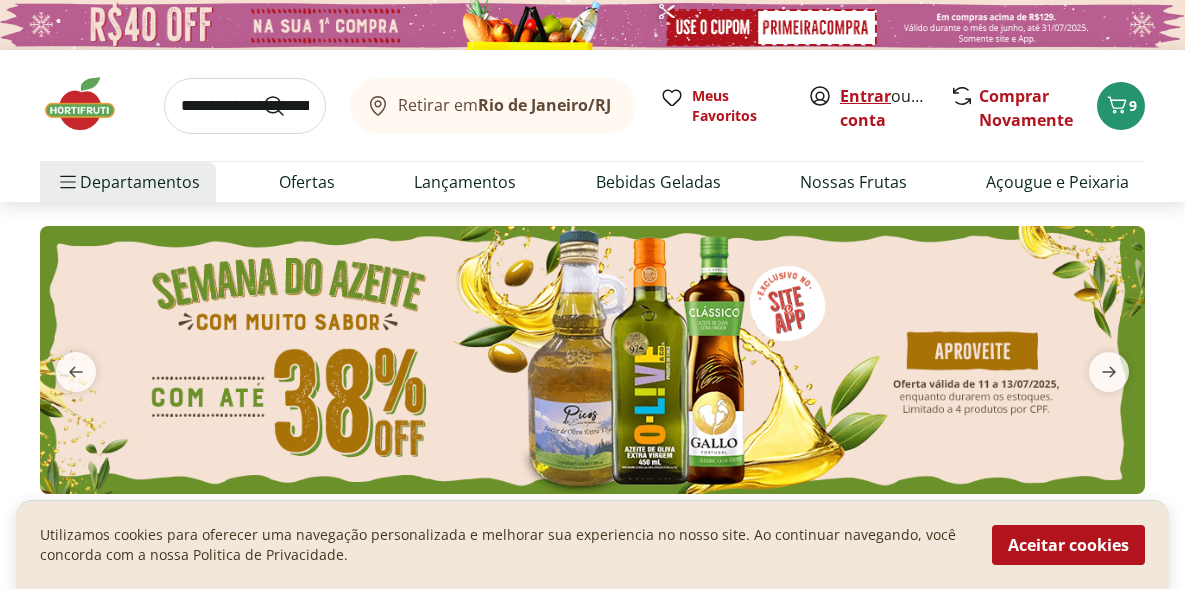 click on "Entrar" at bounding box center (865, 96) 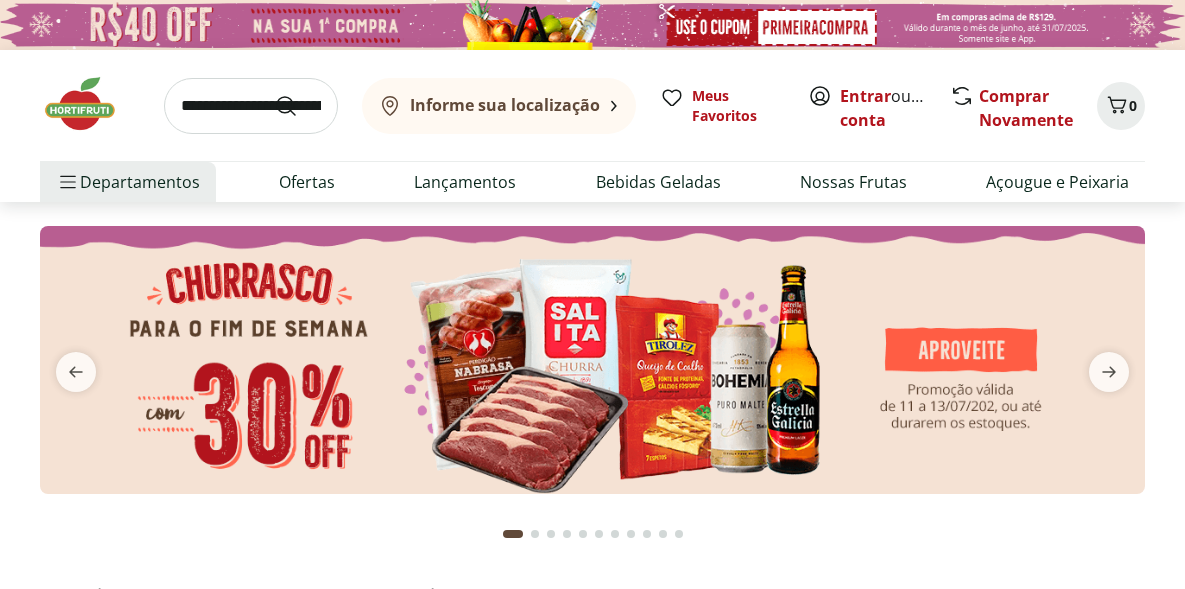 scroll, scrollTop: 0, scrollLeft: 0, axis: both 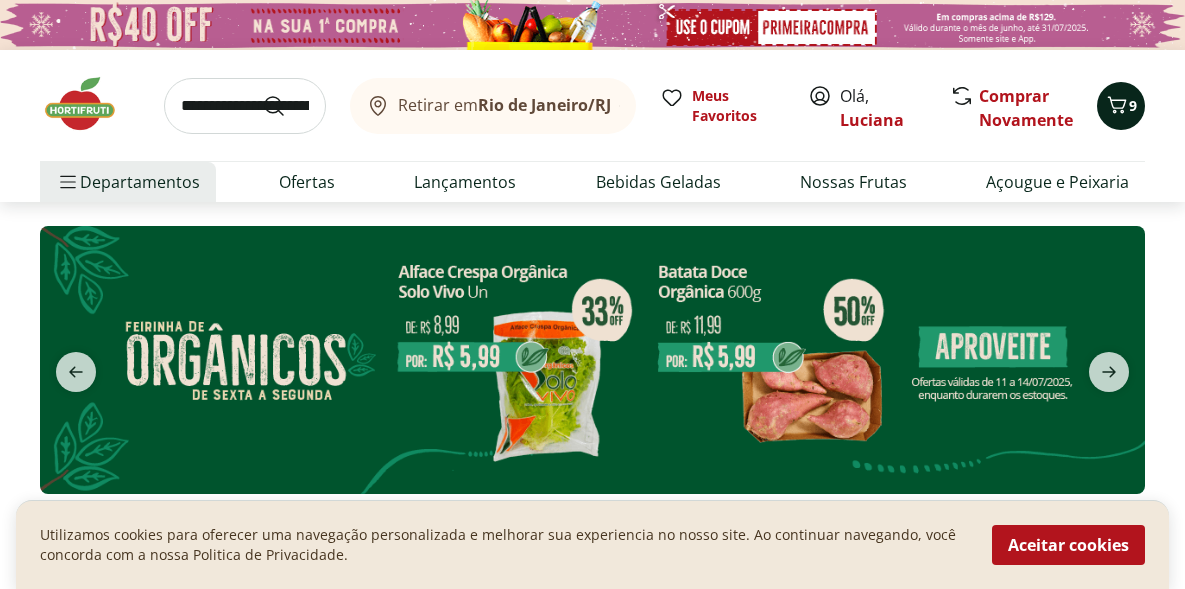 click on "9" at bounding box center (1121, 106) 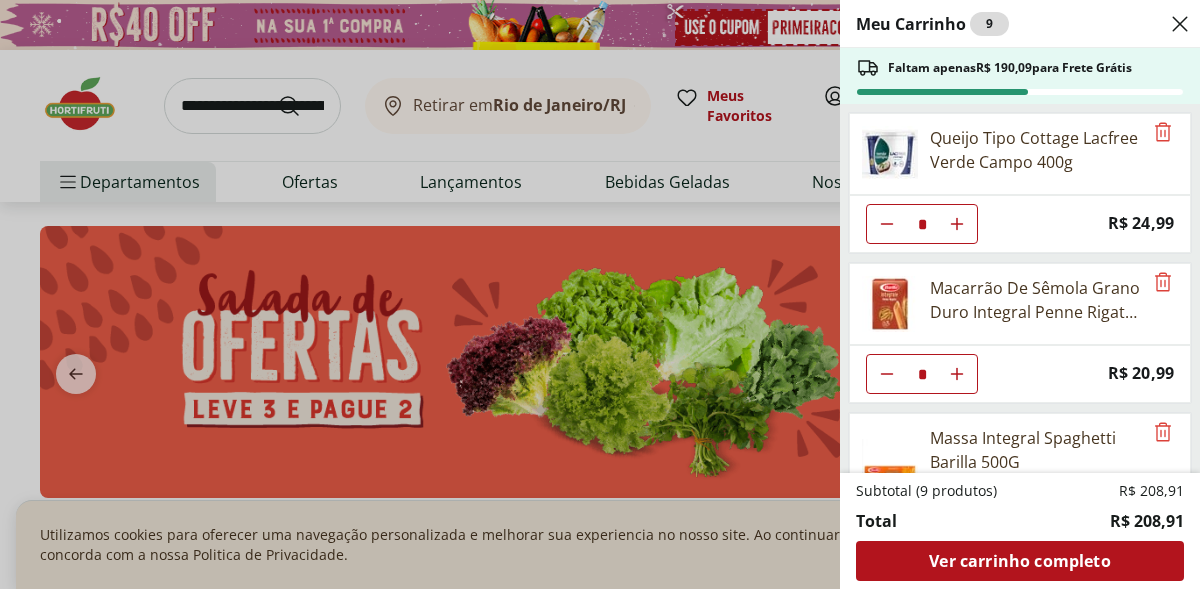 scroll, scrollTop: 85, scrollLeft: 0, axis: vertical 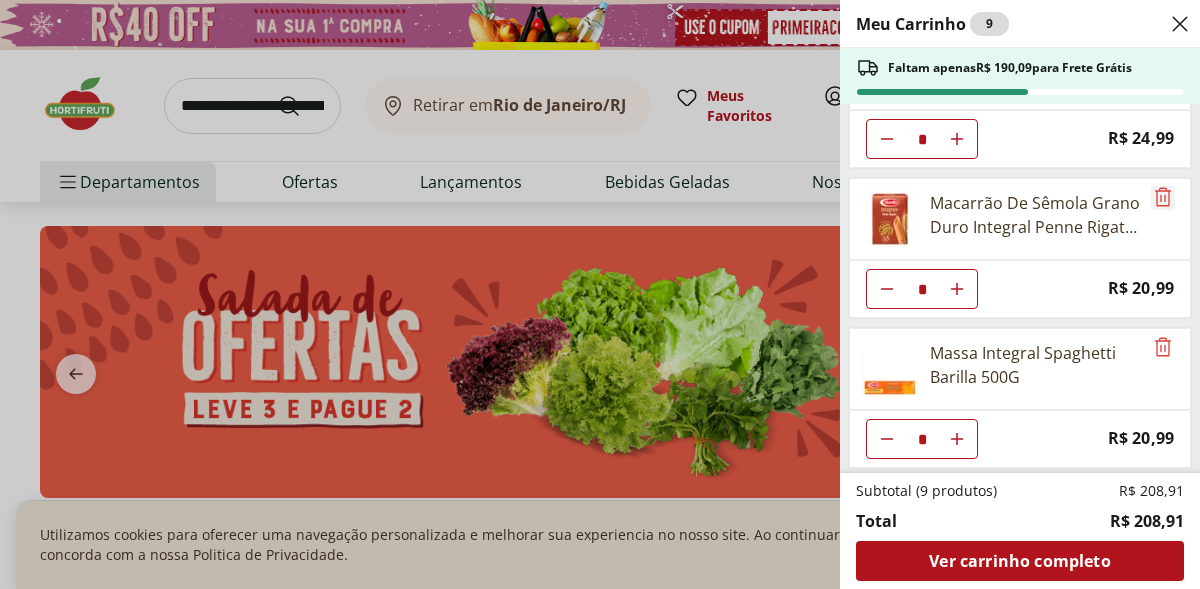 click 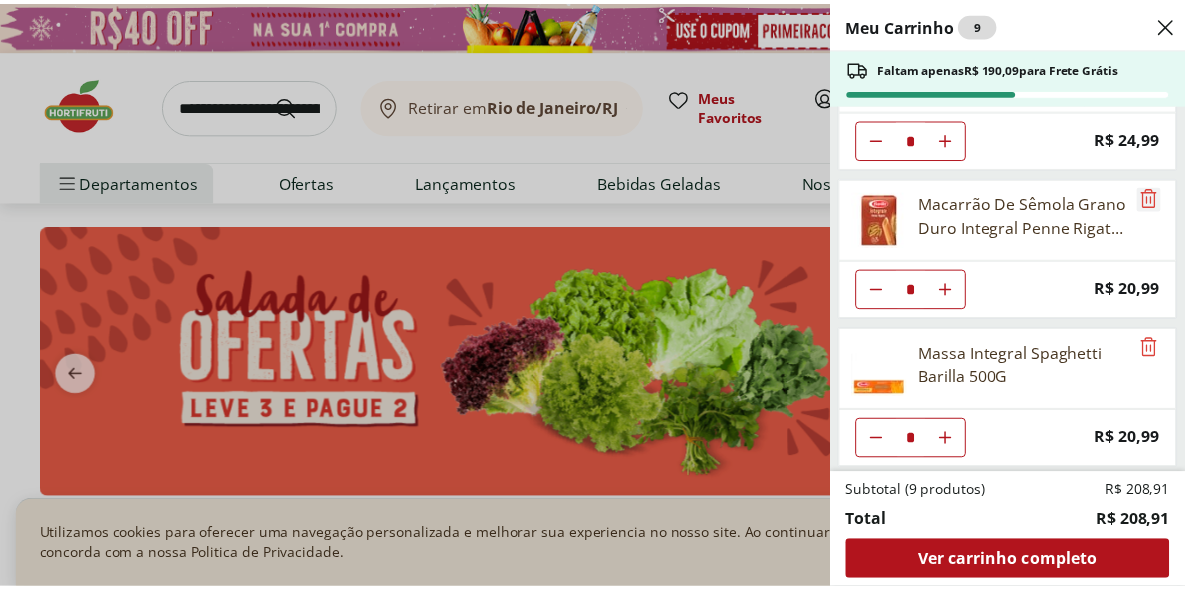 scroll, scrollTop: 0, scrollLeft: 0, axis: both 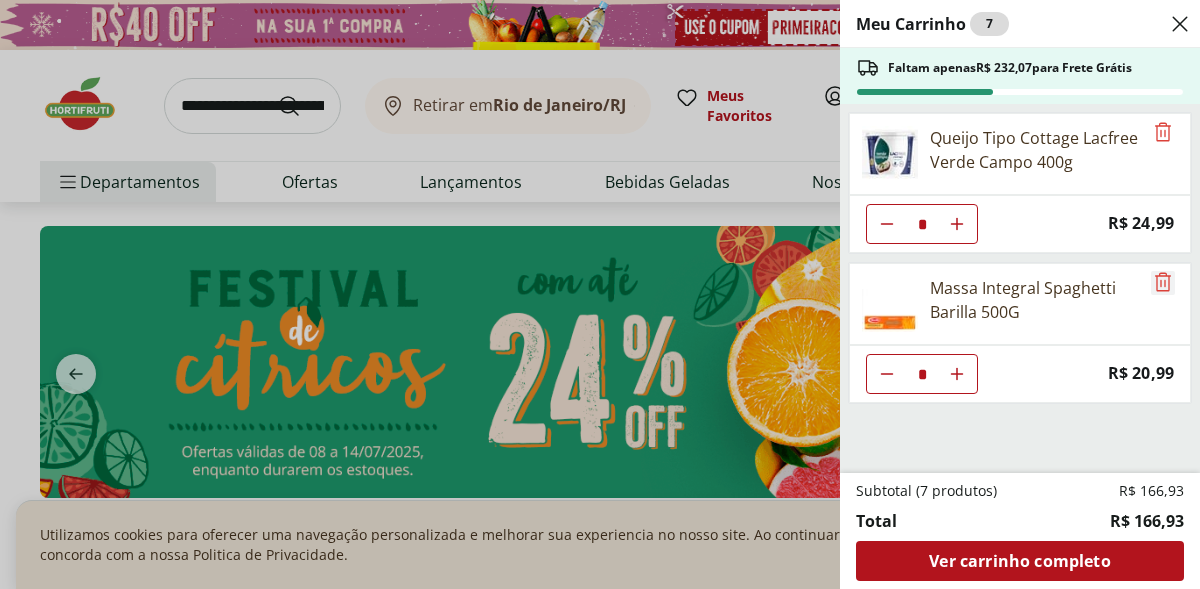 click 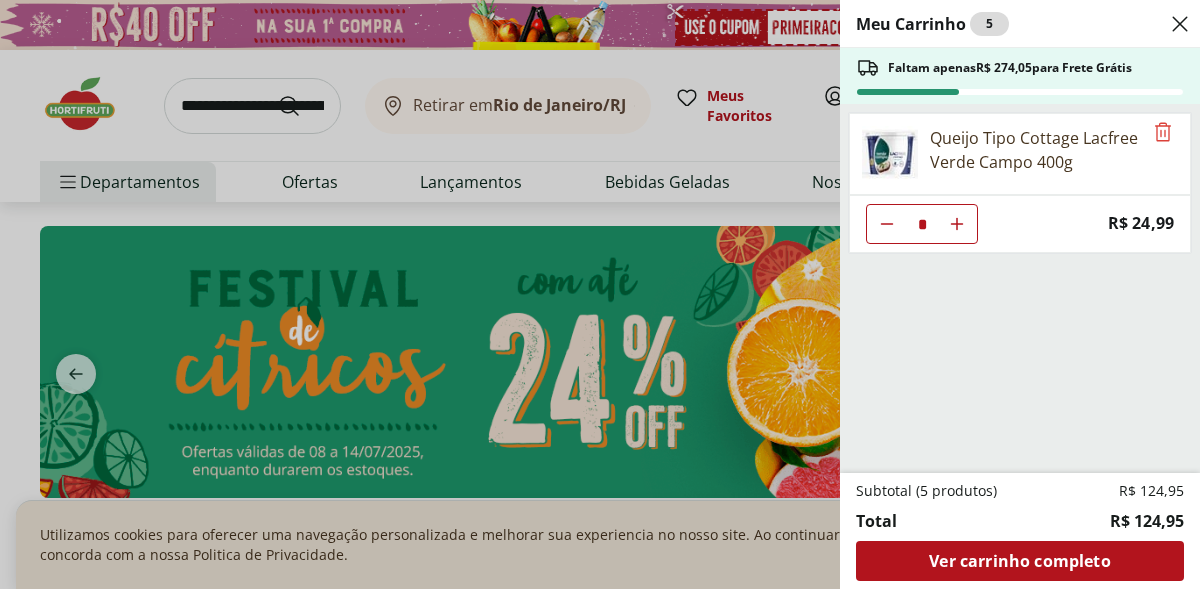 click on "Meu Carrinho 5 Faltam apenas  R$ 274,05  para Frete Grátis Queijo Tipo Cottage Lacfree Verde Campo 400g * Price: R$ 24,99 Subtotal (5 produtos) R$ 124,95 Total R$ 124,95 Ver carrinho completo" at bounding box center [600, 294] 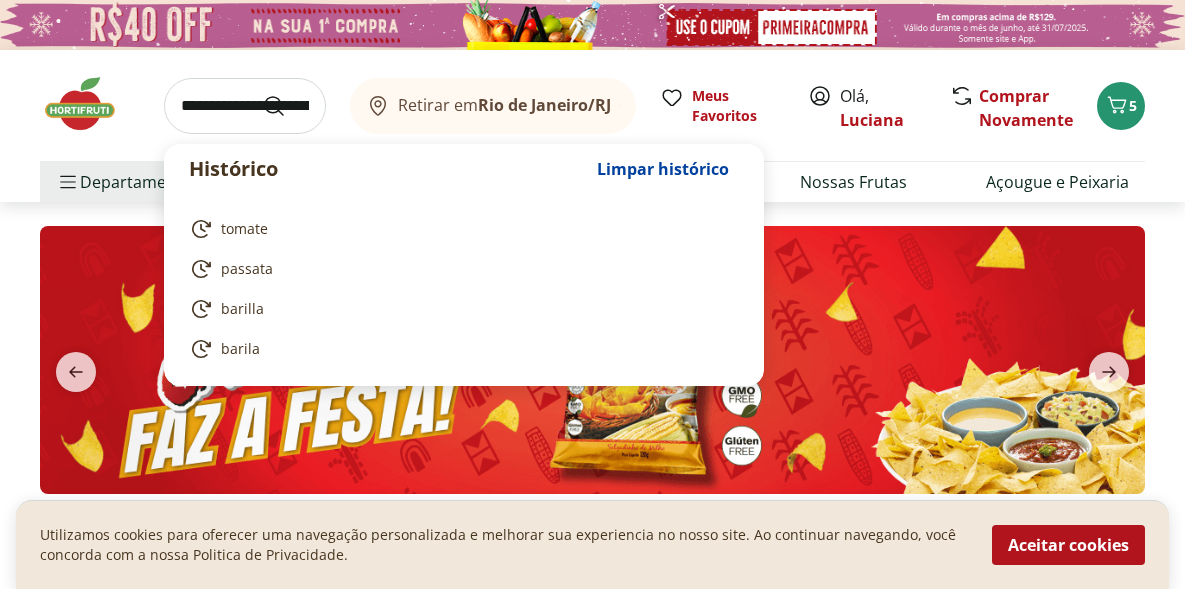 click at bounding box center [245, 106] 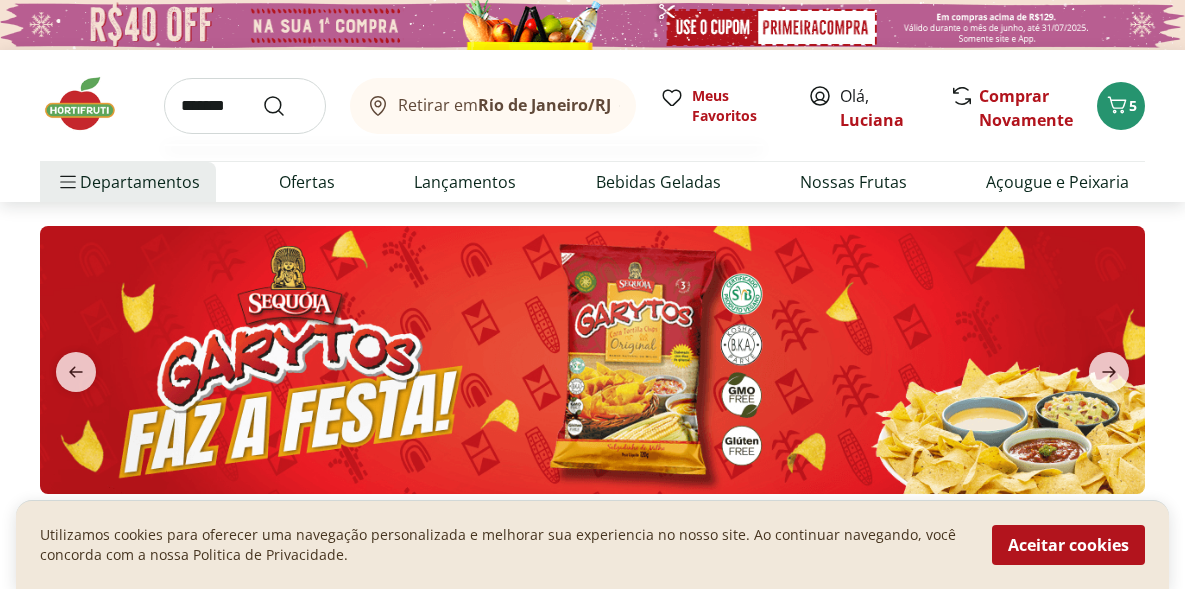 type on "*******" 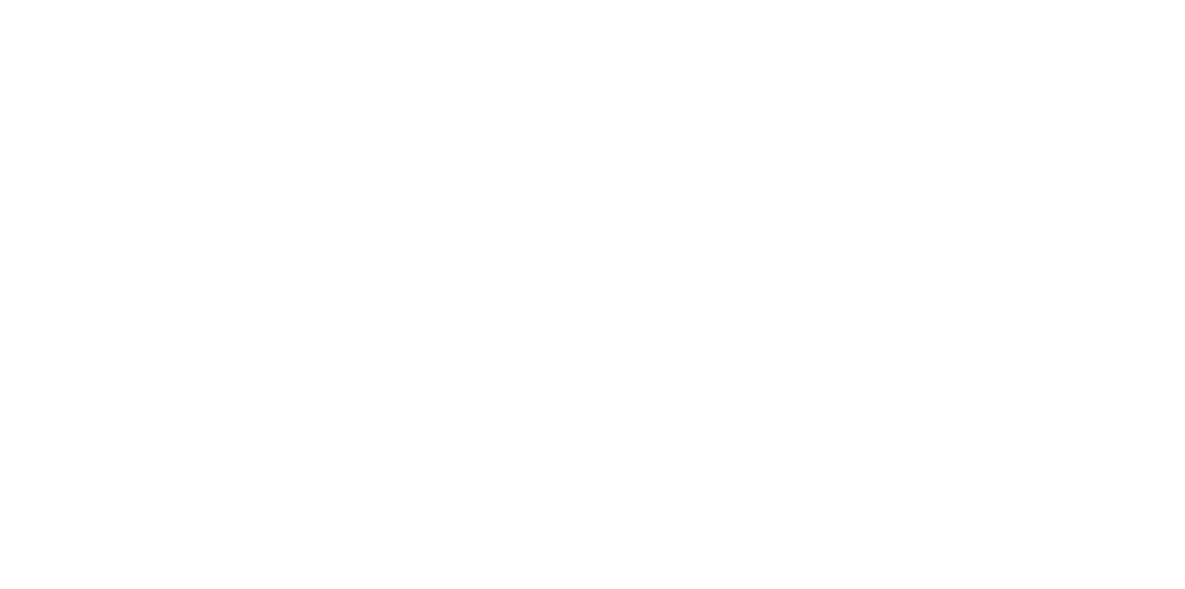 select on "**********" 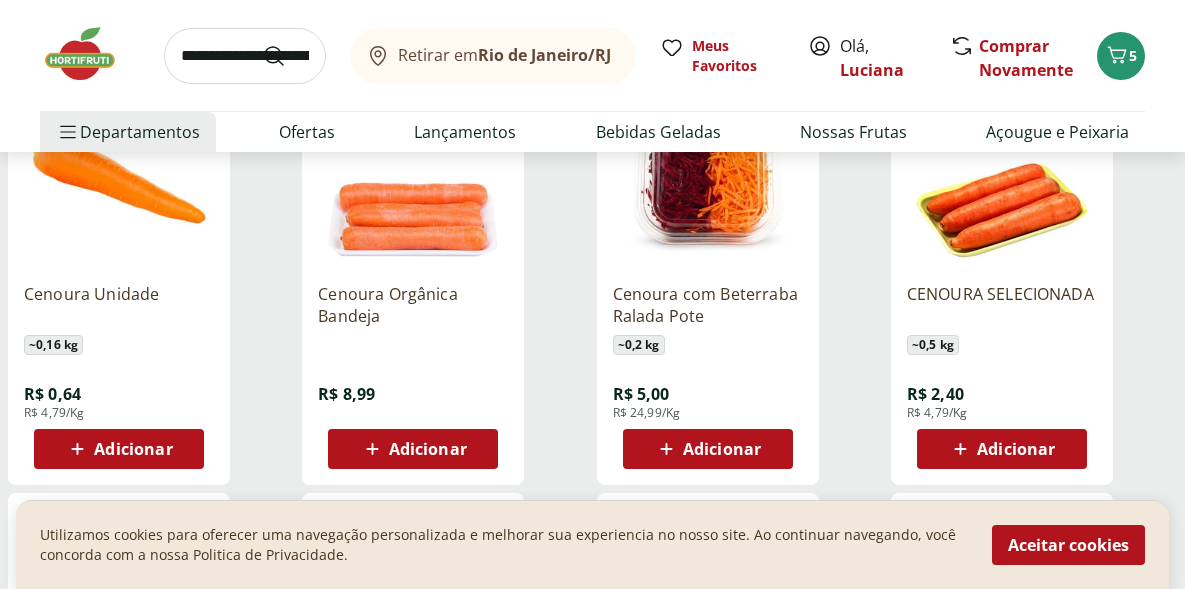 scroll, scrollTop: 337, scrollLeft: 0, axis: vertical 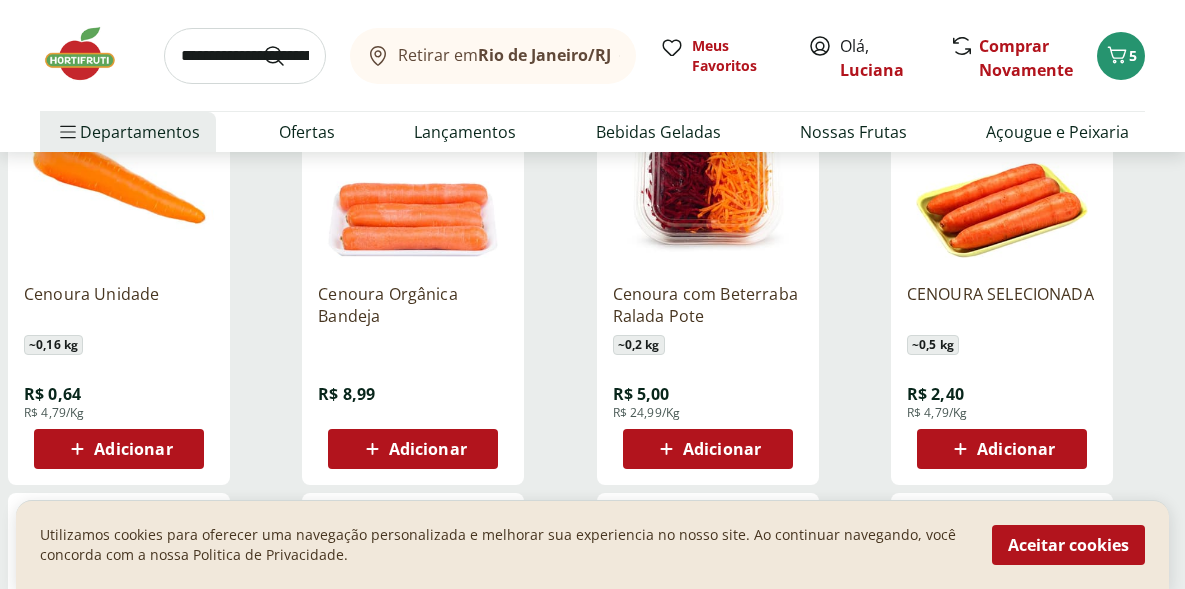 click on "Adicionar" at bounding box center (118, 449) 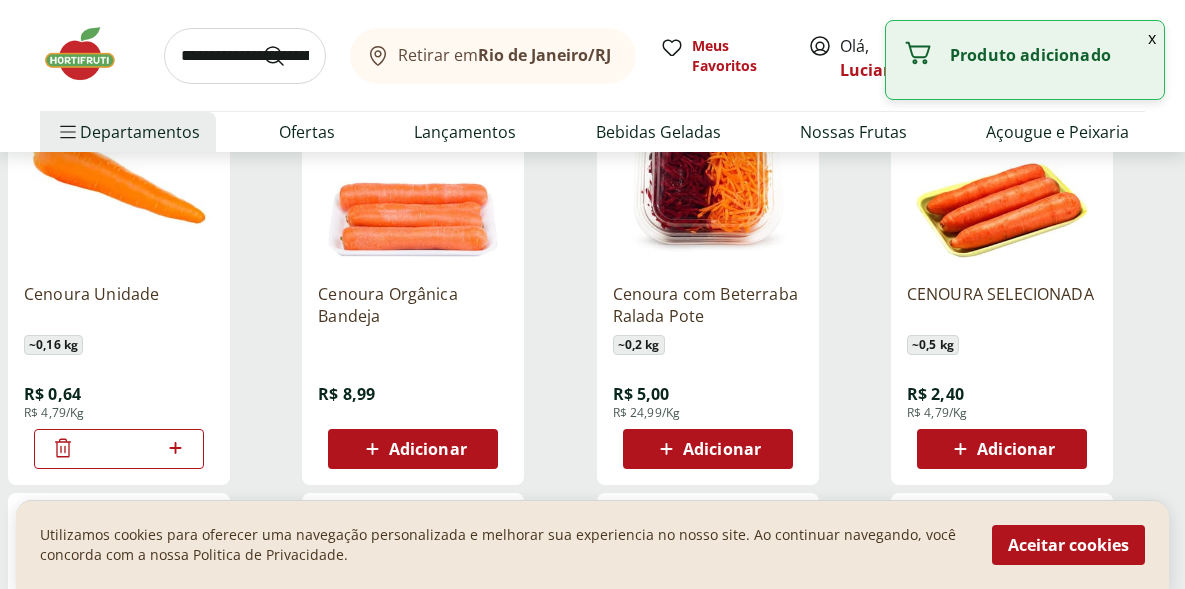 click on "*" at bounding box center [119, 449] 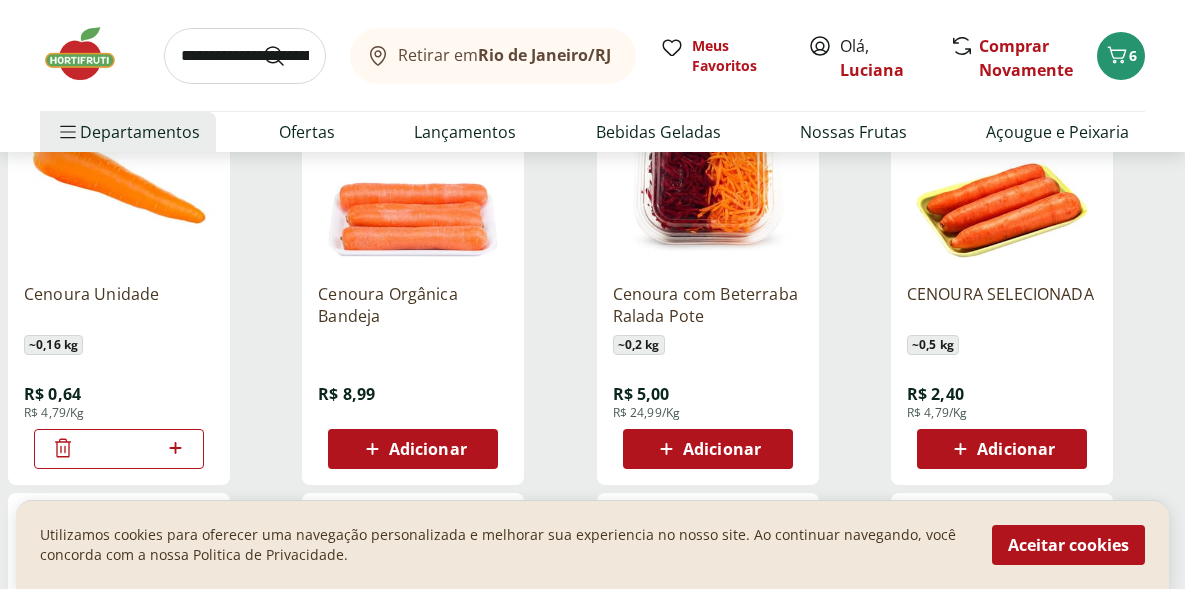 type on "**" 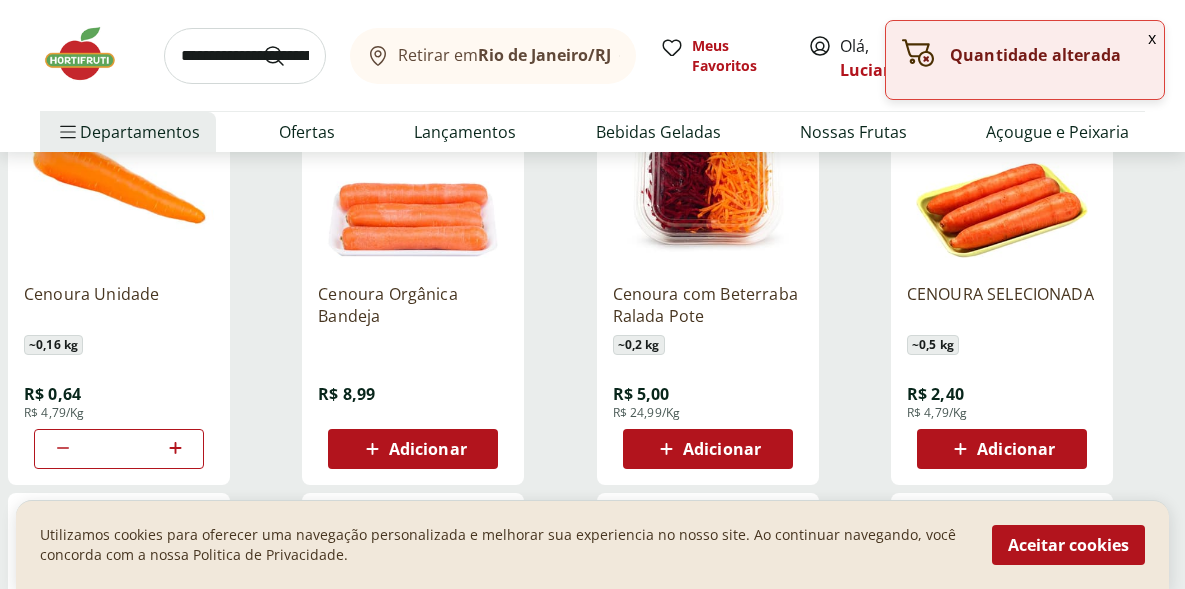 click on "Cenoura Unidade ~ 0,16 kg R$ 0,64 R$ 4,79/Kg **" at bounding box center (151, 273) 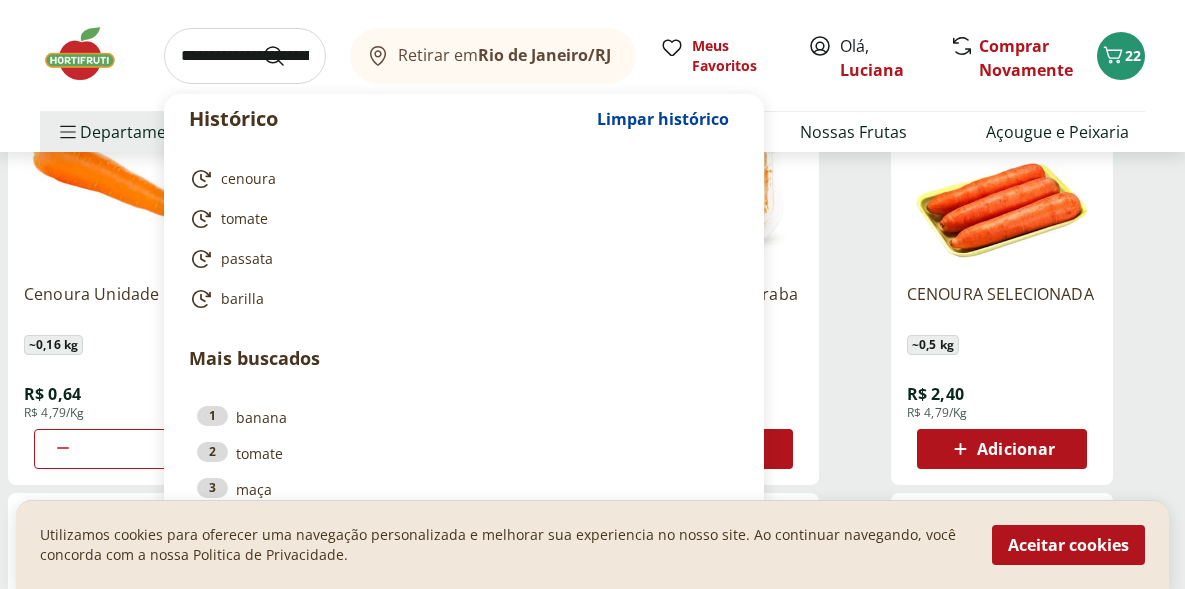 click at bounding box center [245, 56] 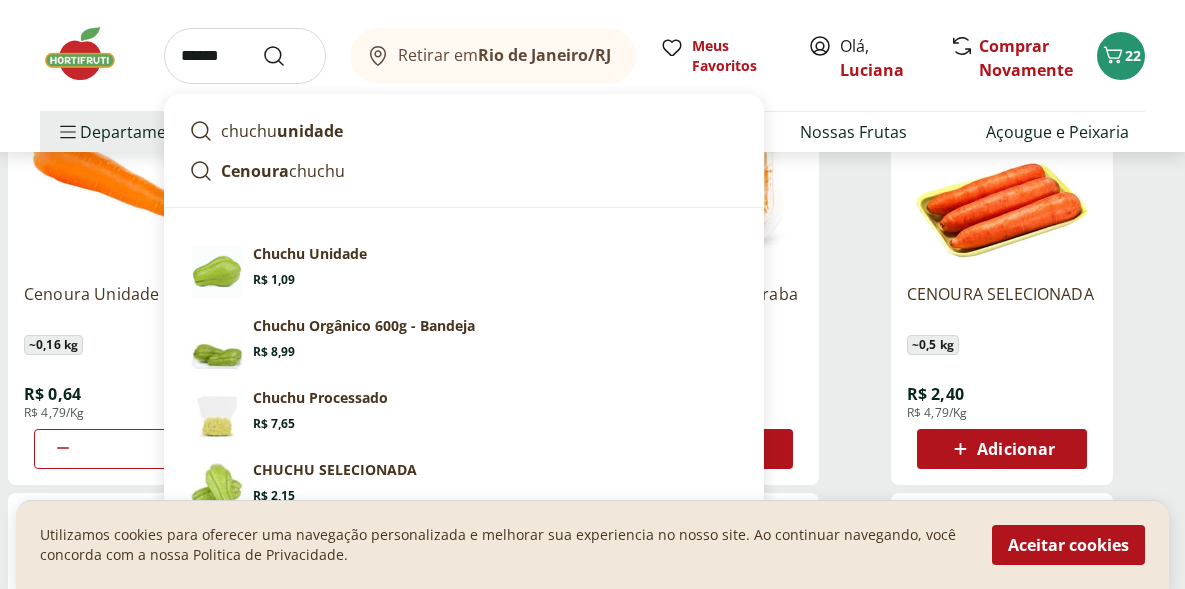 type on "******" 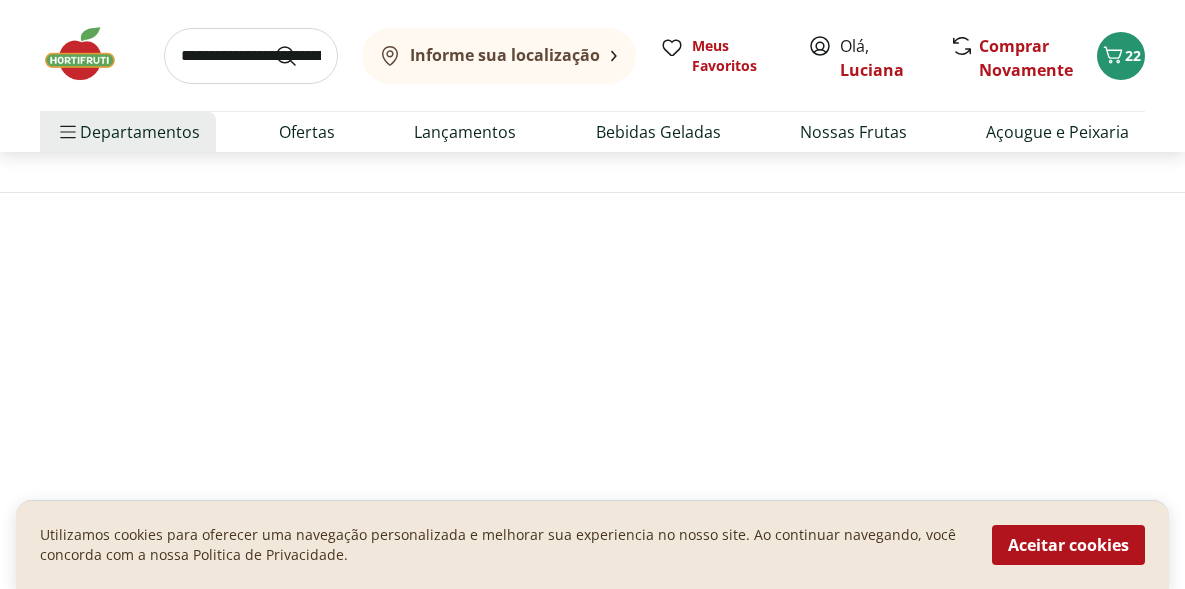 scroll, scrollTop: 0, scrollLeft: 0, axis: both 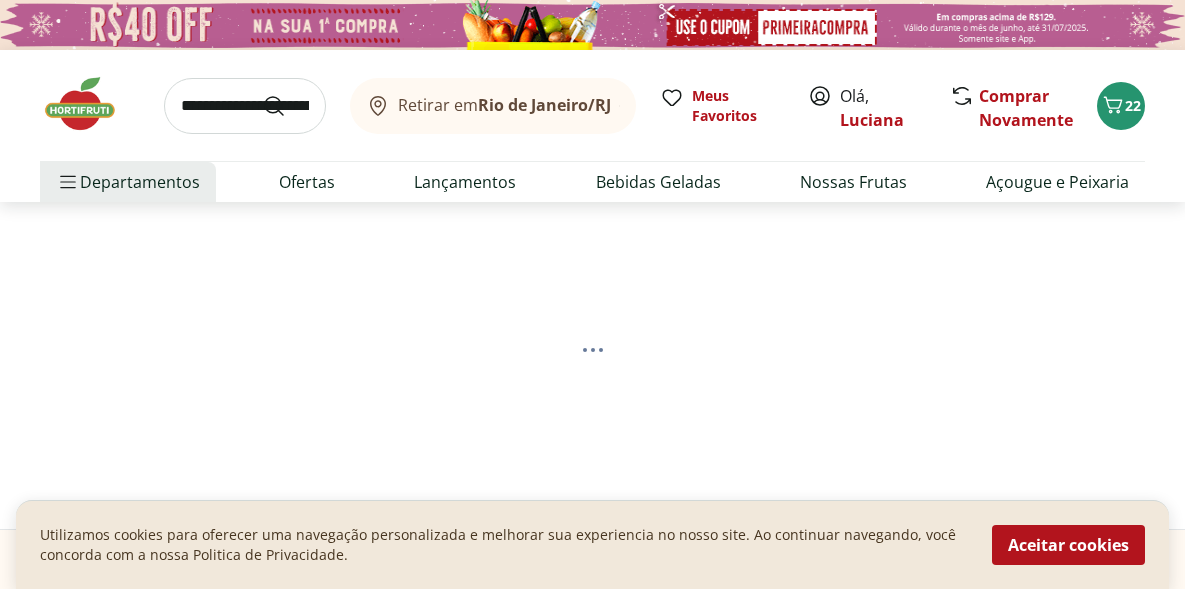 select on "**********" 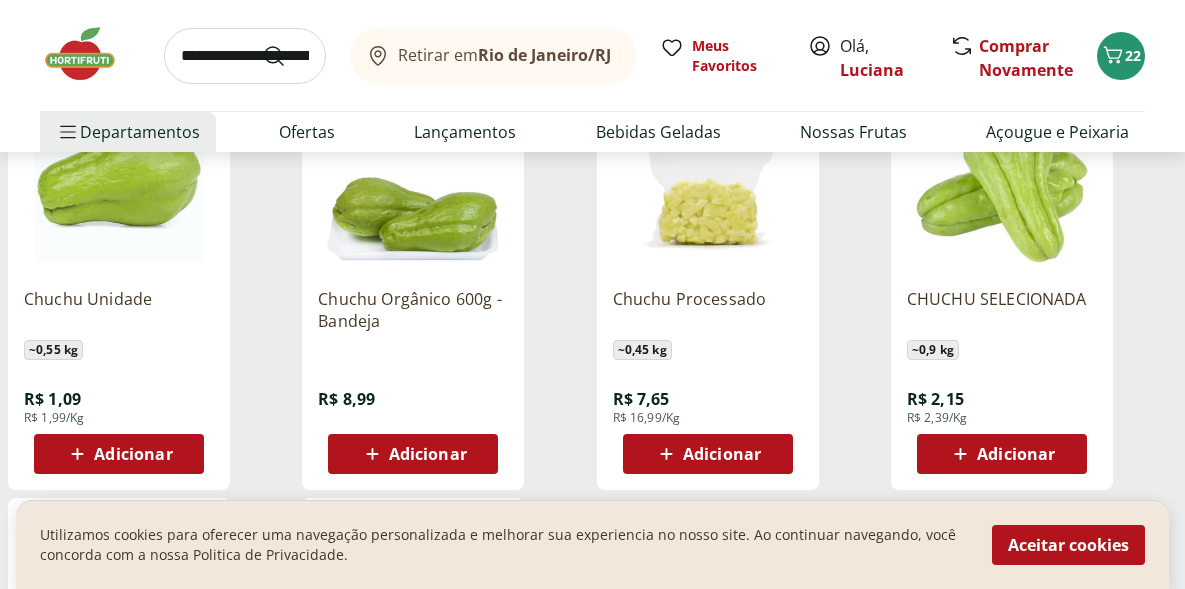scroll, scrollTop: 334, scrollLeft: 0, axis: vertical 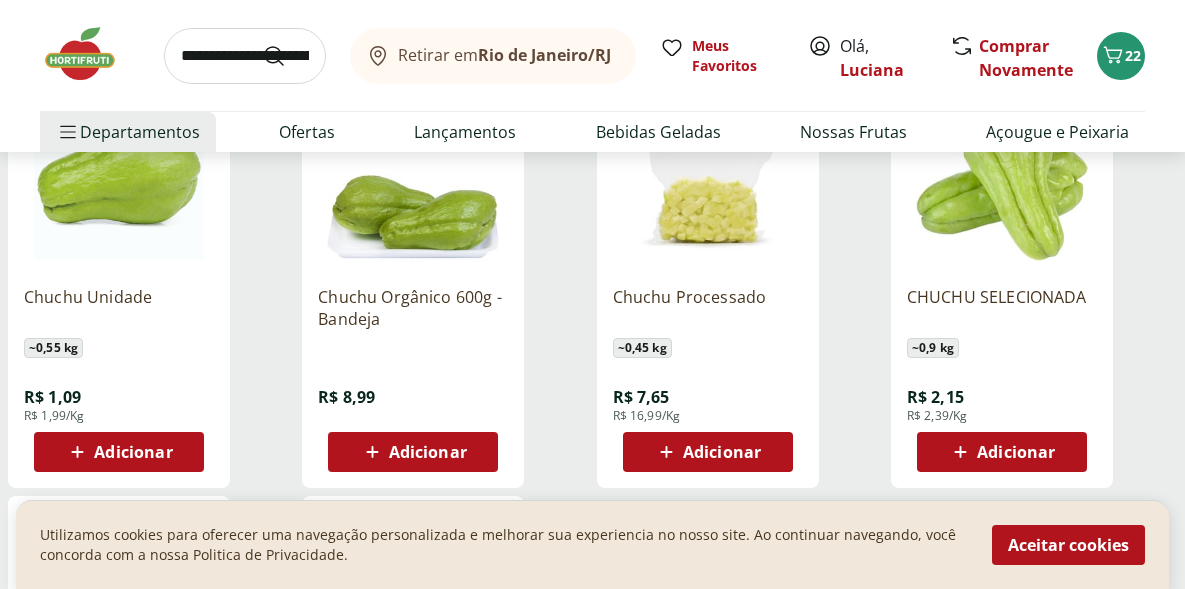 click on "Adicionar" at bounding box center (133, 452) 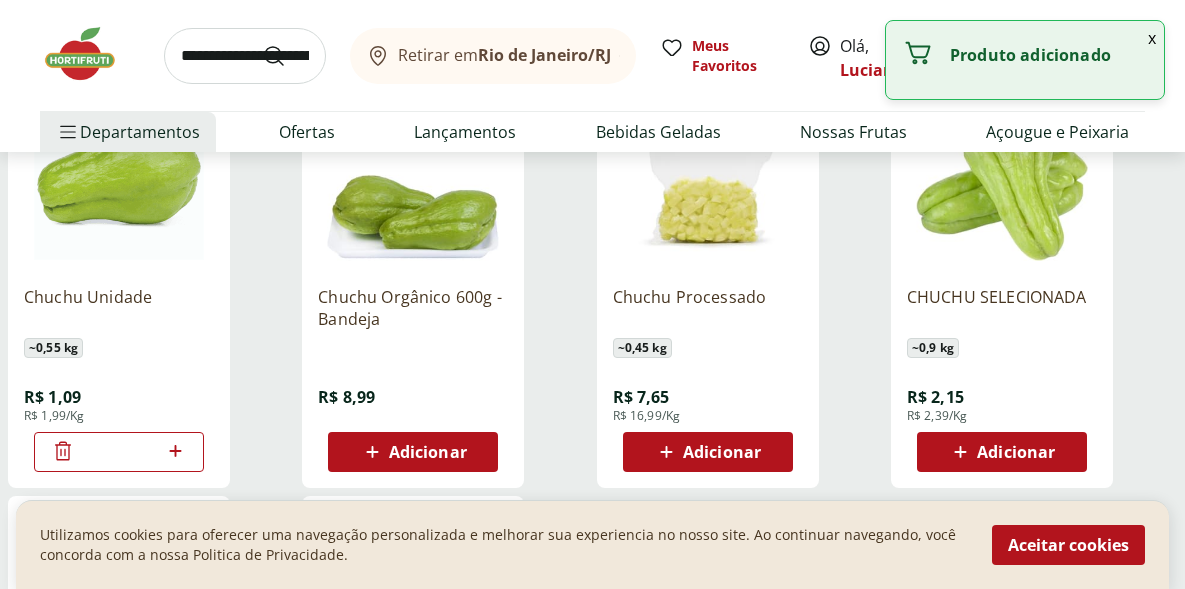 click on "*" at bounding box center [119, 452] 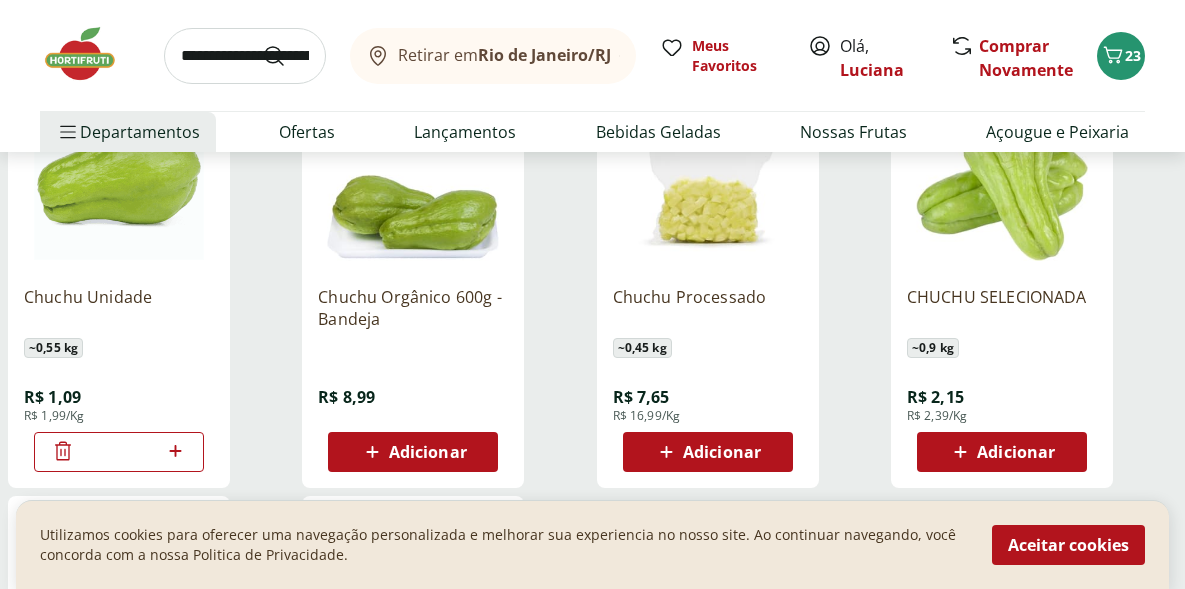 type on "**" 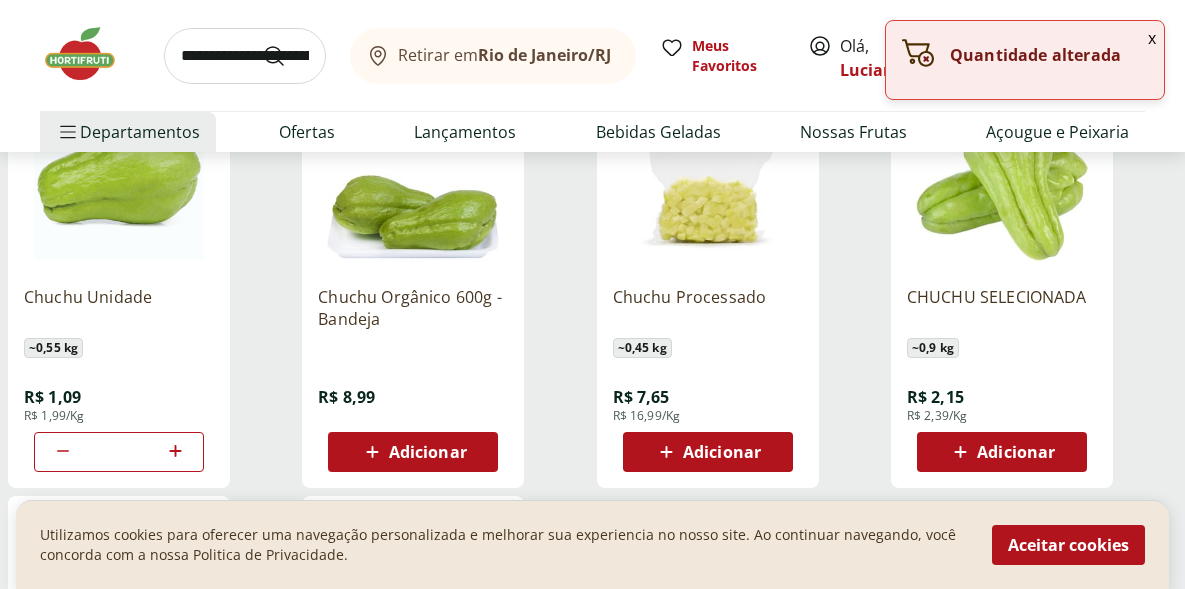 click on "Chuchu Unidade ~ 0,55 kg R$ 1,09 R$ 1,99/Kg **" at bounding box center [151, 276] 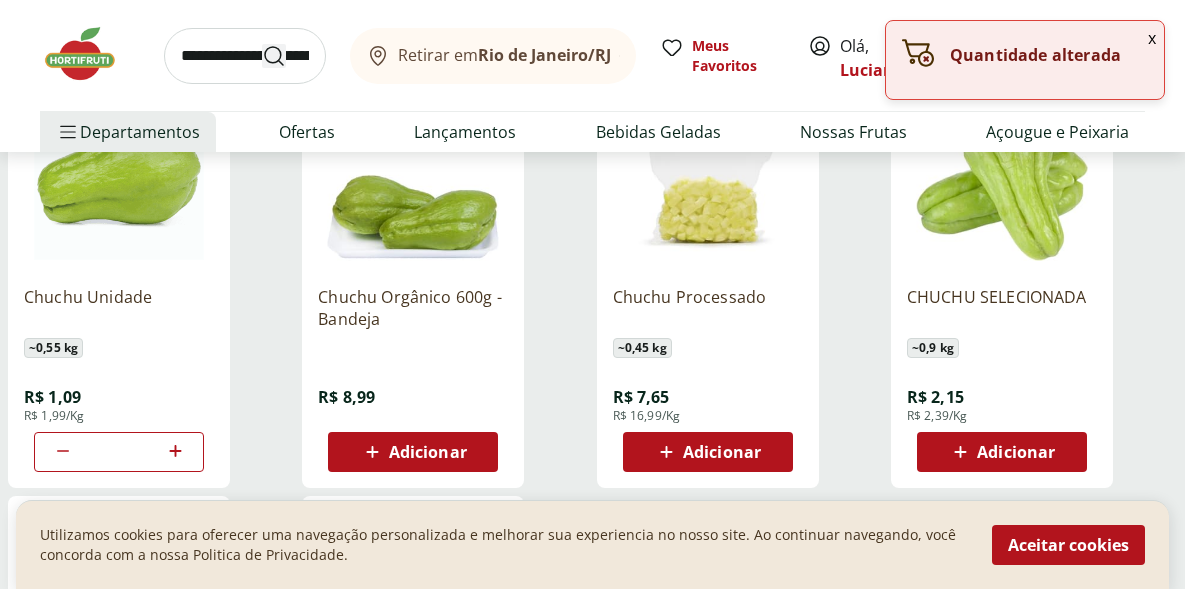 click 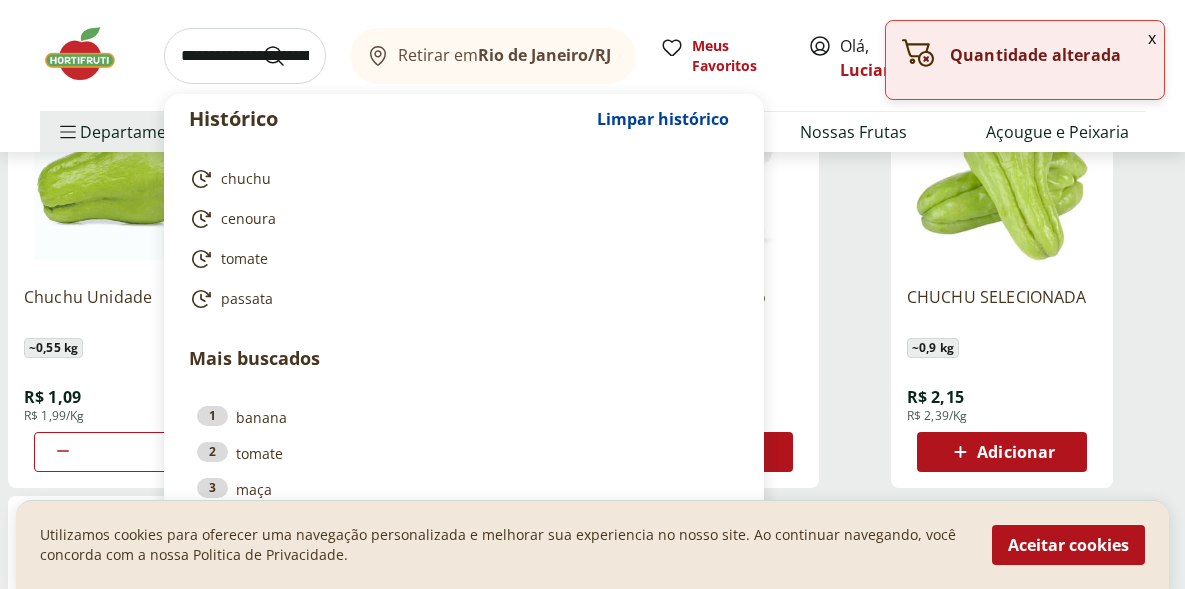 click at bounding box center (245, 56) 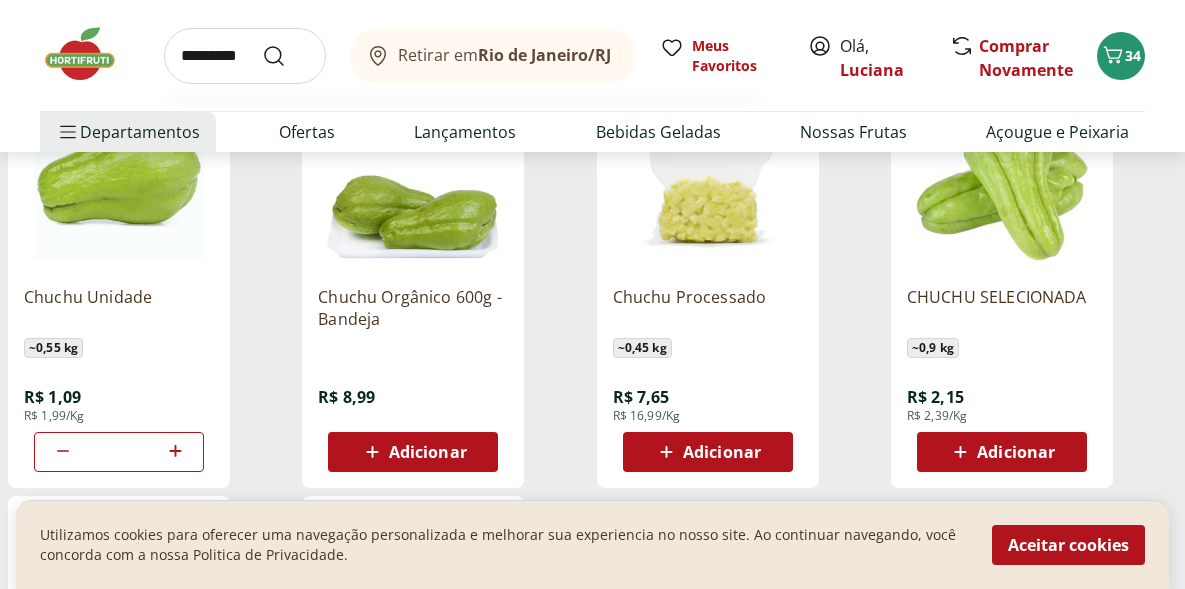 type on "*********" 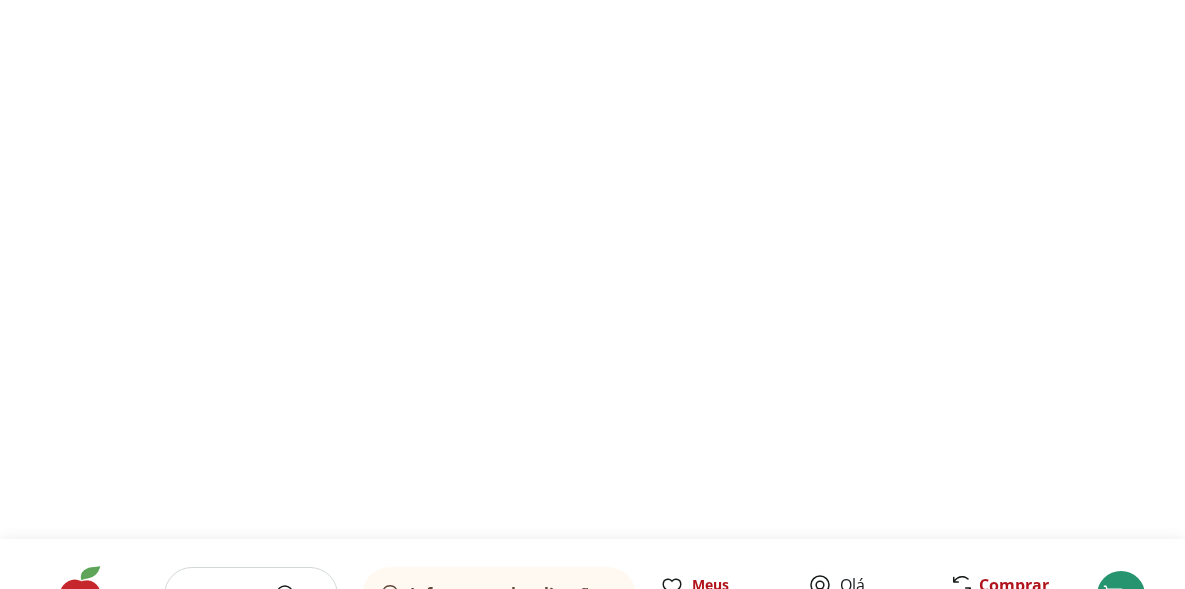 scroll, scrollTop: 0, scrollLeft: 0, axis: both 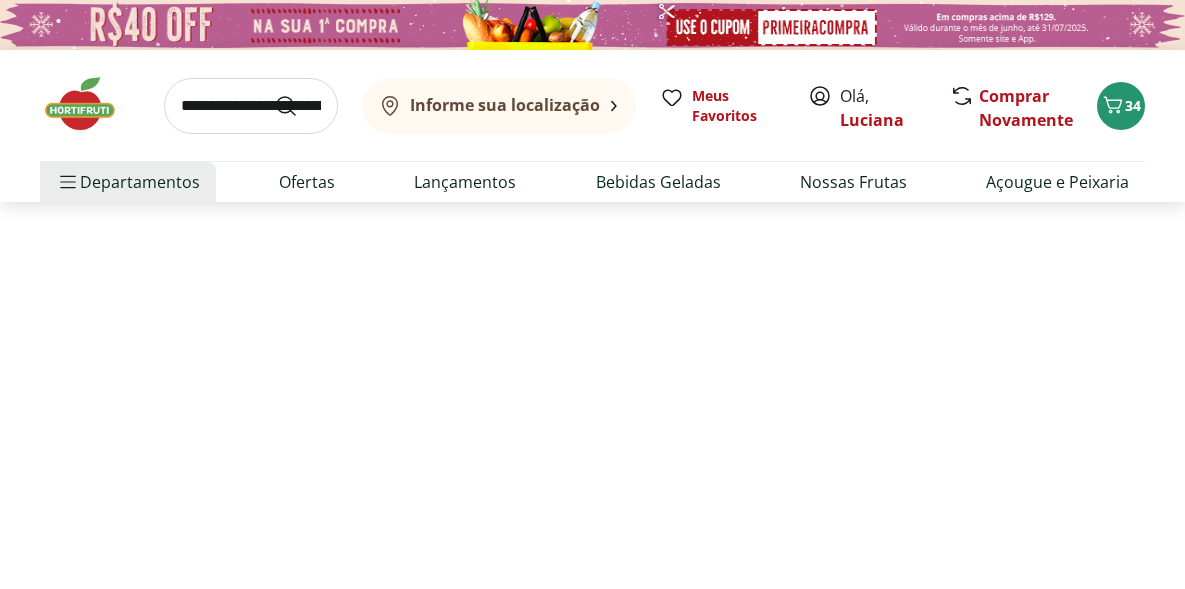 select on "**********" 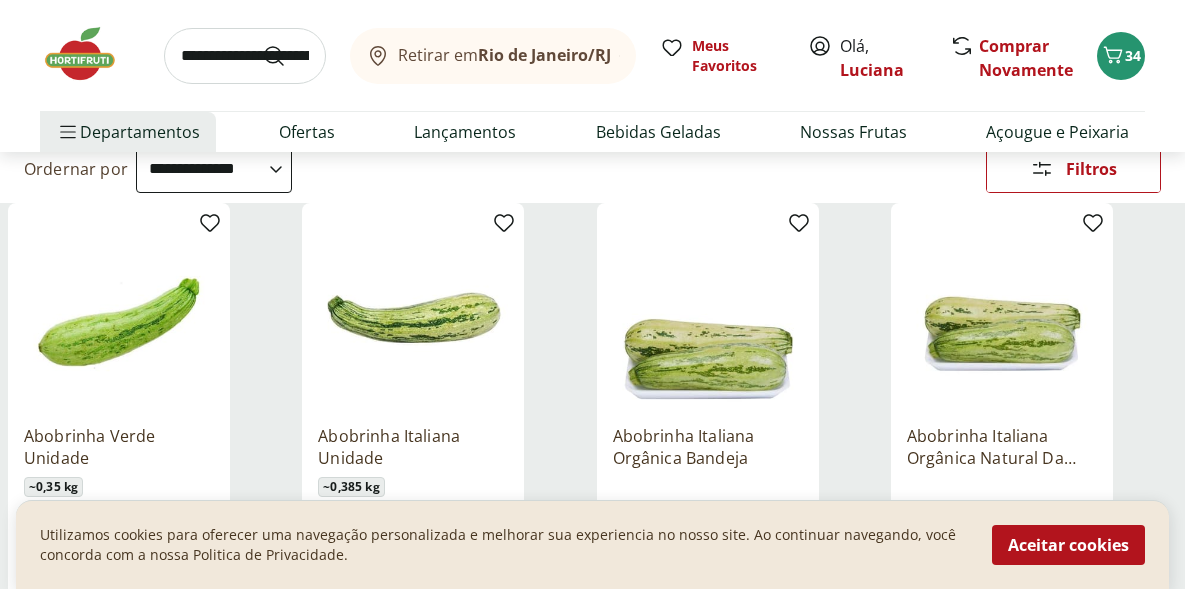 scroll, scrollTop: 274, scrollLeft: 0, axis: vertical 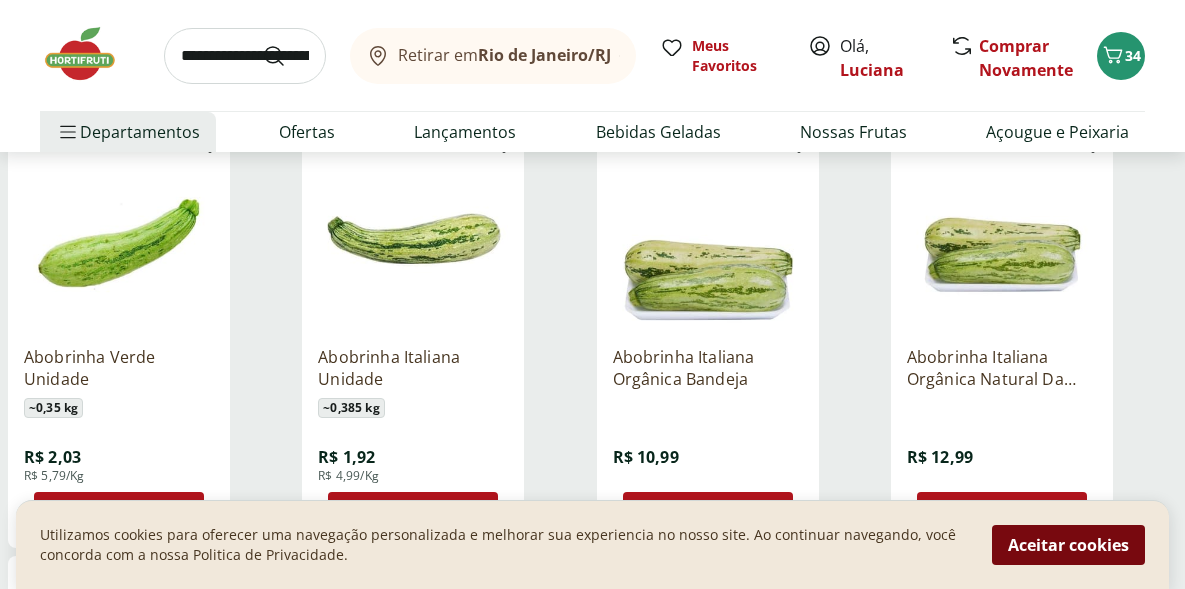 click on "Aceitar cookies" at bounding box center (1068, 545) 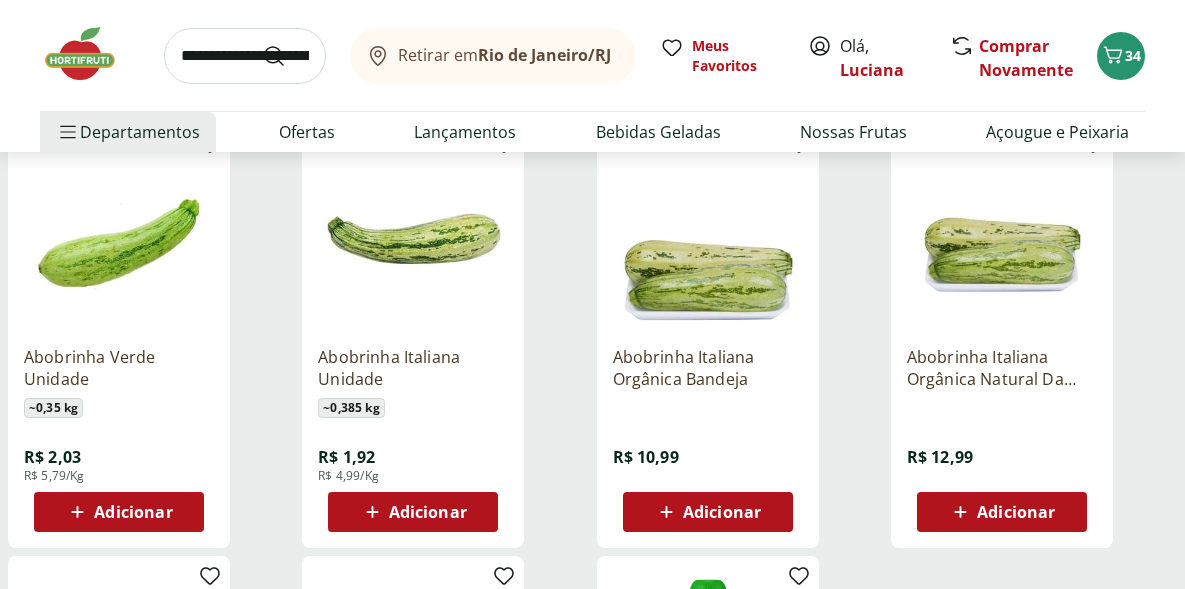 click on "Adicionar" at bounding box center (428, 512) 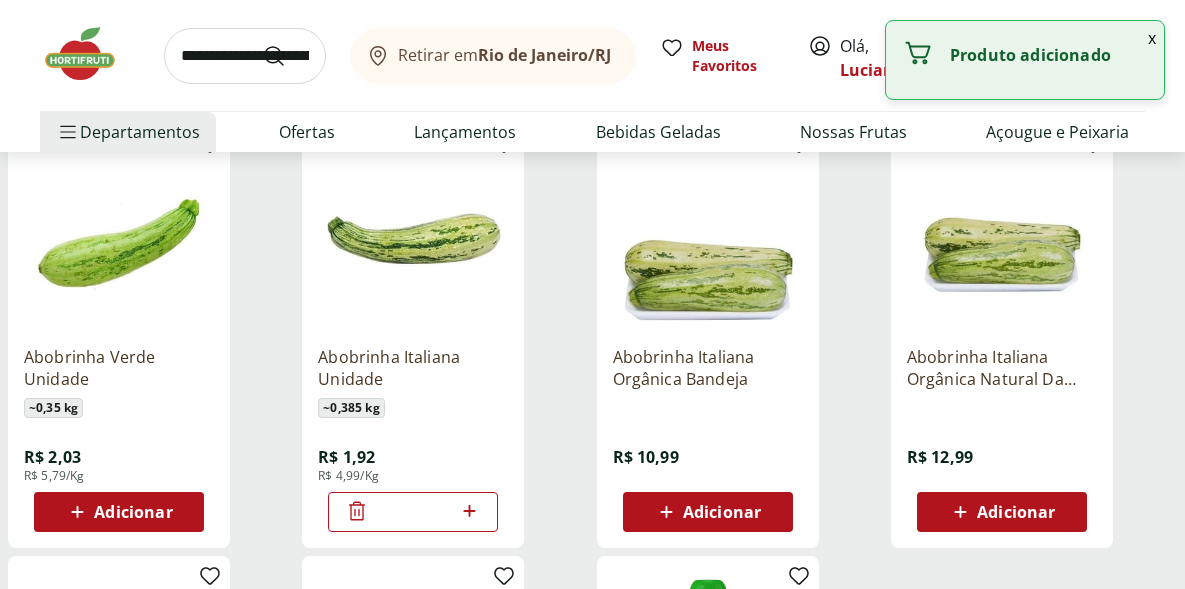 click on "*" at bounding box center (413, 512) 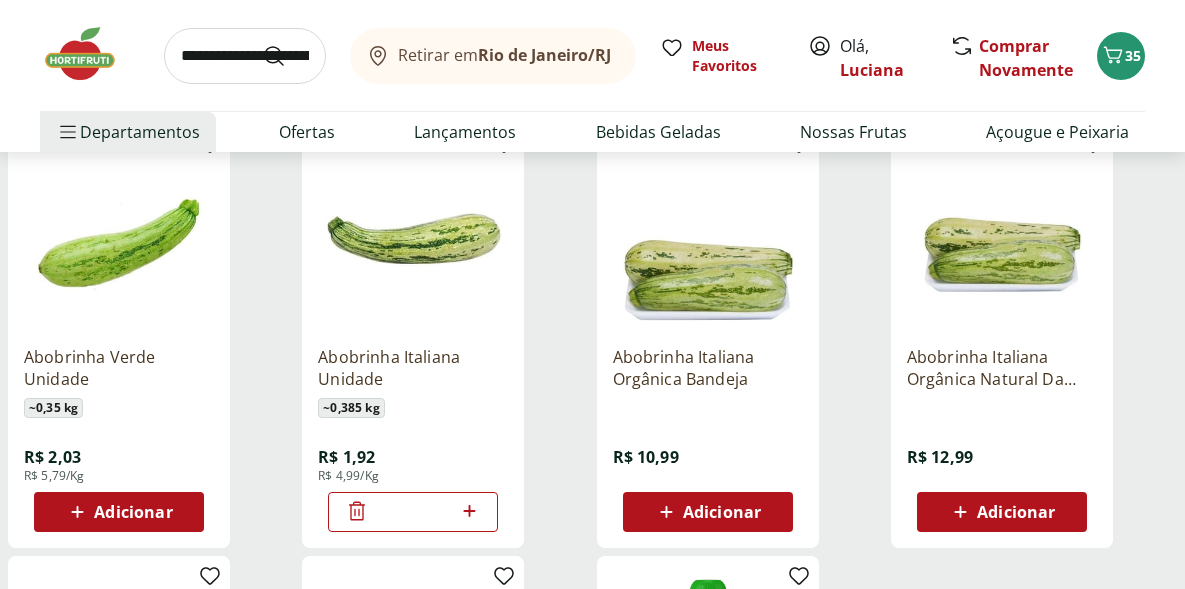 type on "**" 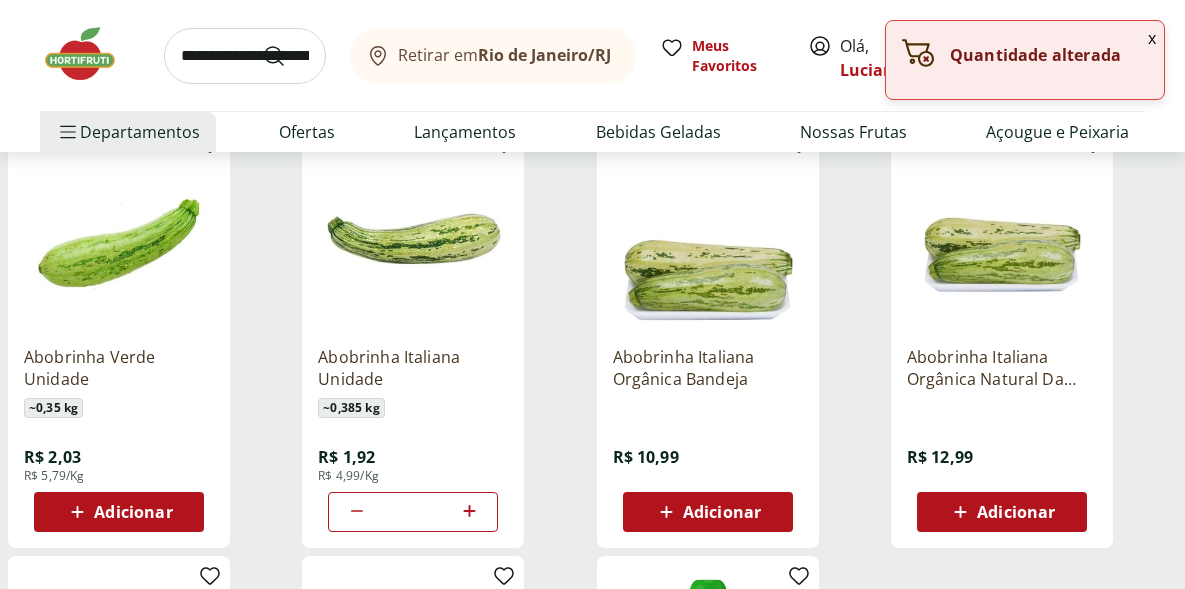 click on "Abobrinha Italiana Unidade ~ 0,385 kg R$ 1,92 R$ 4,99/Kg **" at bounding box center [445, 336] 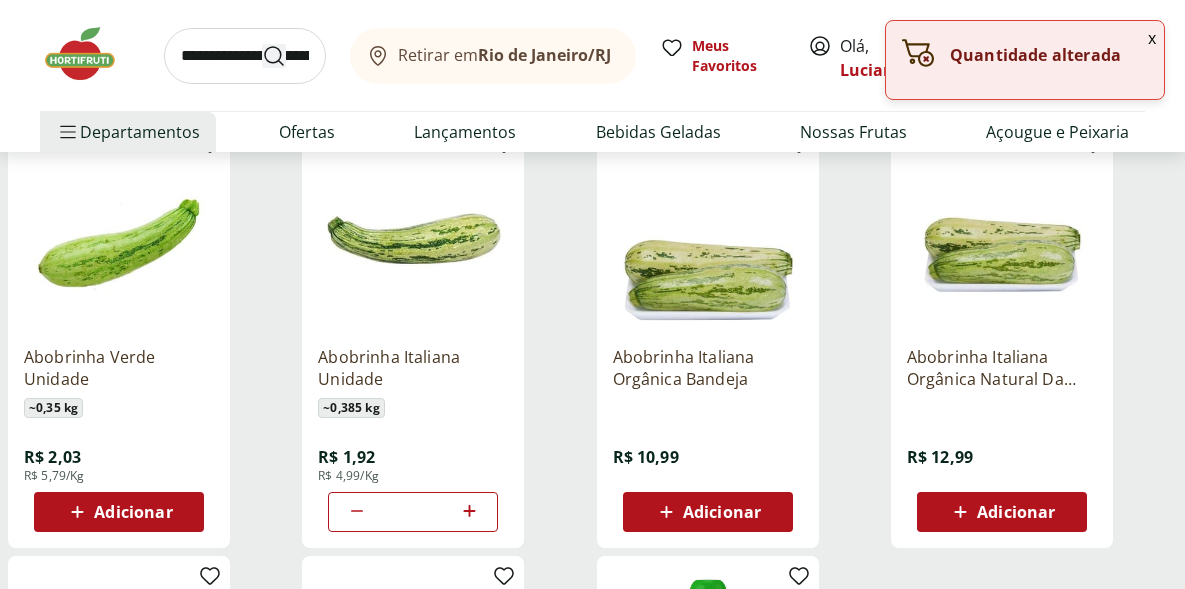 click at bounding box center [286, 56] 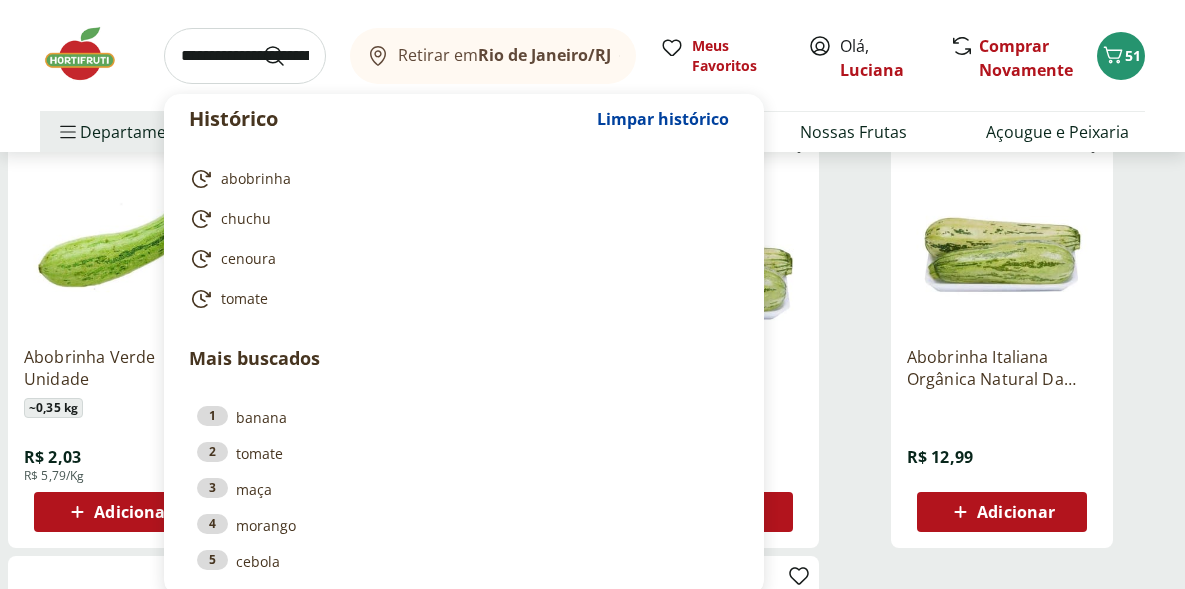 click at bounding box center [245, 56] 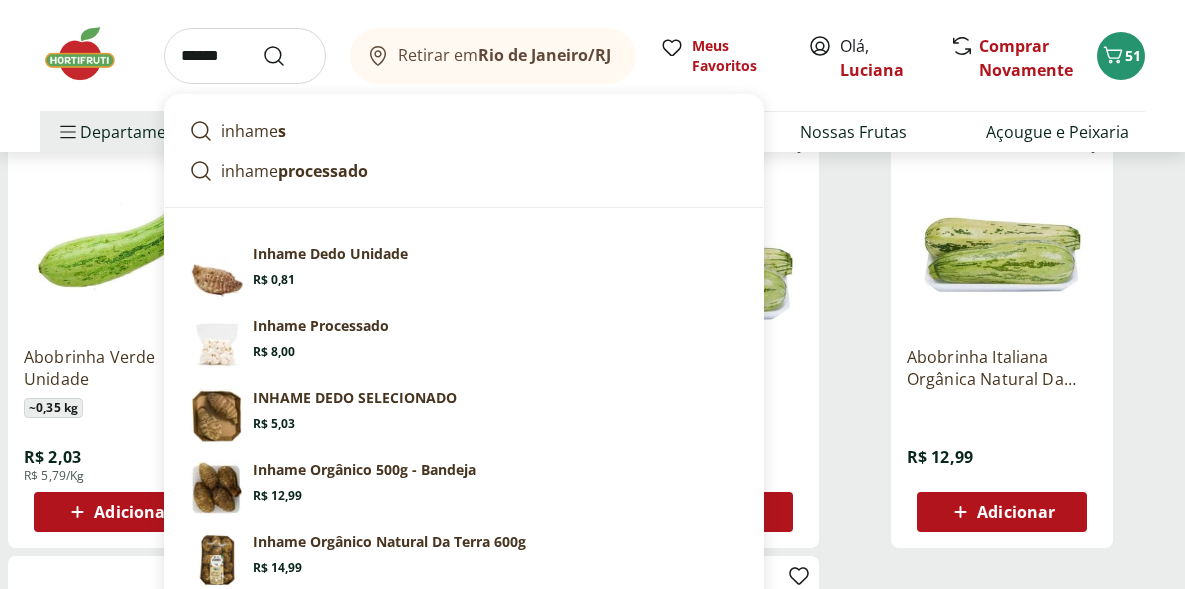type on "******" 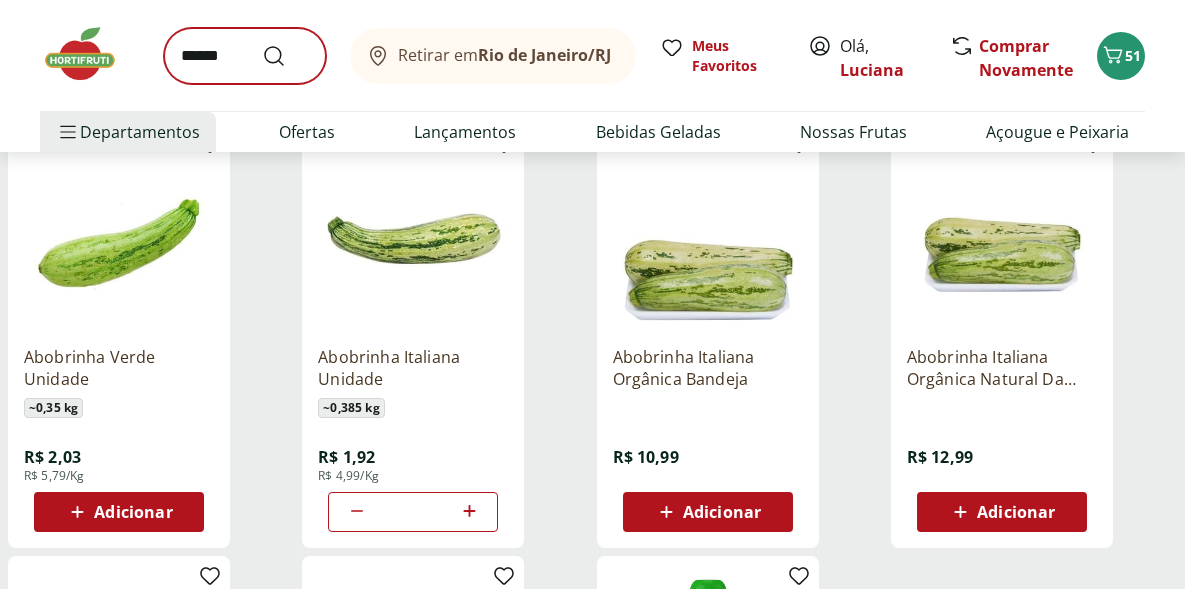 scroll, scrollTop: 0, scrollLeft: 0, axis: both 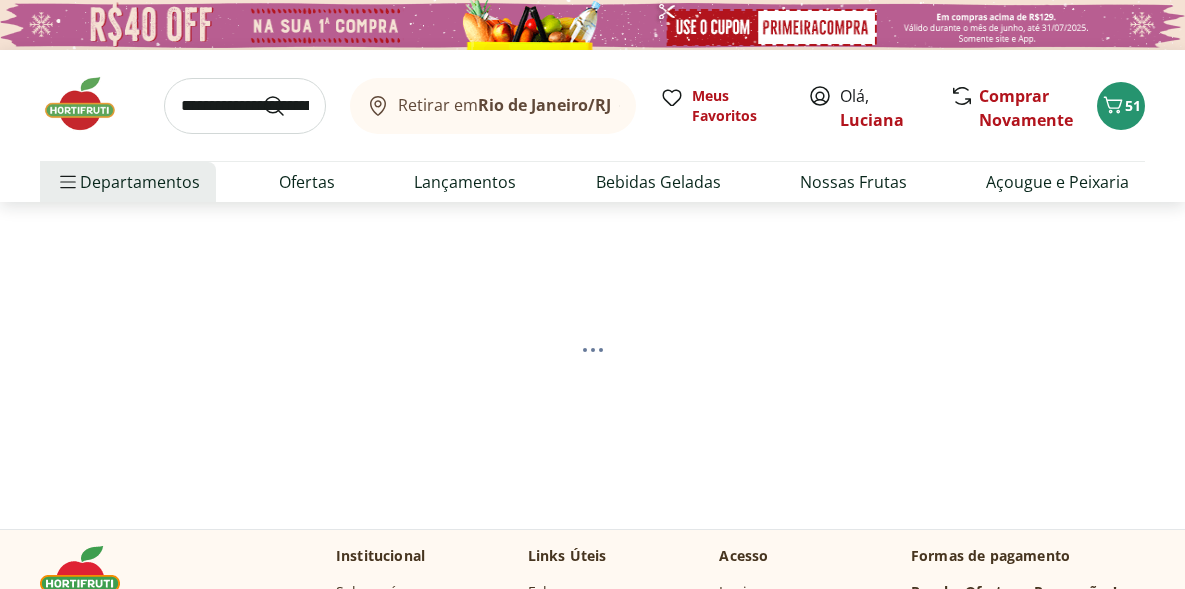 select on "**********" 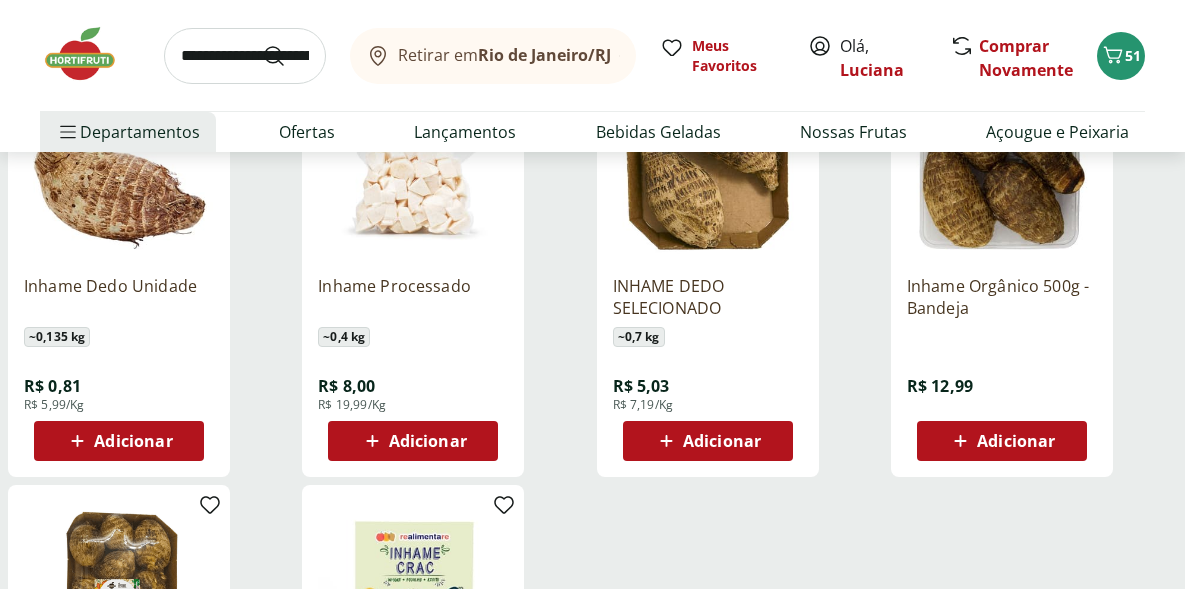 scroll, scrollTop: 344, scrollLeft: 0, axis: vertical 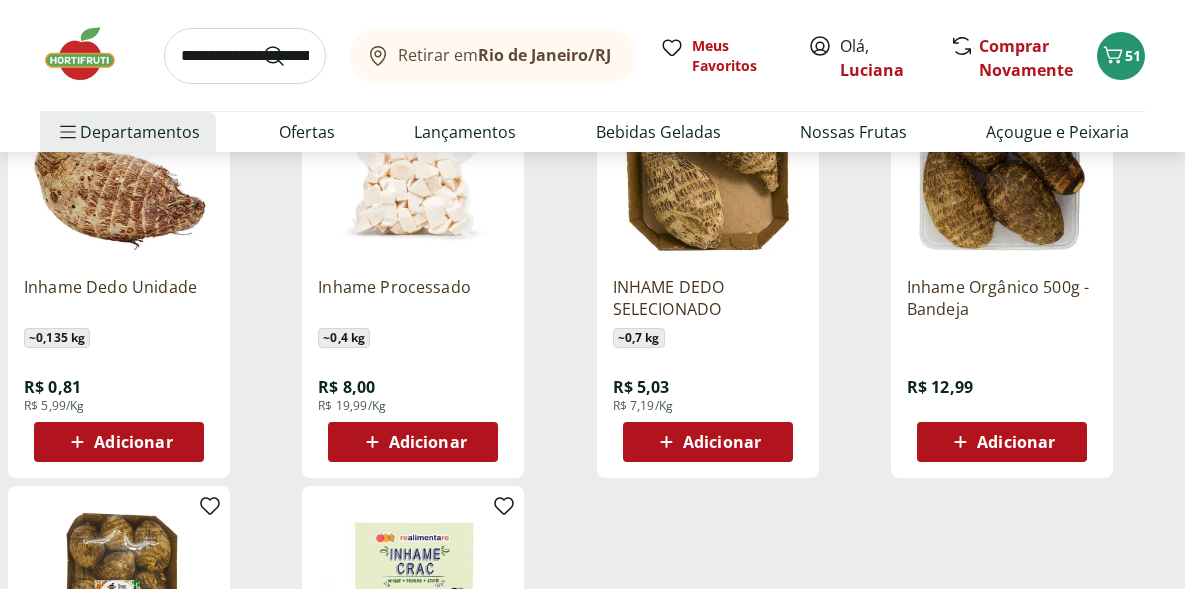 click on "Adicionar" at bounding box center [118, 442] 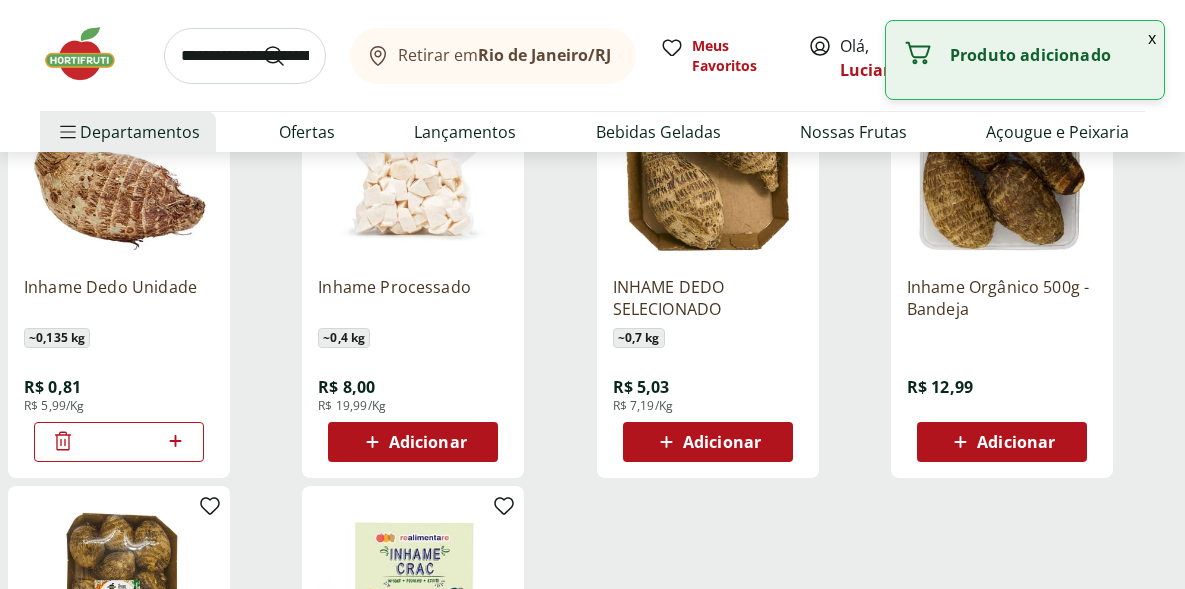 click on "*" at bounding box center (119, 442) 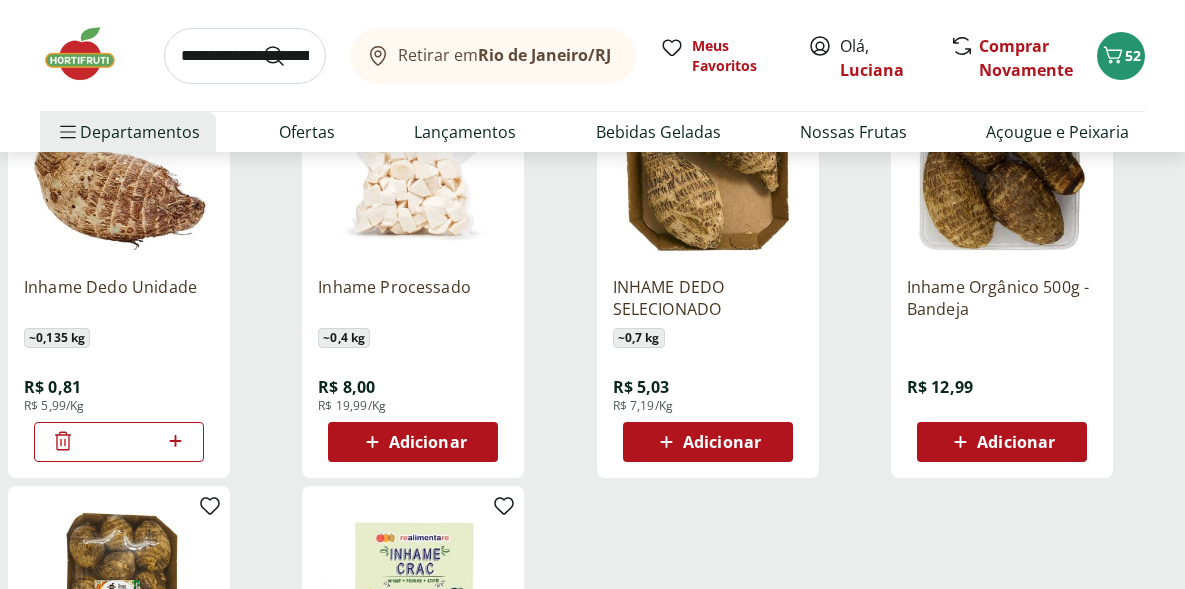 type on "*" 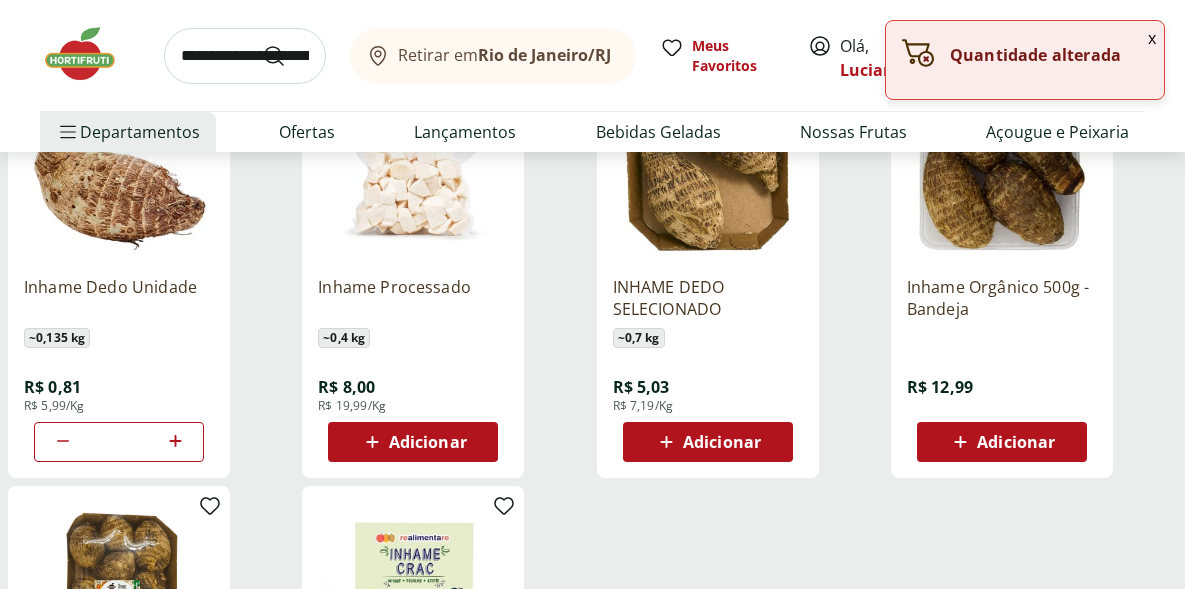 click on "Inhame Dedo Unidade ~ 0,135 kg R$ 0,81 R$ 5,99/Kg *" at bounding box center [151, 266] 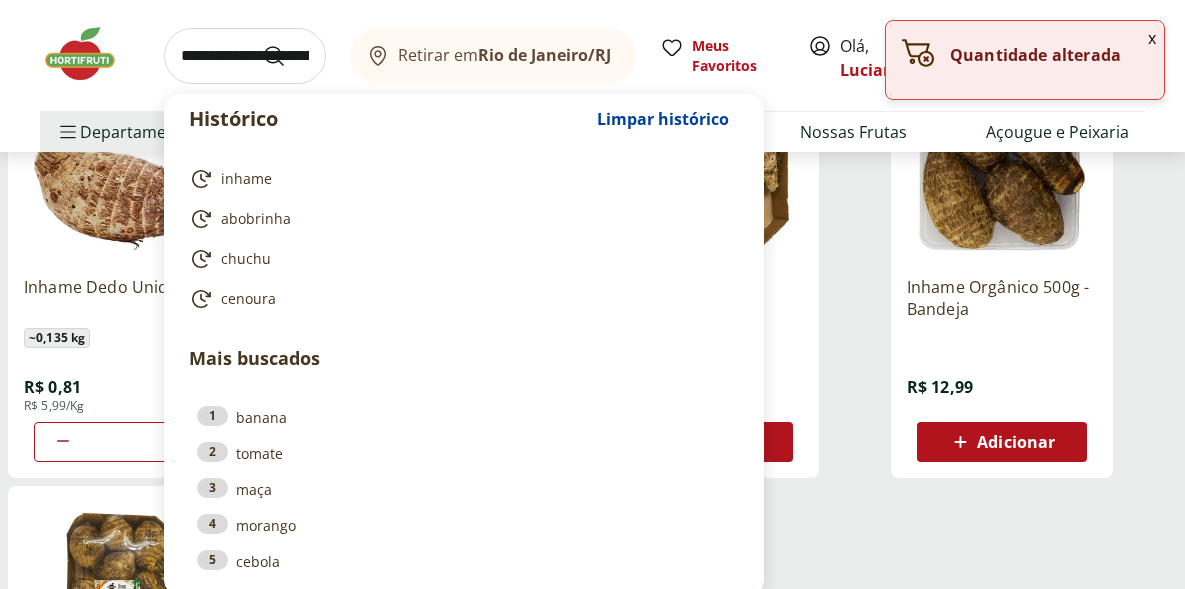 click at bounding box center [245, 56] 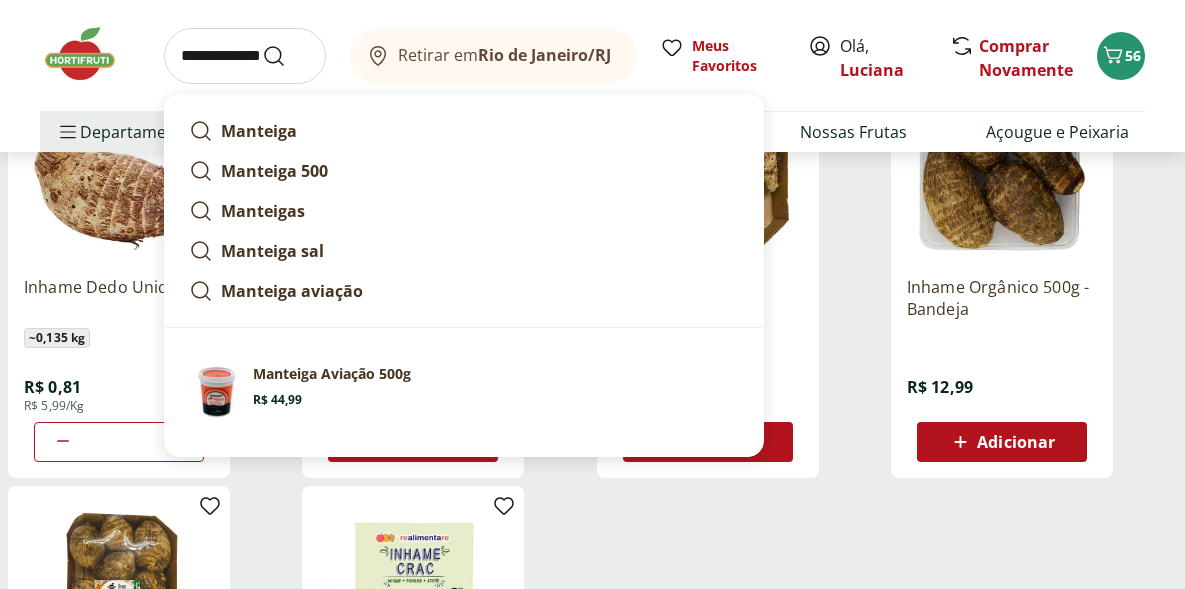 type on "**********" 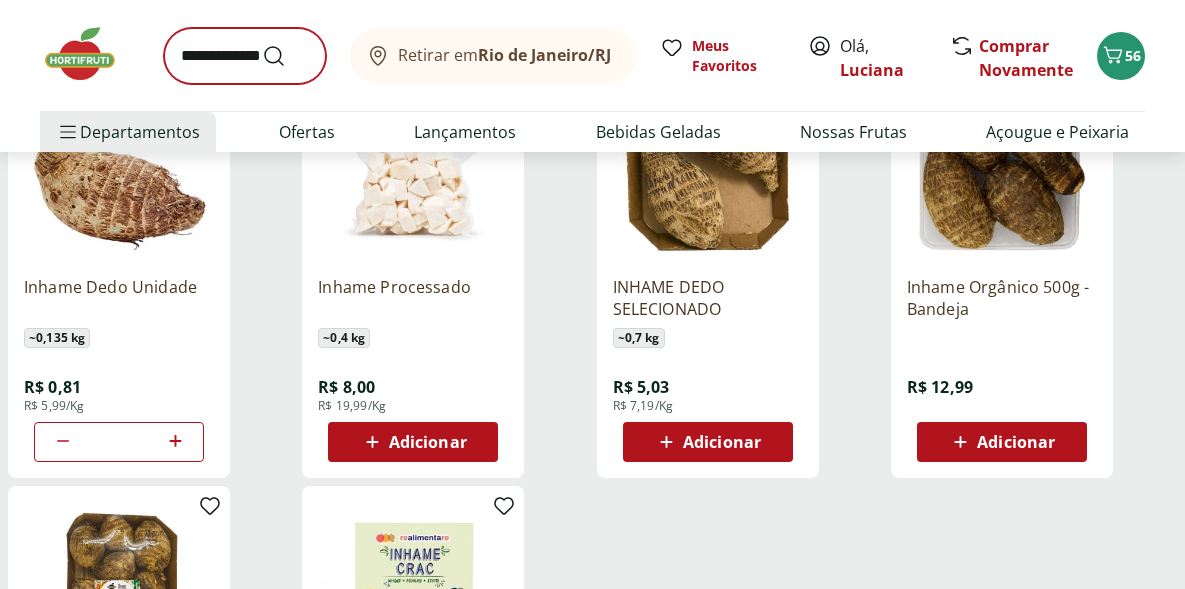 scroll, scrollTop: 0, scrollLeft: 0, axis: both 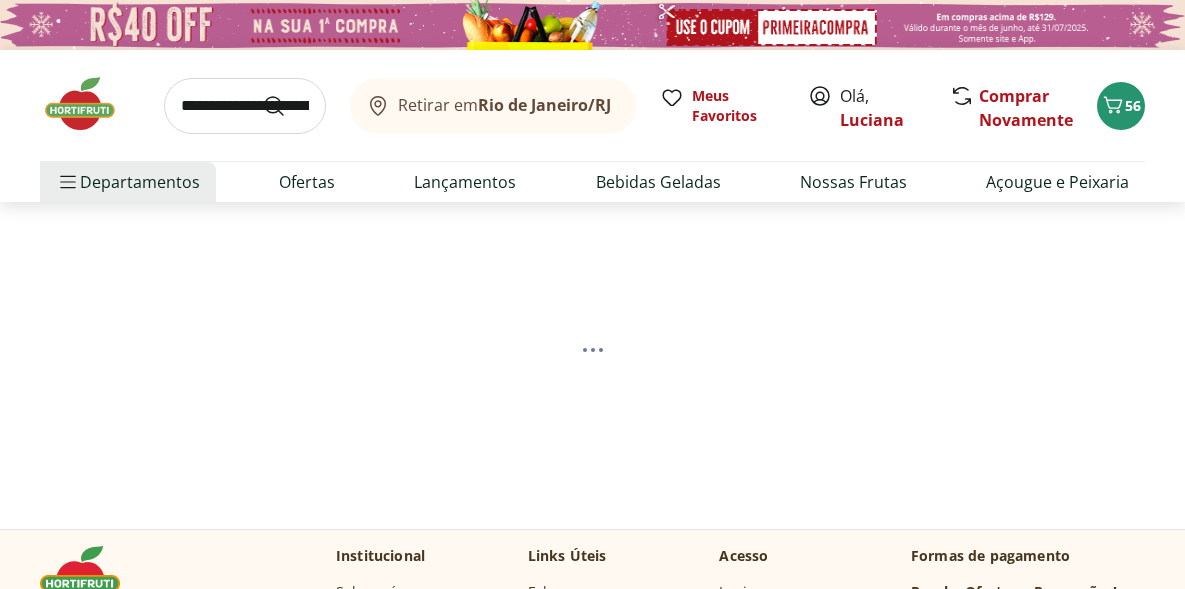 select on "**********" 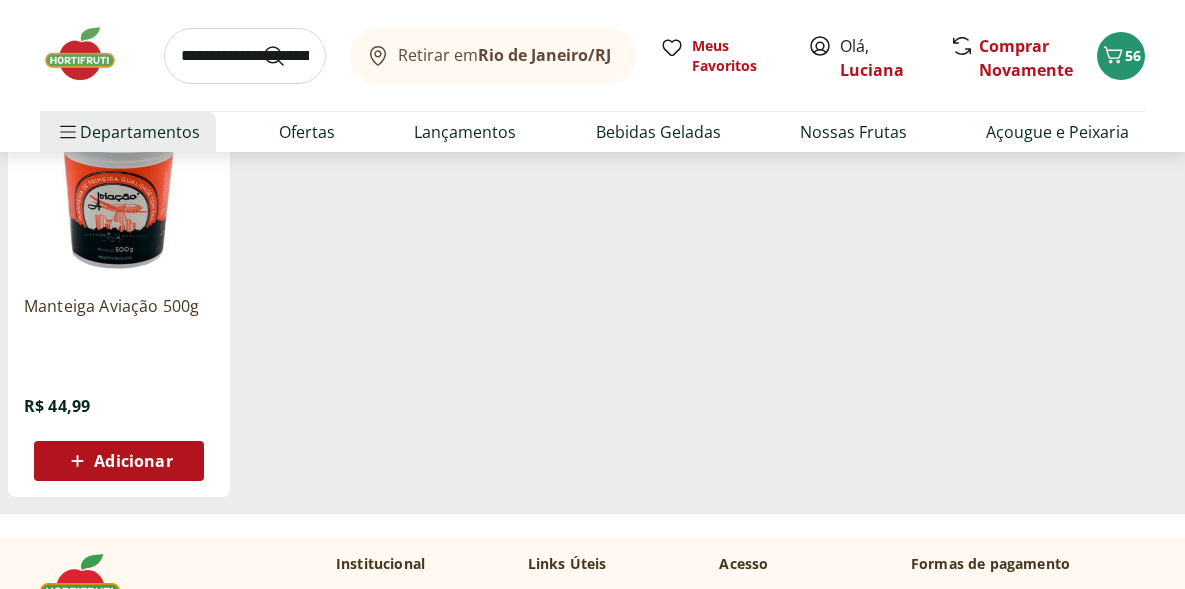 scroll, scrollTop: 329, scrollLeft: 0, axis: vertical 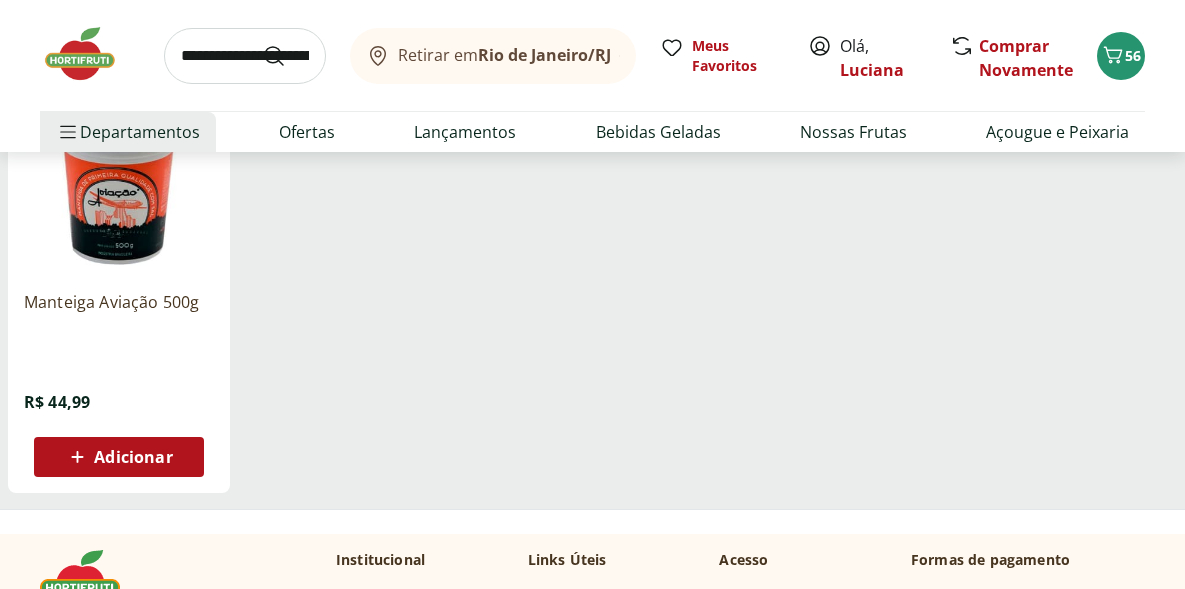 click on "Adicionar" at bounding box center [133, 457] 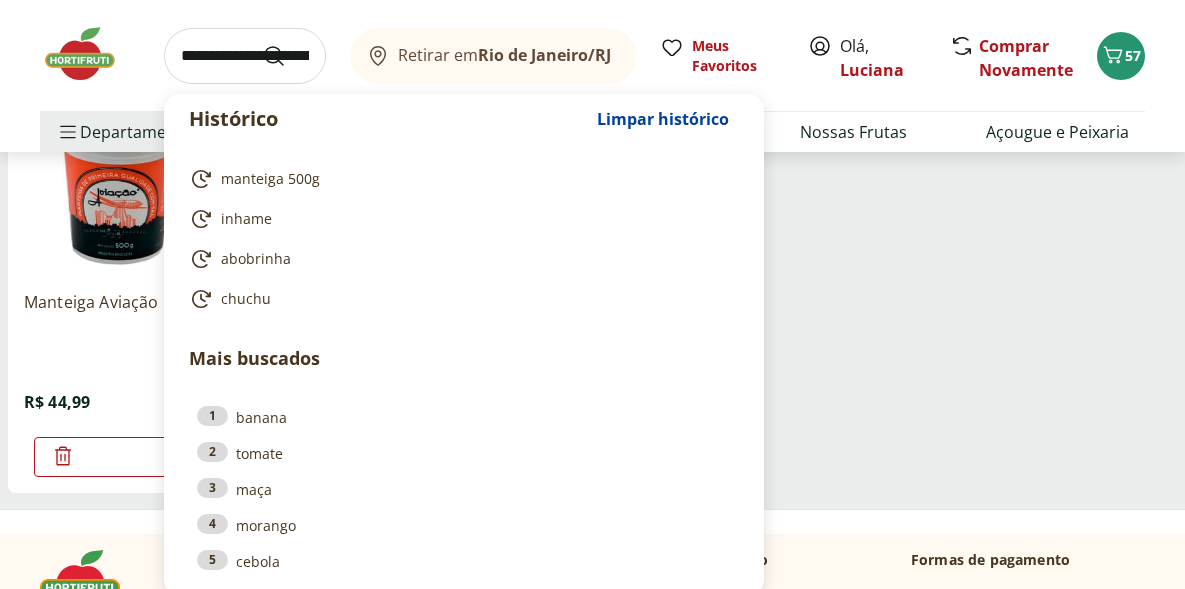 click at bounding box center [245, 56] 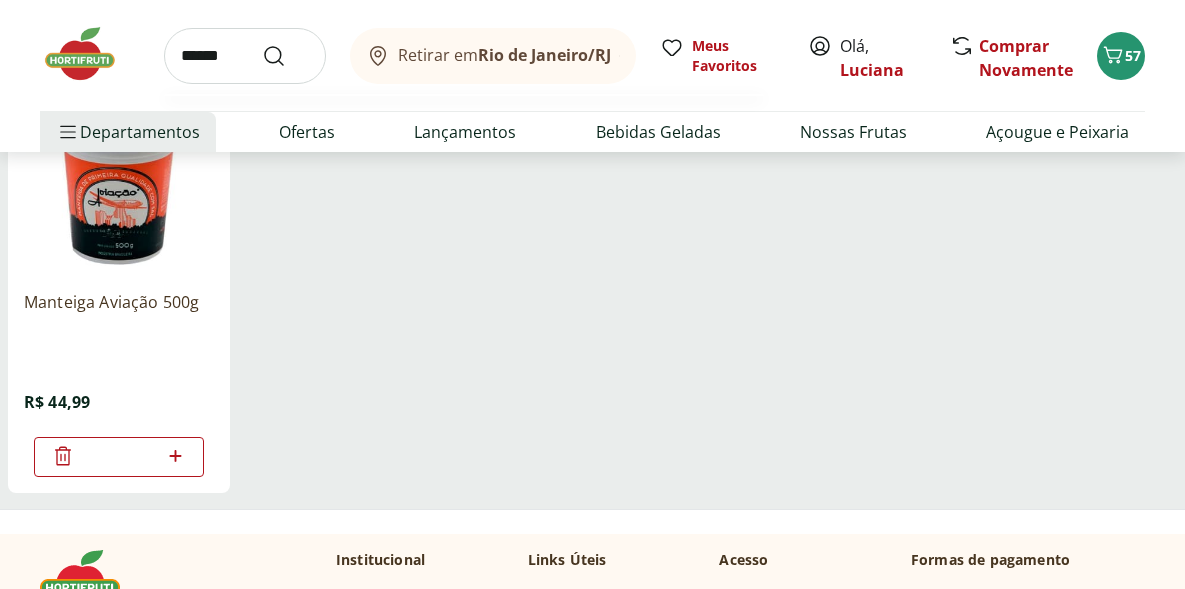 type on "******" 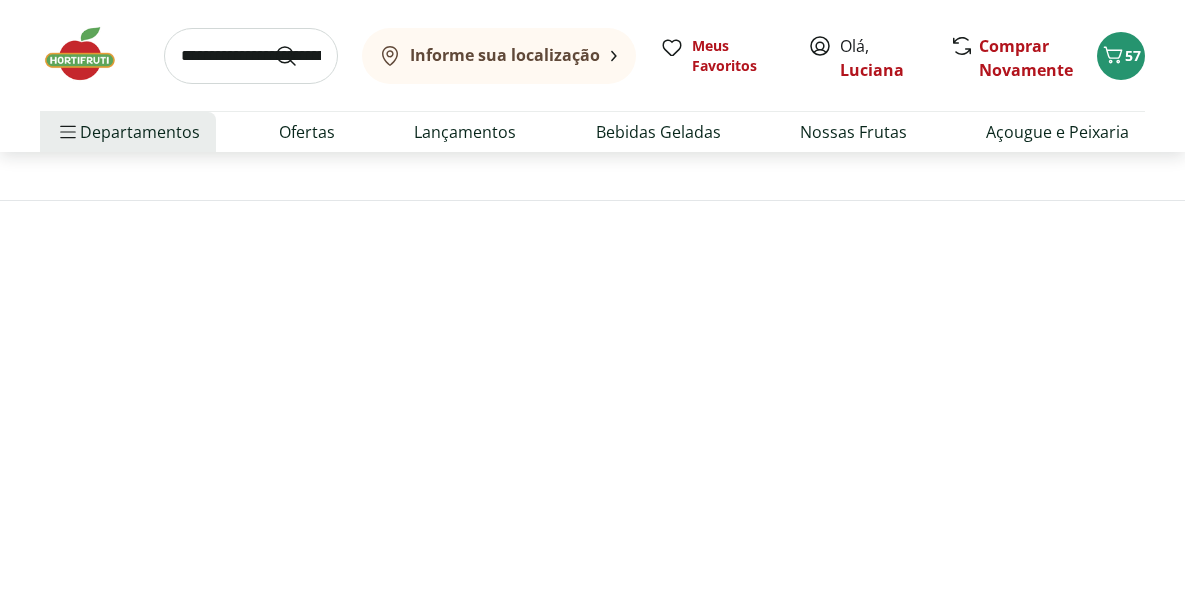 scroll, scrollTop: 0, scrollLeft: 0, axis: both 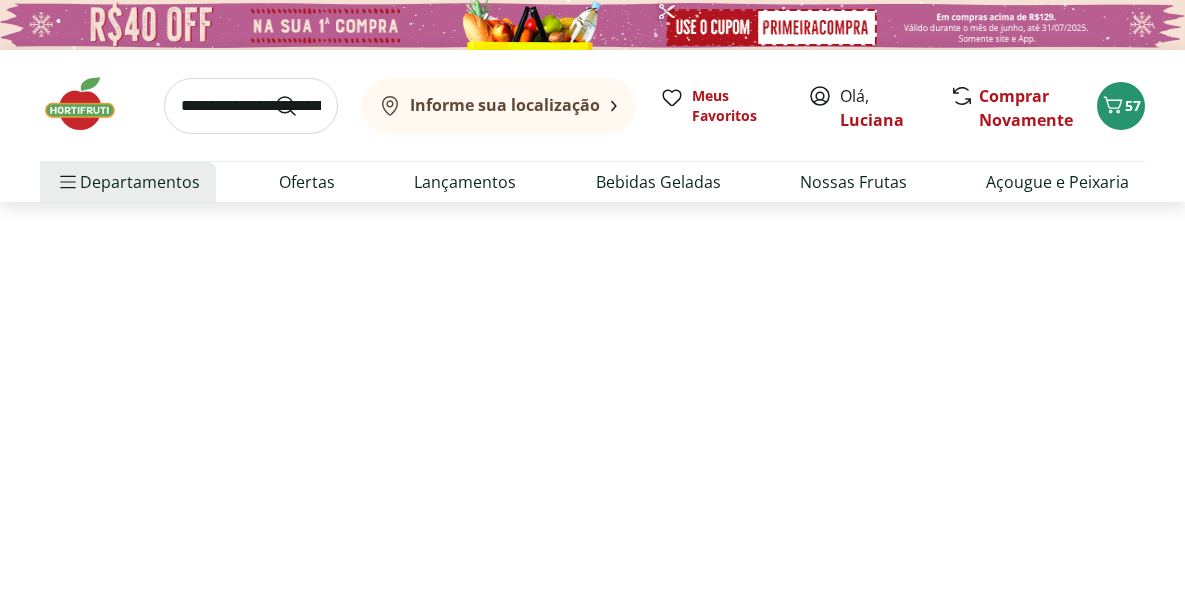 select on "**********" 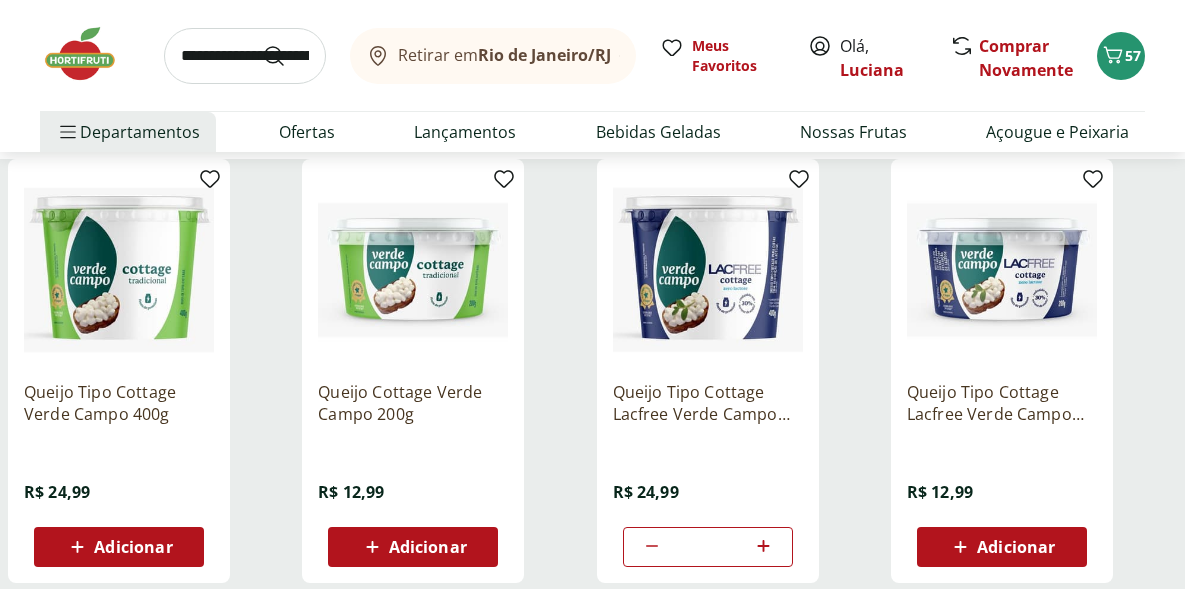 scroll, scrollTop: 242, scrollLeft: 0, axis: vertical 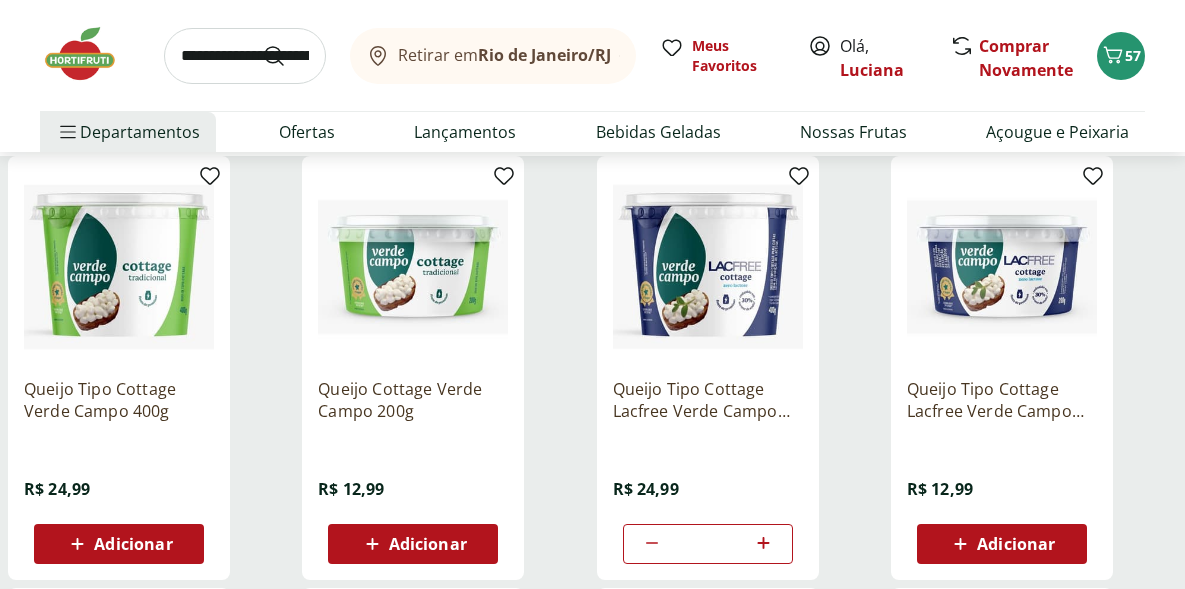 click 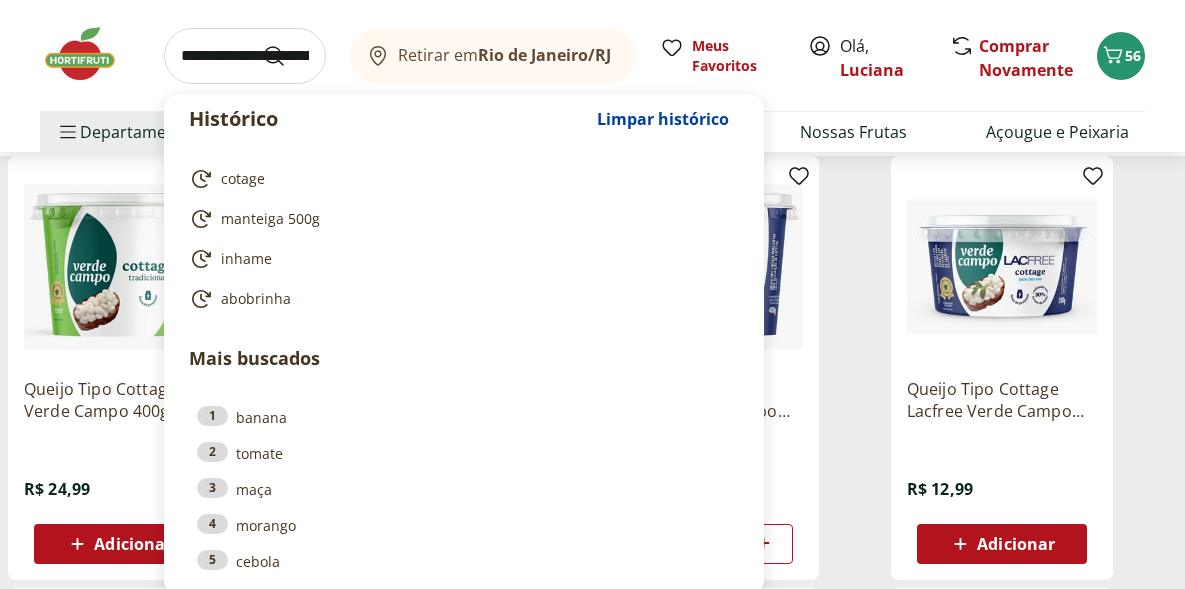 click at bounding box center (245, 56) 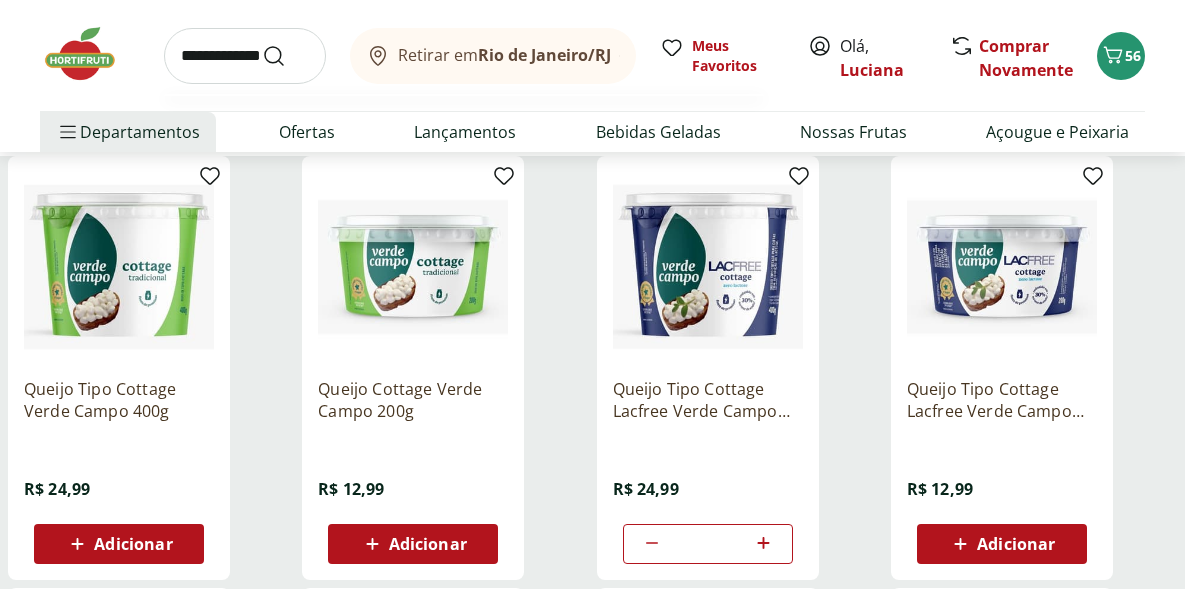 type on "**********" 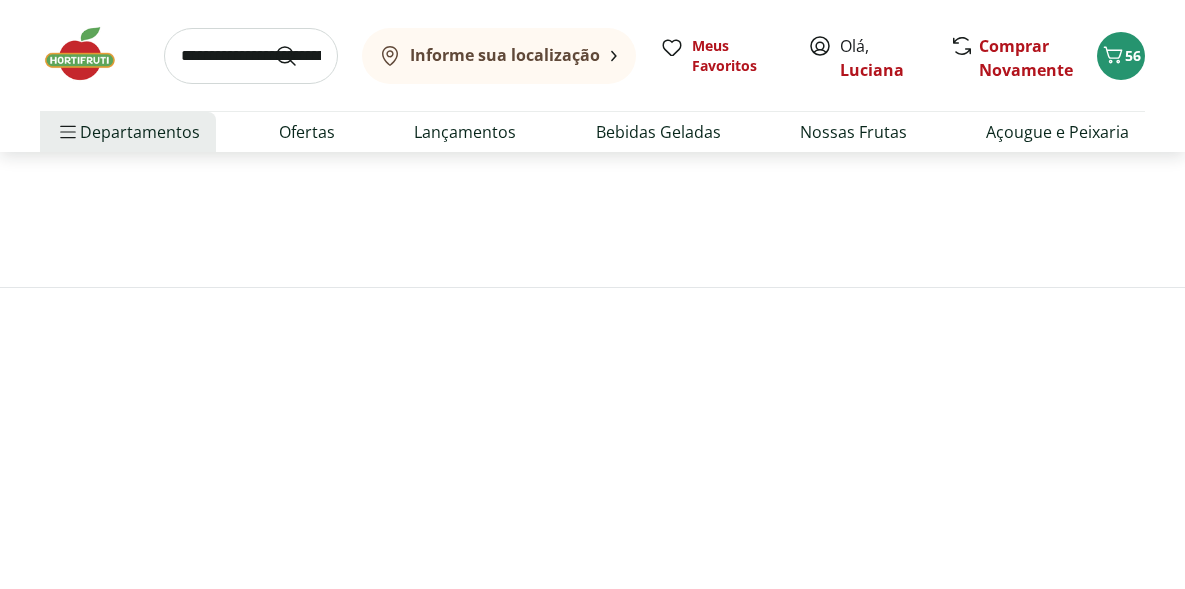 scroll, scrollTop: 0, scrollLeft: 0, axis: both 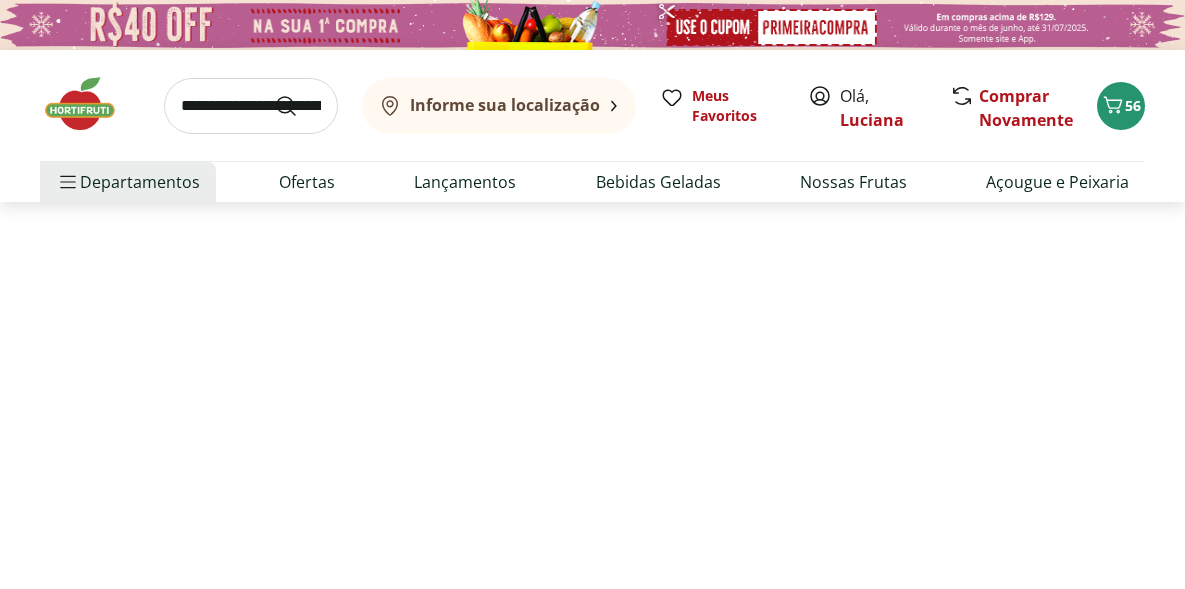 select on "**********" 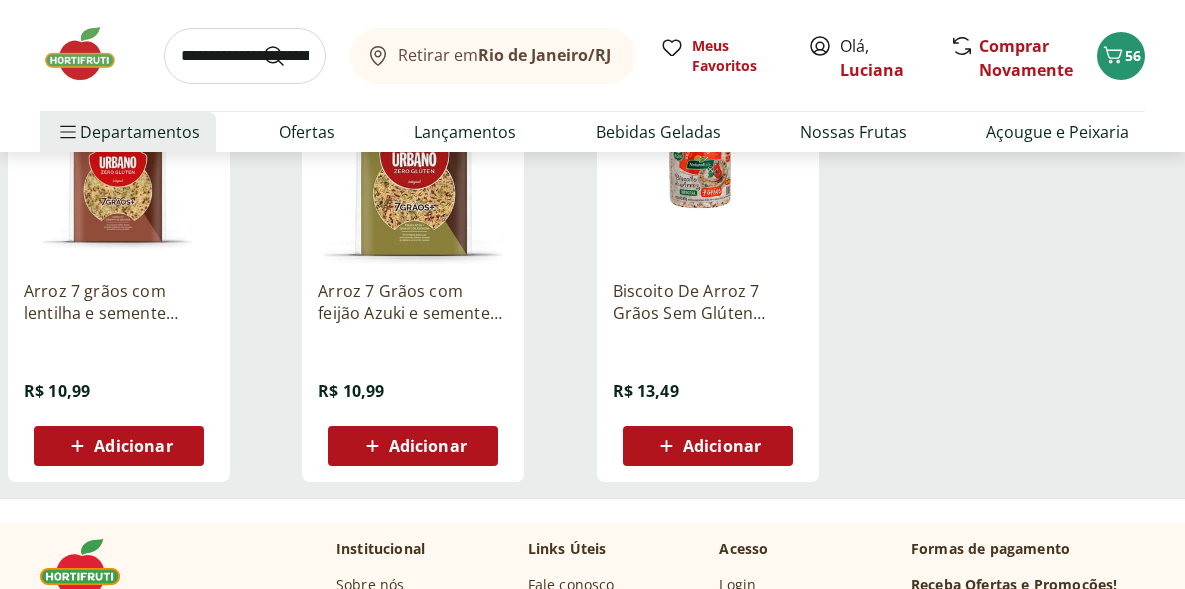 scroll, scrollTop: 0, scrollLeft: 0, axis: both 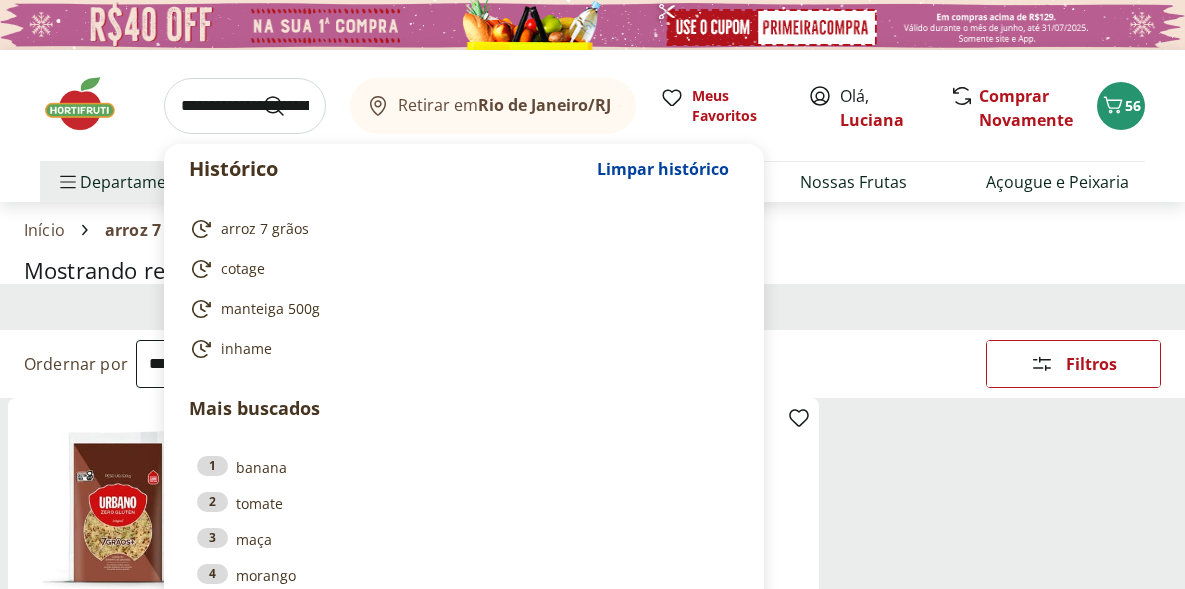 click at bounding box center (245, 106) 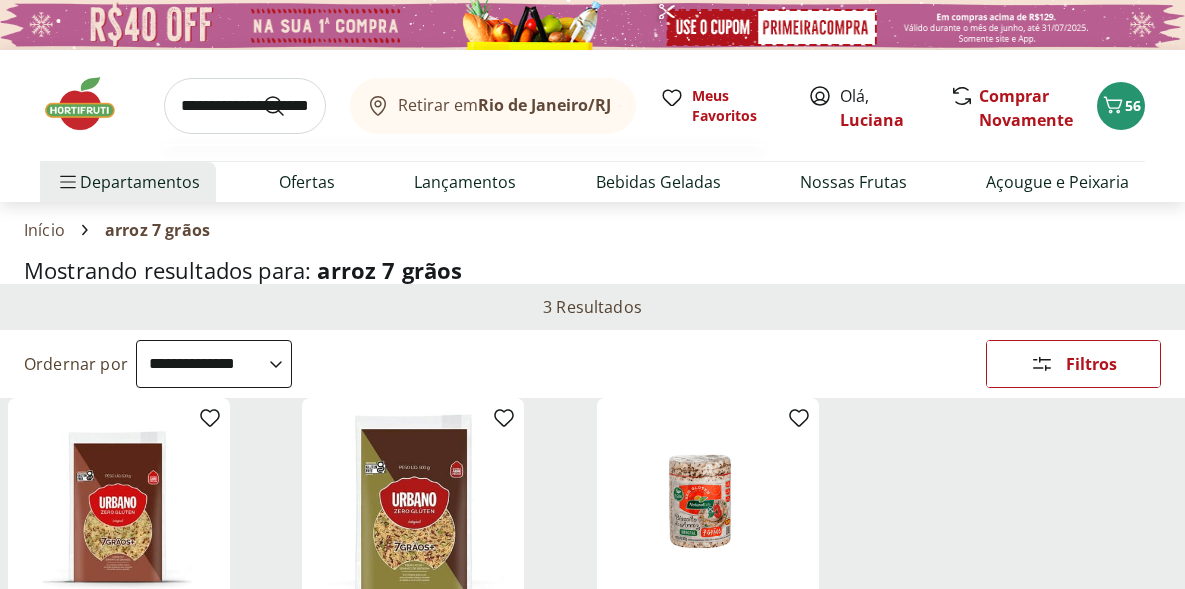 scroll, scrollTop: 0, scrollLeft: 19, axis: horizontal 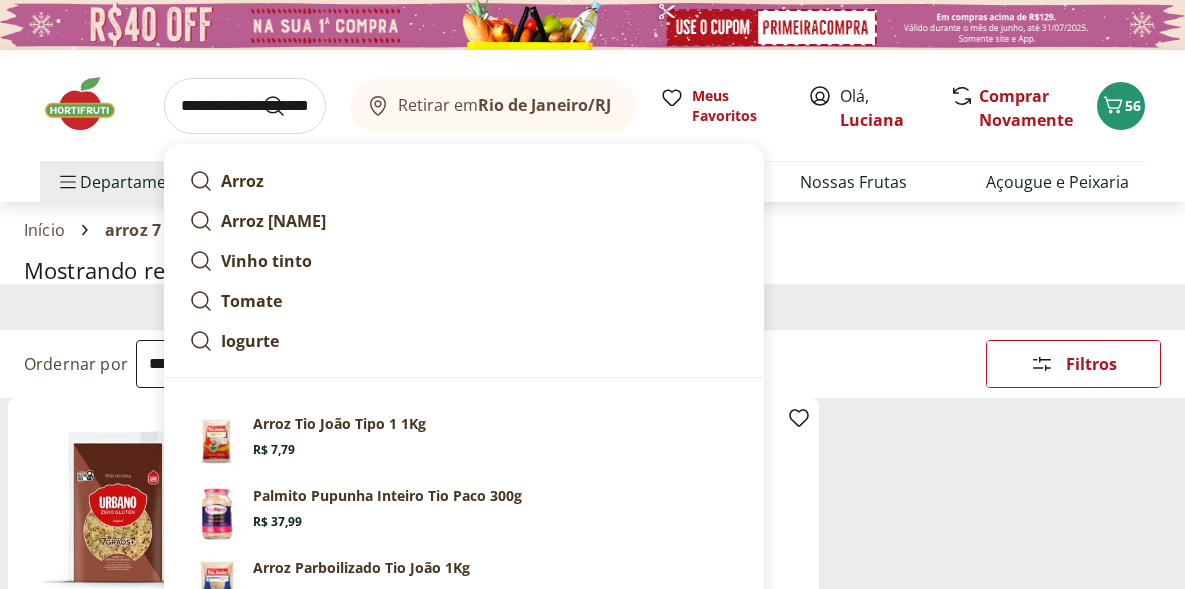 type on "**********" 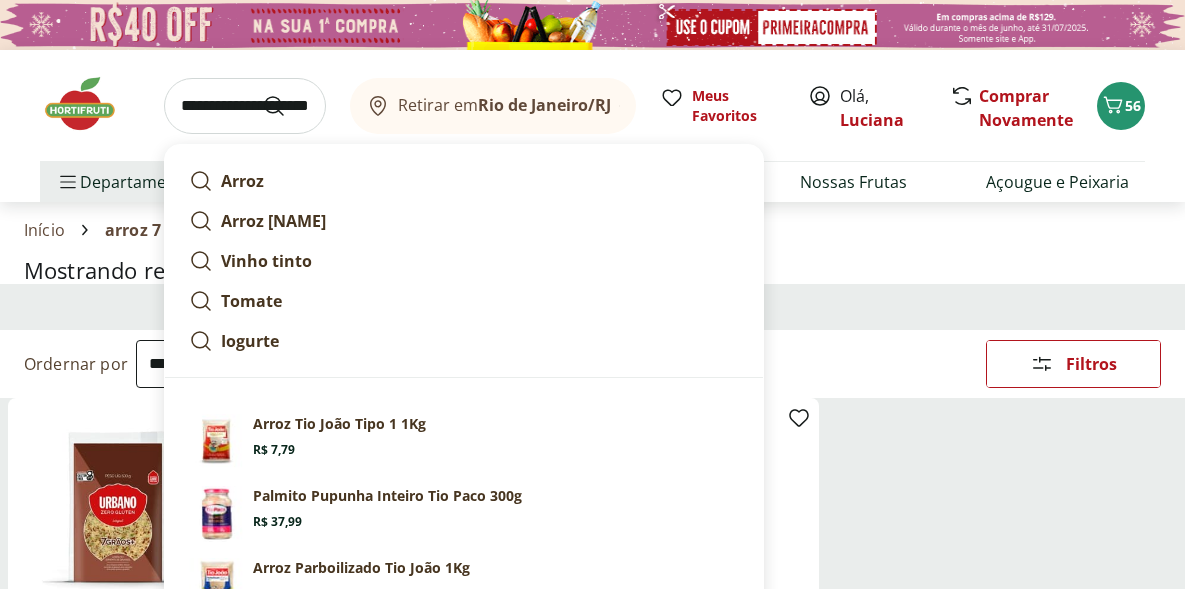 click at bounding box center (286, 106) 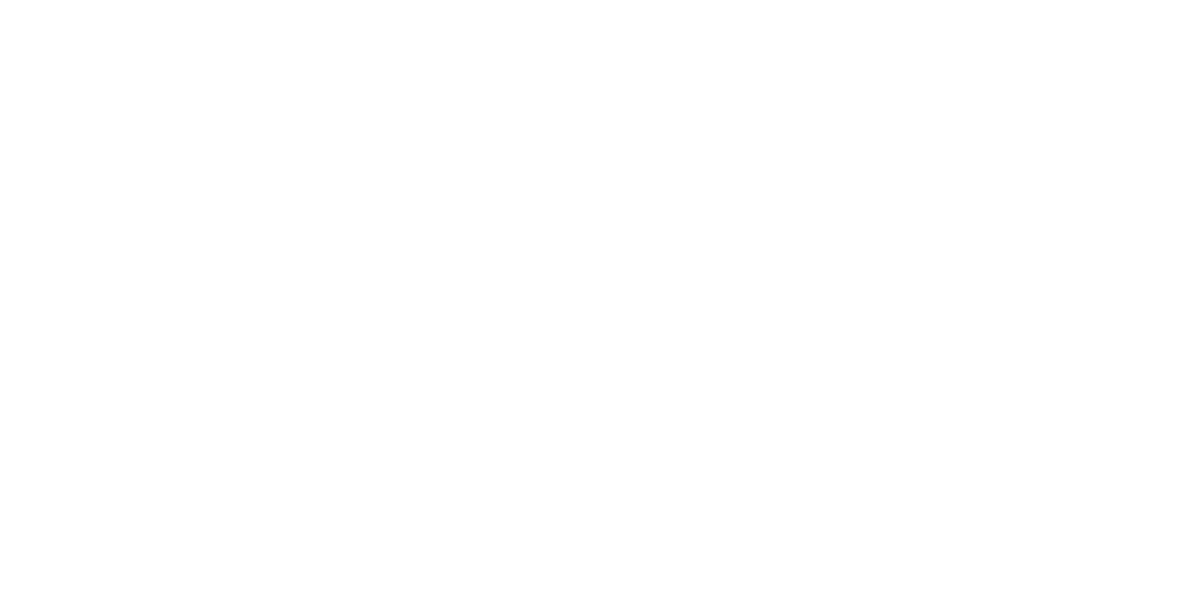 select on "**********" 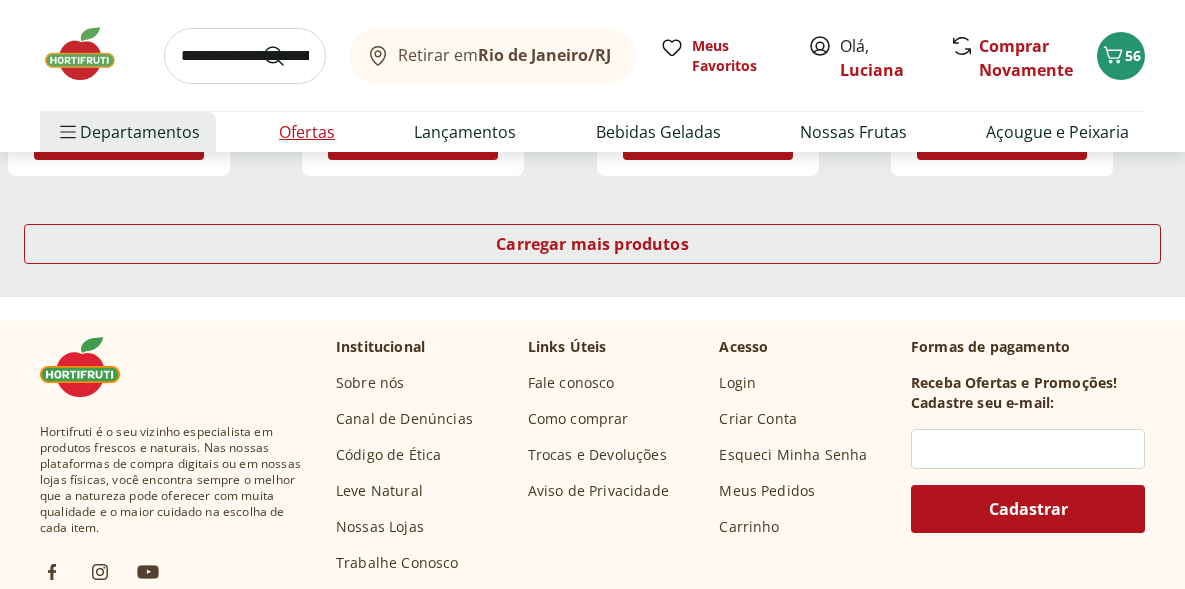 scroll, scrollTop: 1445, scrollLeft: 0, axis: vertical 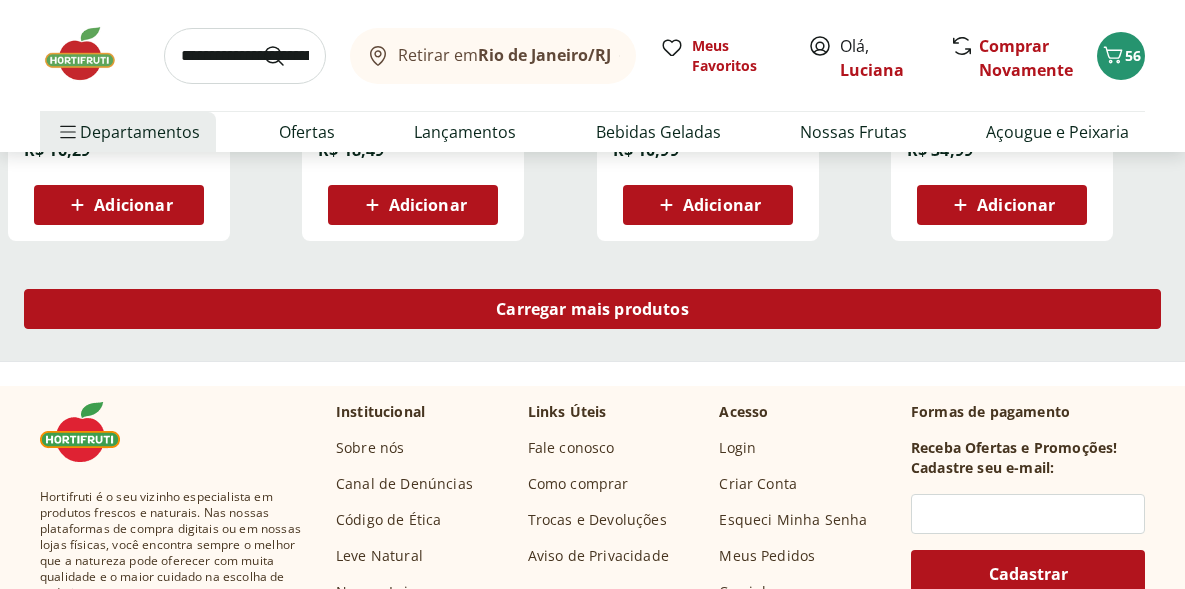 click on "Carregar mais produtos" at bounding box center (592, 309) 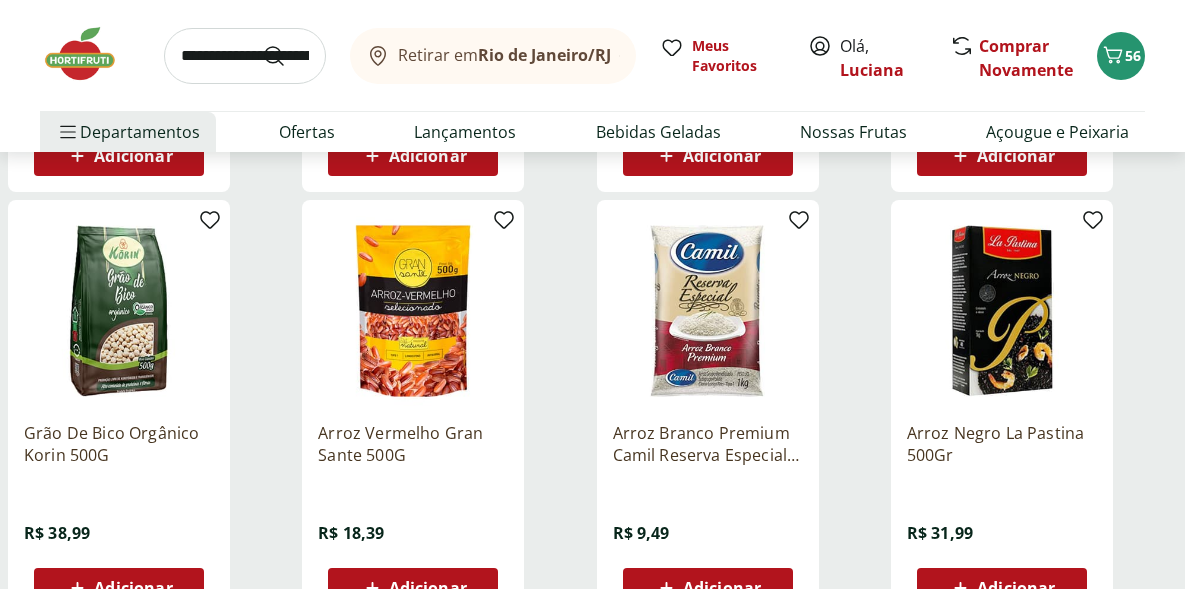 scroll, scrollTop: 1892, scrollLeft: 0, axis: vertical 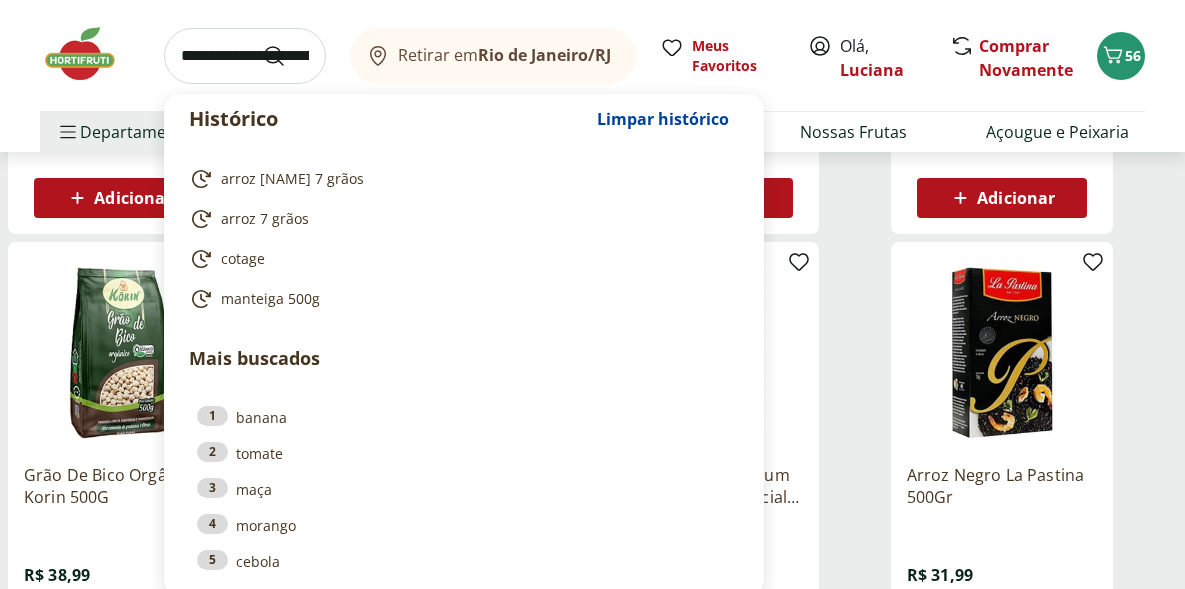 click at bounding box center (245, 56) 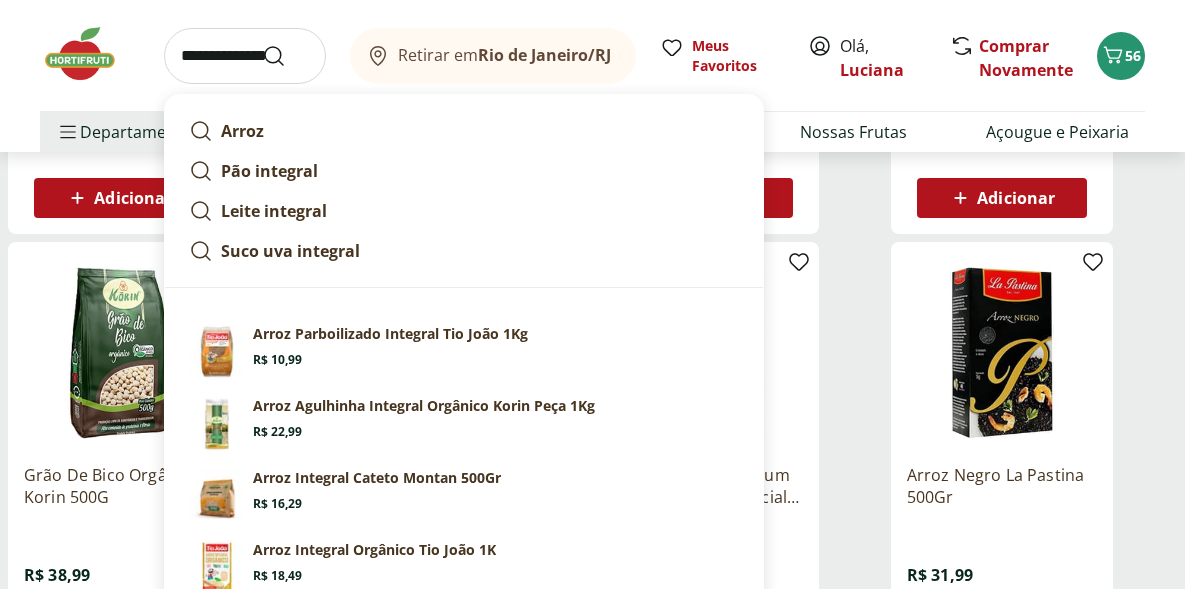 type on "**********" 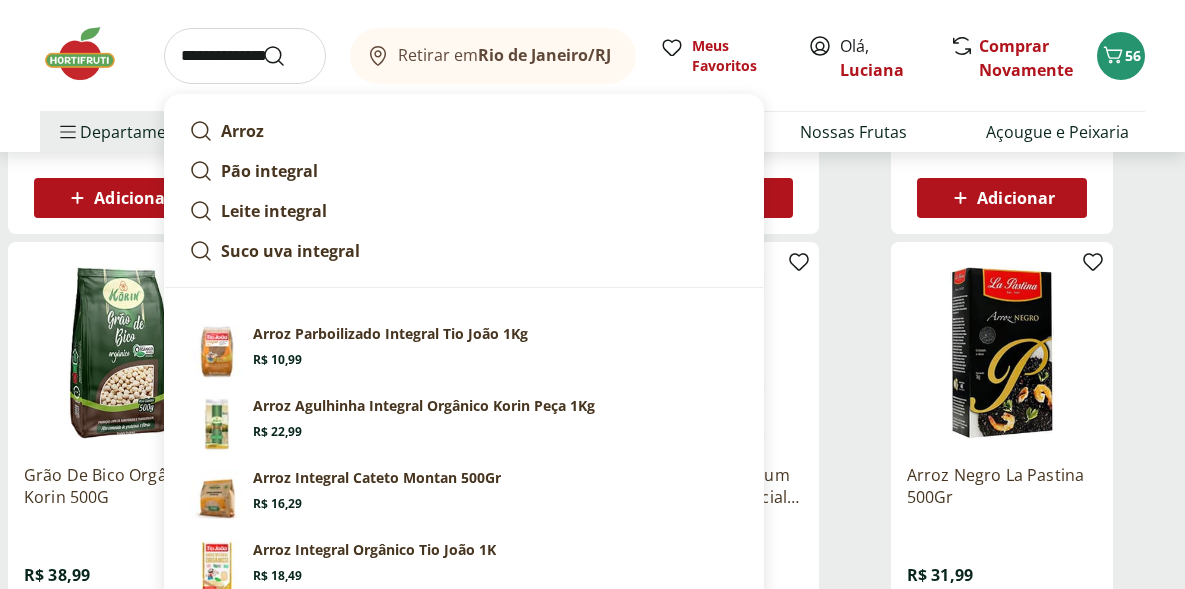 click at bounding box center [286, 56] 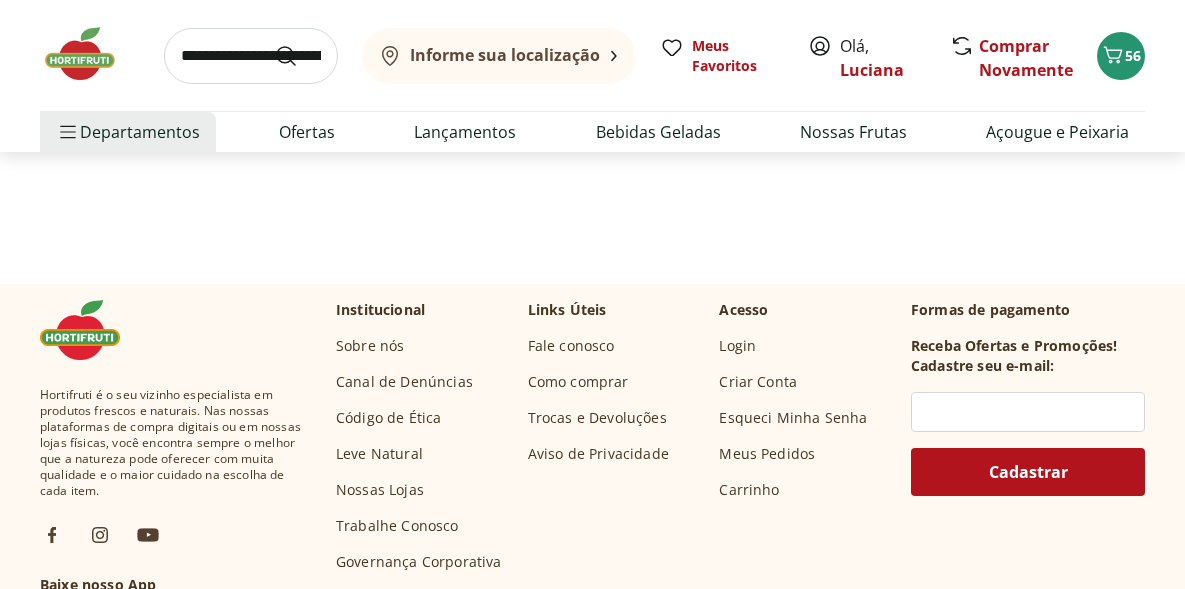 scroll, scrollTop: 0, scrollLeft: 0, axis: both 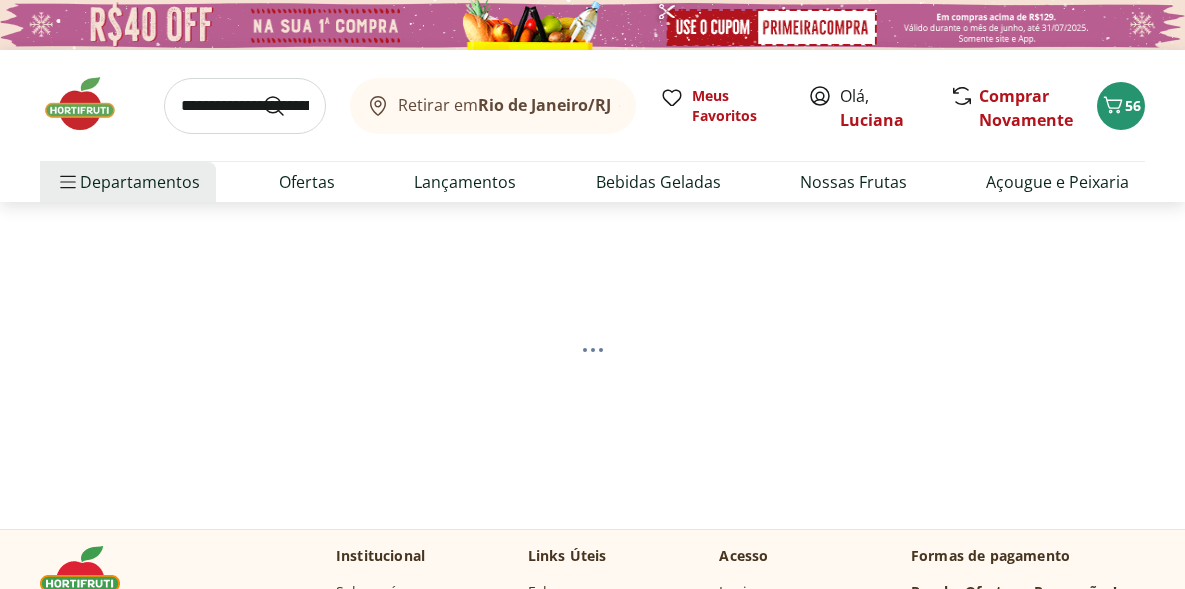 select on "**********" 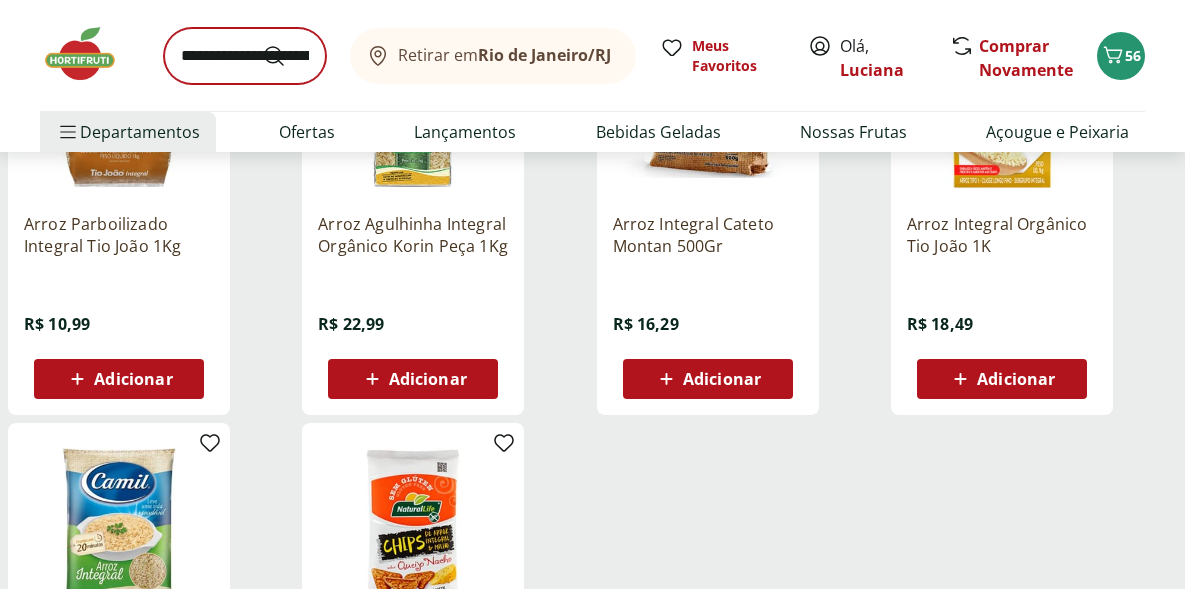 scroll, scrollTop: 404, scrollLeft: 0, axis: vertical 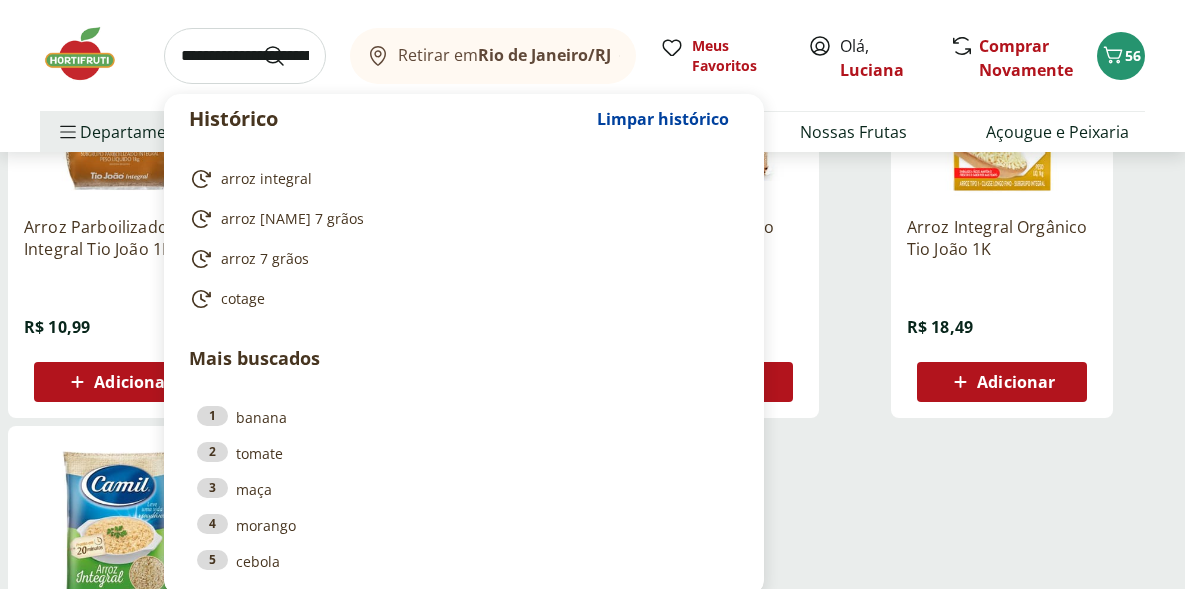 click at bounding box center (245, 56) 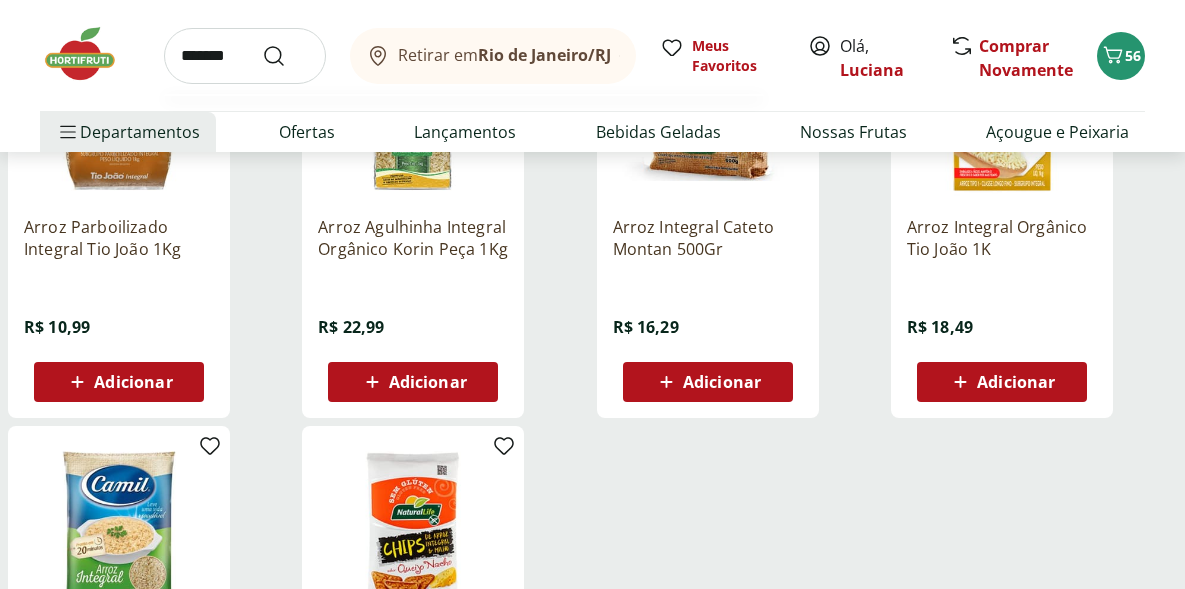 type on "*******" 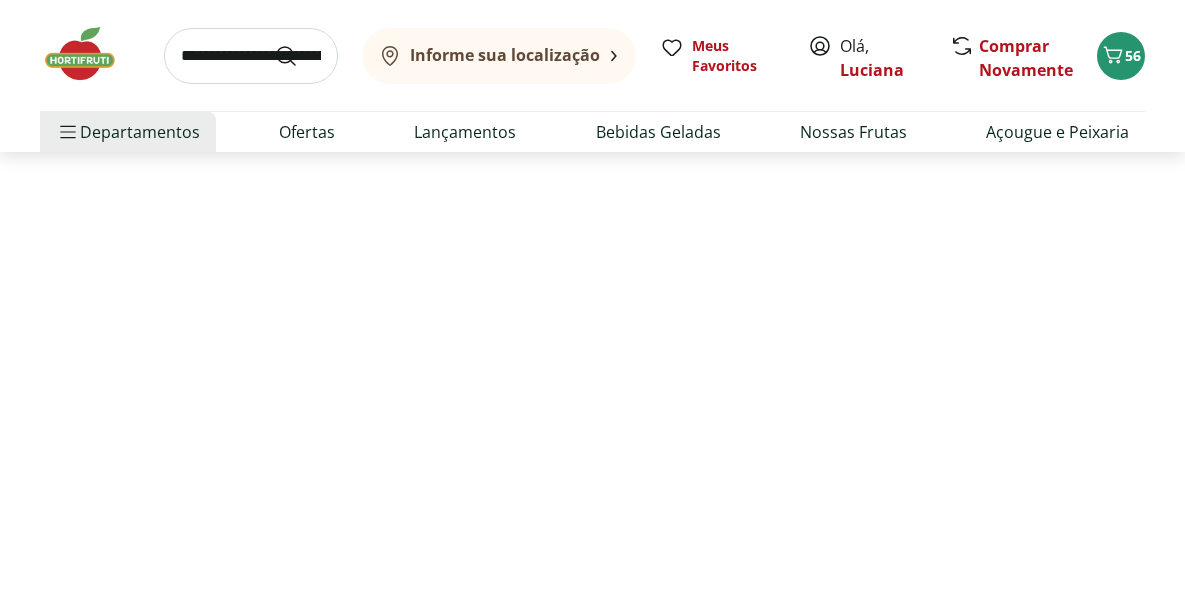 scroll, scrollTop: 0, scrollLeft: 0, axis: both 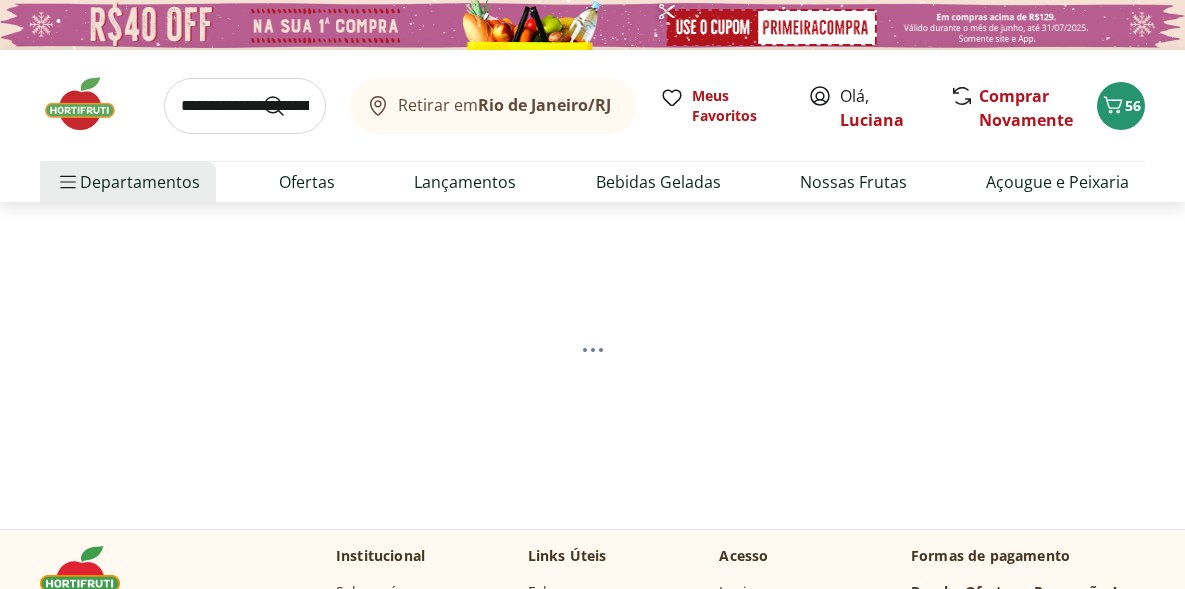 select on "**********" 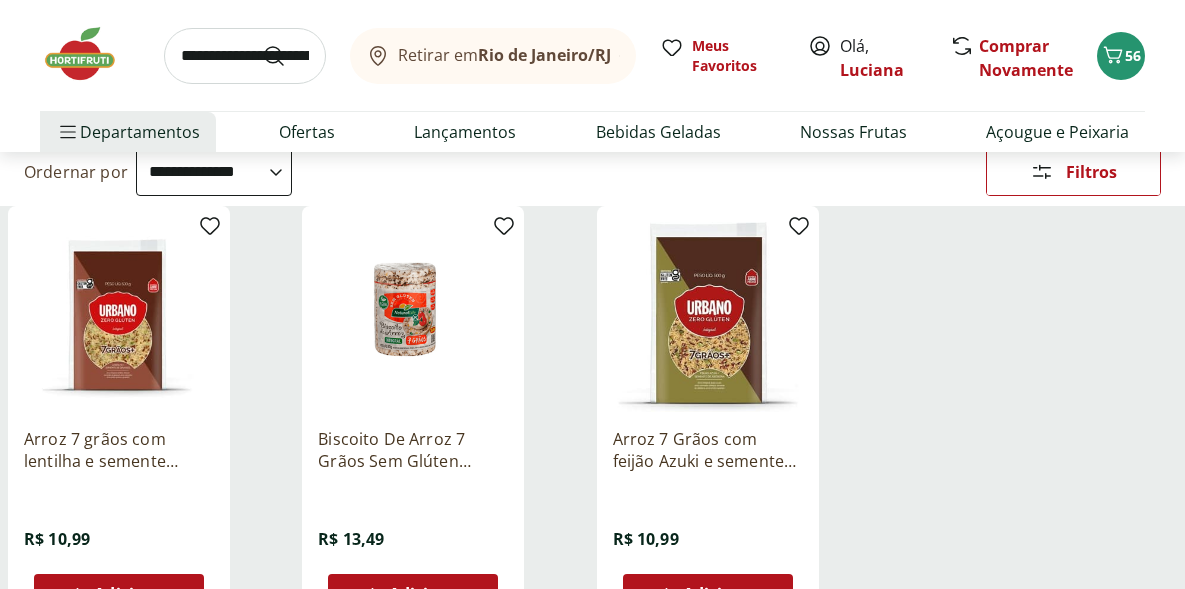 scroll, scrollTop: 0, scrollLeft: 0, axis: both 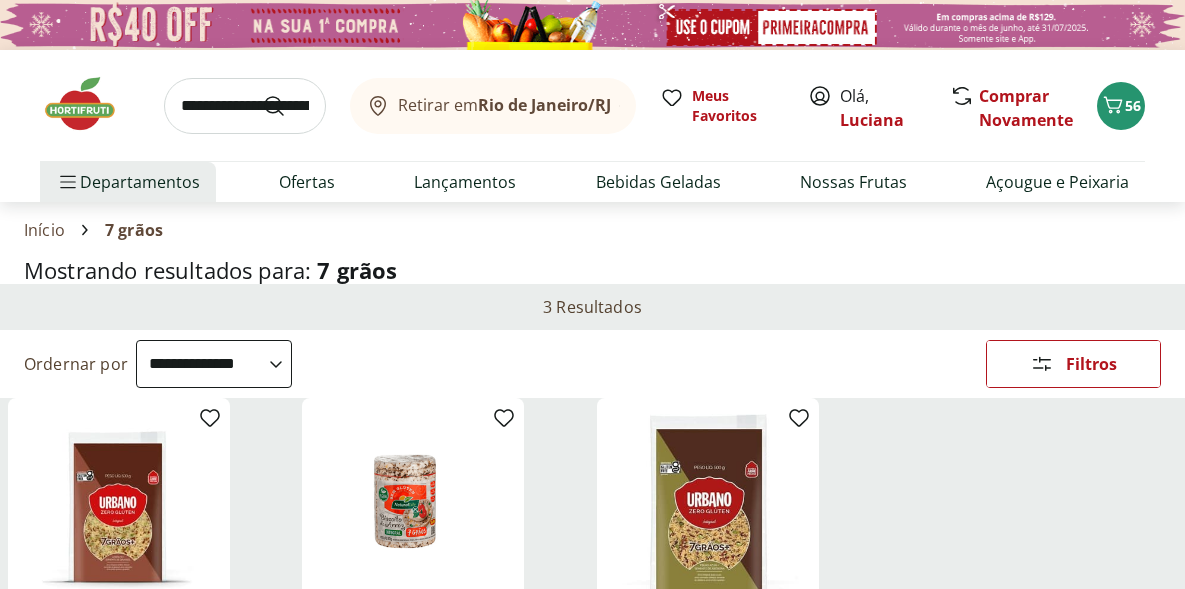click 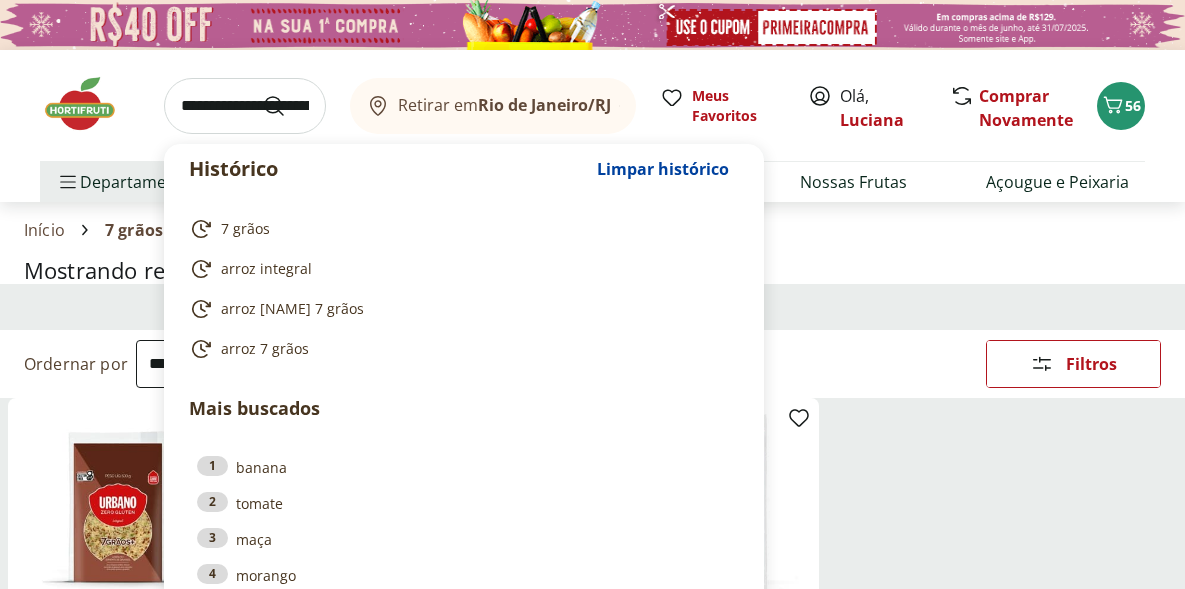 click at bounding box center (245, 106) 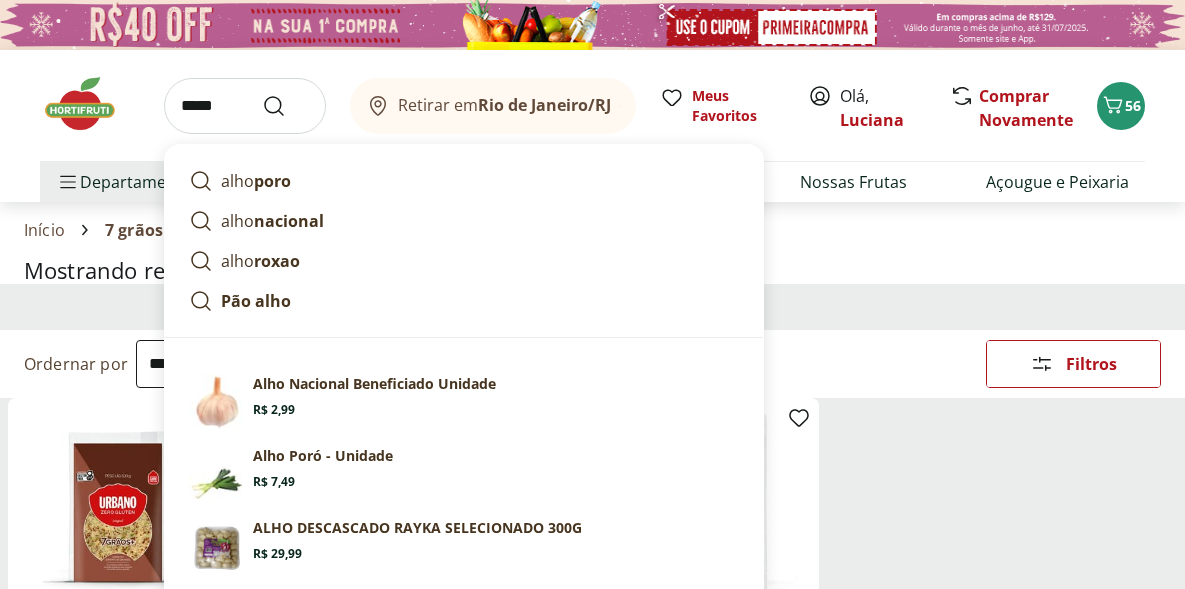 type on "****" 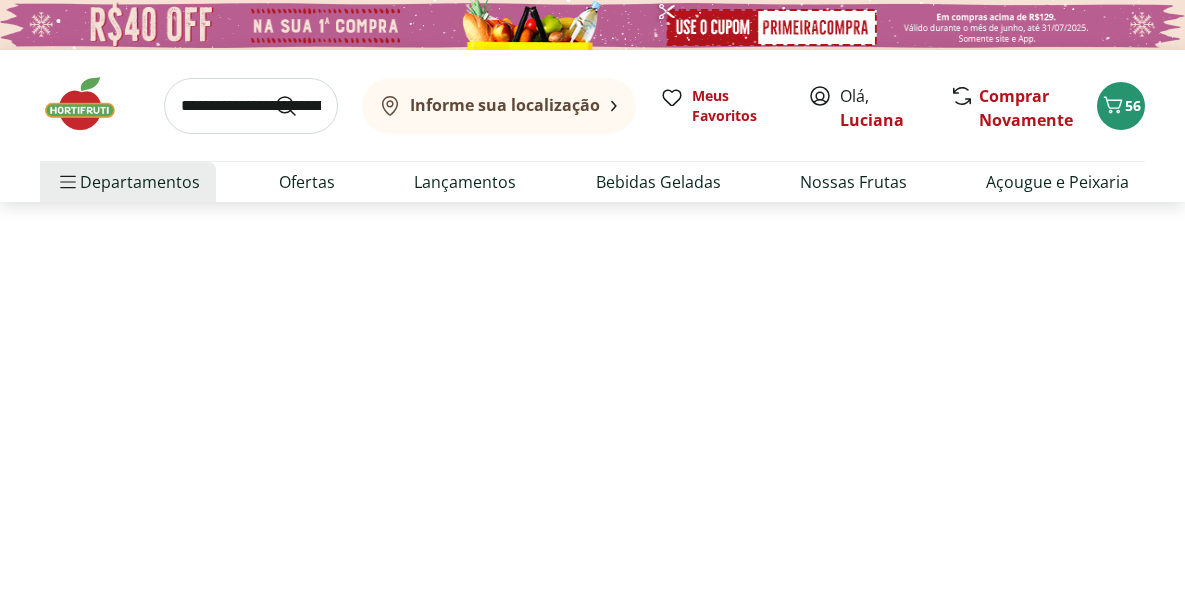 select on "**********" 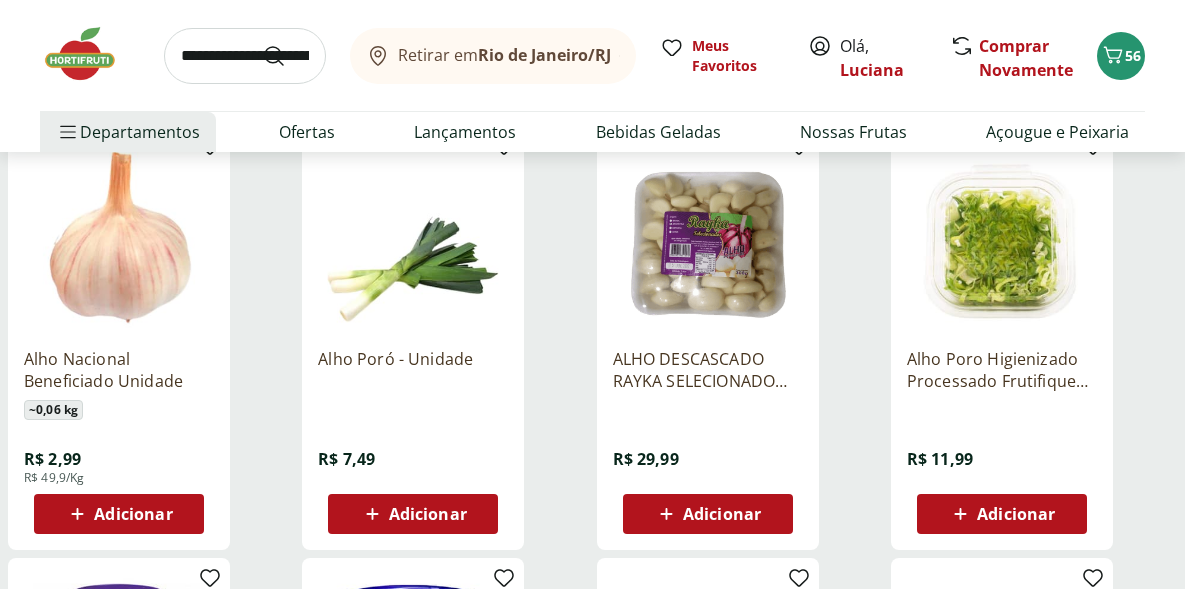 scroll, scrollTop: 270, scrollLeft: 0, axis: vertical 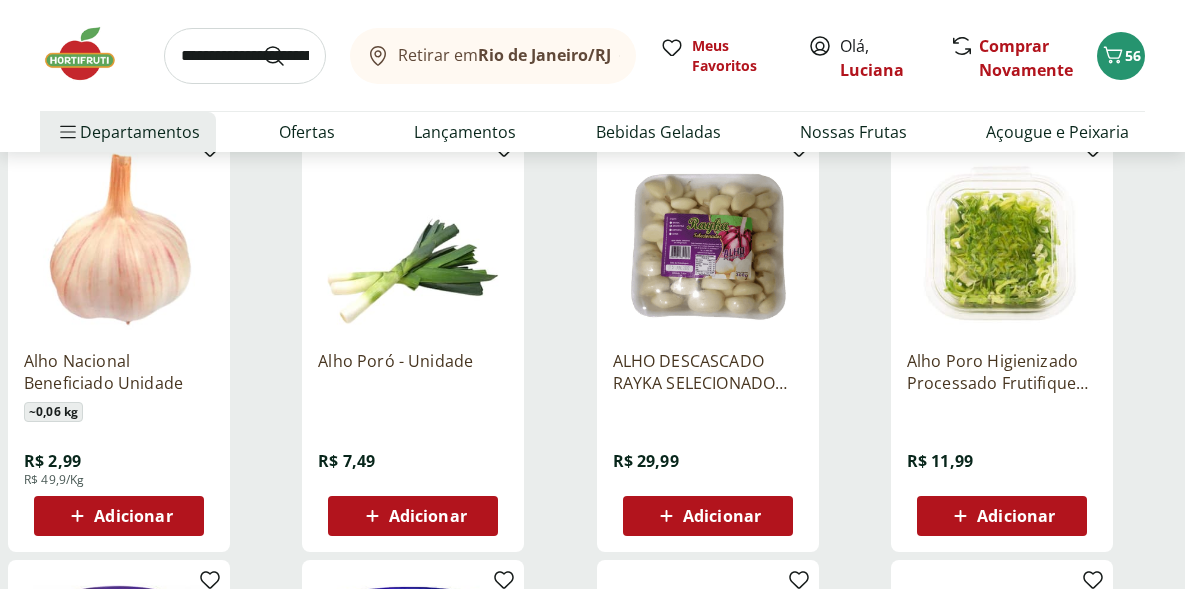 click on "Adicionar" at bounding box center [119, 516] 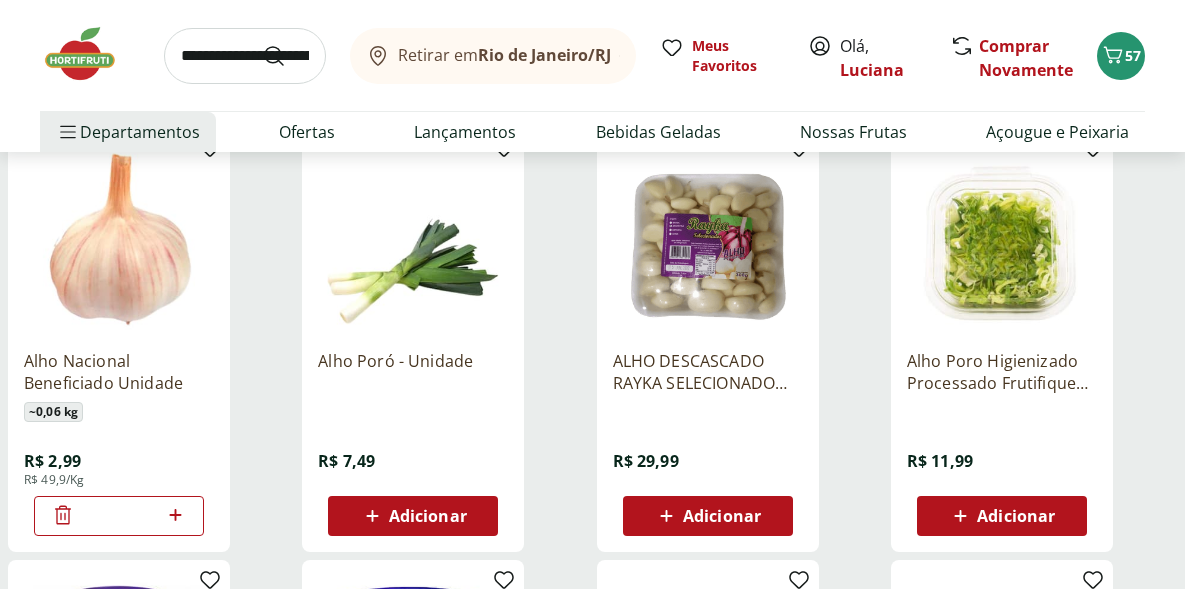 click 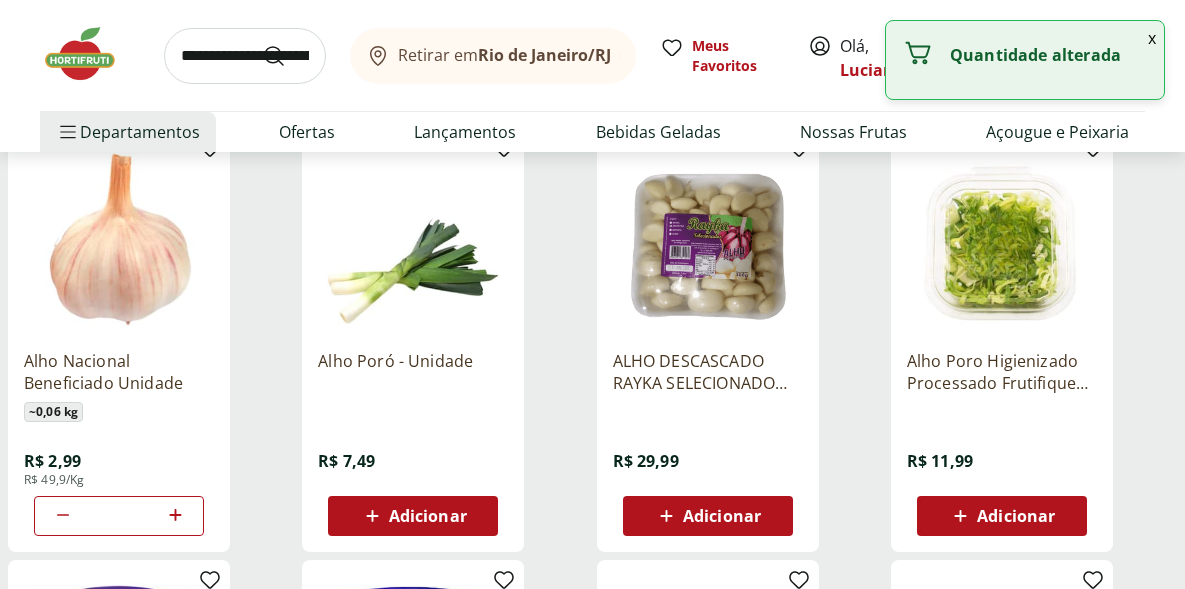 click 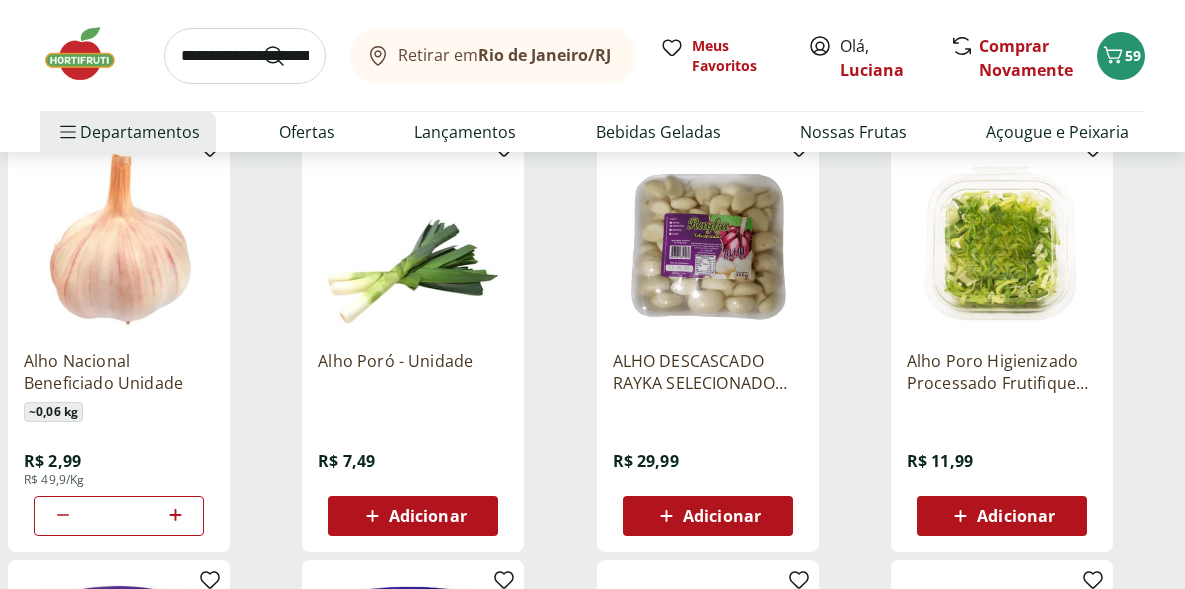click 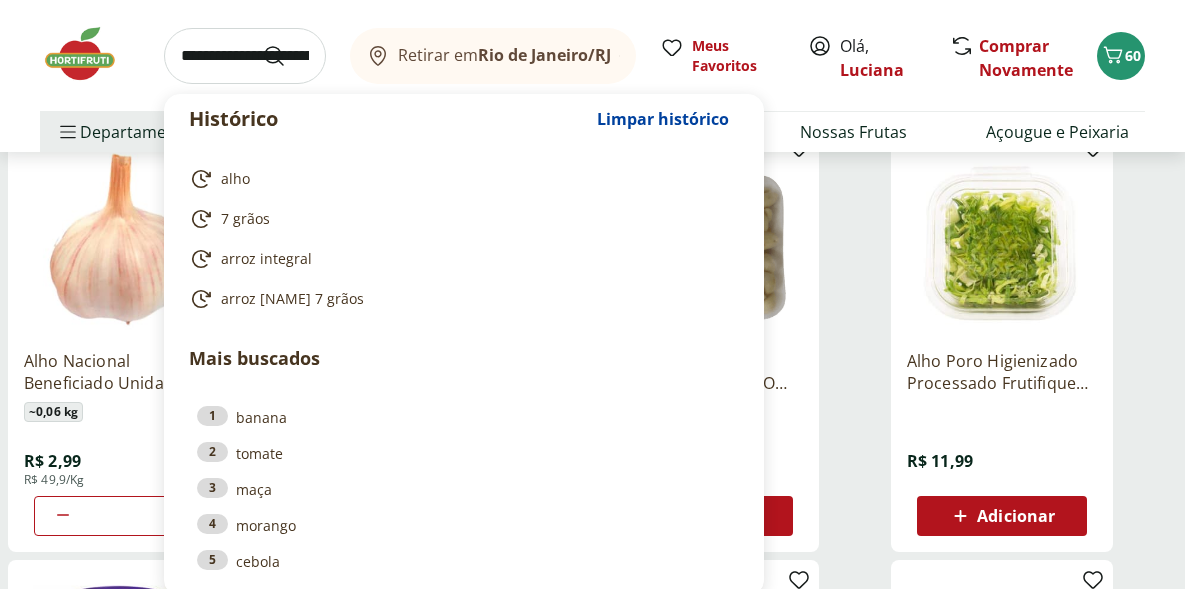 click at bounding box center [245, 56] 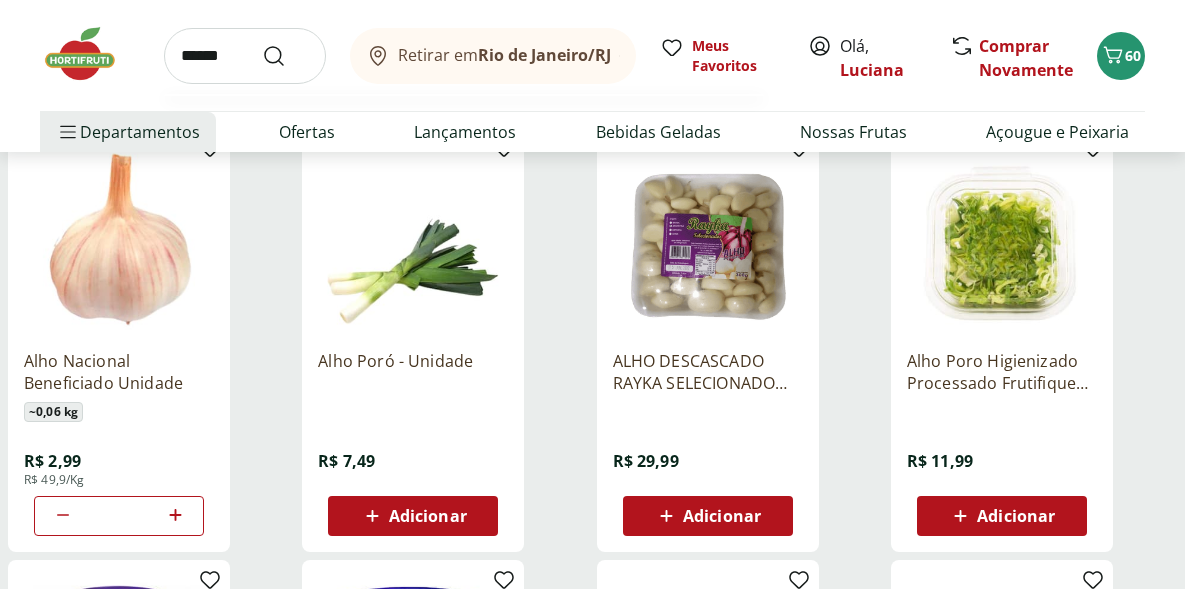 type on "******" 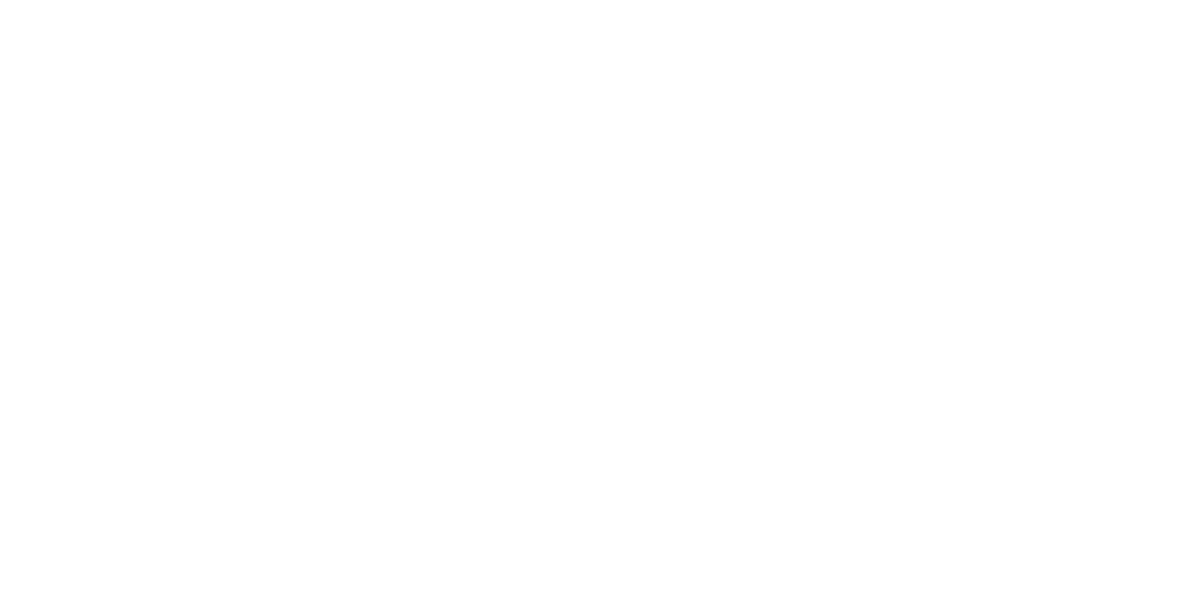 scroll, scrollTop: 0, scrollLeft: 0, axis: both 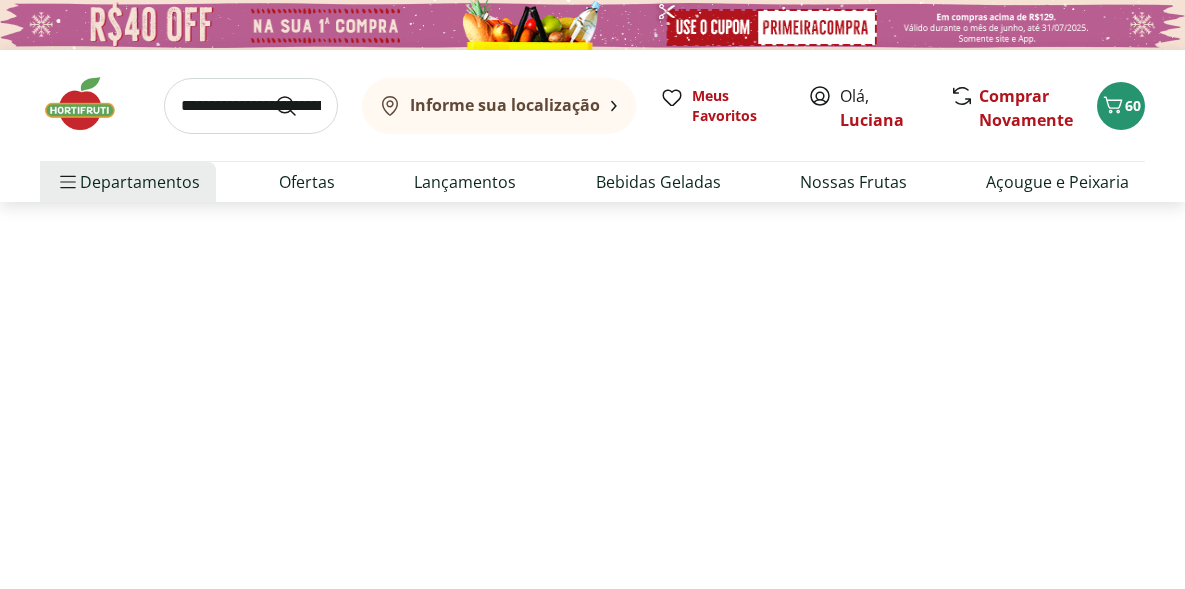 select on "**********" 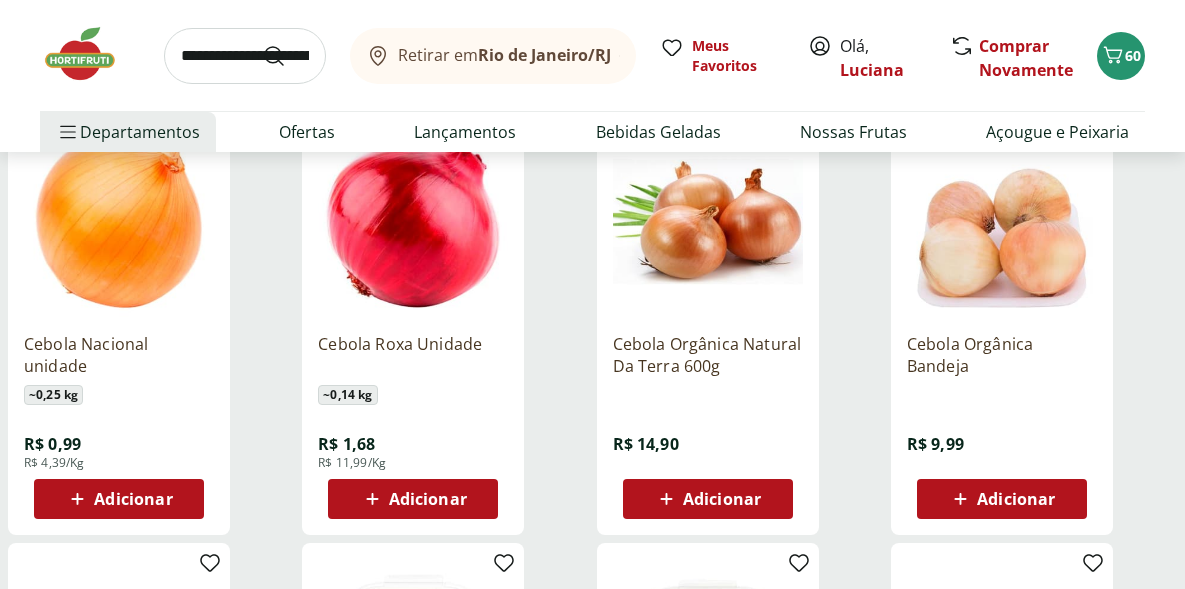 scroll, scrollTop: 290, scrollLeft: 0, axis: vertical 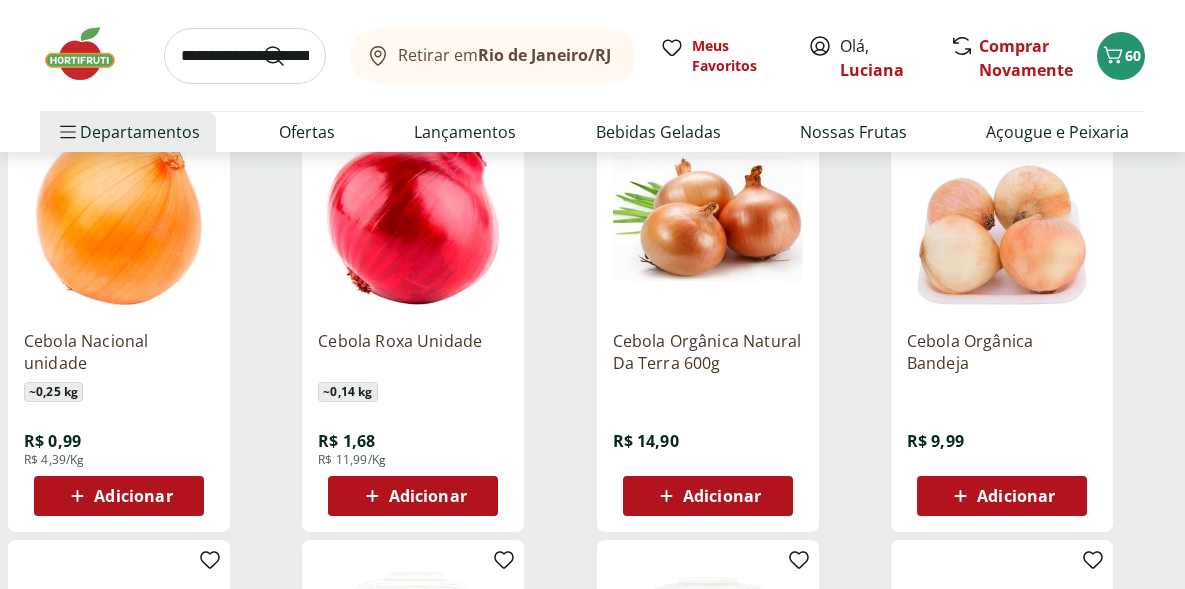 click on "Adicionar" at bounding box center [133, 496] 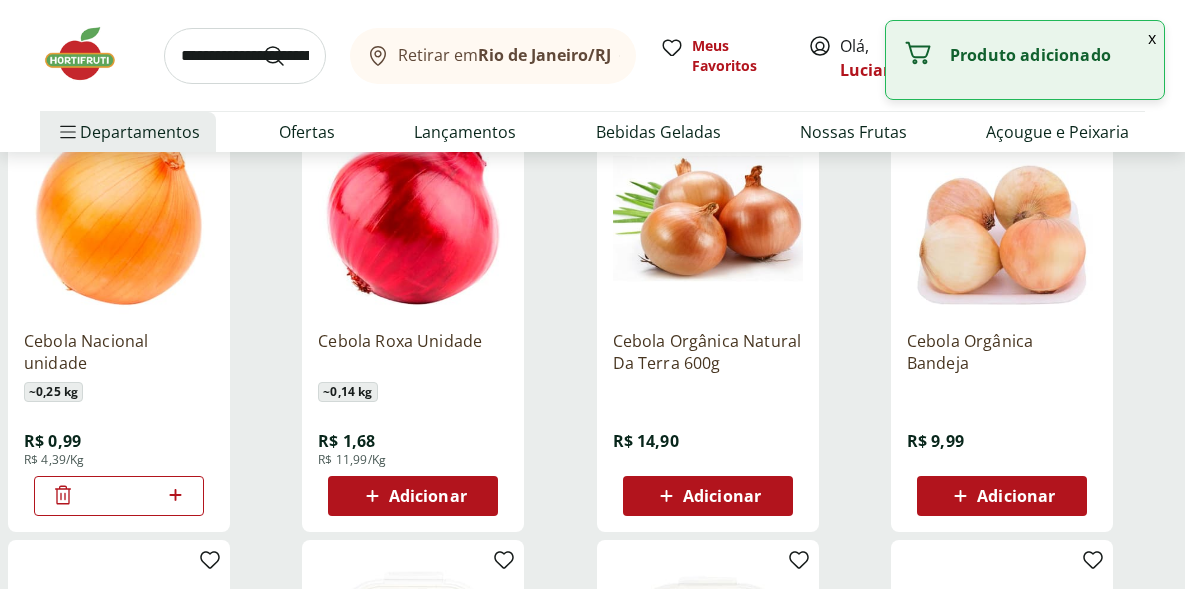 click 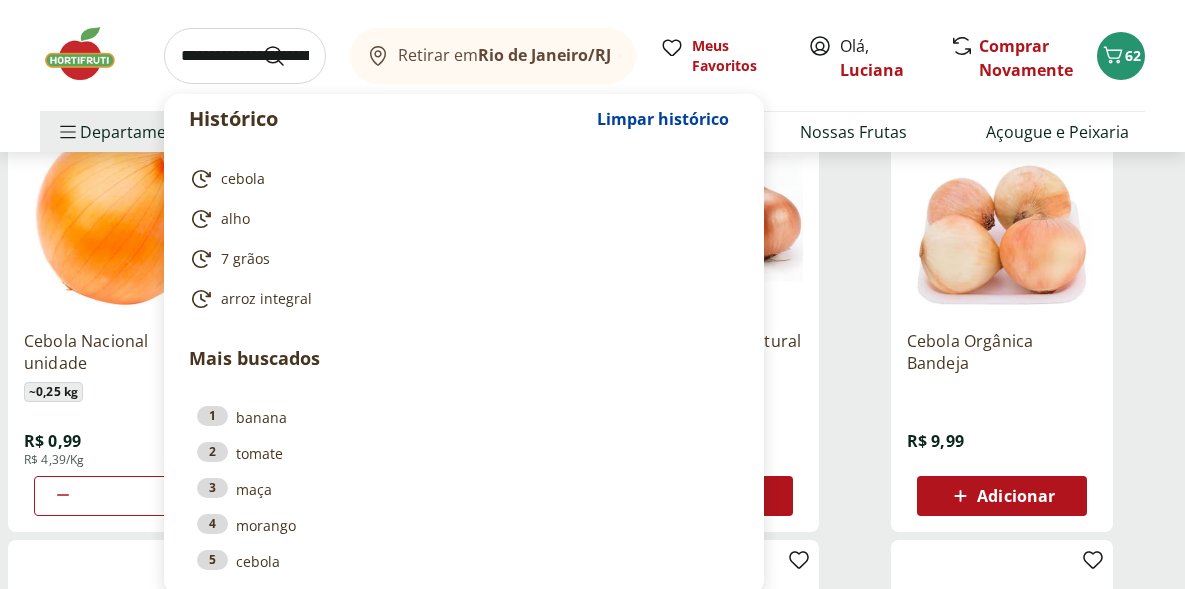 click at bounding box center (245, 56) 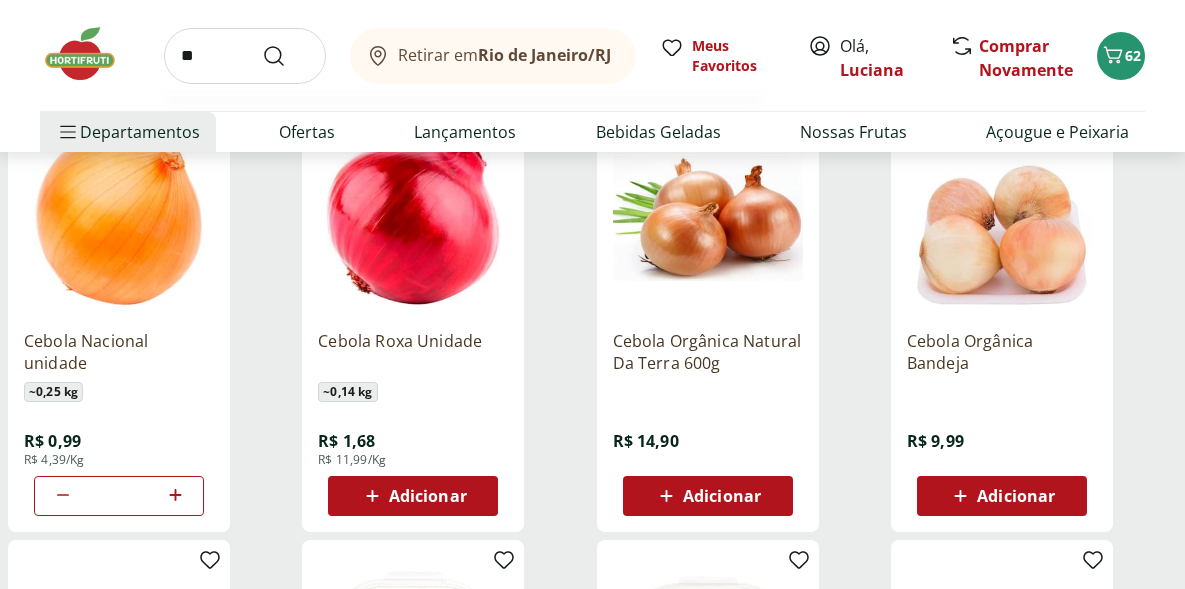 type on "*" 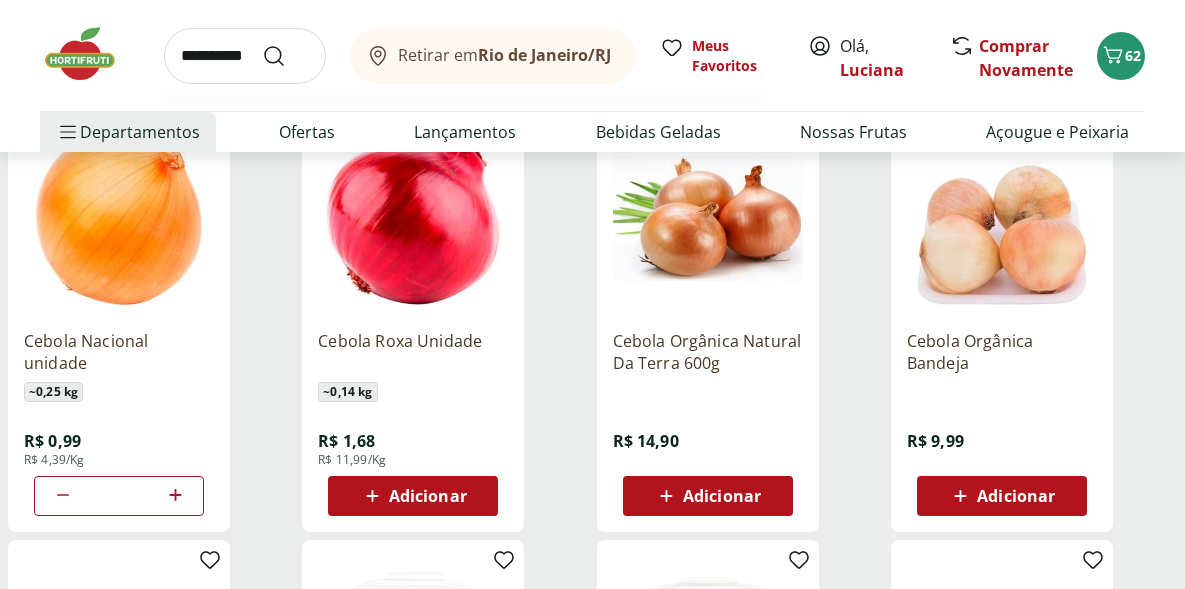 type on "**********" 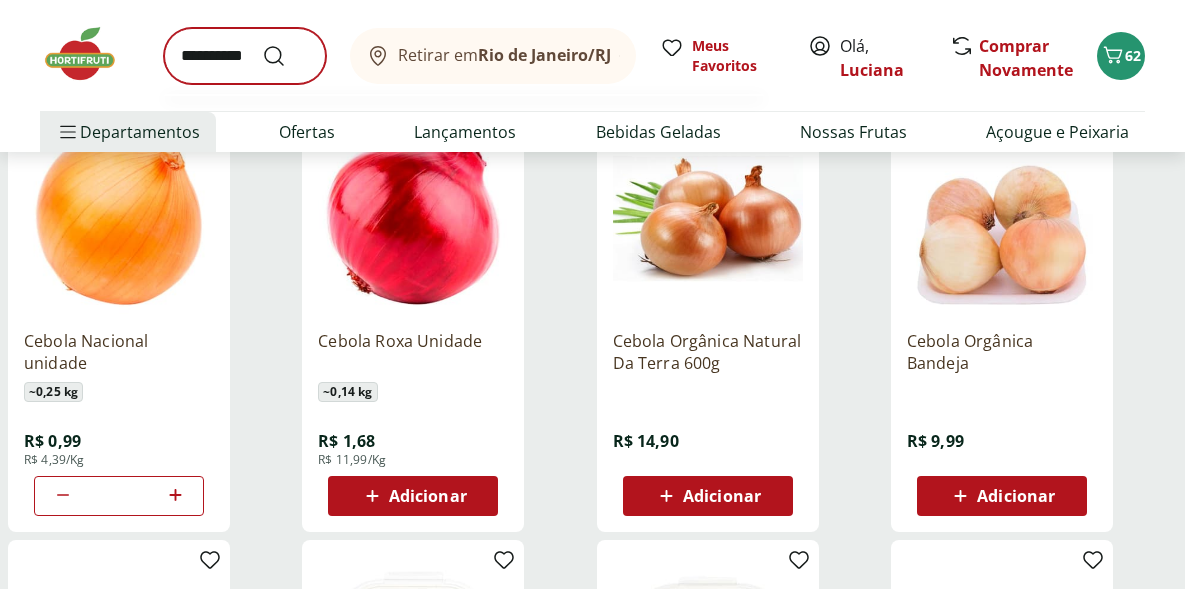 scroll, scrollTop: 0, scrollLeft: 0, axis: both 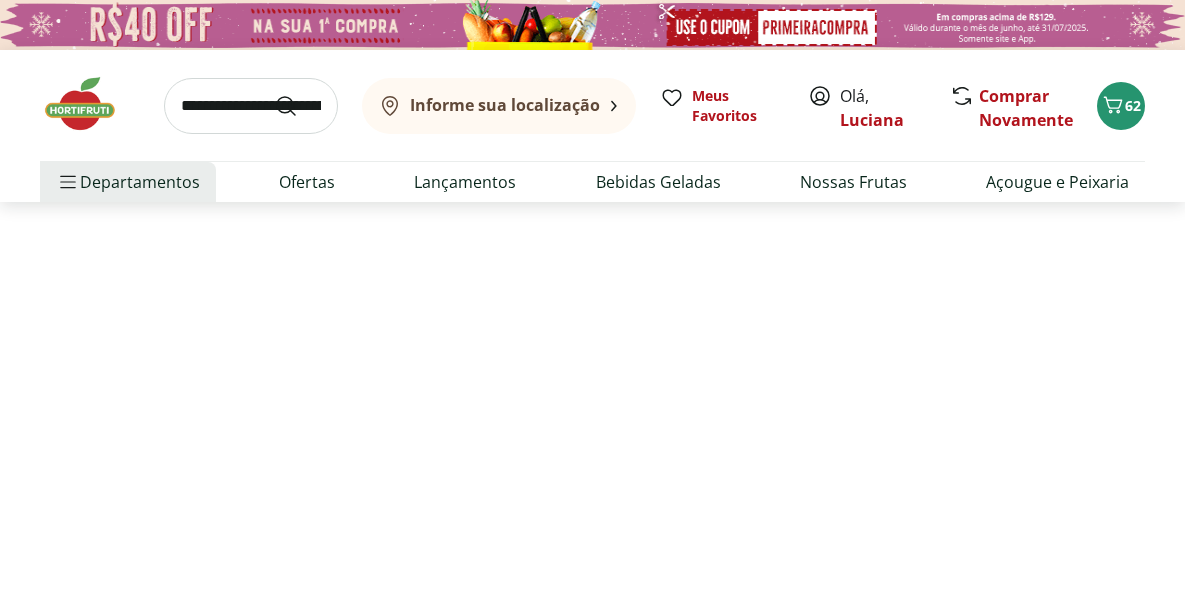 select on "**********" 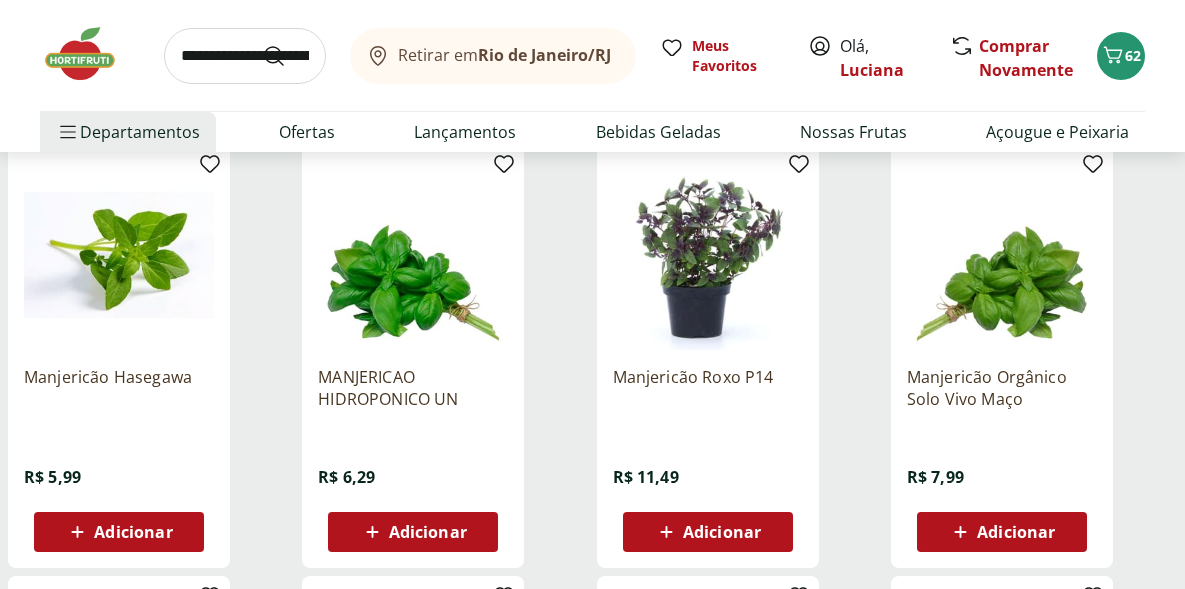 scroll, scrollTop: 263, scrollLeft: 0, axis: vertical 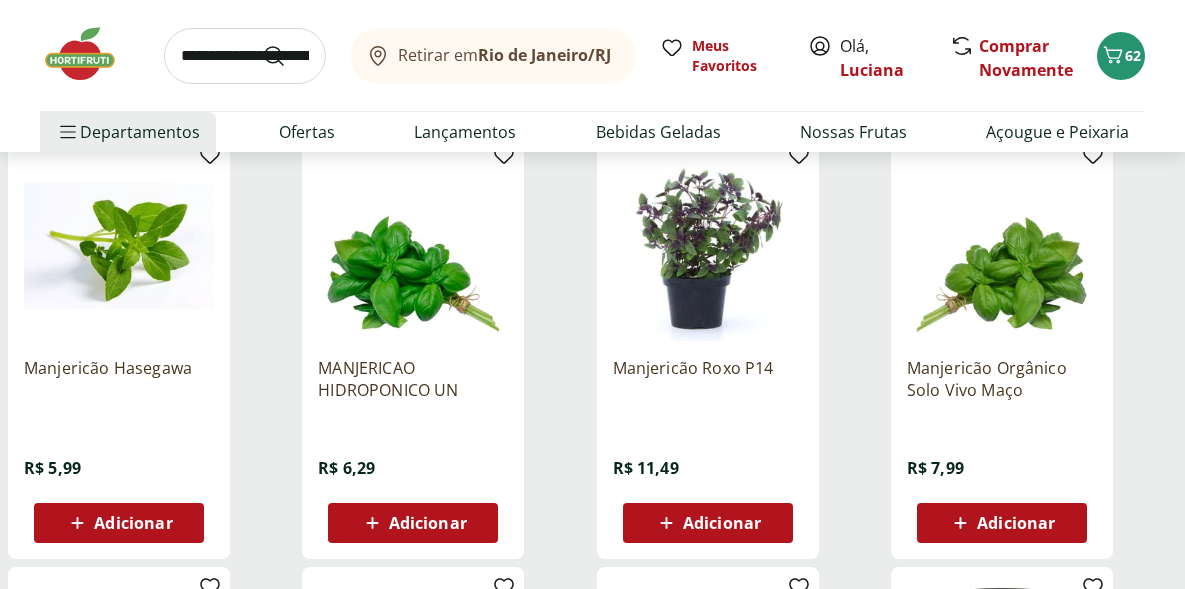 click on "Adicionar" at bounding box center (133, 523) 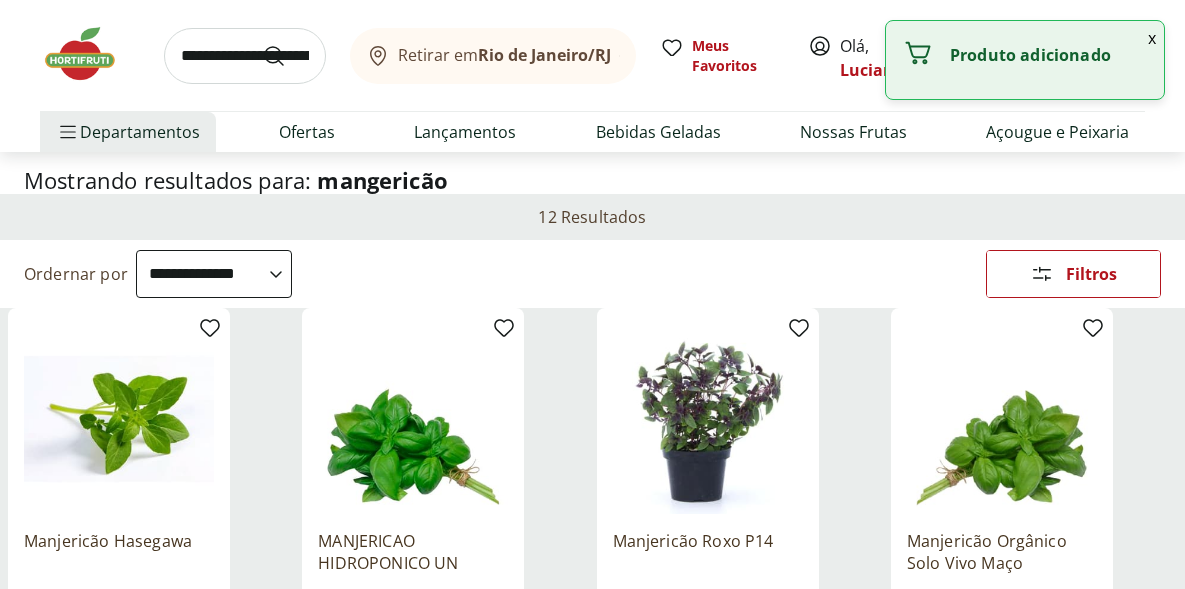 scroll, scrollTop: 0, scrollLeft: 0, axis: both 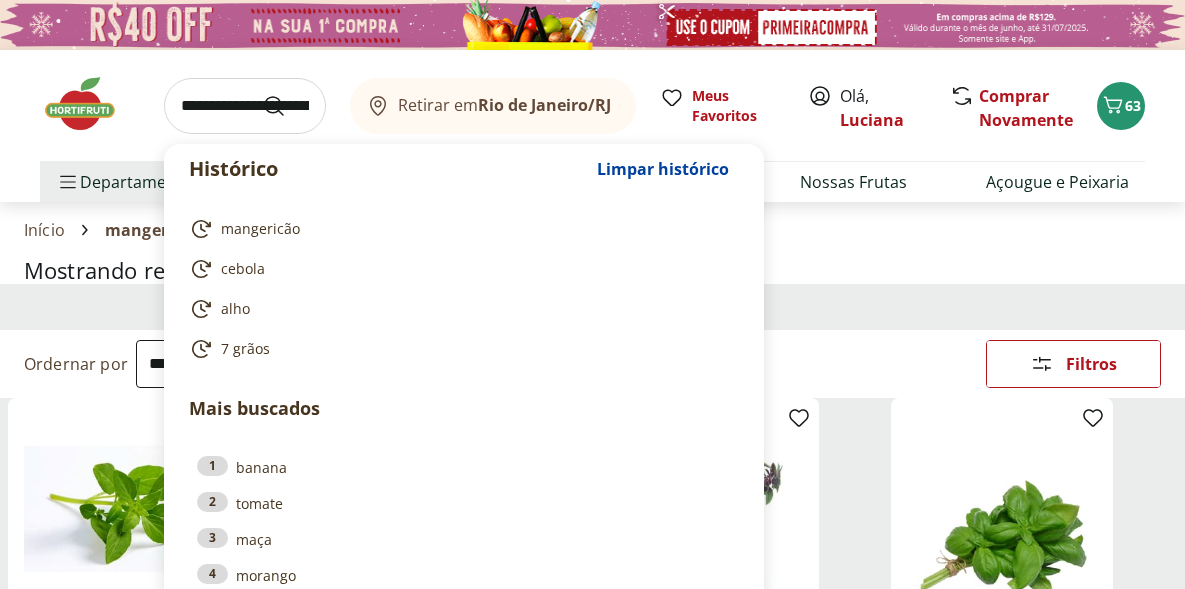click at bounding box center (245, 106) 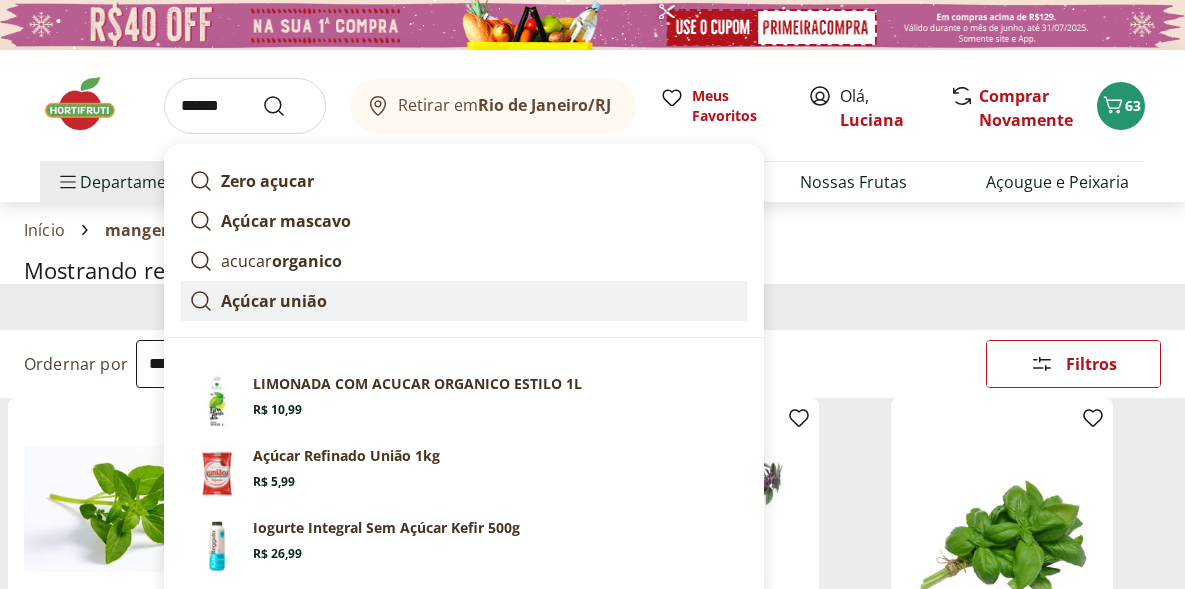 click on "Açúcar união" at bounding box center (274, 301) 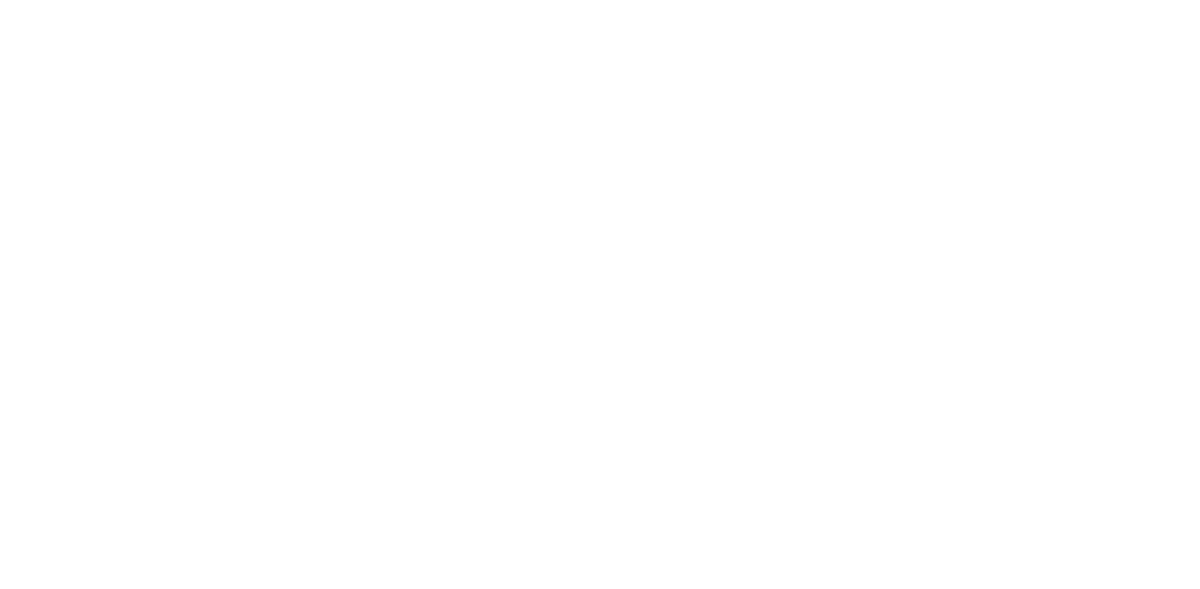 scroll, scrollTop: 0, scrollLeft: 0, axis: both 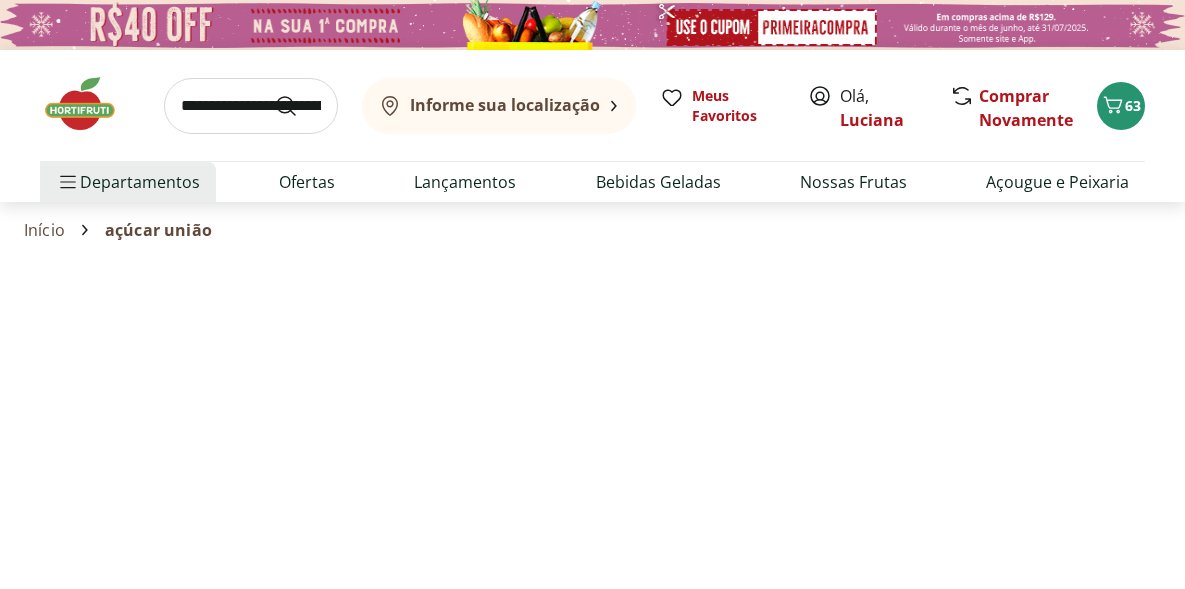 select on "**********" 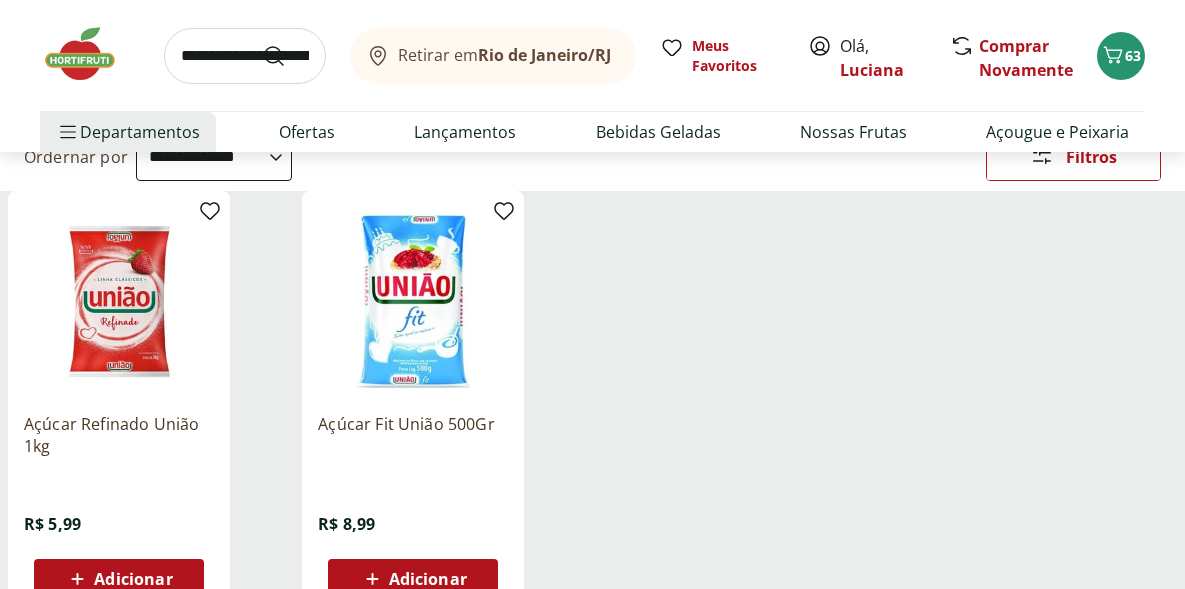 scroll, scrollTop: 209, scrollLeft: 0, axis: vertical 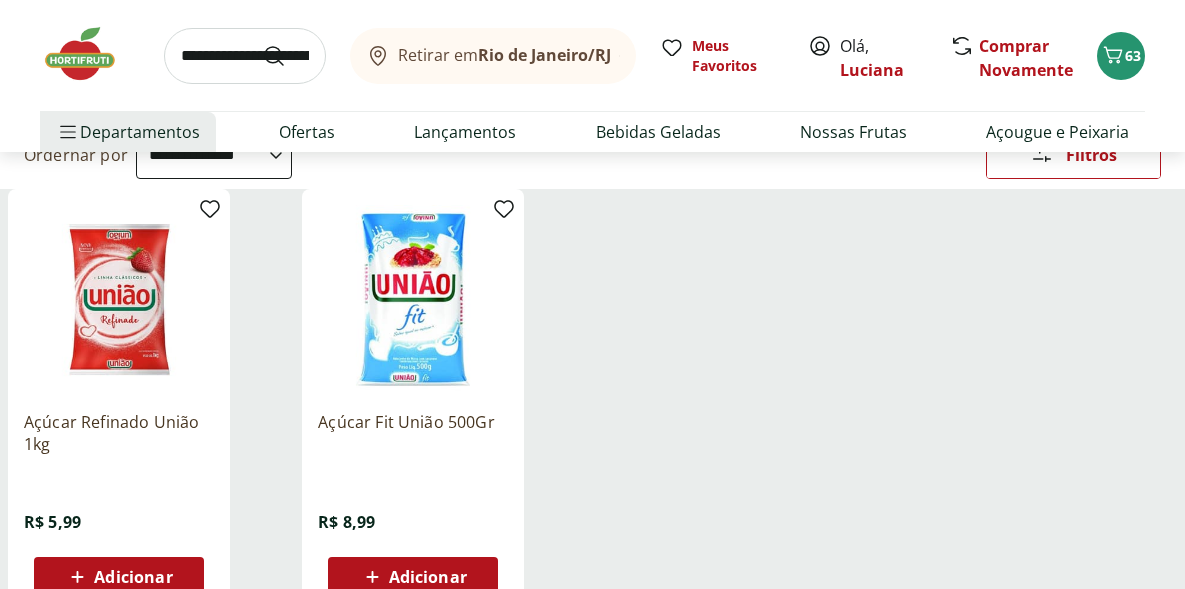click on "Adicionar" at bounding box center [119, 577] 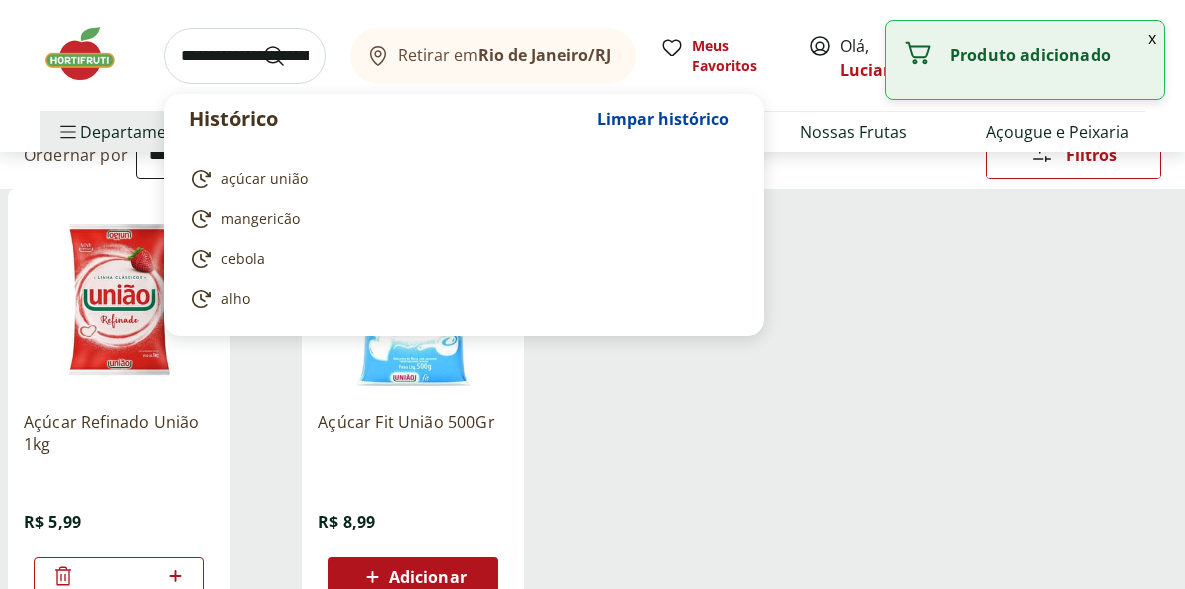 click at bounding box center (245, 56) 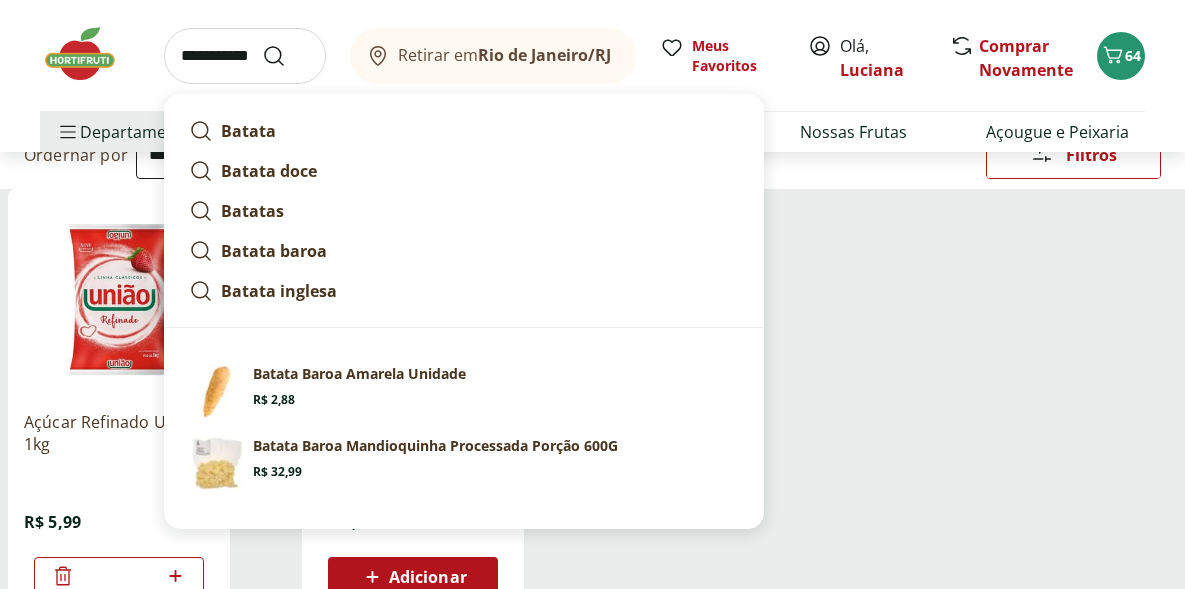 type on "**********" 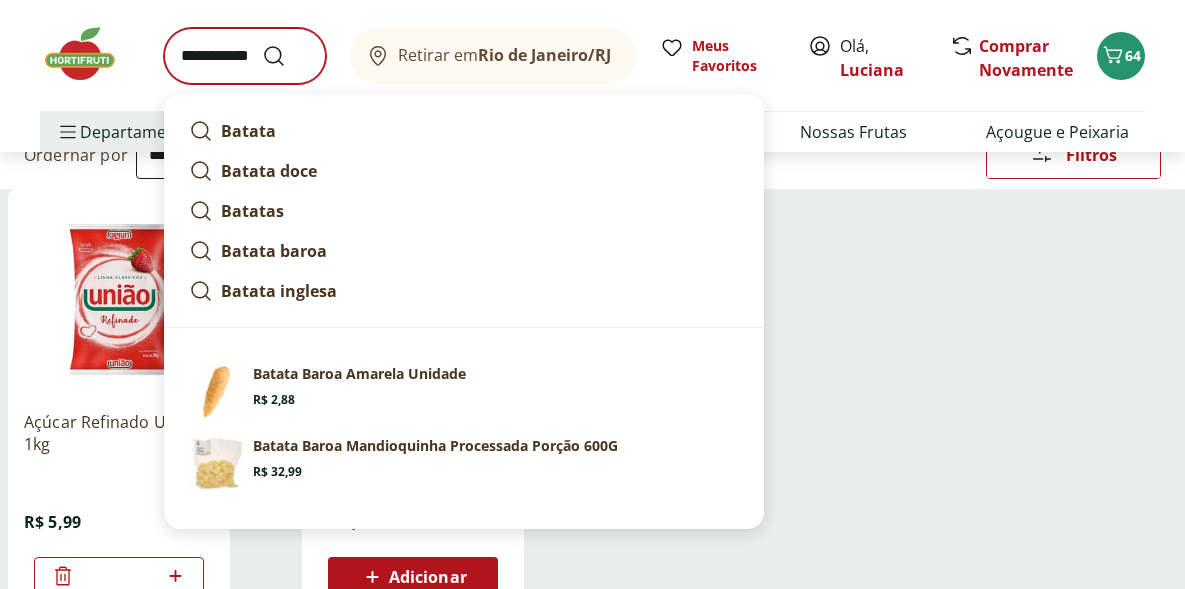 scroll, scrollTop: 0, scrollLeft: 0, axis: both 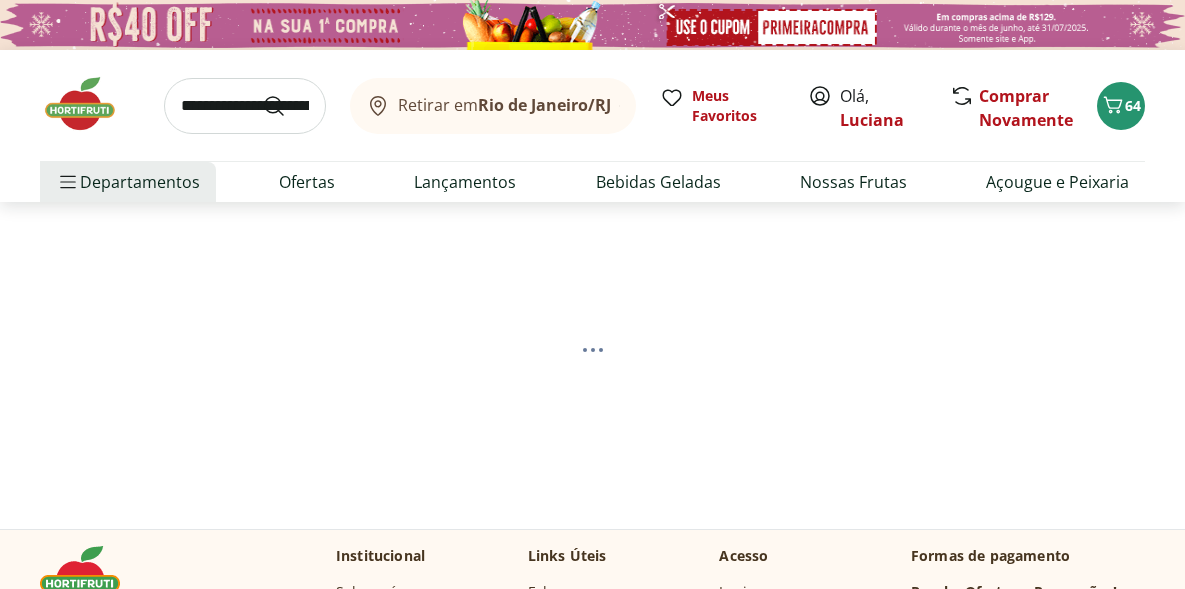 select on "**********" 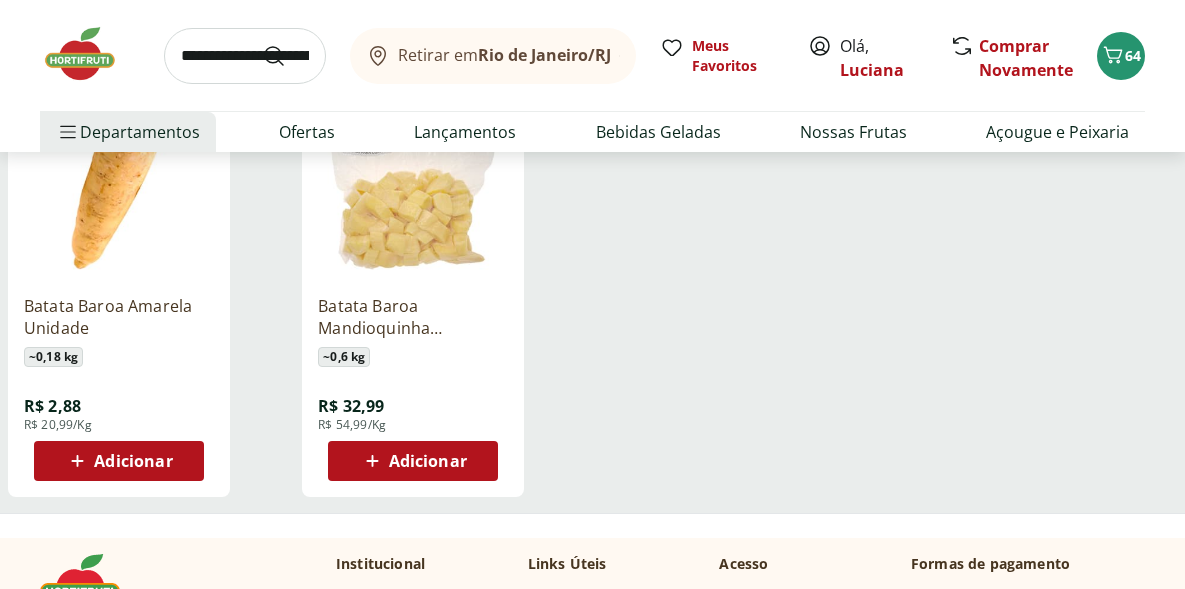 scroll, scrollTop: 355, scrollLeft: 0, axis: vertical 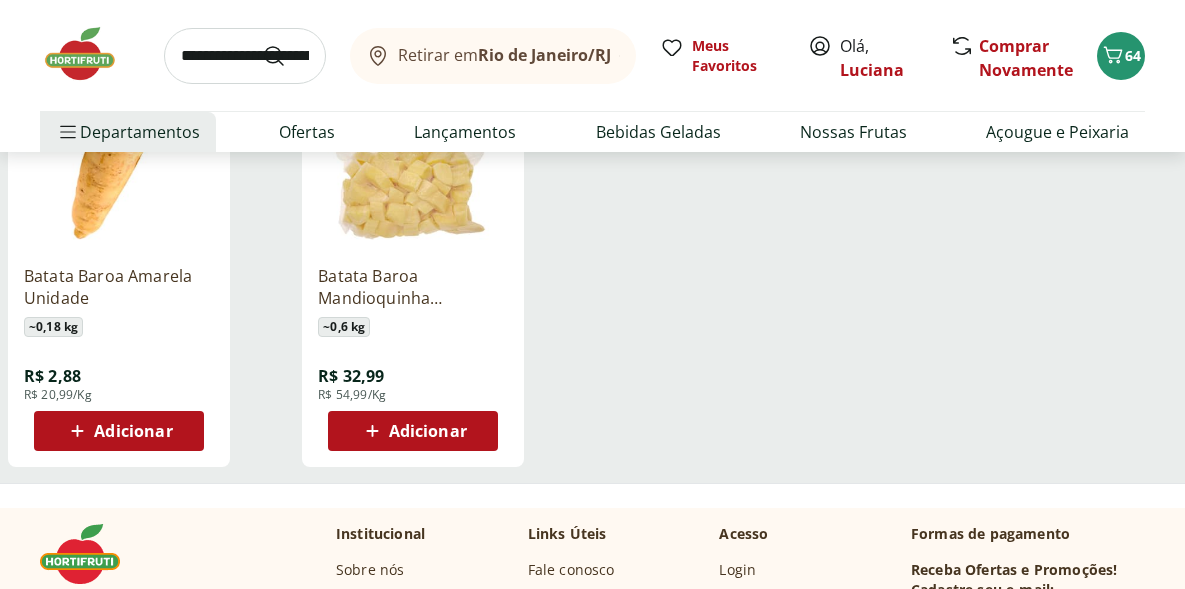 click on "Adicionar" at bounding box center [133, 431] 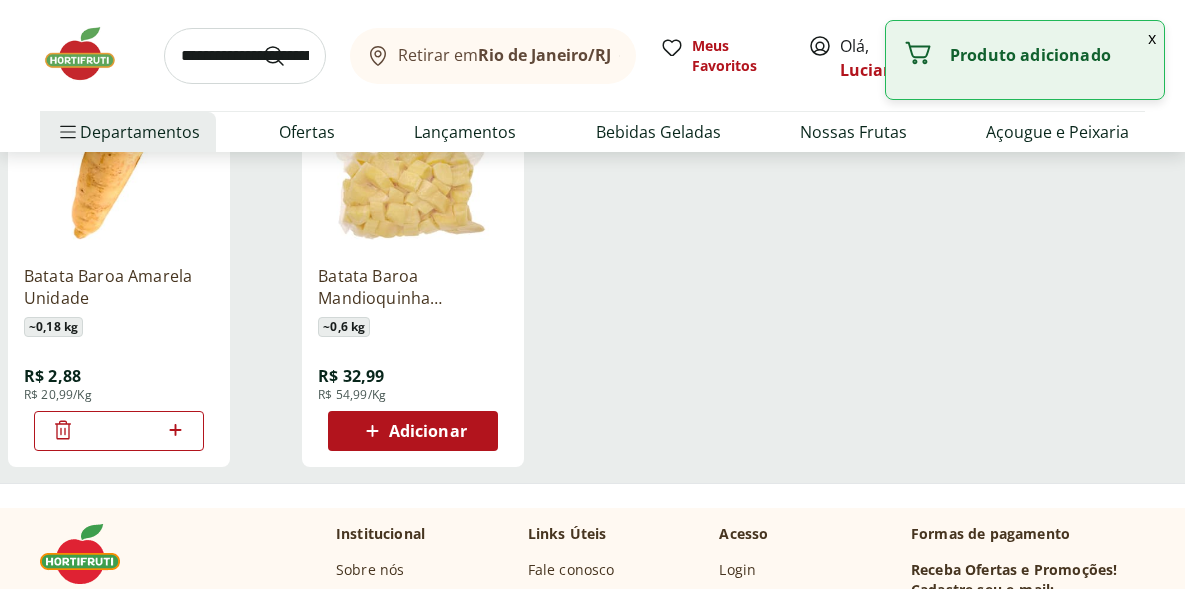 click on "*" at bounding box center [119, 431] 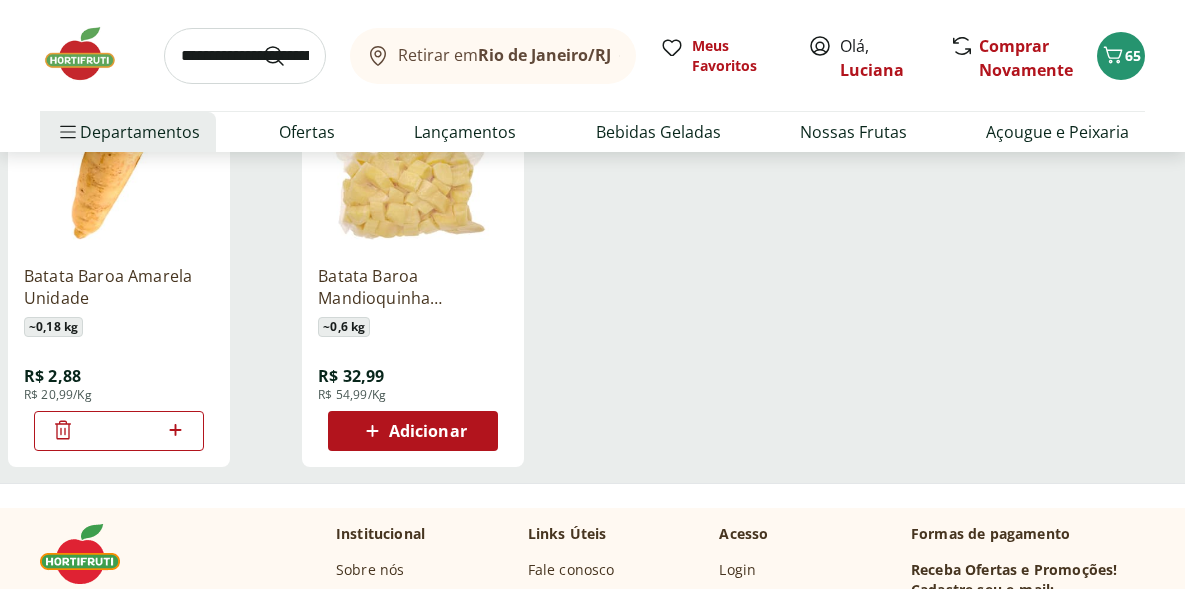 type on "*" 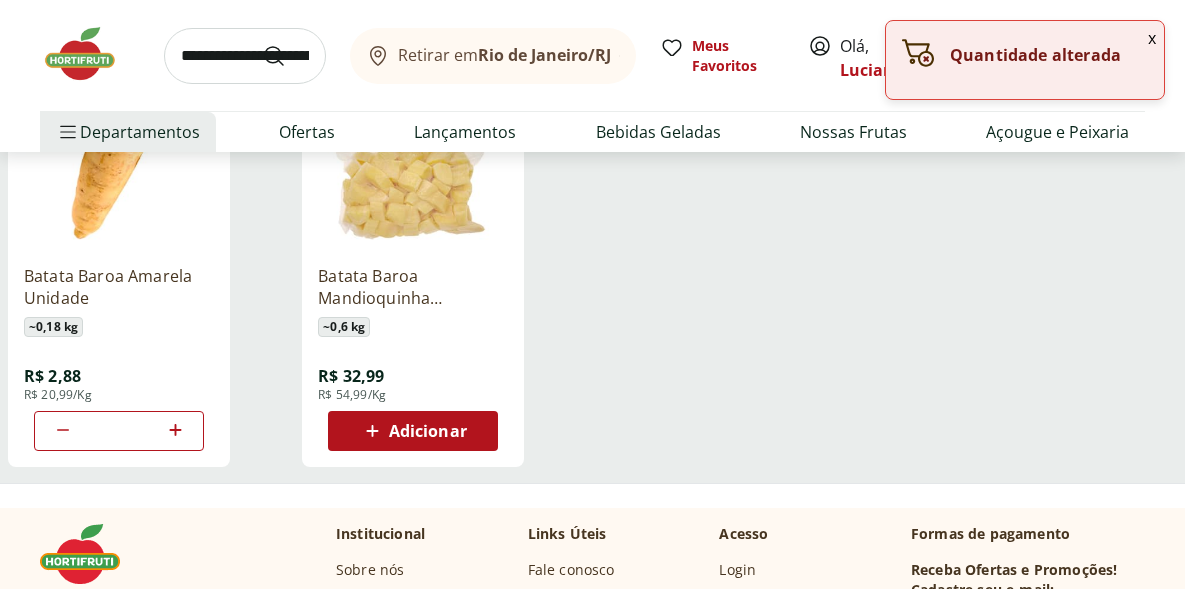 click on "Batata Baroa Amarela Unidade ~ 0,18 kg R$ 2,88 R$ 20,99/Kg *" at bounding box center (151, 255) 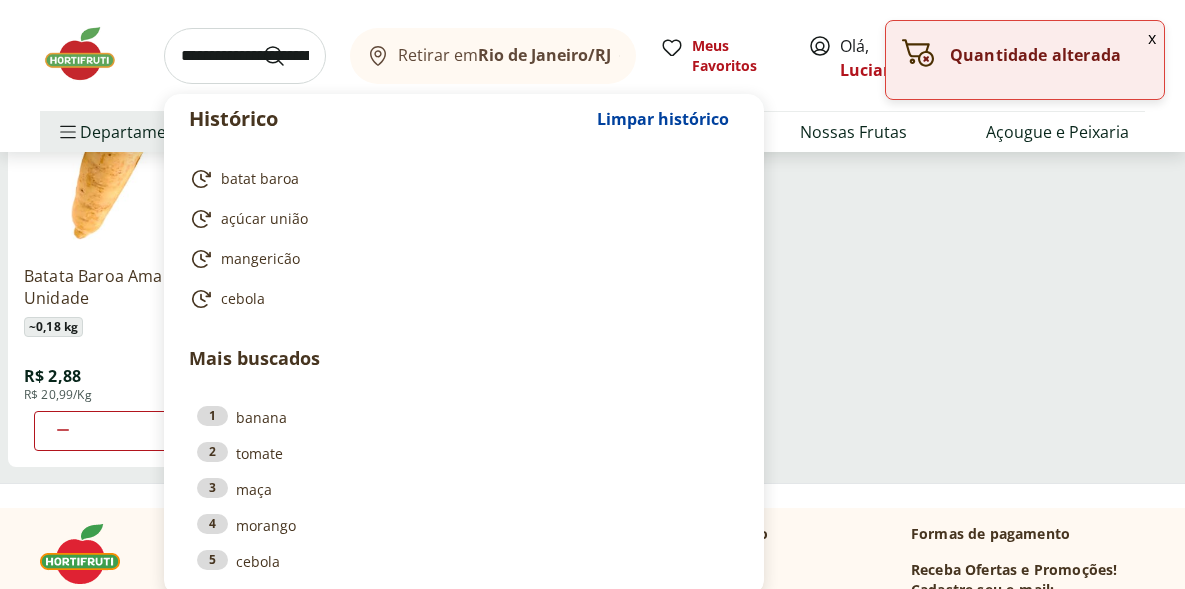 click at bounding box center [245, 56] 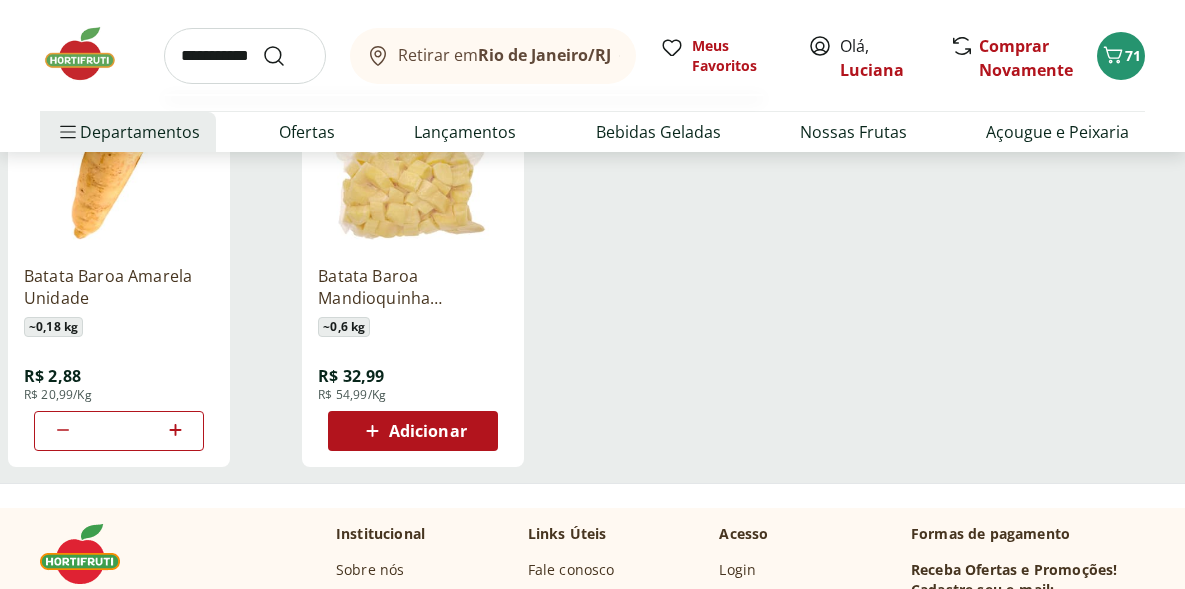 type on "**********" 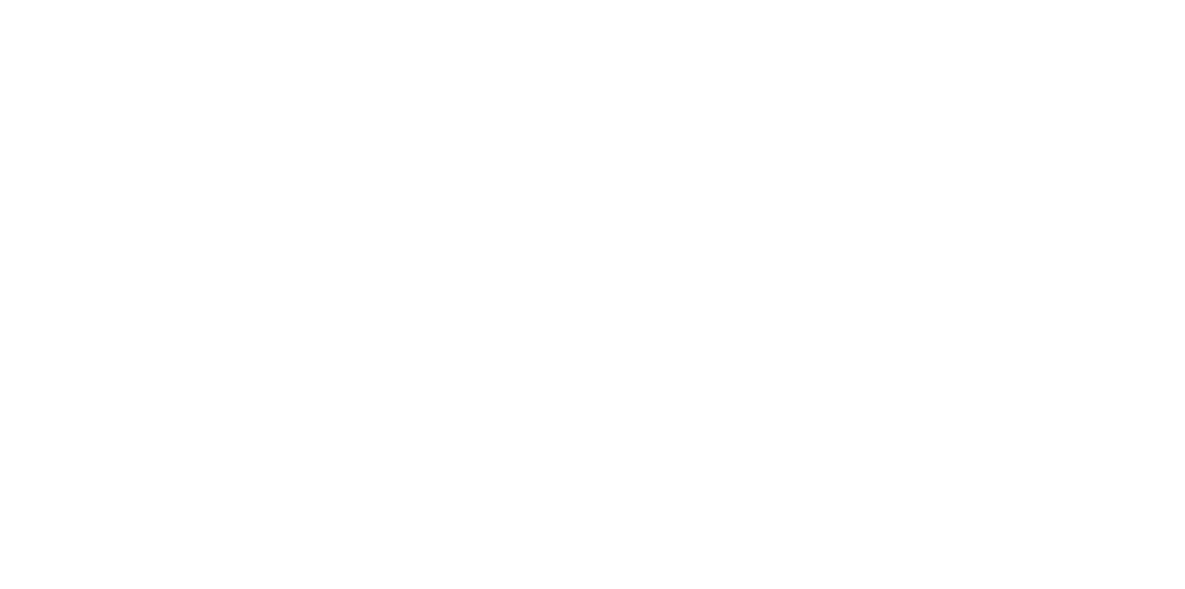 scroll, scrollTop: 0, scrollLeft: 0, axis: both 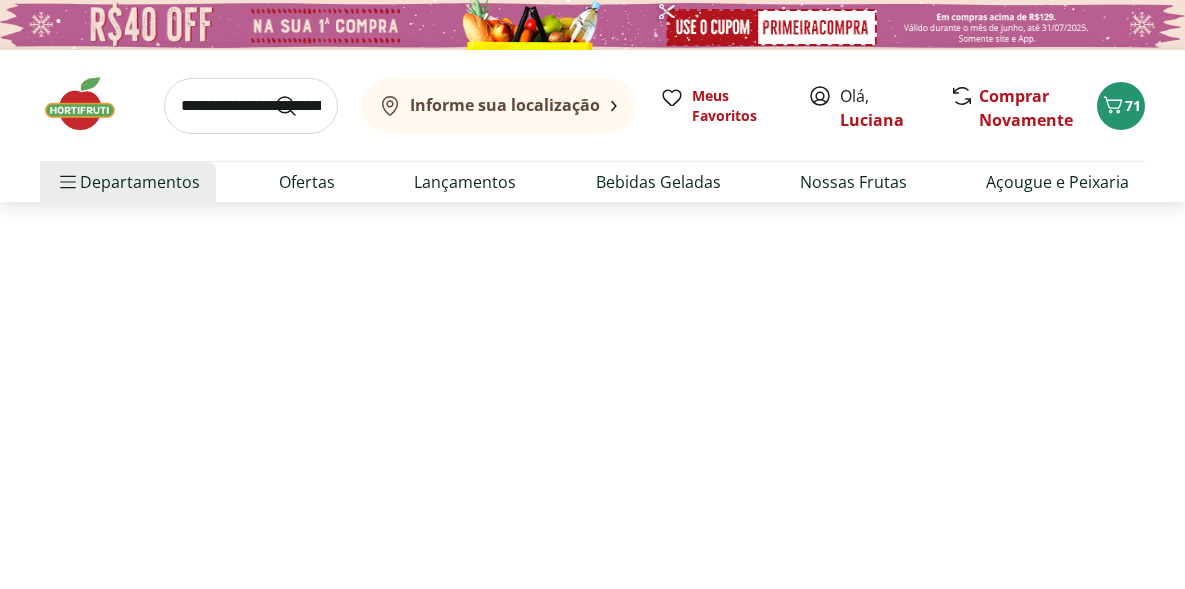 select on "**********" 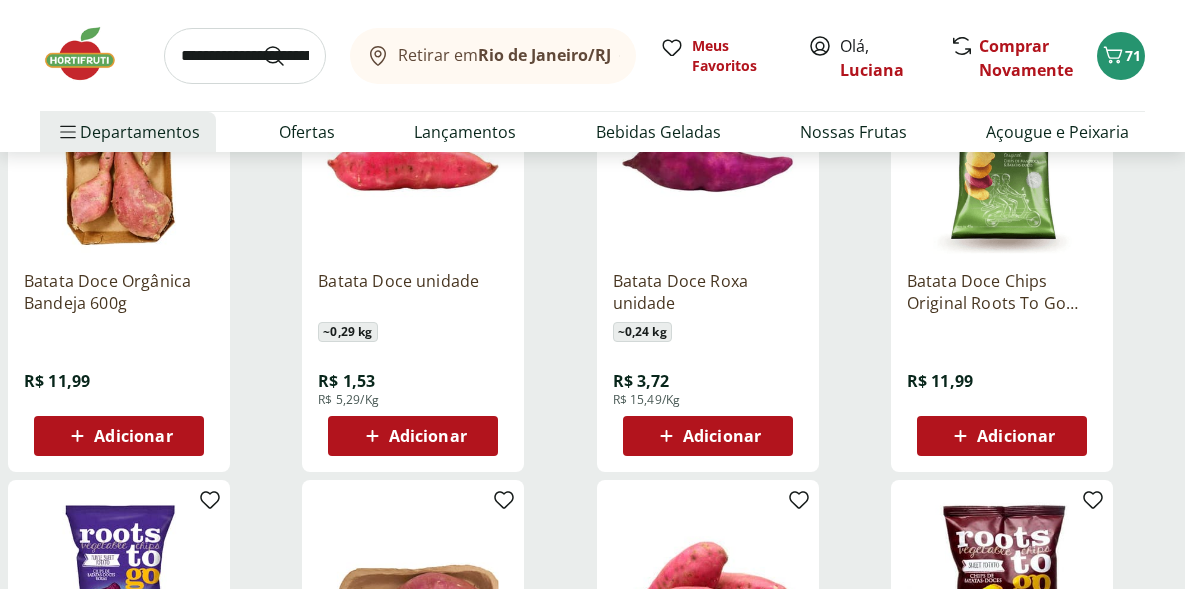 scroll, scrollTop: 350, scrollLeft: 0, axis: vertical 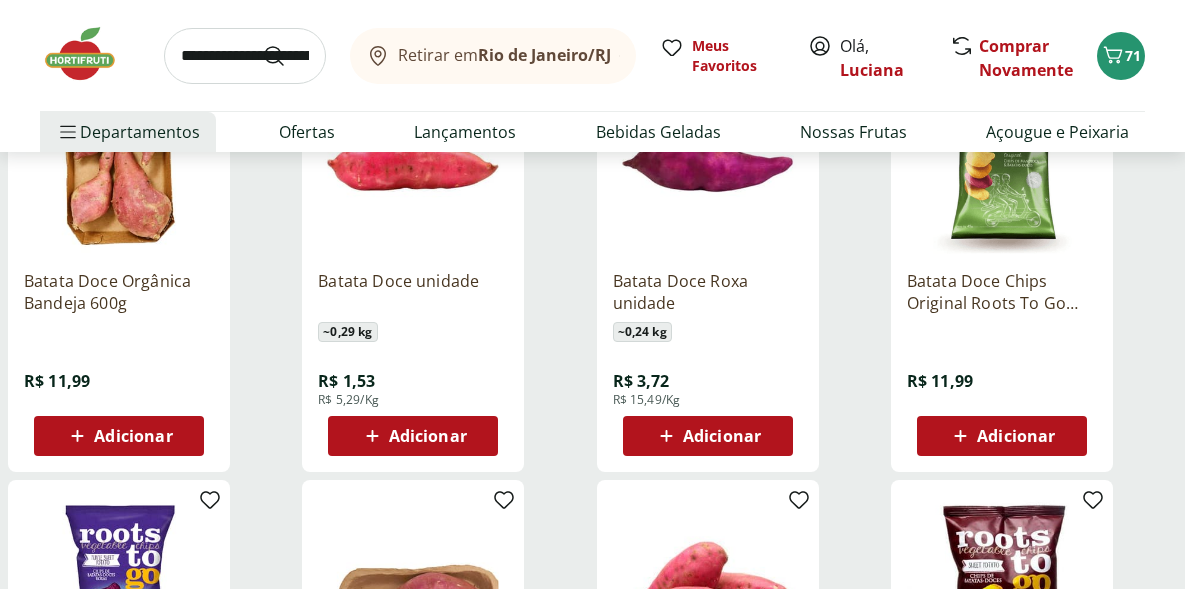 click on "Adicionar" at bounding box center [428, 436] 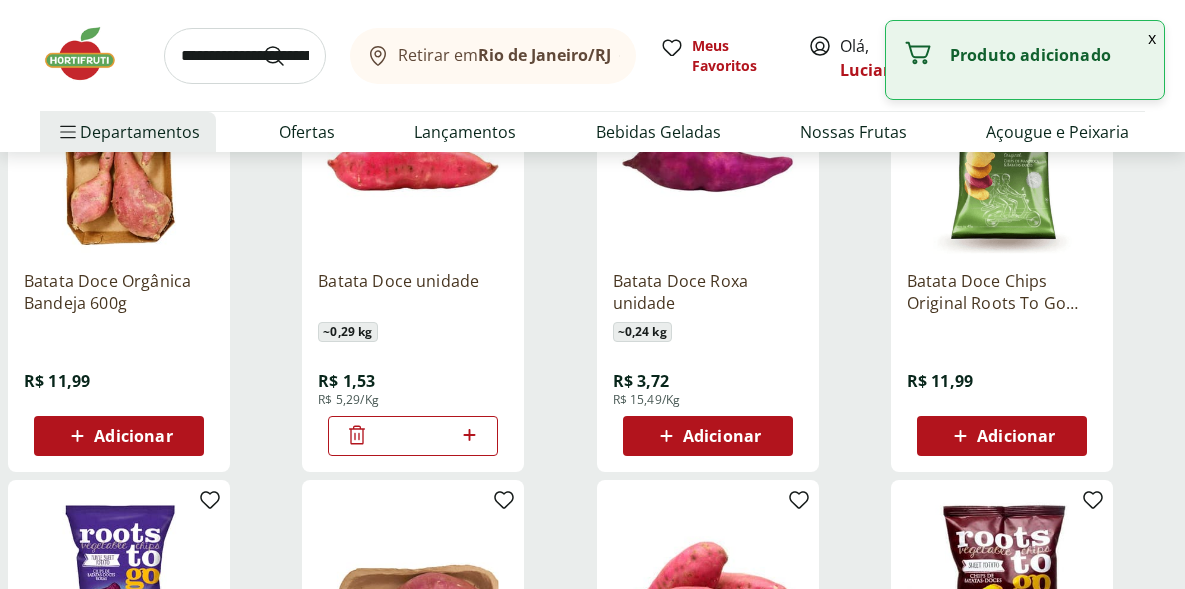 click on "*" at bounding box center (413, 436) 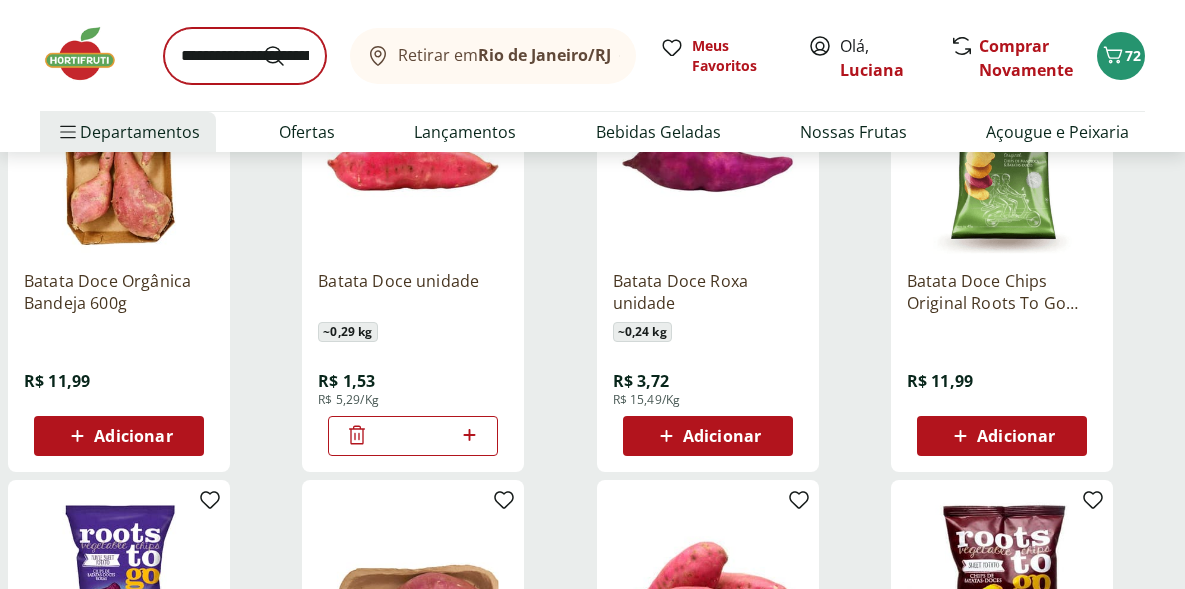 type on "**" 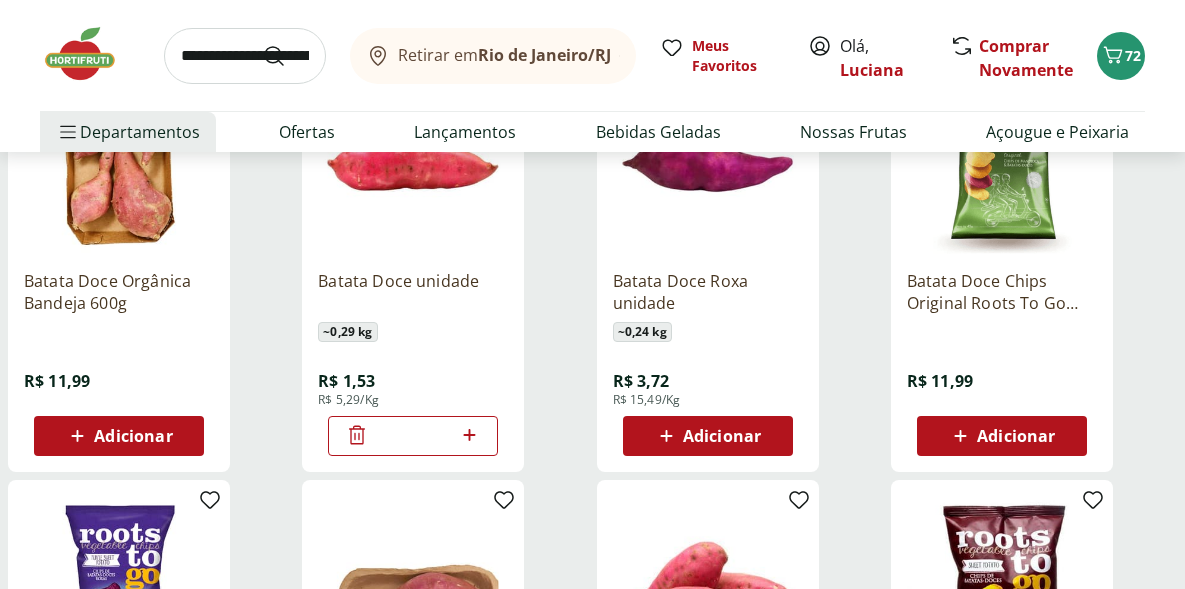 click at bounding box center (245, 56) 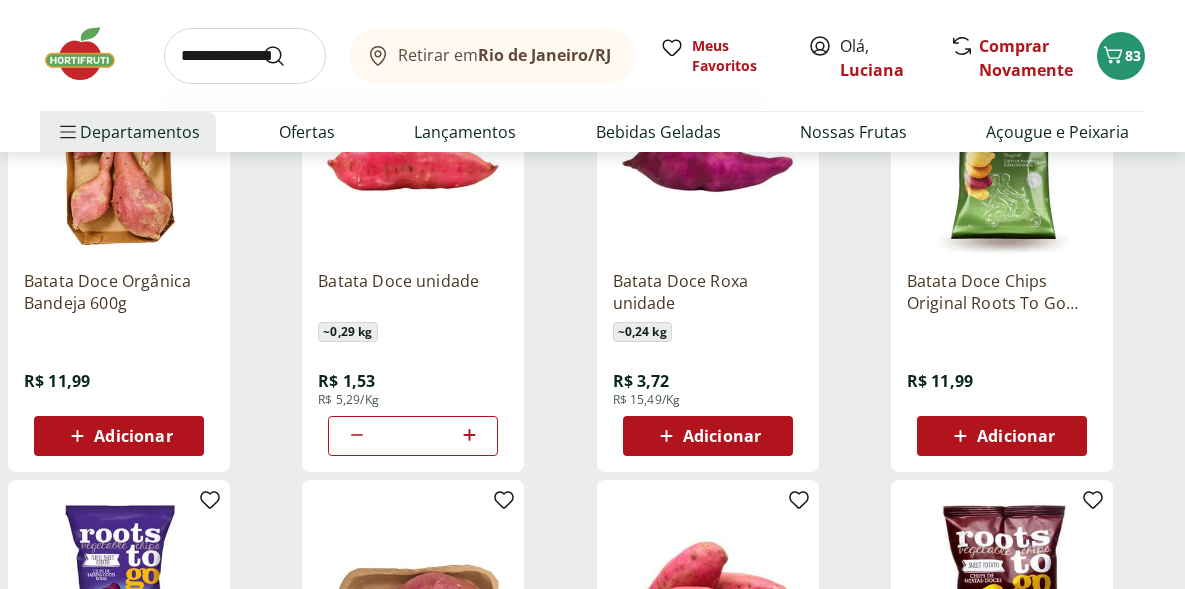 type on "**********" 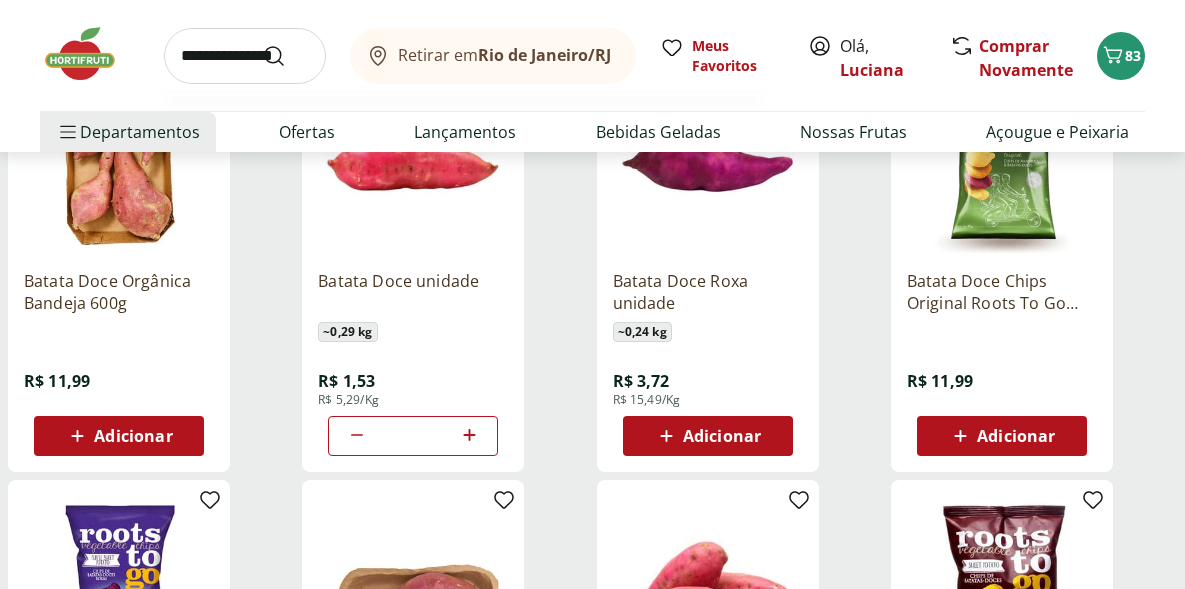 click at bounding box center [286, 56] 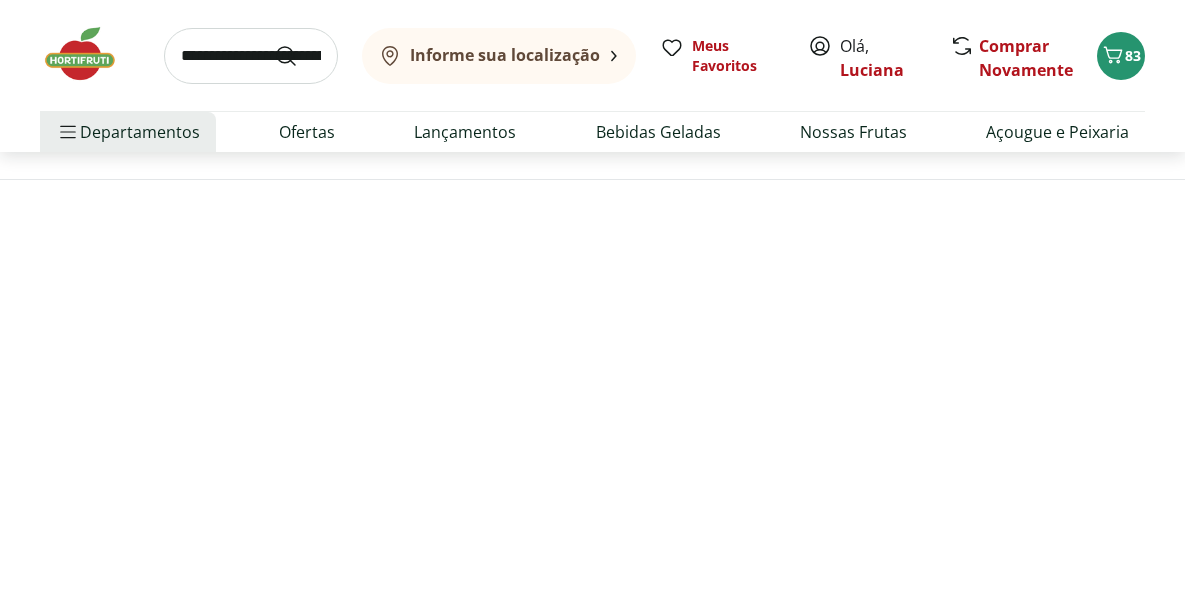 scroll, scrollTop: 0, scrollLeft: 0, axis: both 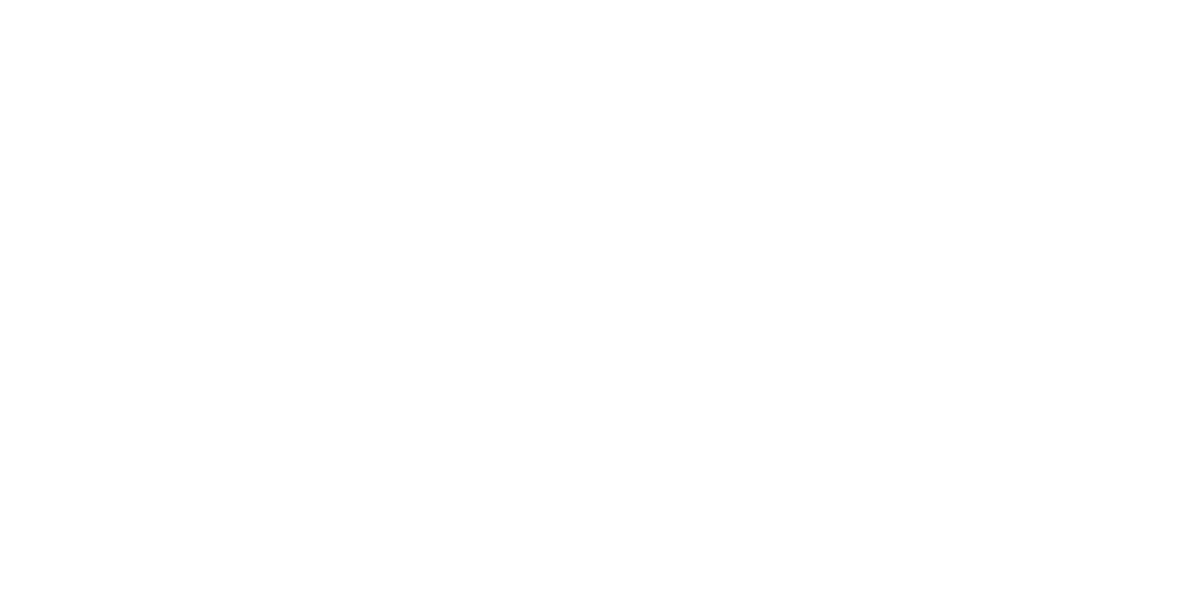 select on "**********" 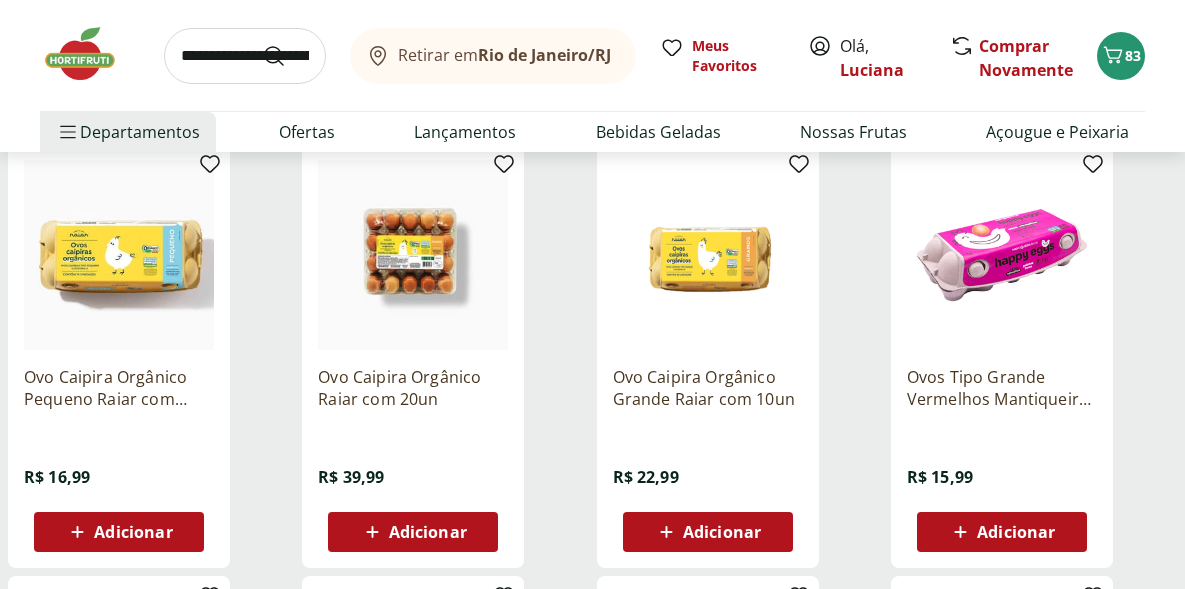 scroll, scrollTop: 262, scrollLeft: 0, axis: vertical 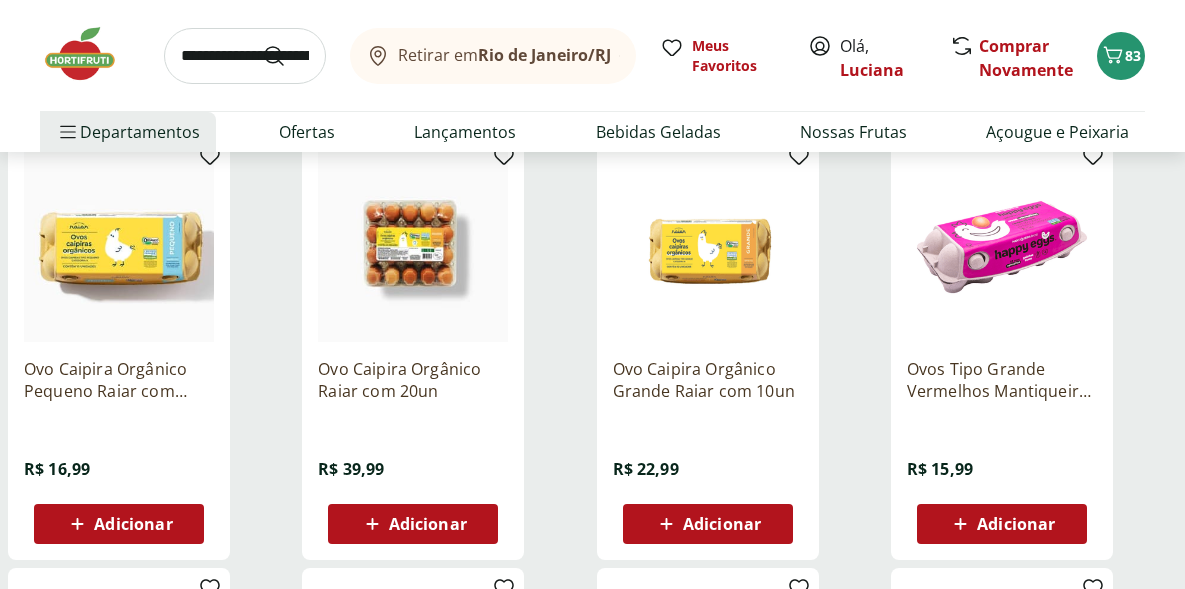 click on "Adicionar" at bounding box center [707, 524] 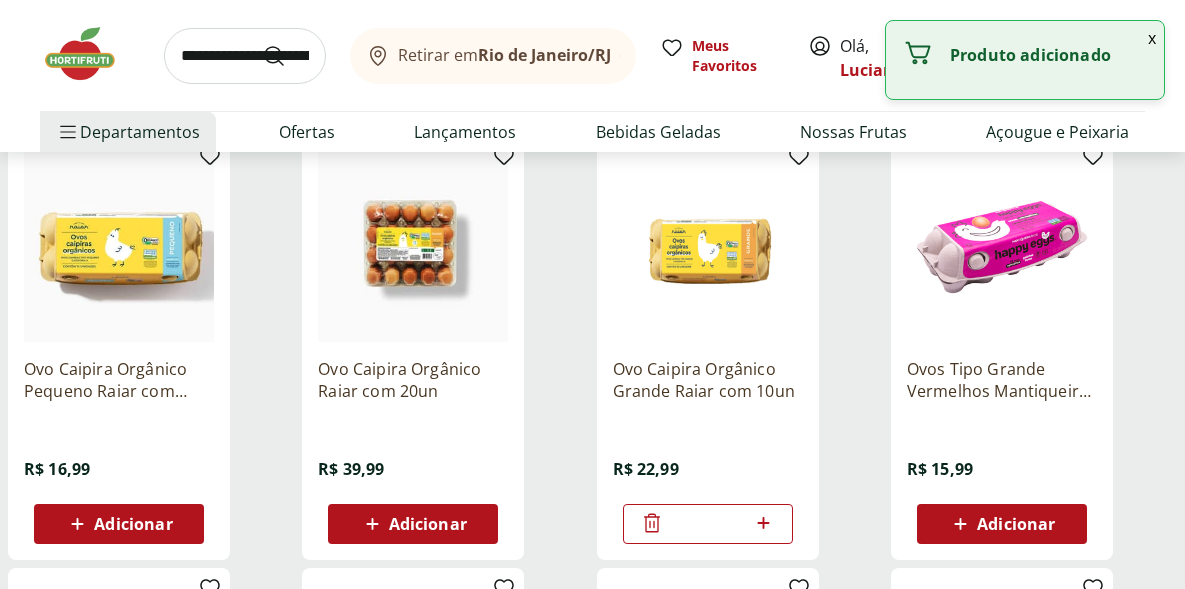 click on "*" at bounding box center (708, 524) 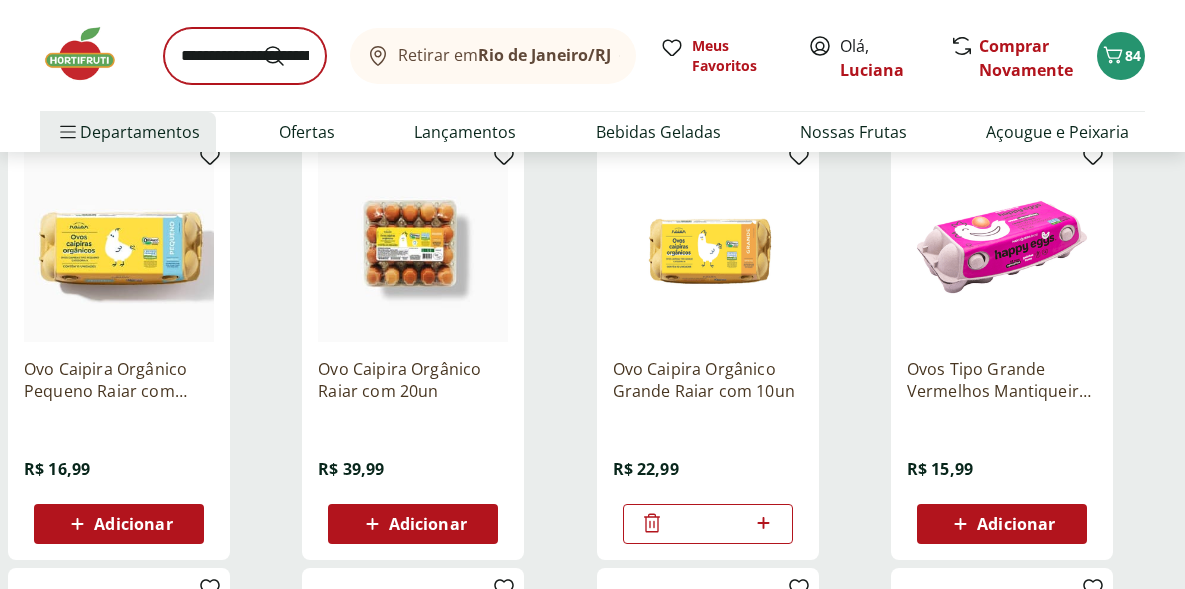 type on "*" 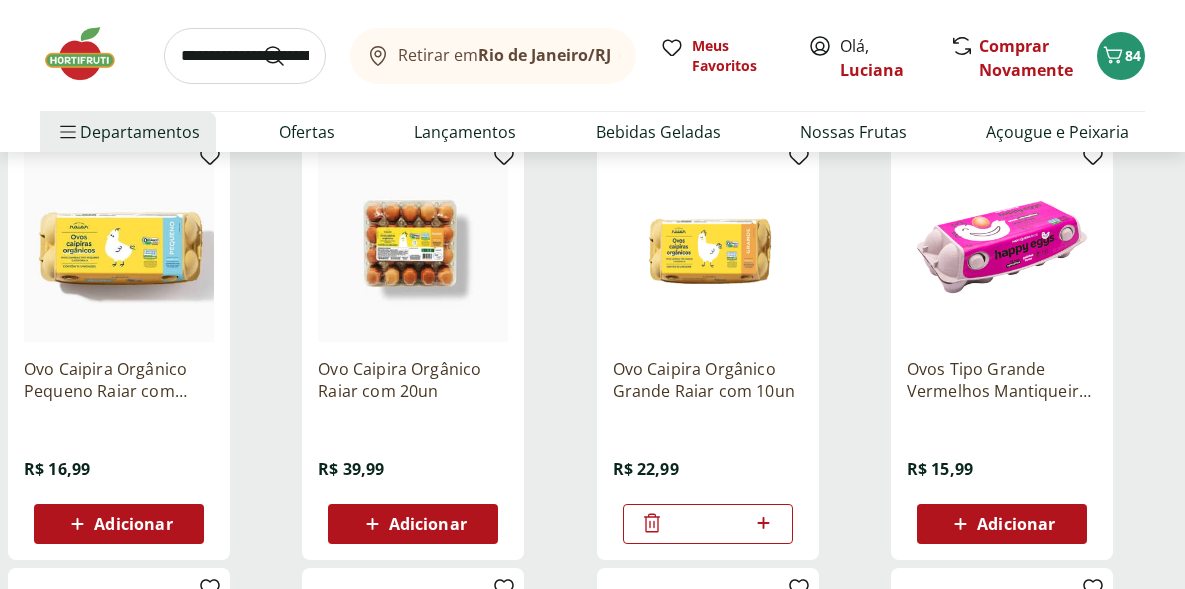 click at bounding box center (245, 56) 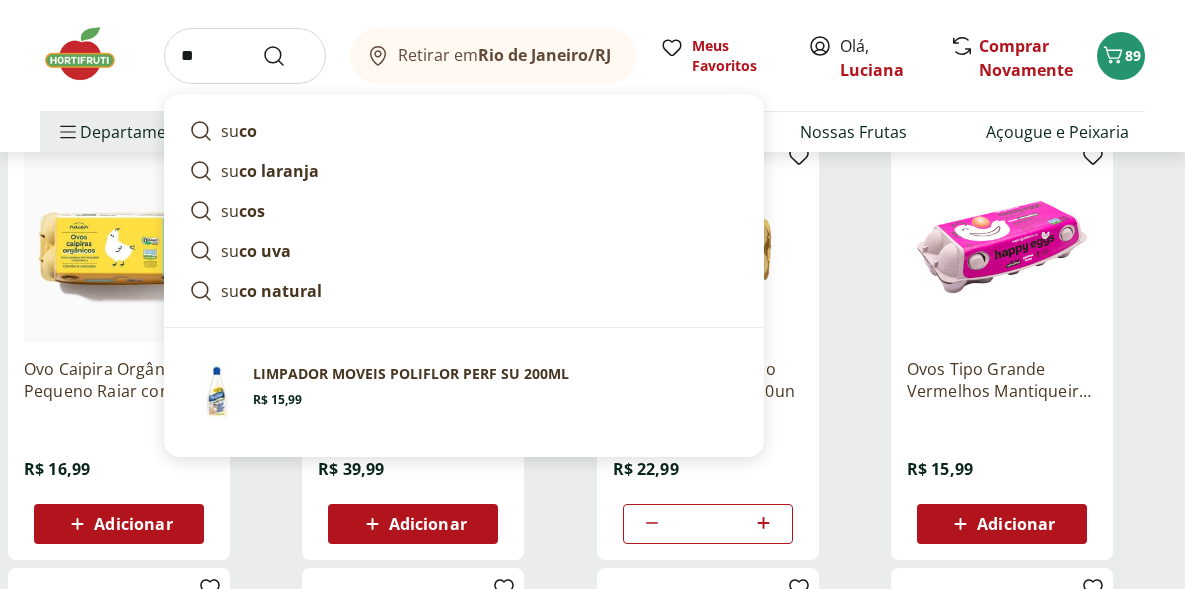 type on "*" 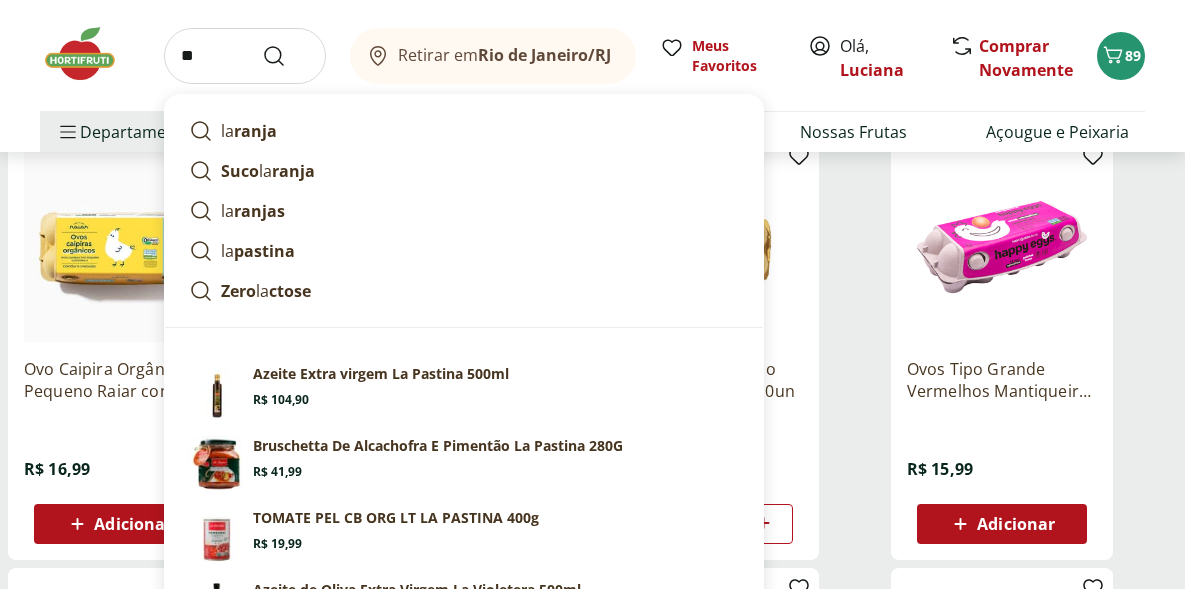 type on "*" 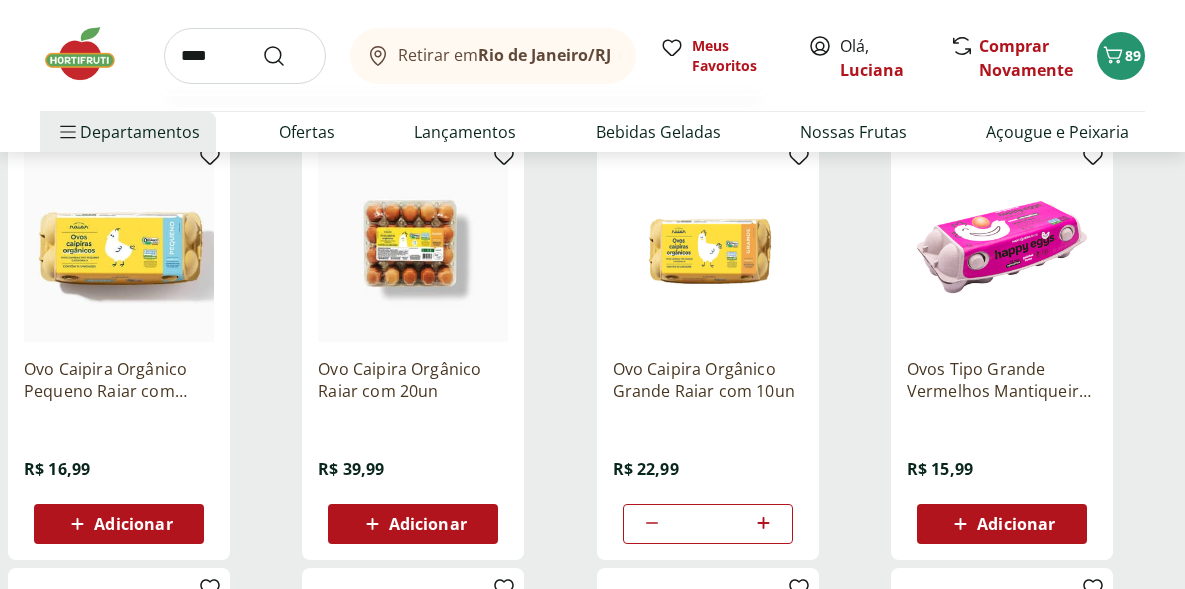 type on "****" 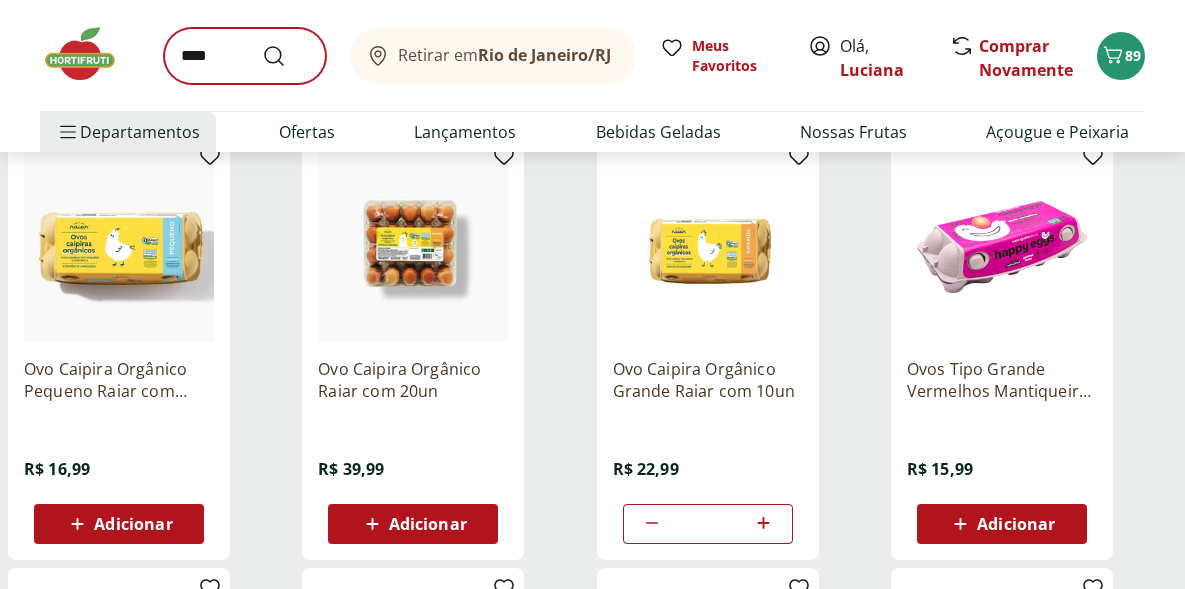 scroll, scrollTop: 0, scrollLeft: 0, axis: both 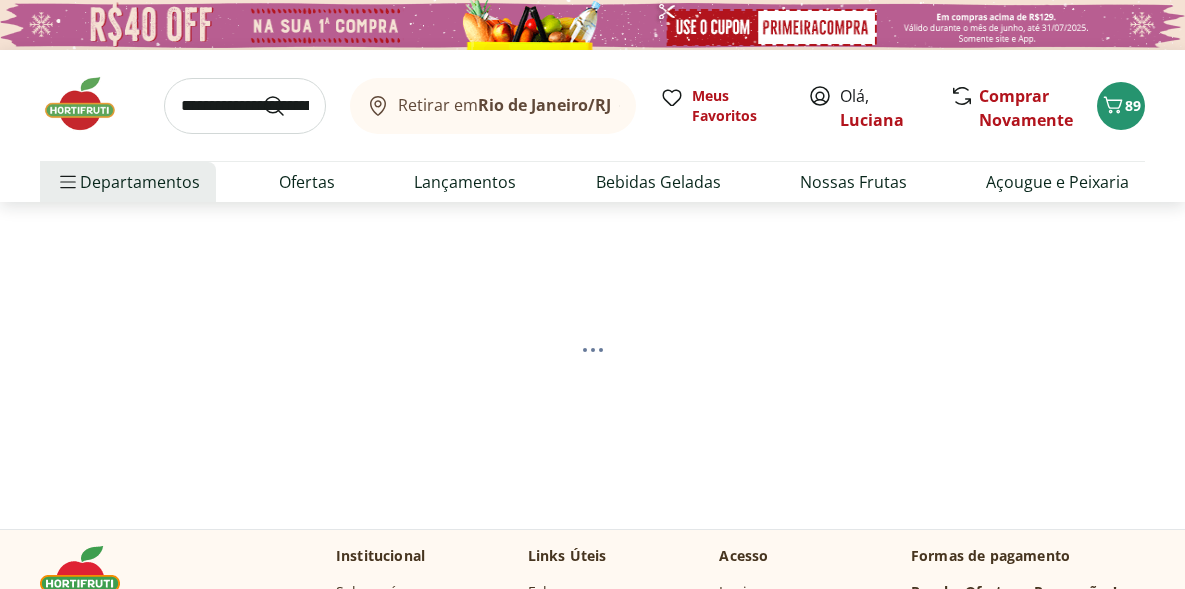 select on "**********" 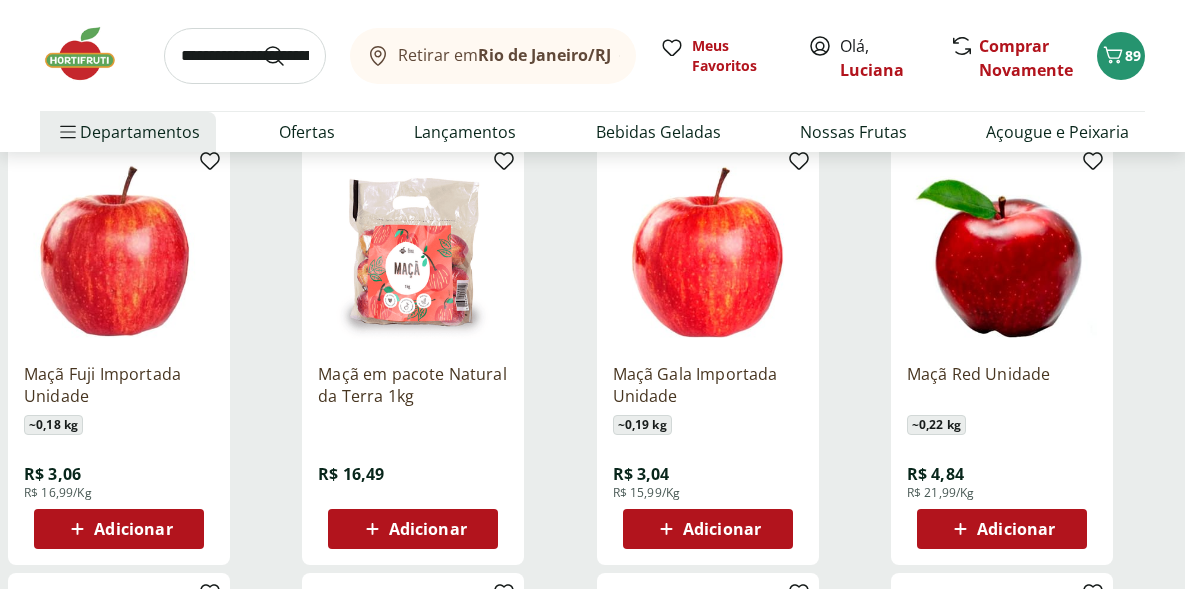 scroll, scrollTop: 277, scrollLeft: 0, axis: vertical 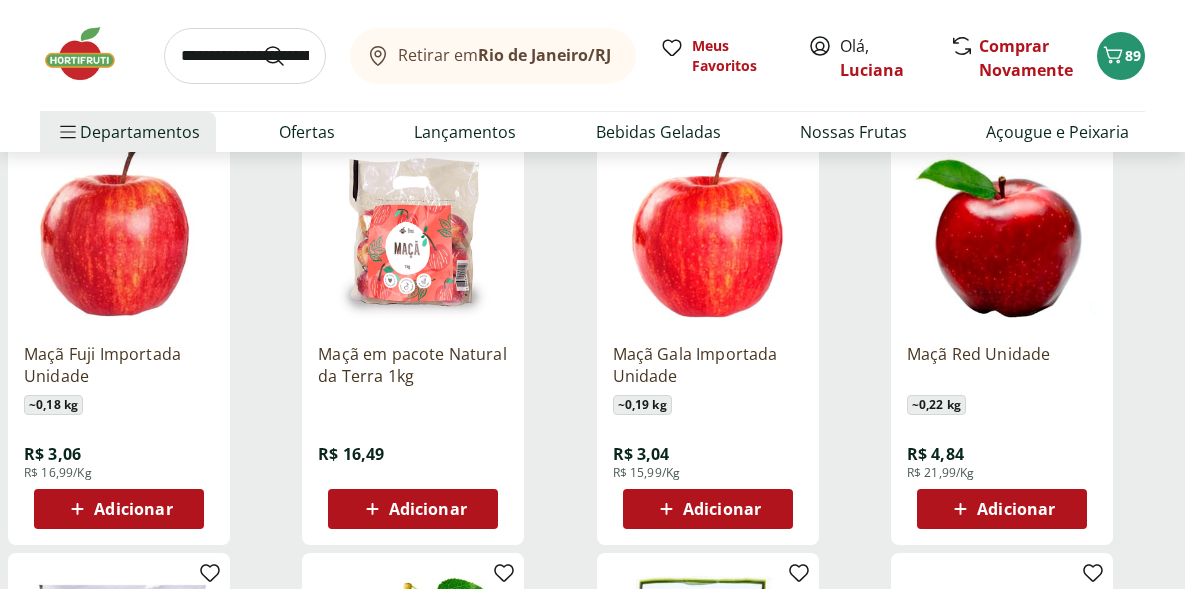 click on "Adicionar" at bounding box center (133, 509) 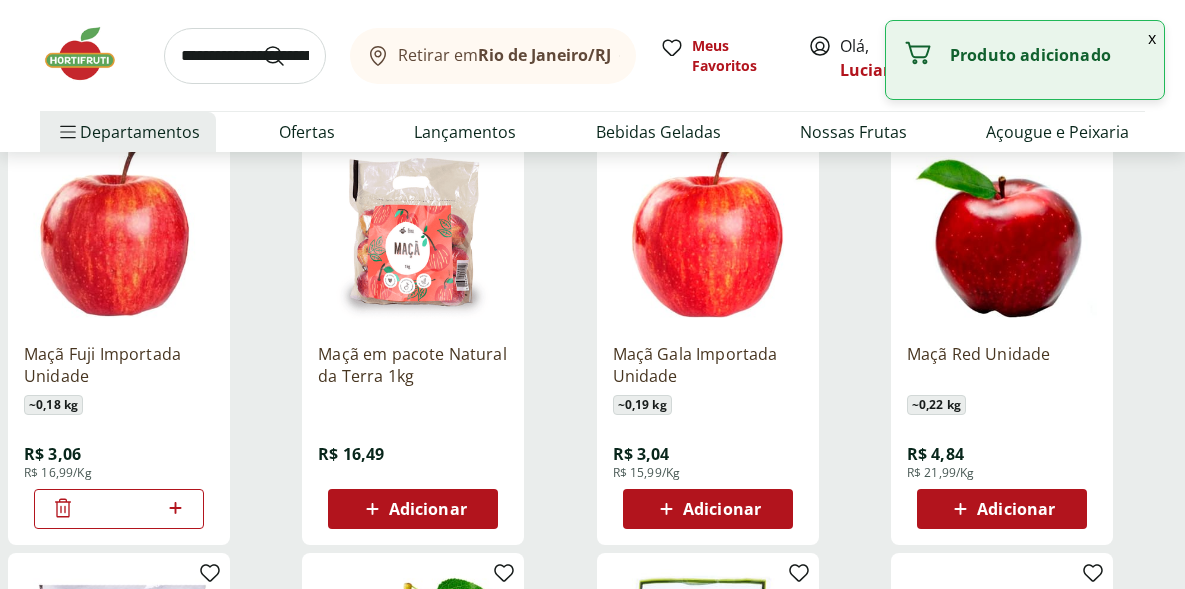 click on "*" at bounding box center [119, 509] 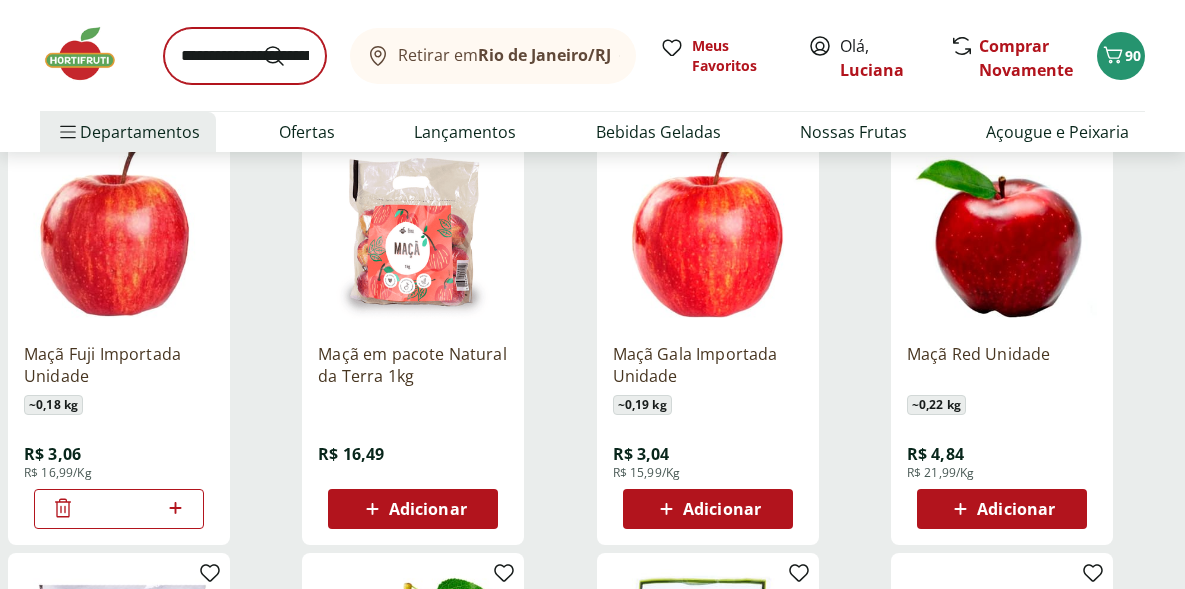 type on "*" 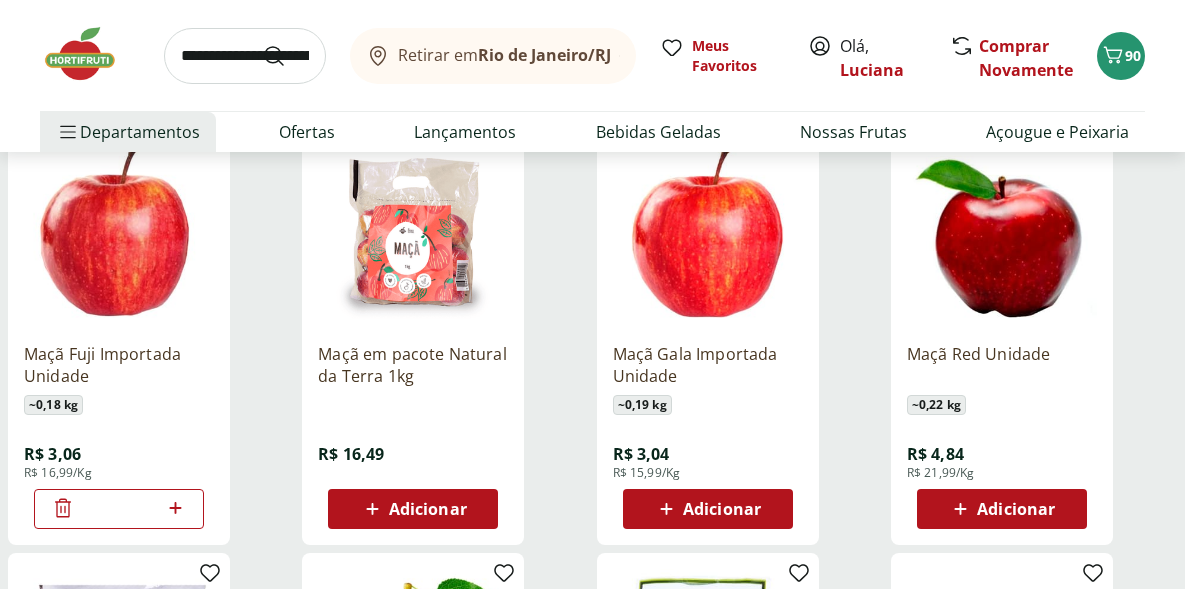 click at bounding box center (245, 56) 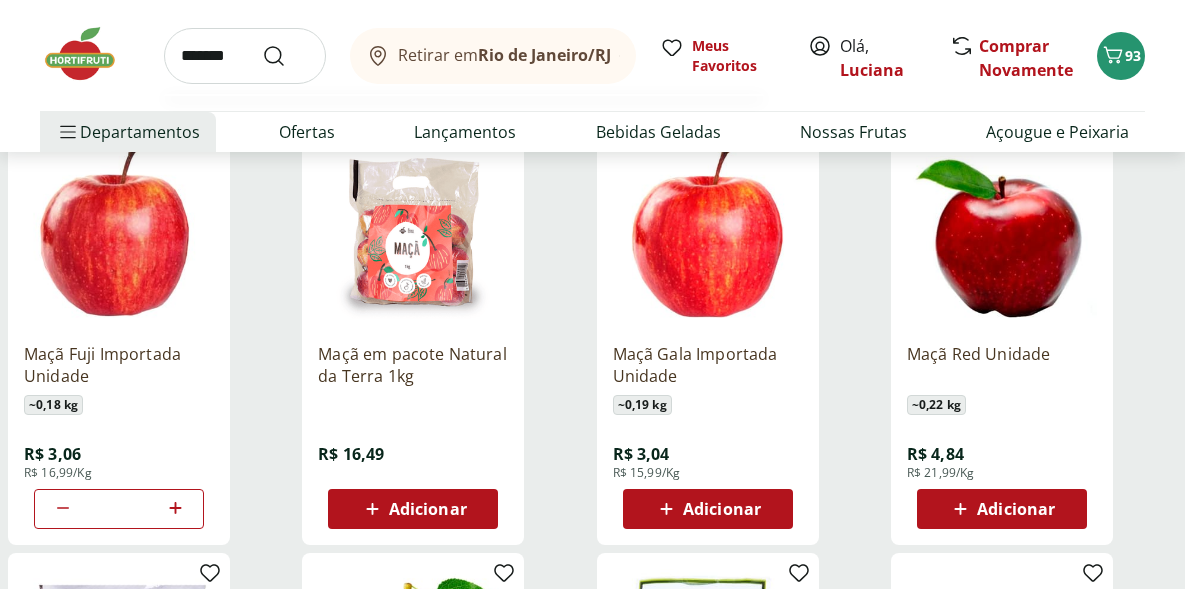 type on "*******" 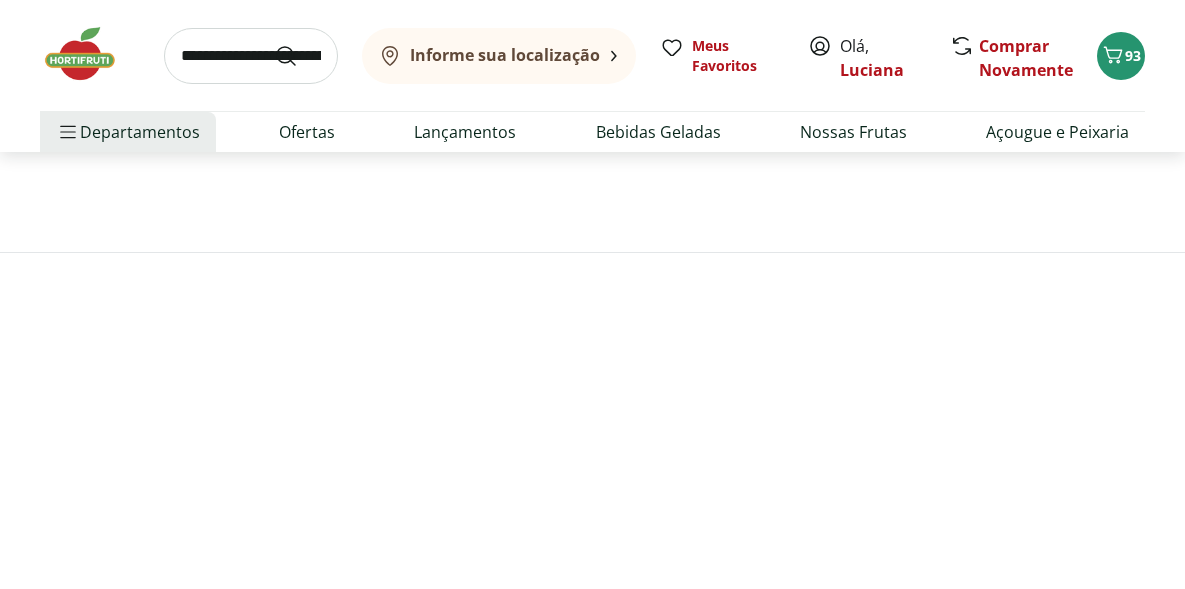 scroll, scrollTop: 0, scrollLeft: 0, axis: both 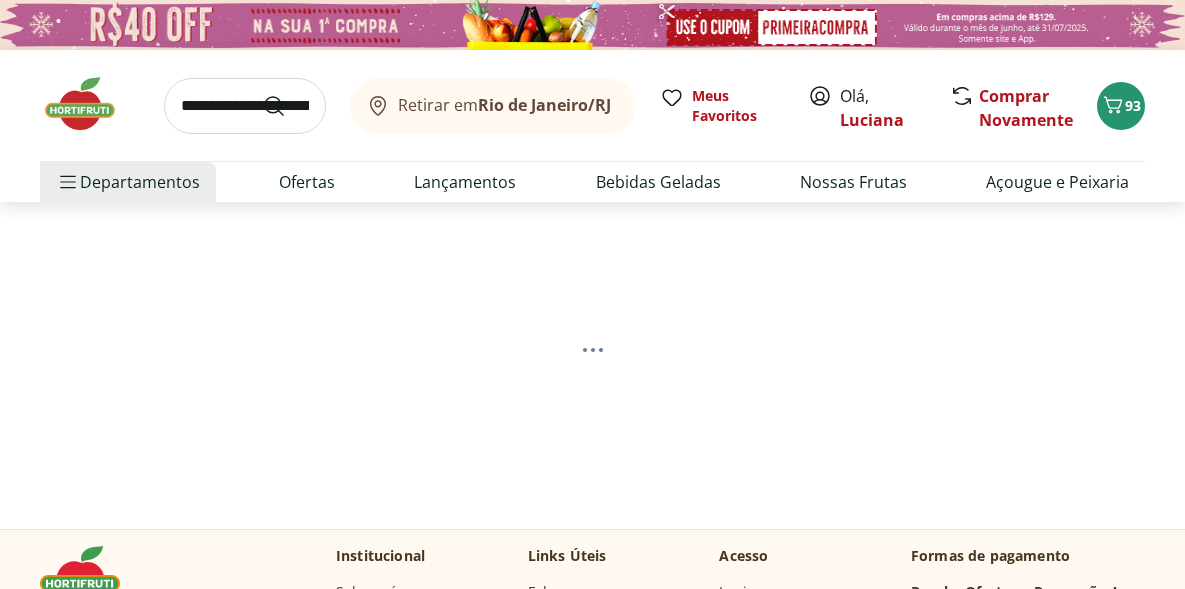 select on "**********" 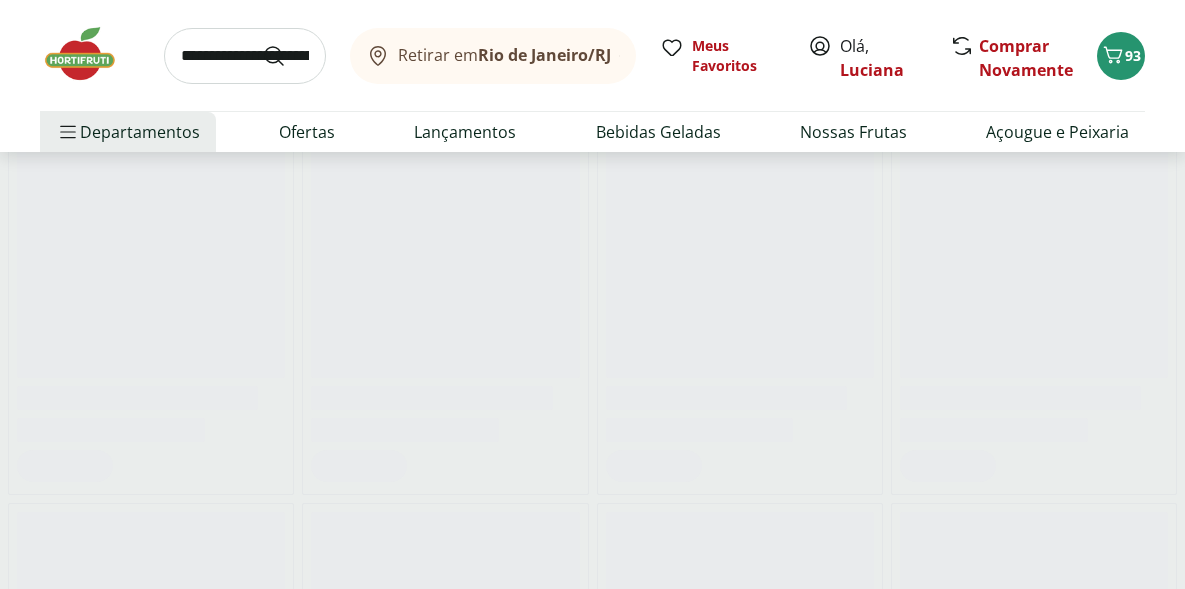scroll, scrollTop: 300, scrollLeft: 0, axis: vertical 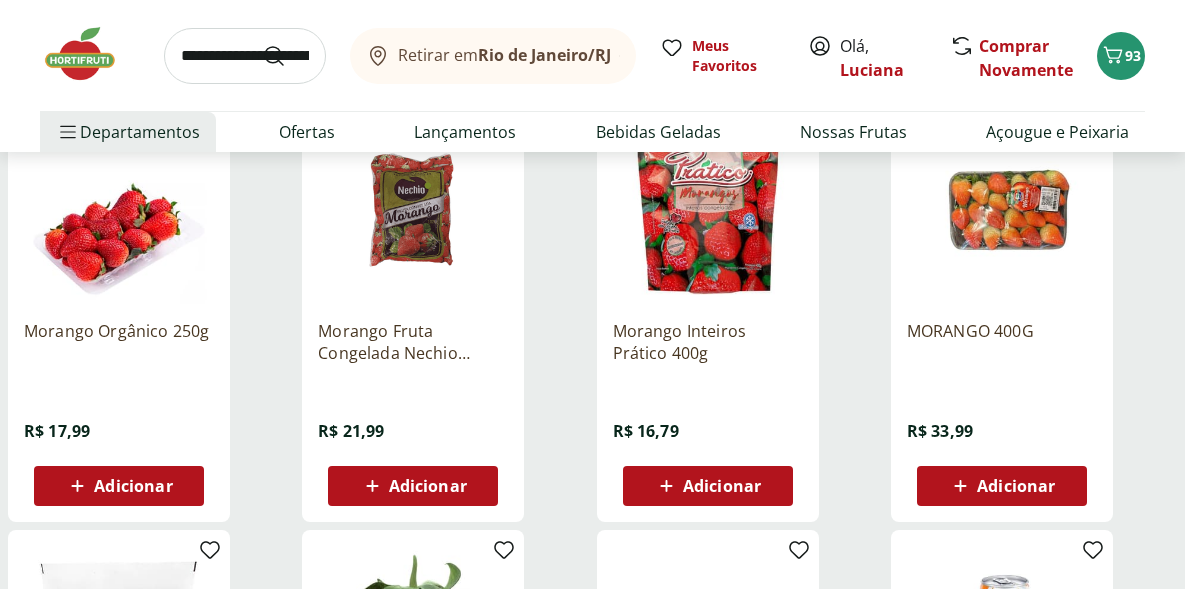 click on "Adicionar" at bounding box center [133, 486] 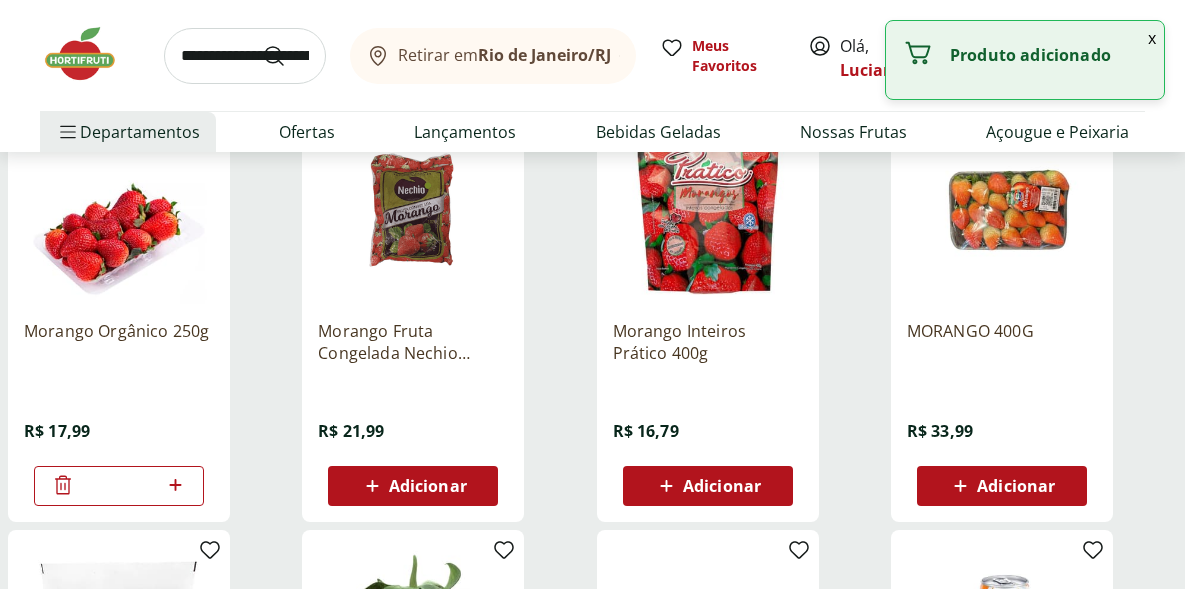 click 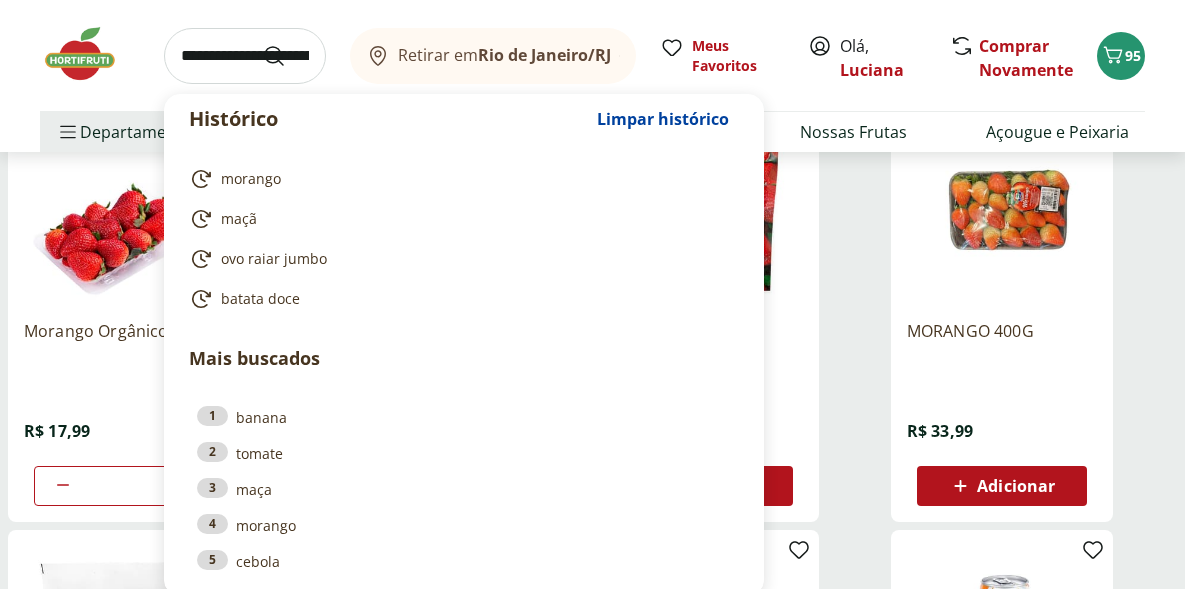 click at bounding box center [245, 56] 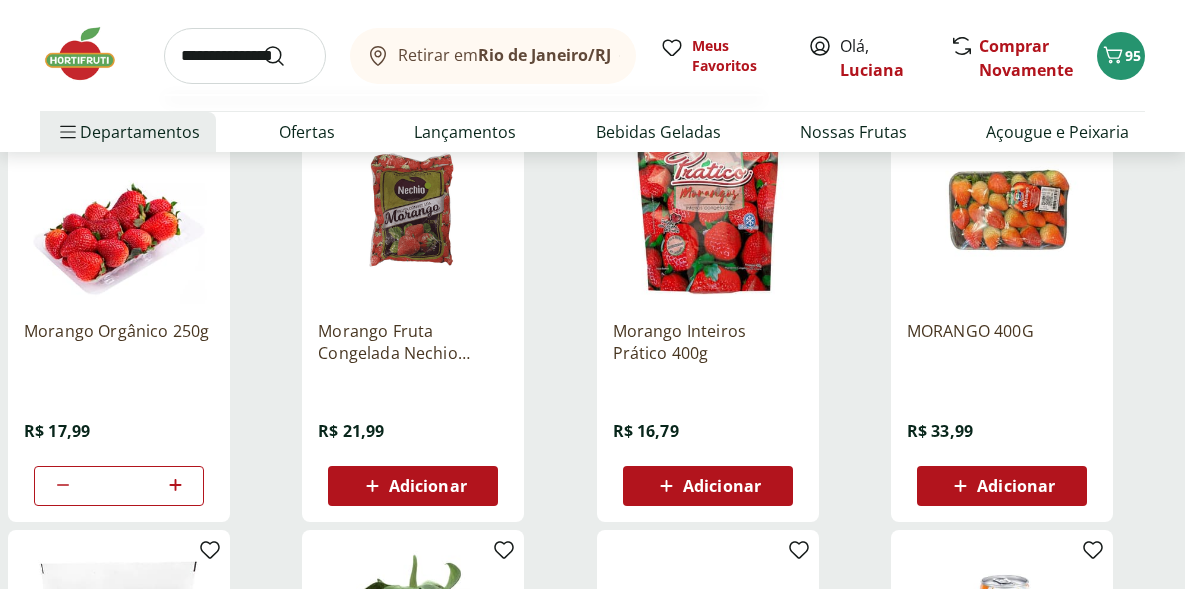 type on "**********" 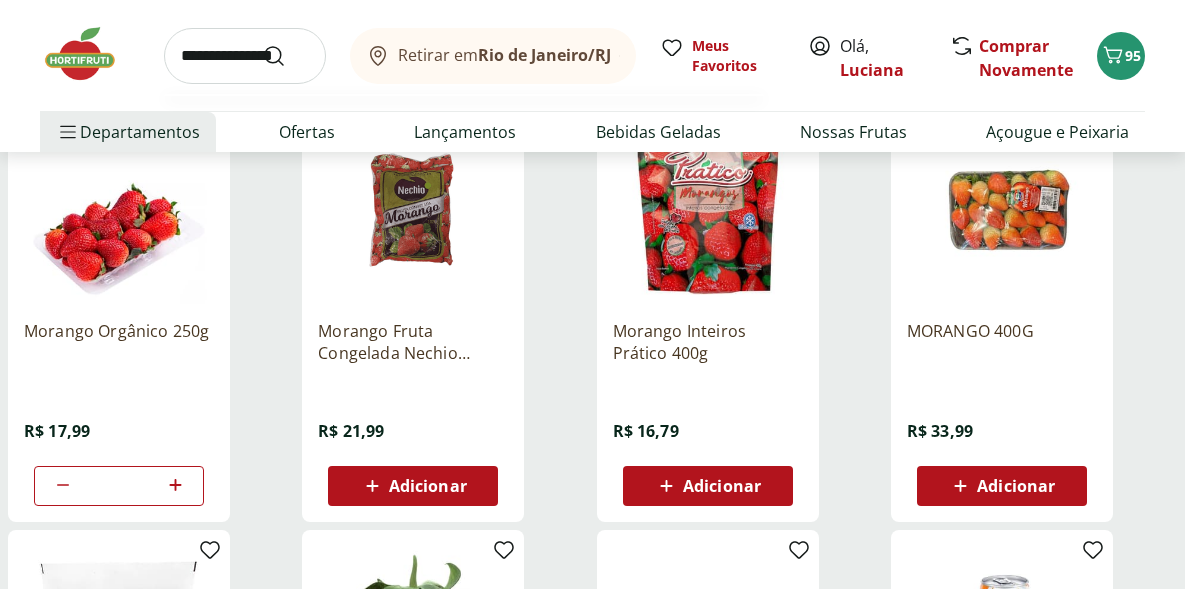 click at bounding box center [286, 56] 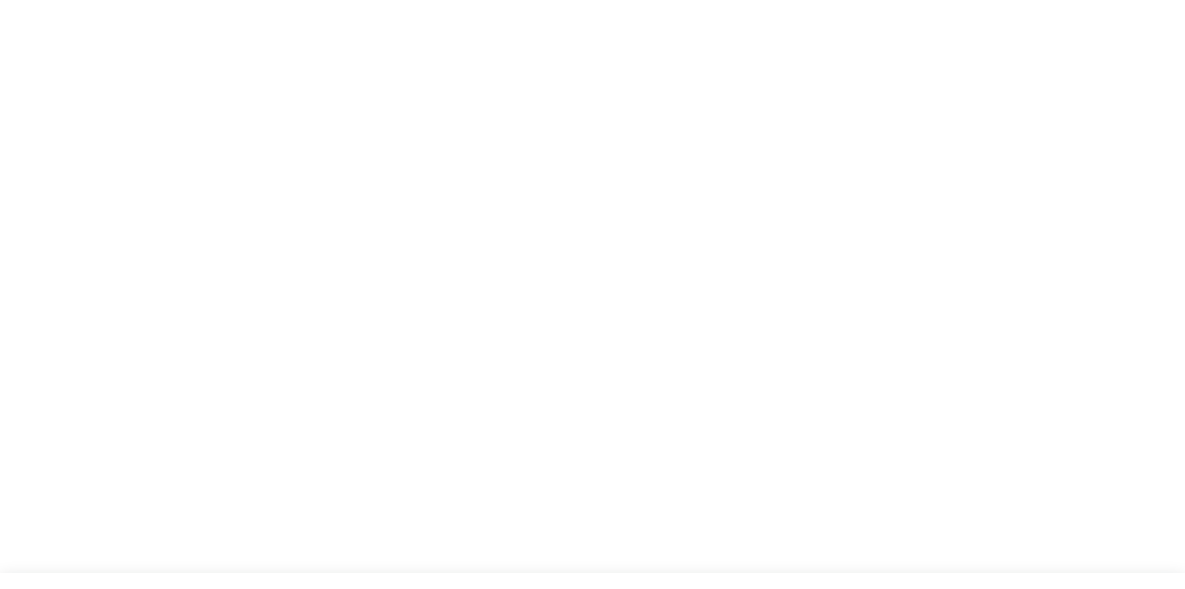 scroll, scrollTop: 0, scrollLeft: 0, axis: both 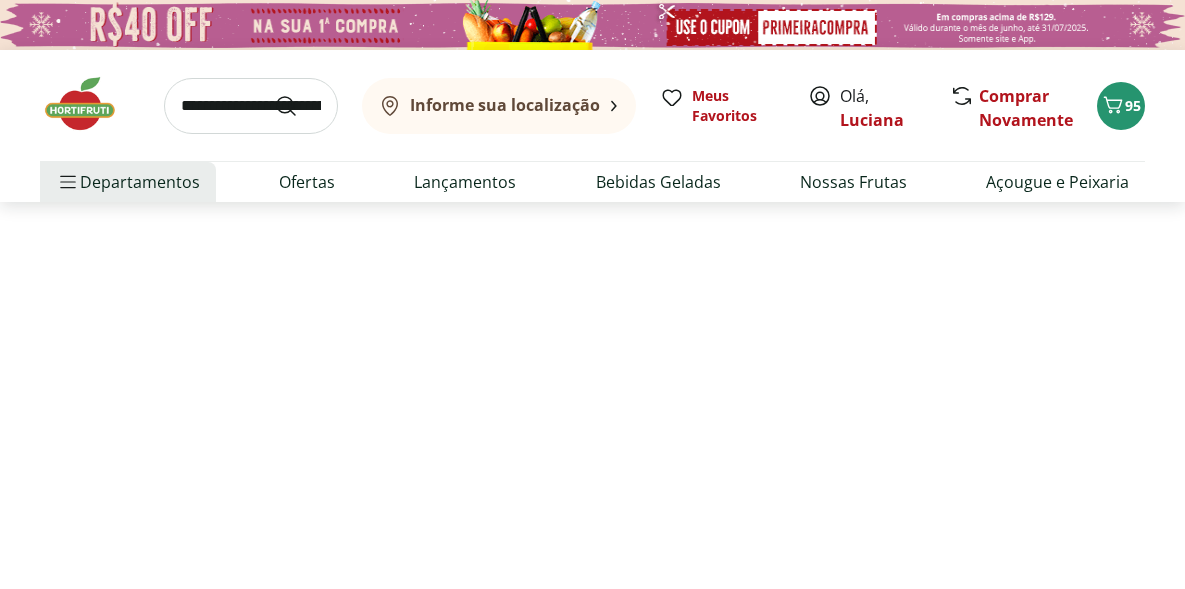 select on "**********" 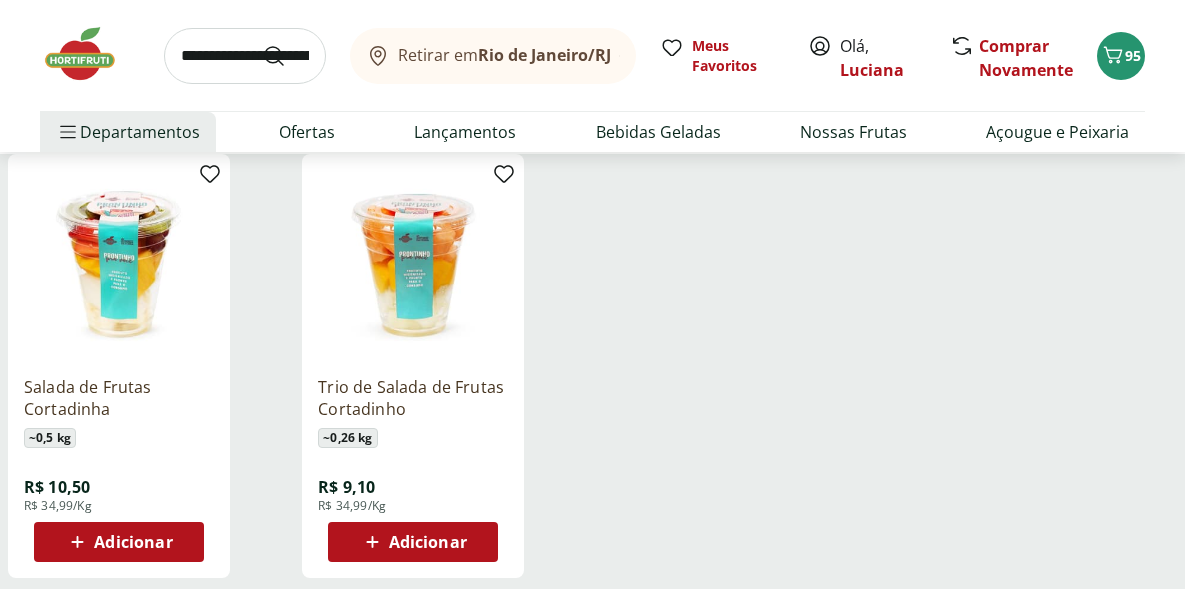 scroll, scrollTop: 244, scrollLeft: 0, axis: vertical 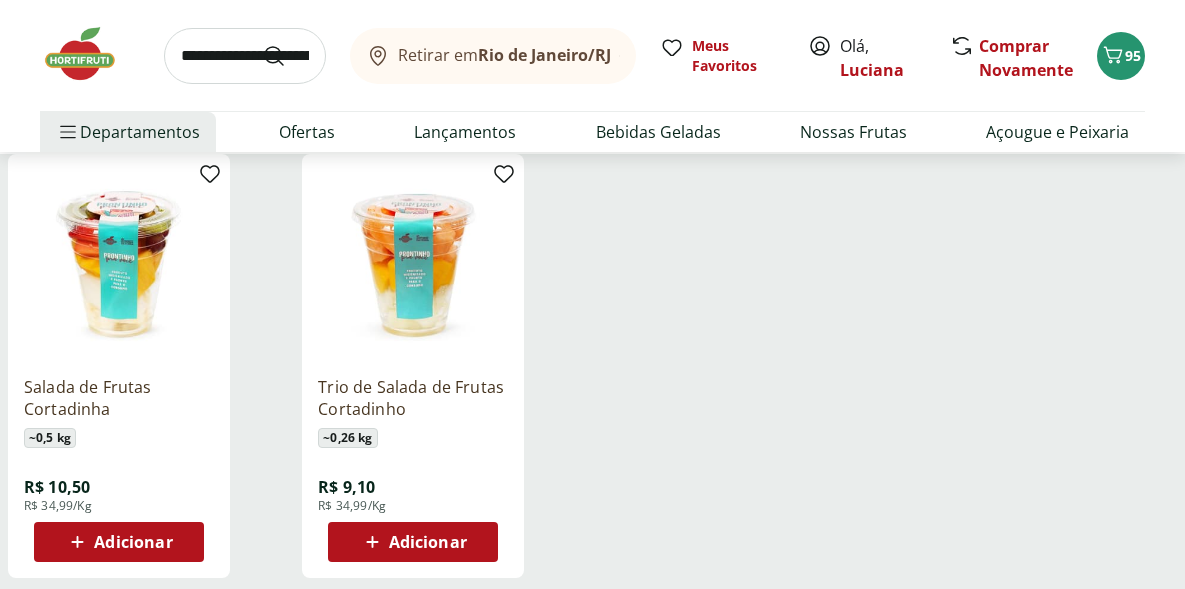 click on "Adicionar" at bounding box center [133, 542] 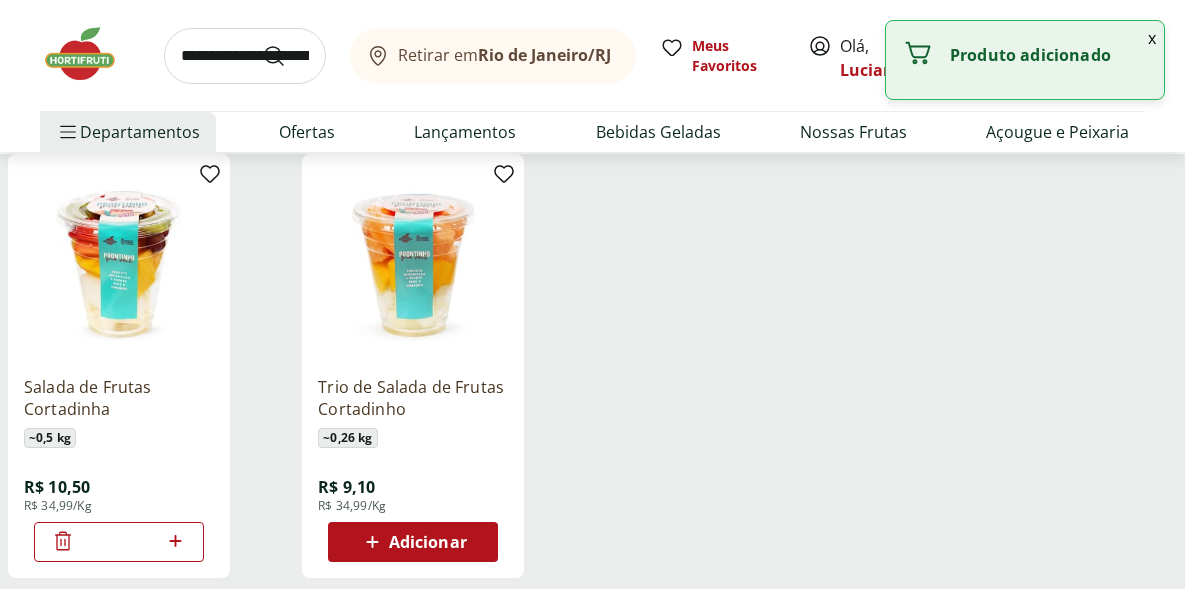click 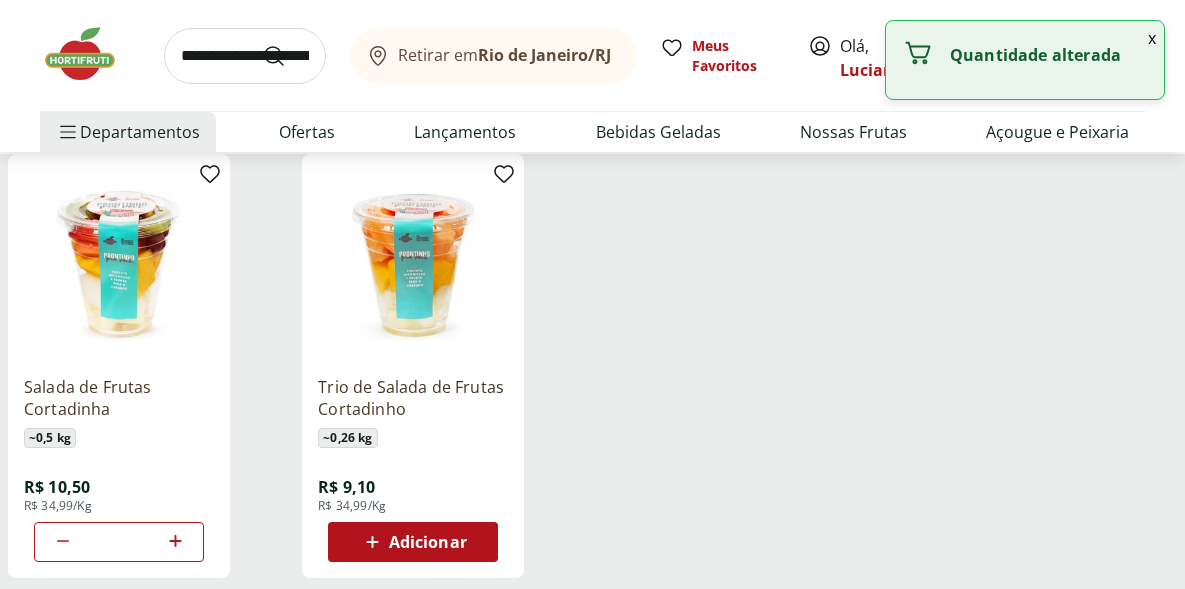 click 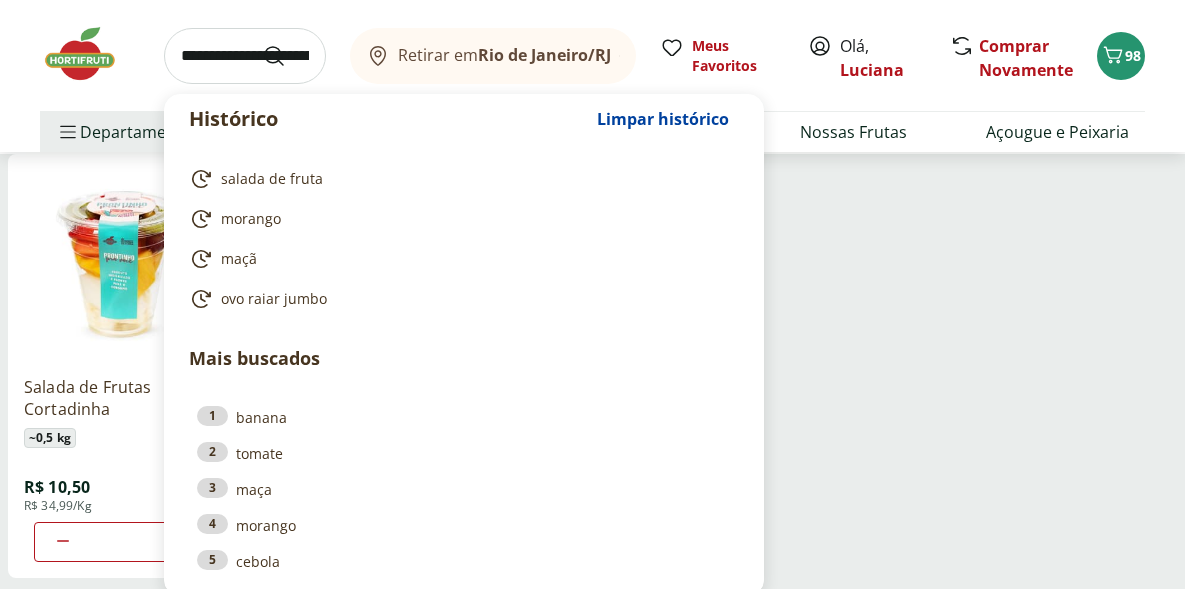 click at bounding box center (245, 56) 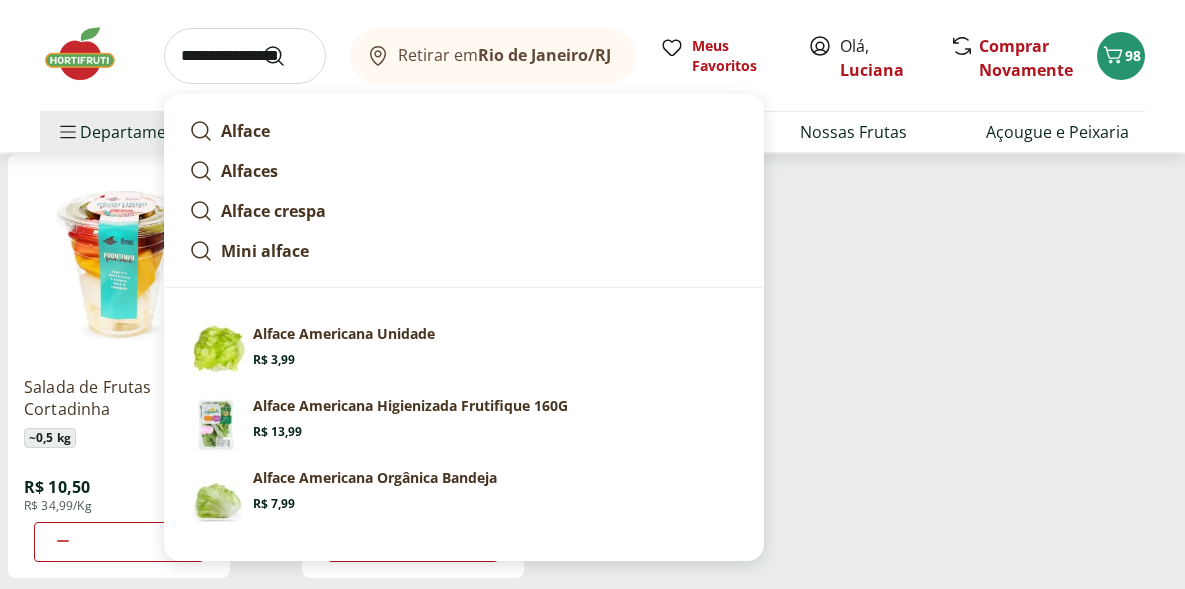 type on "**********" 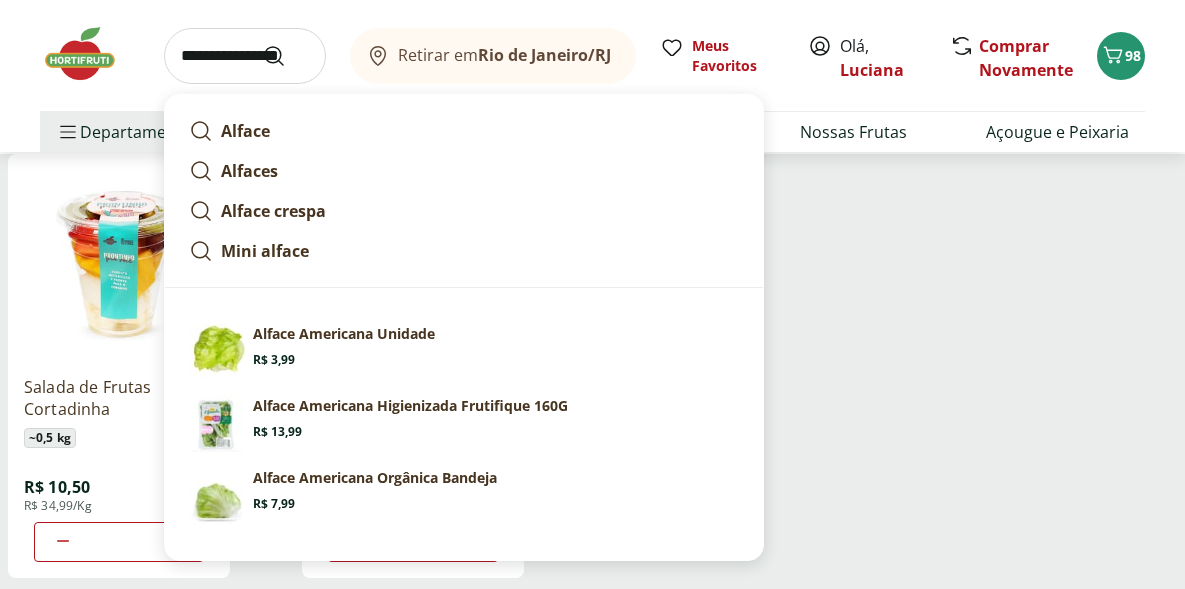 click at bounding box center (286, 56) 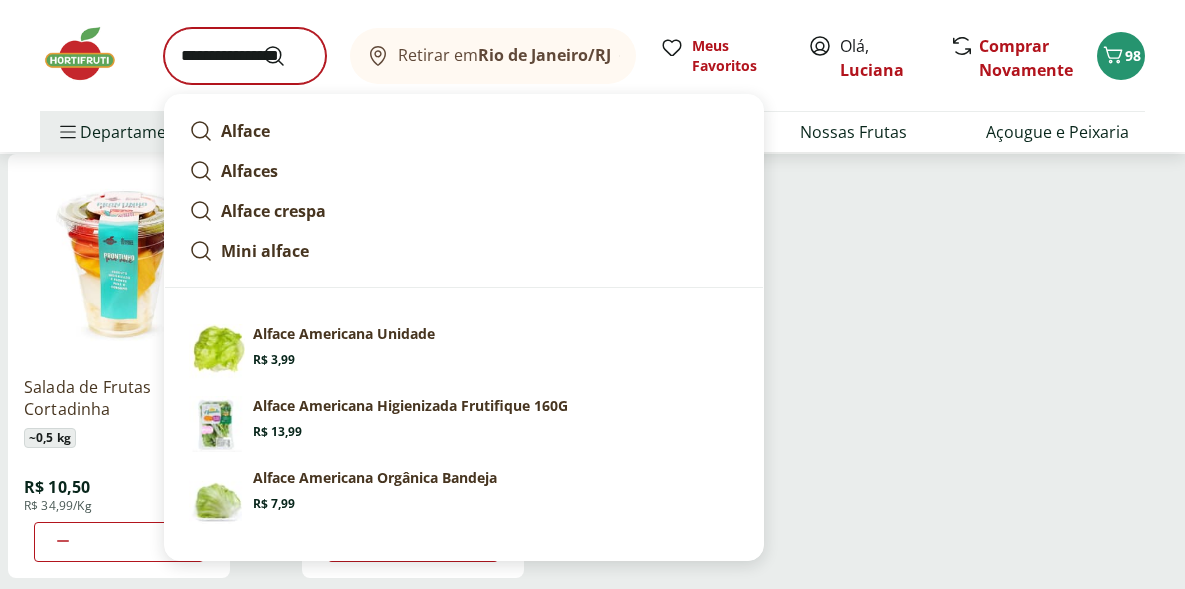 scroll, scrollTop: 0, scrollLeft: 0, axis: both 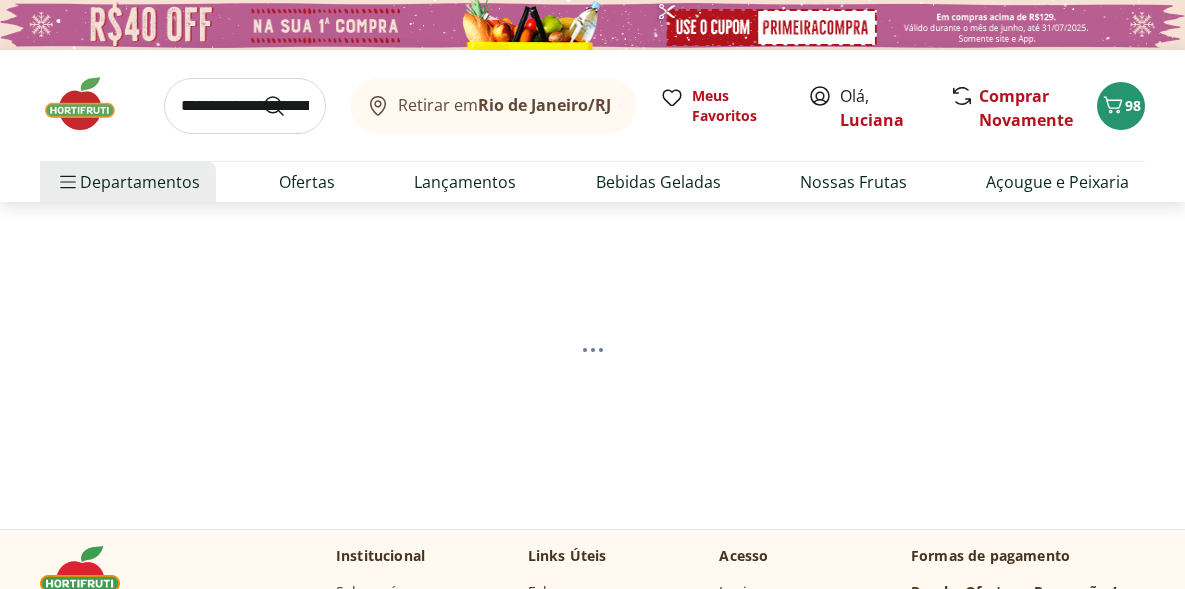 select on "**********" 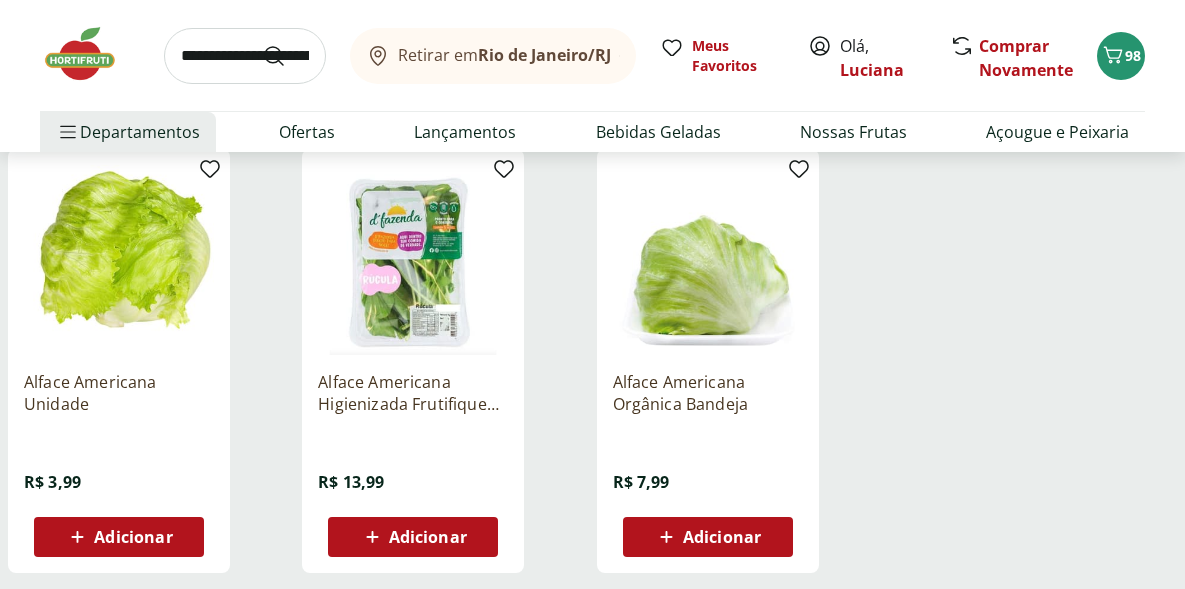 scroll, scrollTop: 252, scrollLeft: 0, axis: vertical 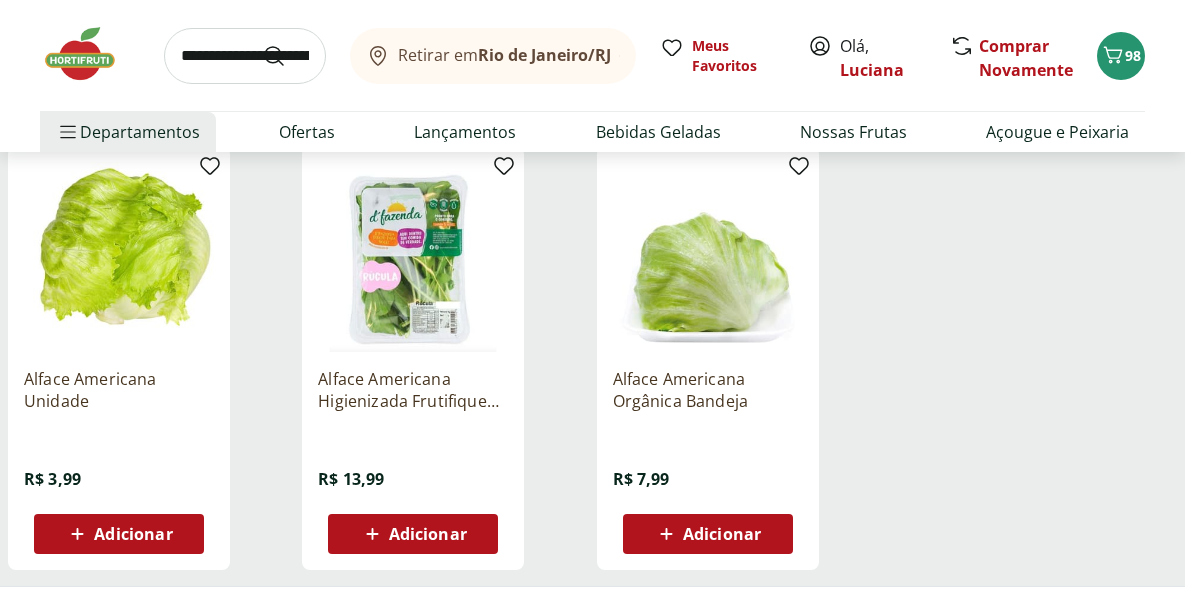 click 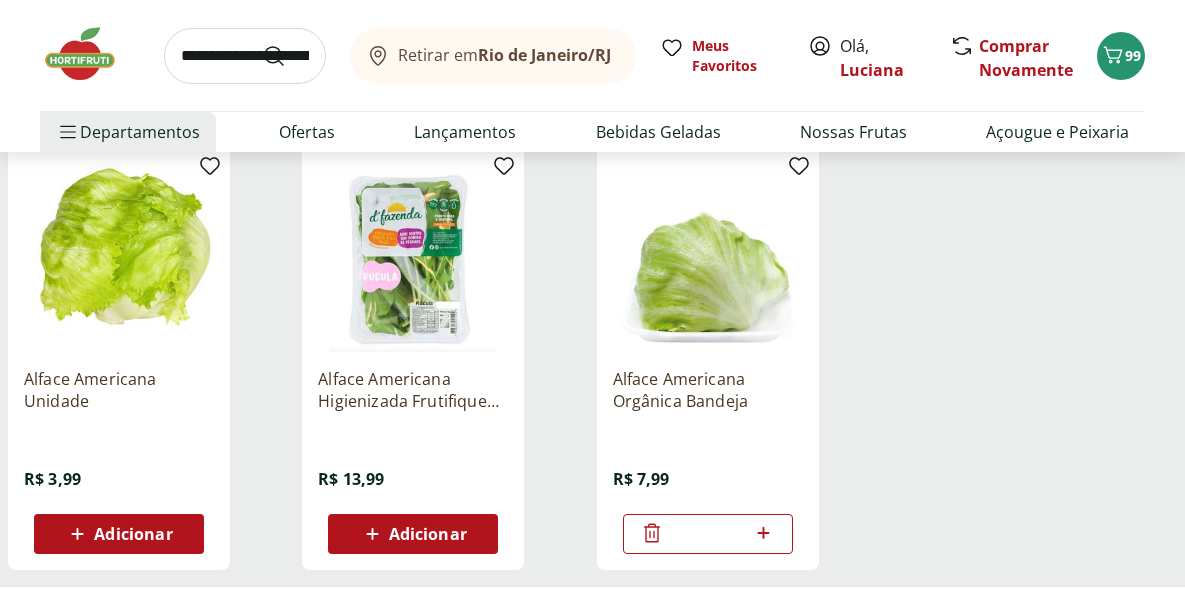 click 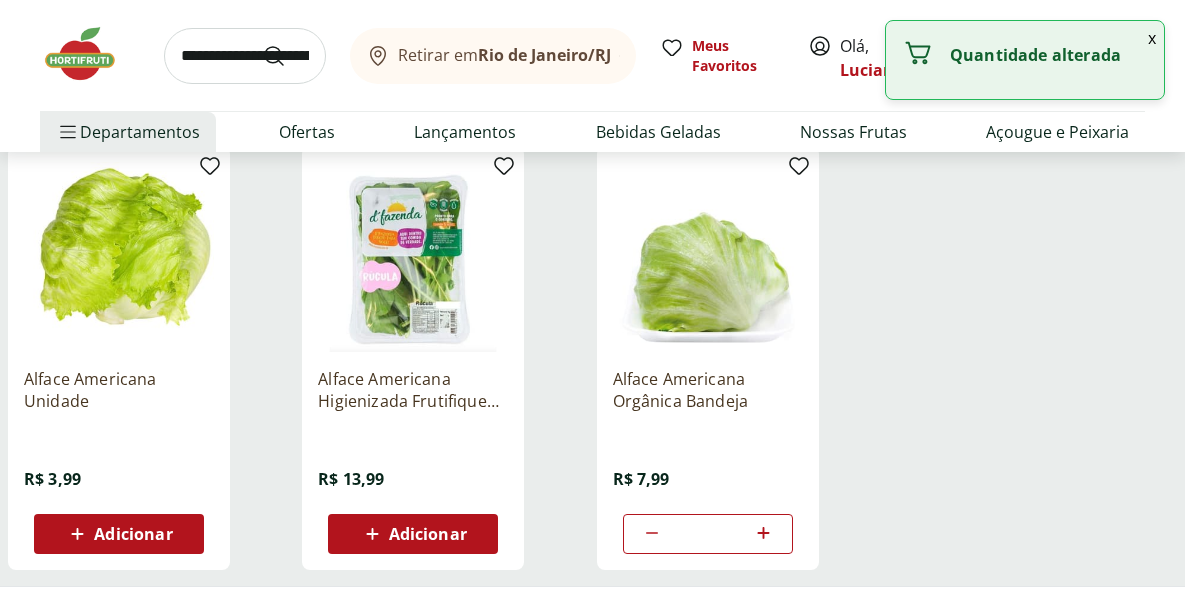 click 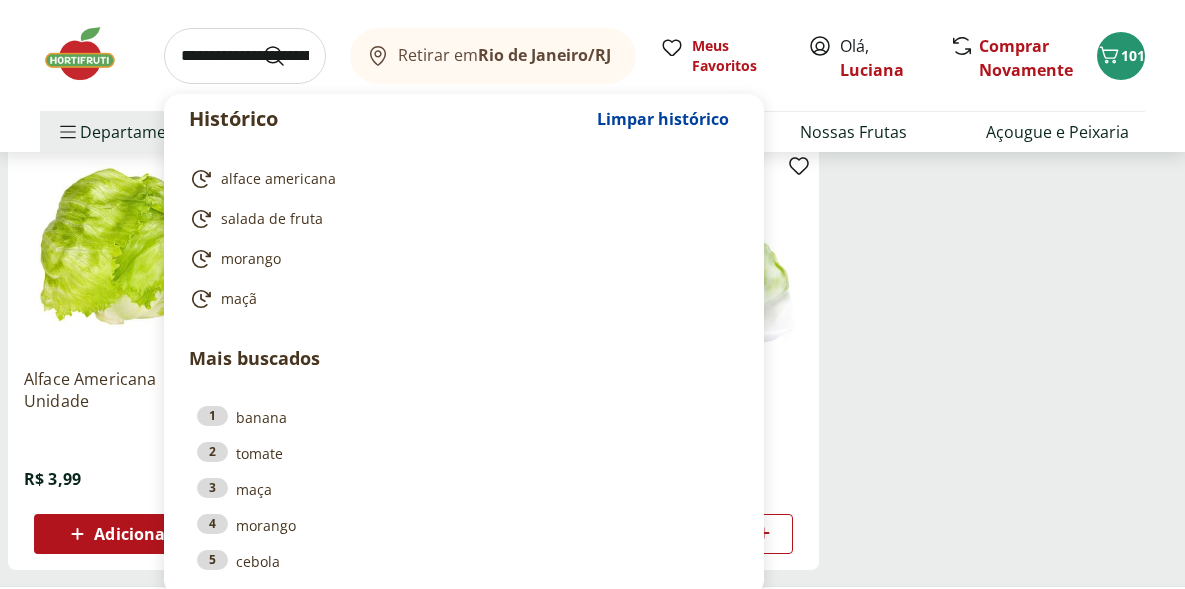 click at bounding box center [245, 56] 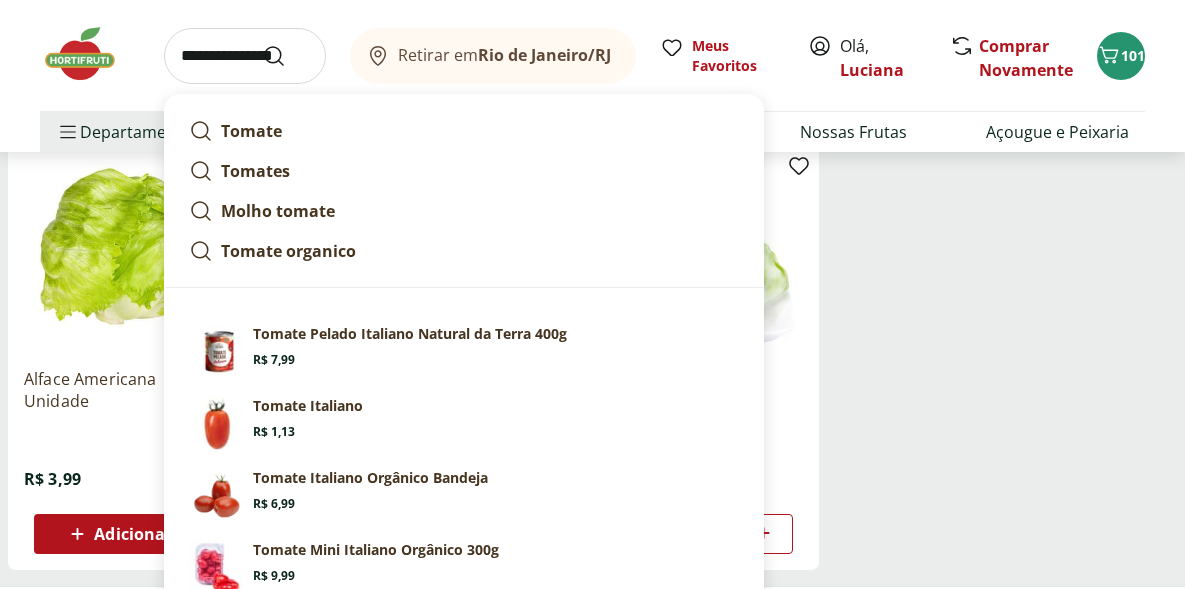 type on "**********" 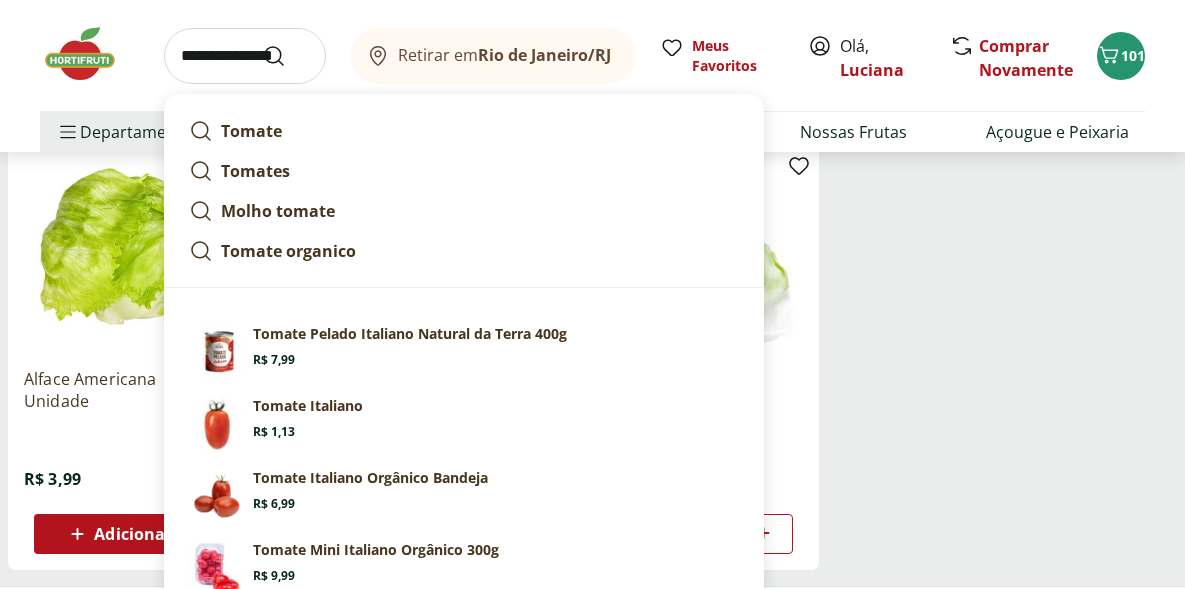 click at bounding box center [286, 56] 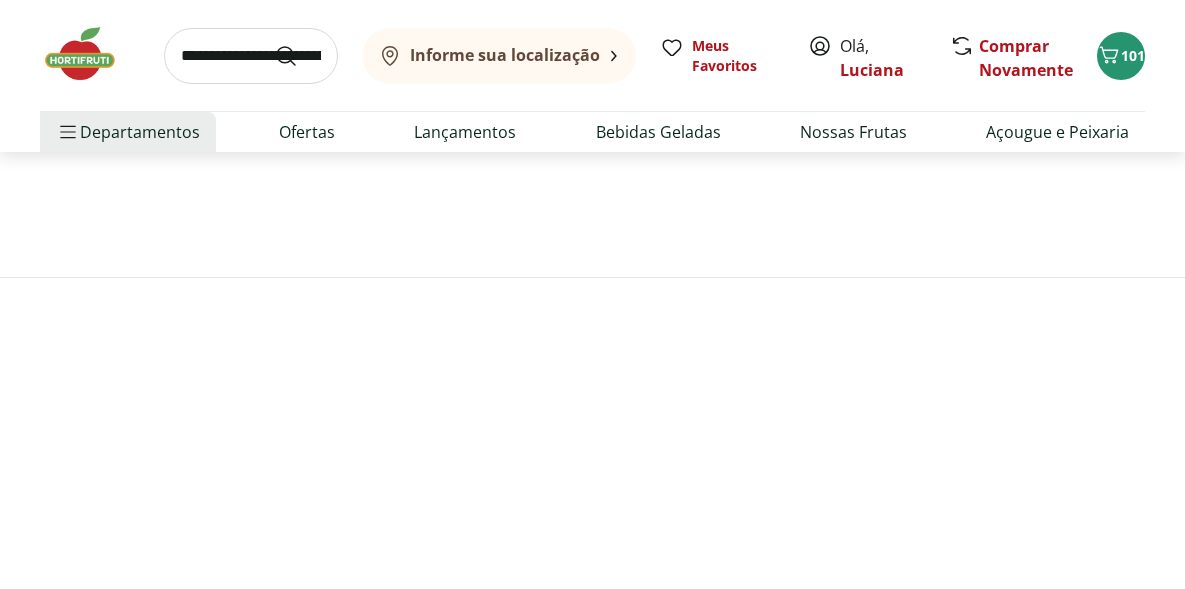 scroll, scrollTop: 0, scrollLeft: 0, axis: both 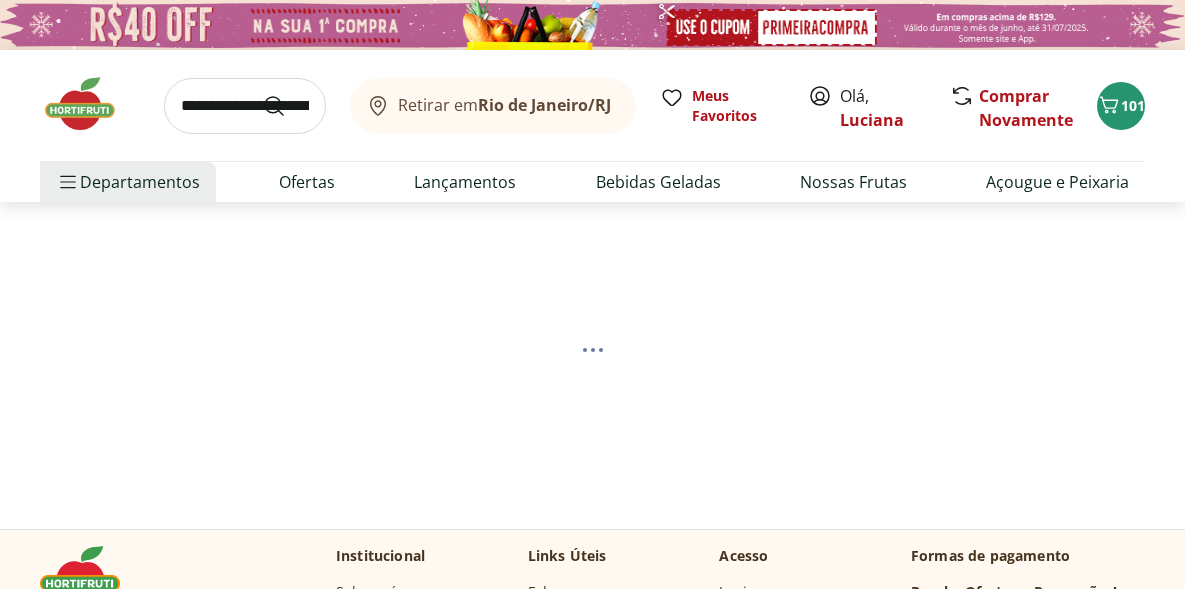 select on "**********" 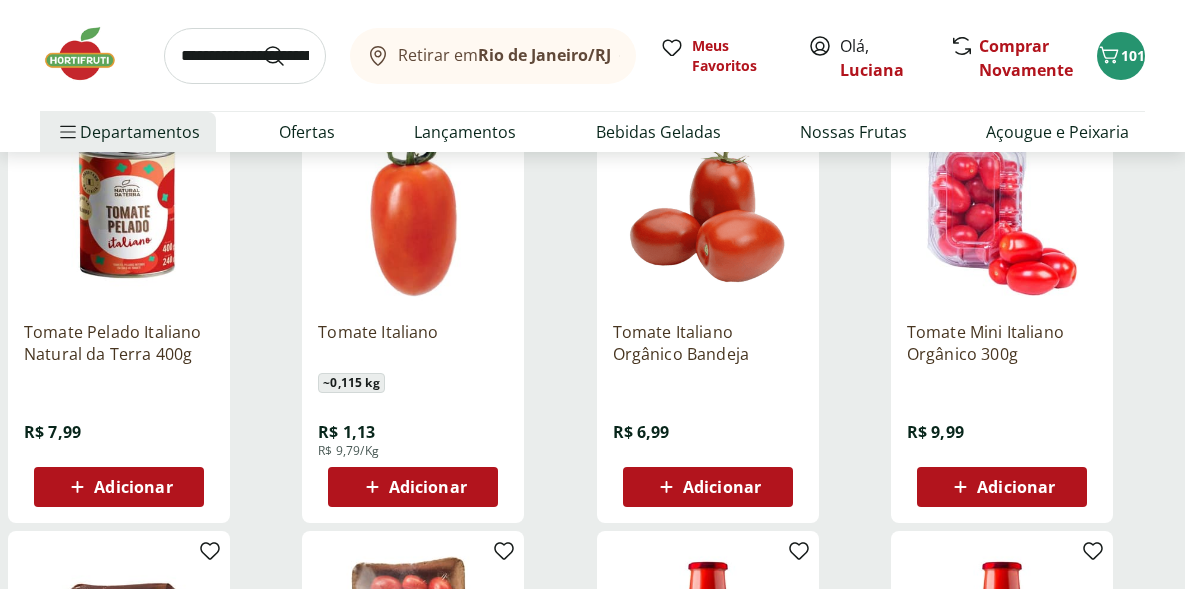 scroll, scrollTop: 301, scrollLeft: 0, axis: vertical 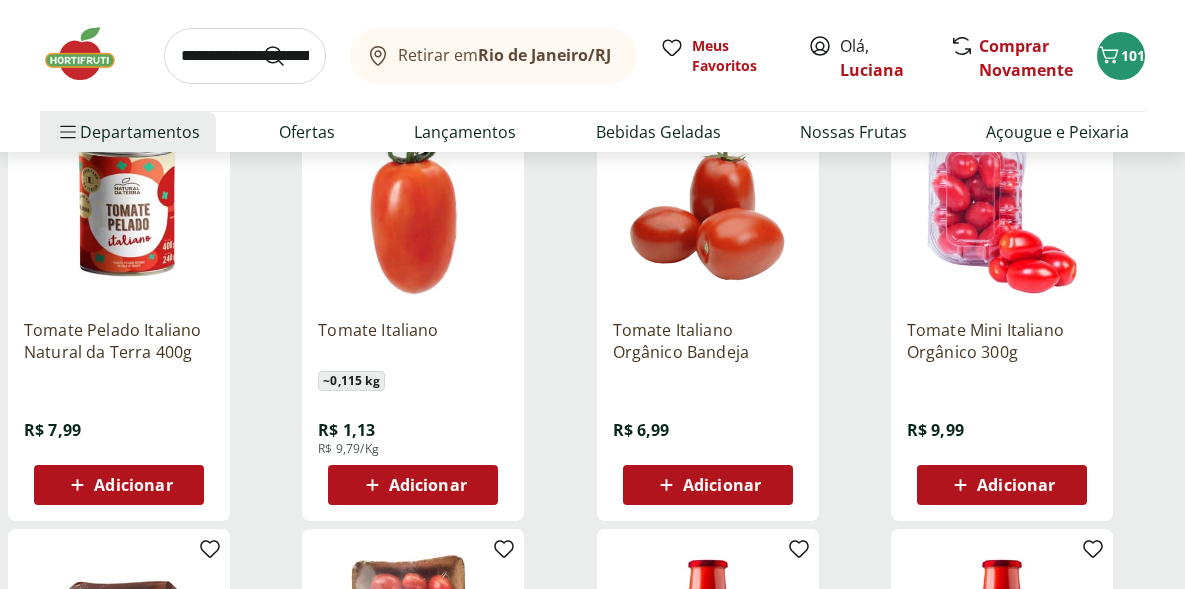 click on "Adicionar" at bounding box center [413, 485] 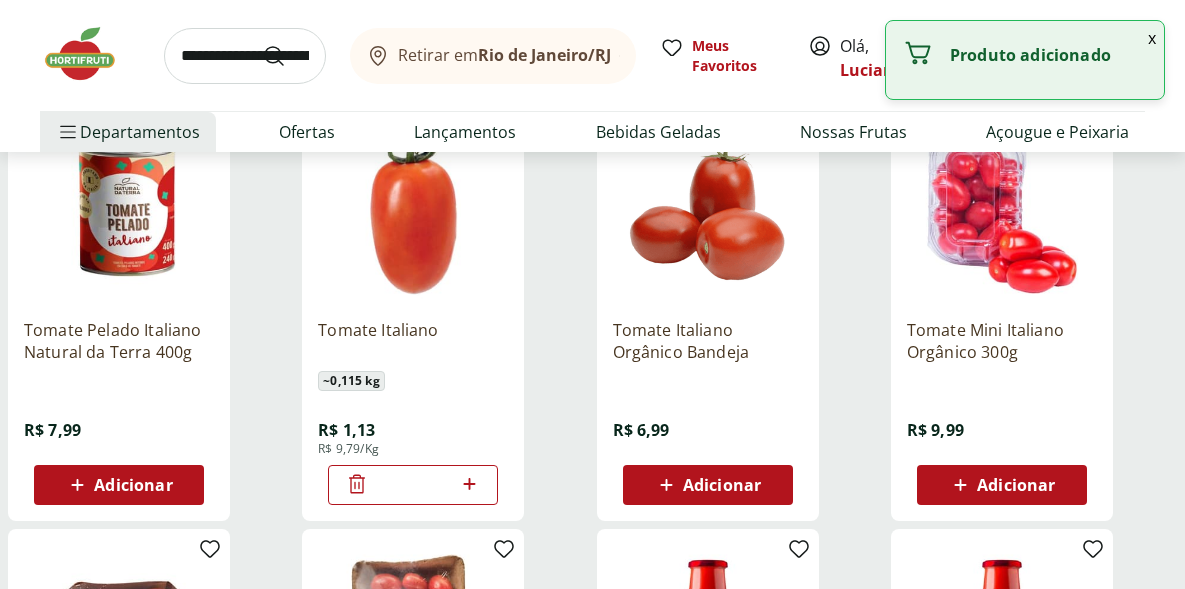 click on "*" at bounding box center [413, 485] 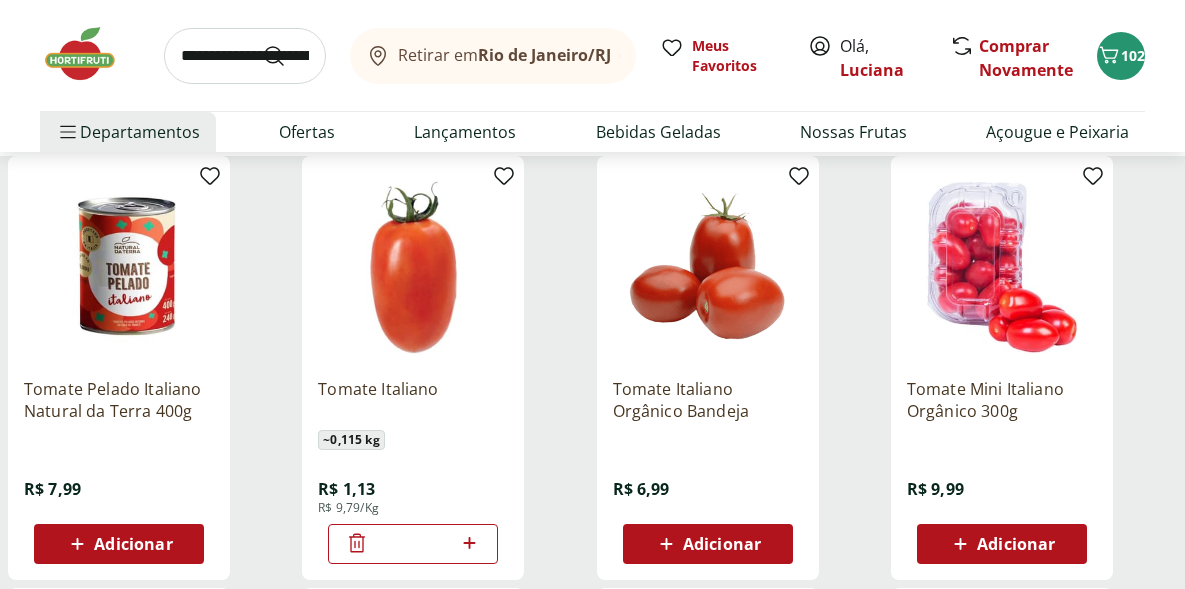 scroll, scrollTop: 0, scrollLeft: 0, axis: both 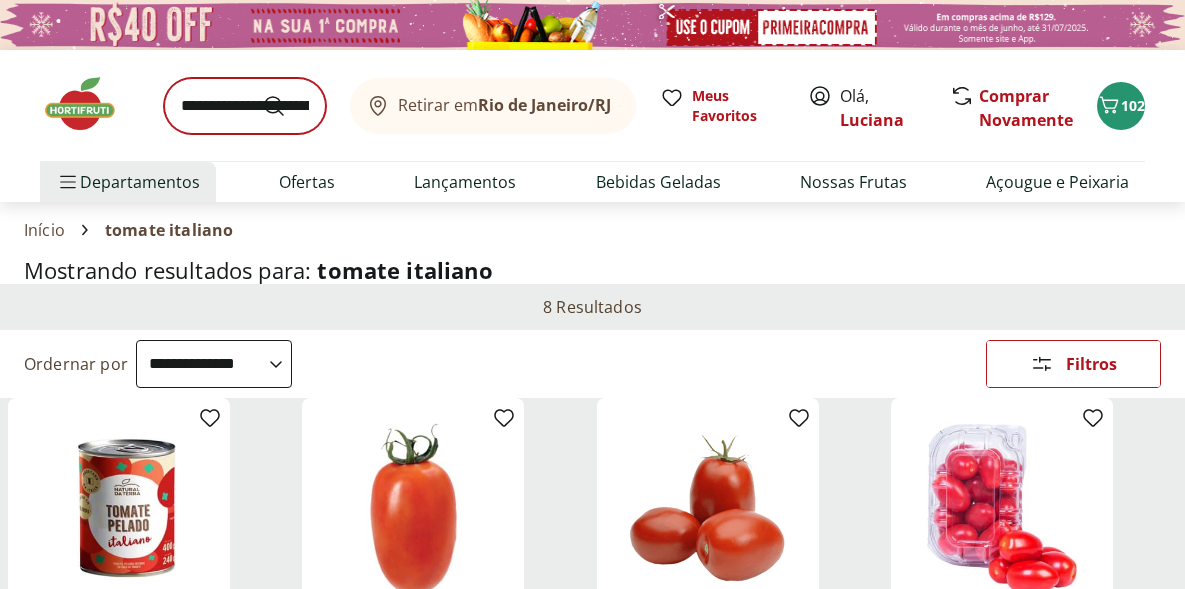 type on "*" 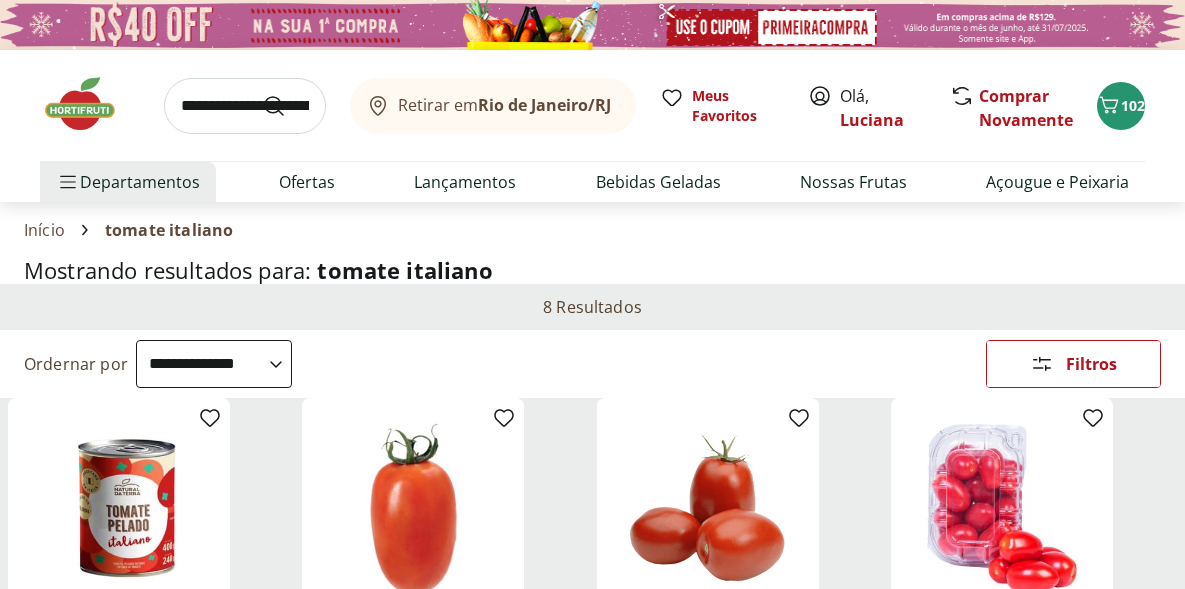 click at bounding box center [245, 106] 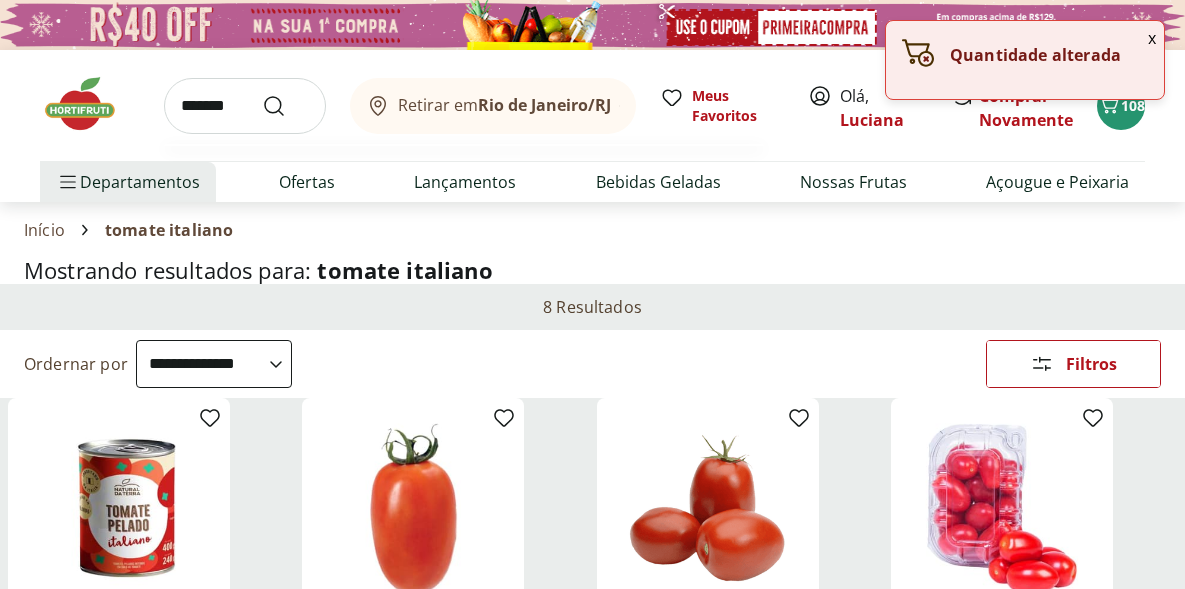 type on "*******" 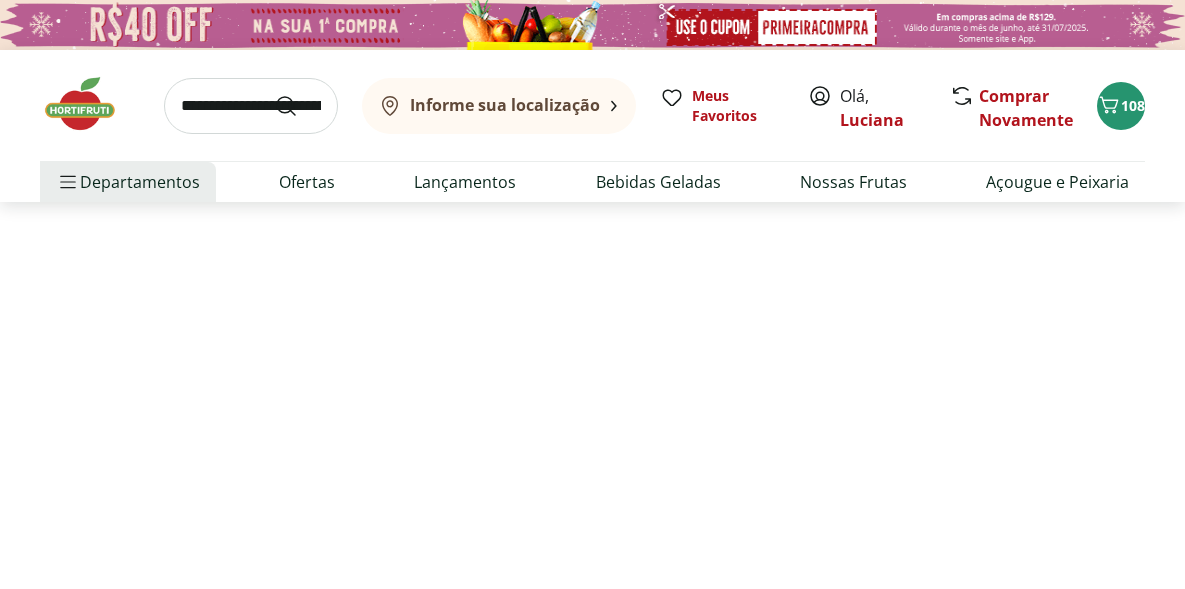 select on "**********" 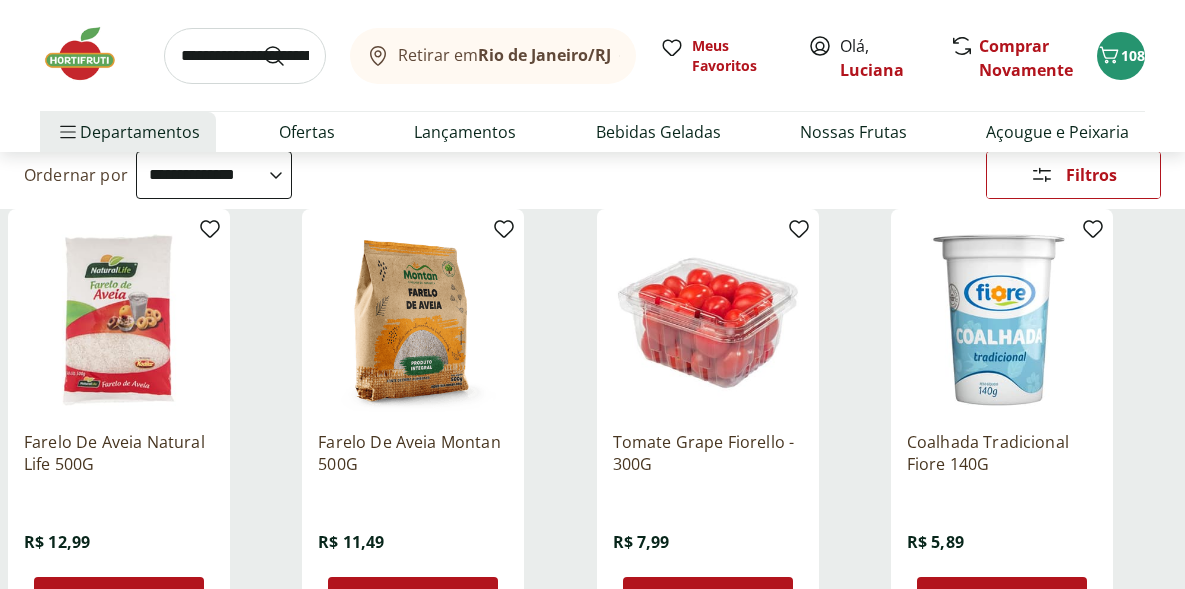 scroll, scrollTop: 209, scrollLeft: 0, axis: vertical 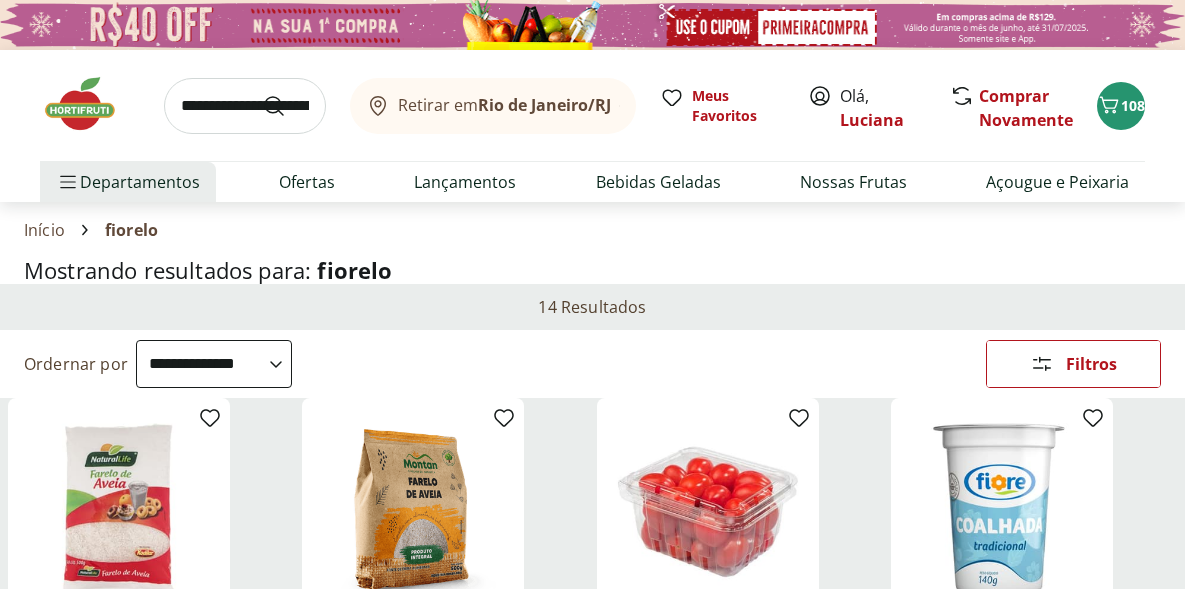 select on "**********" 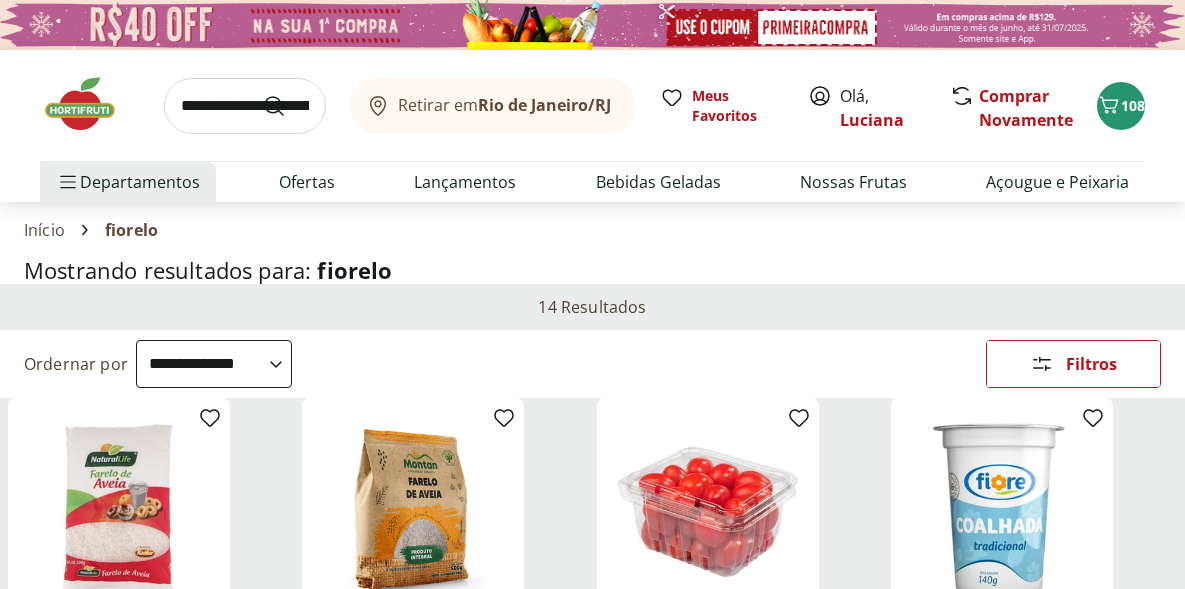 scroll, scrollTop: 212, scrollLeft: 0, axis: vertical 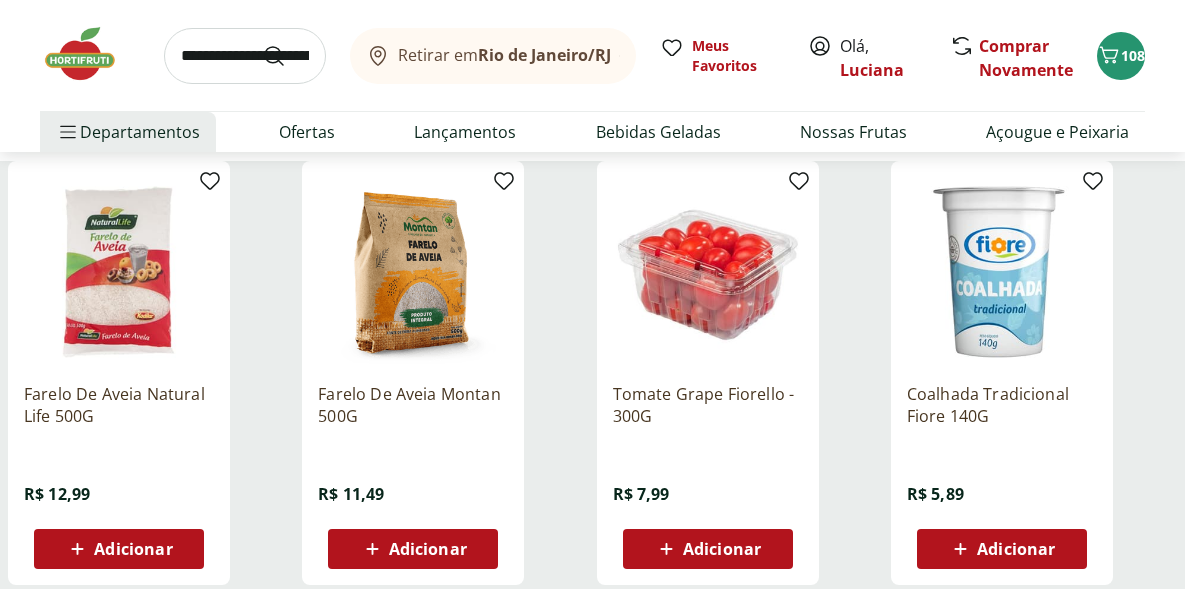 click on "Adicionar" at bounding box center (722, 549) 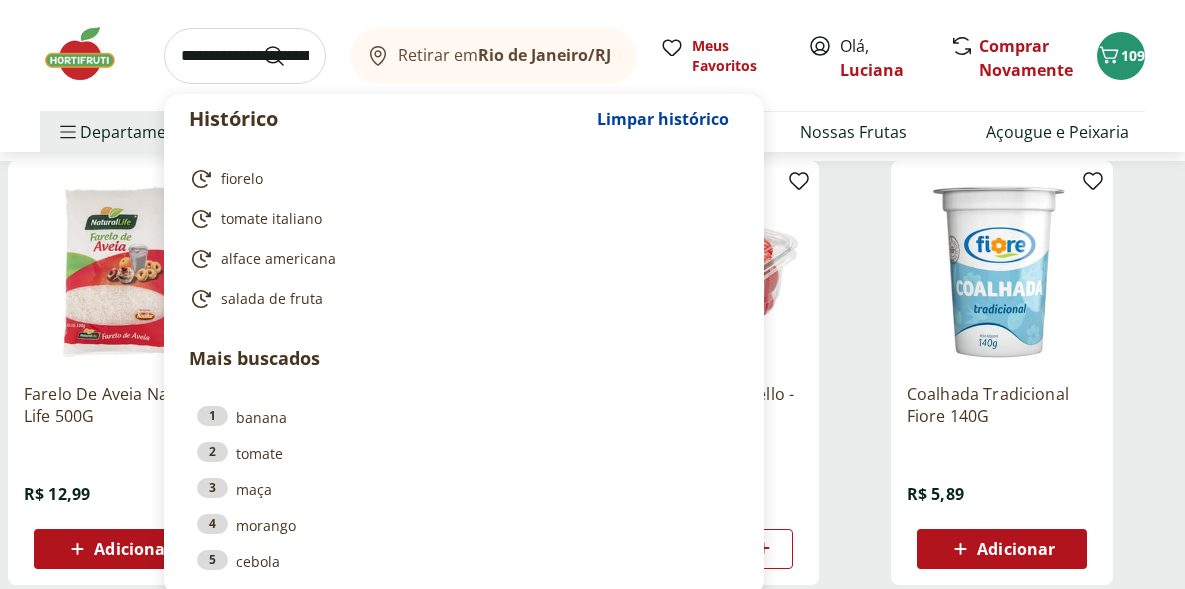 click at bounding box center (245, 56) 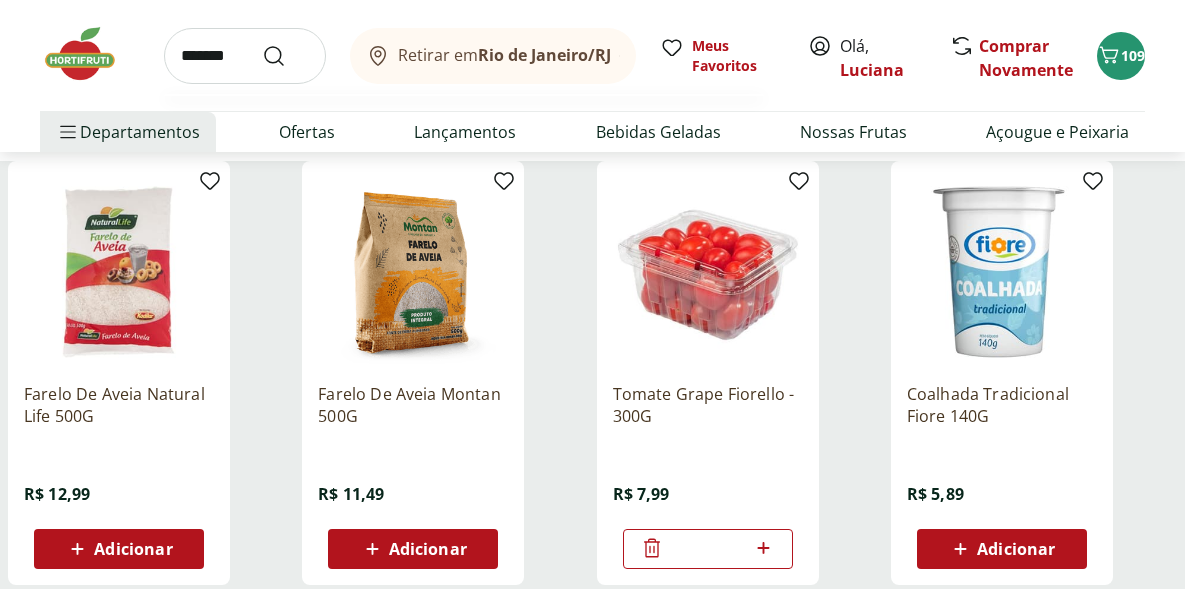 type on "*******" 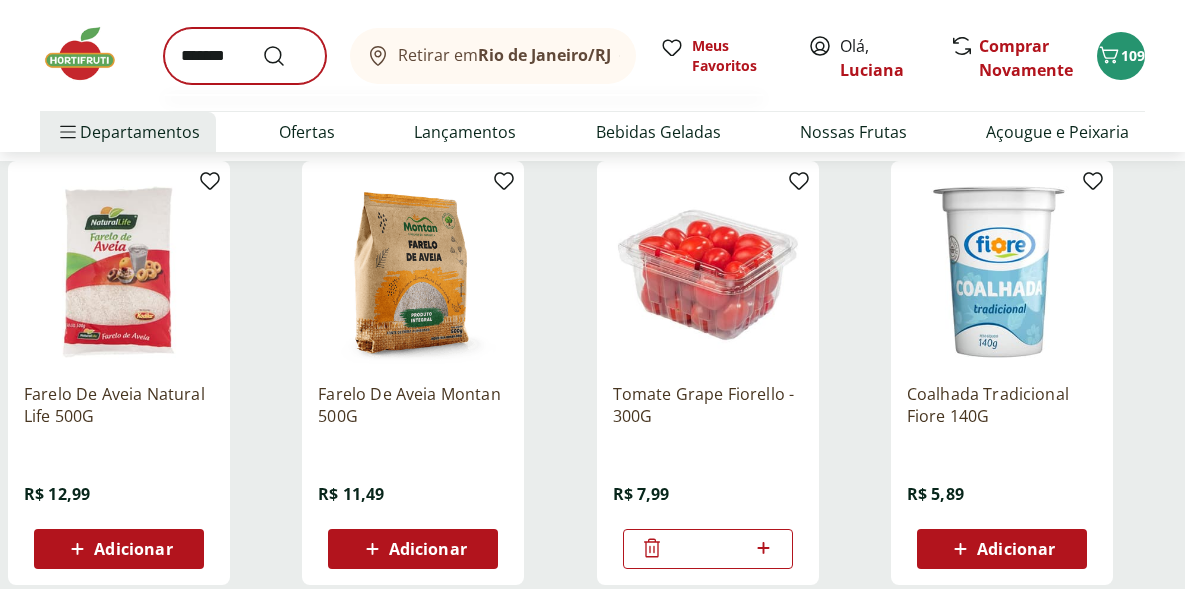 scroll, scrollTop: 0, scrollLeft: 0, axis: both 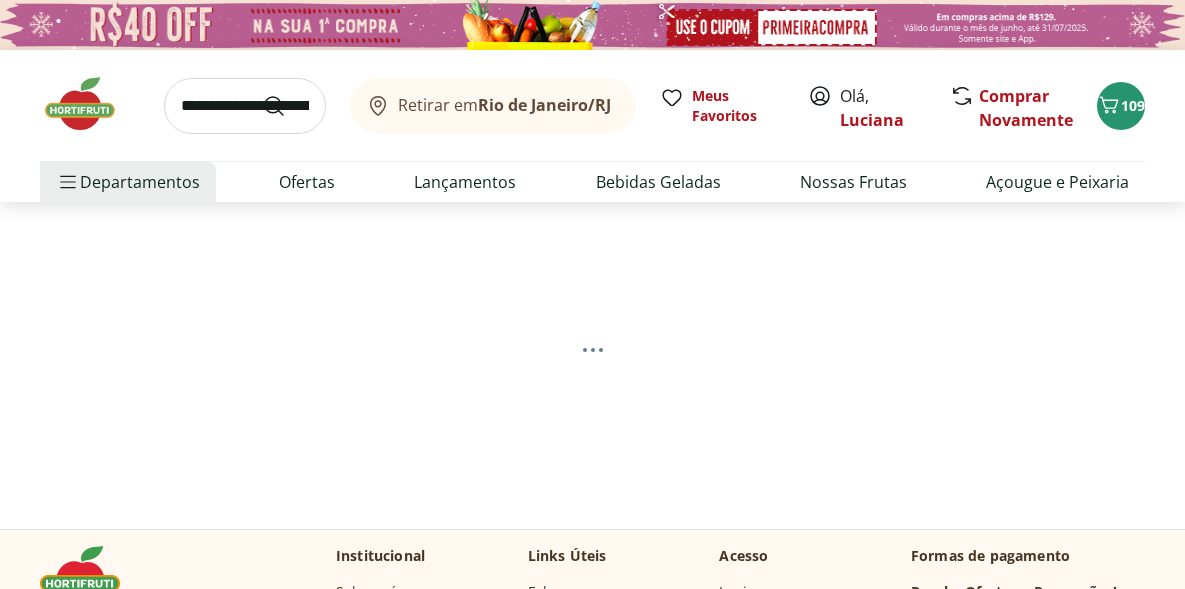 select on "**********" 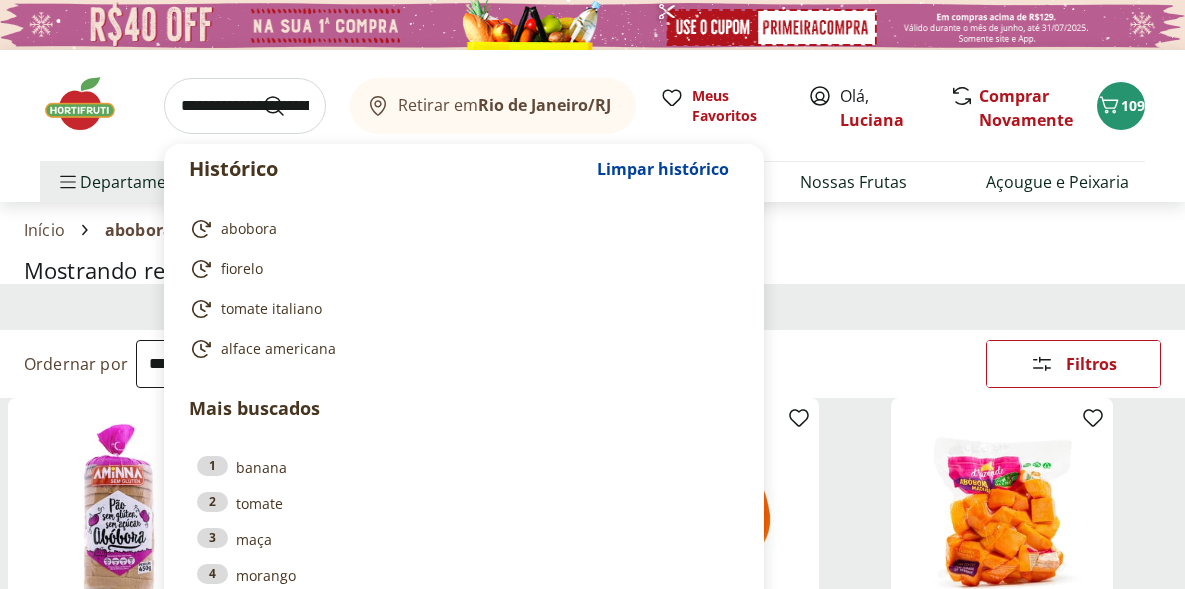click at bounding box center [245, 106] 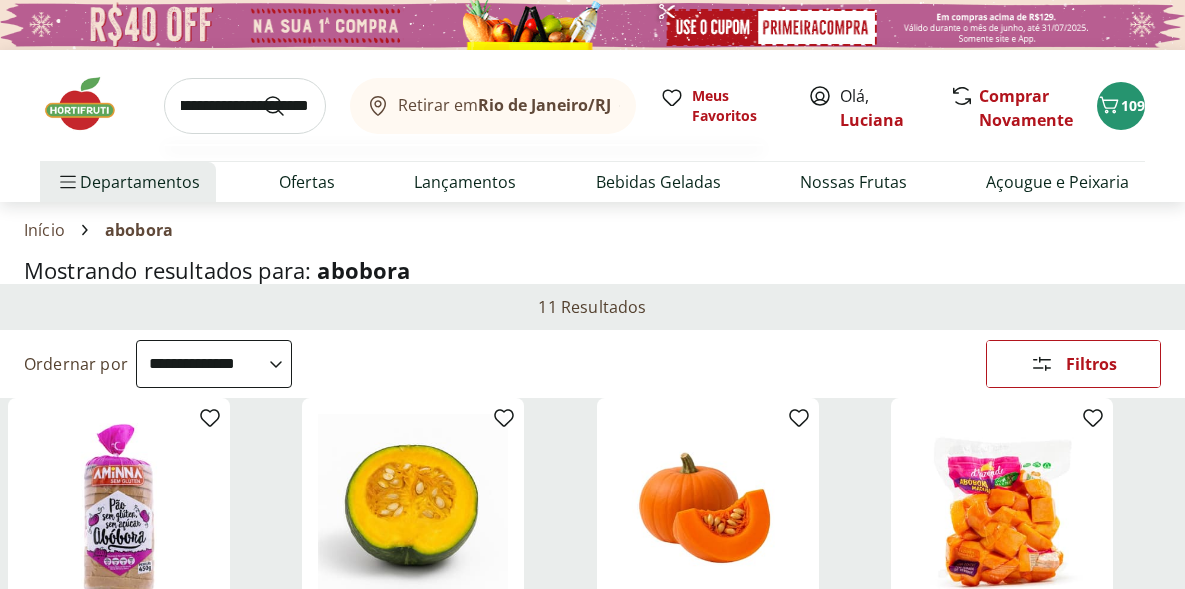 scroll, scrollTop: 0, scrollLeft: 66, axis: horizontal 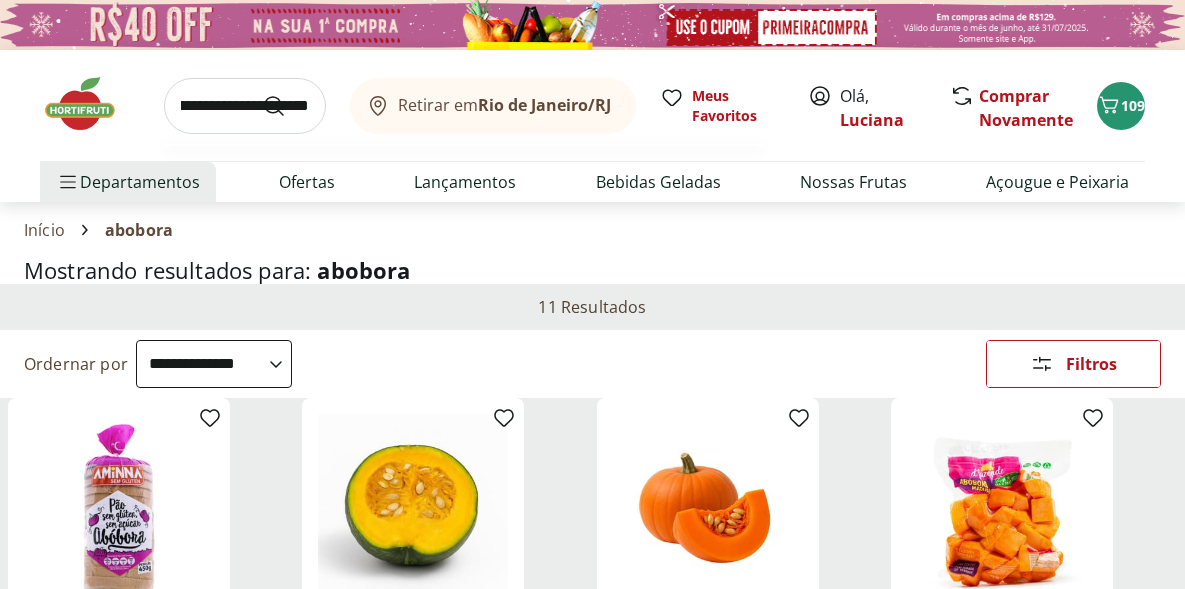 type on "**********" 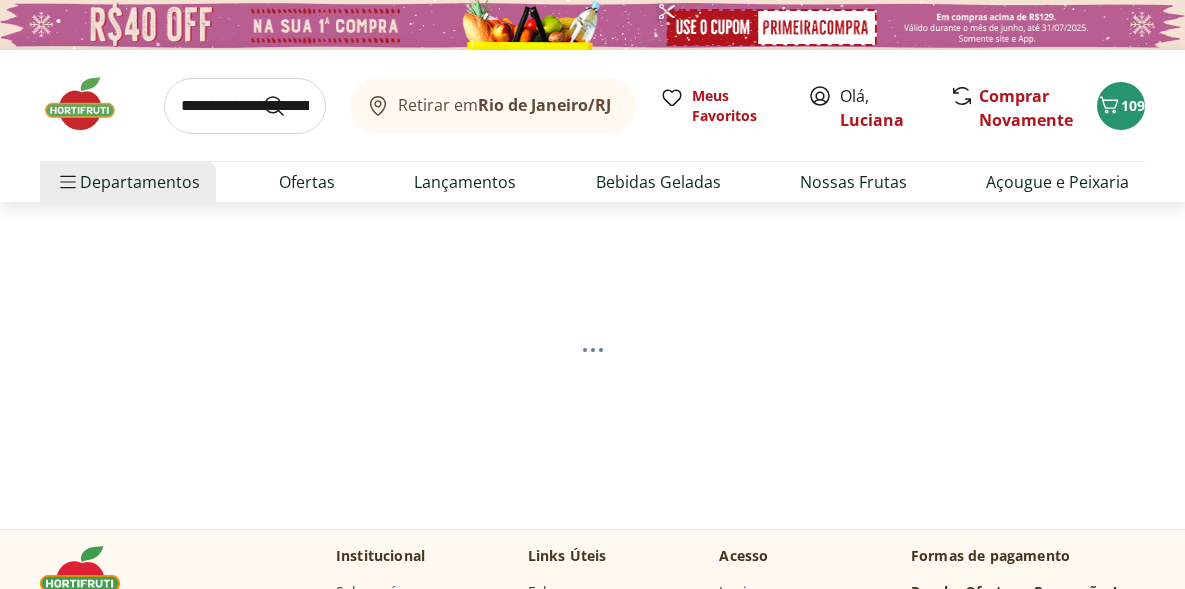select on "**********" 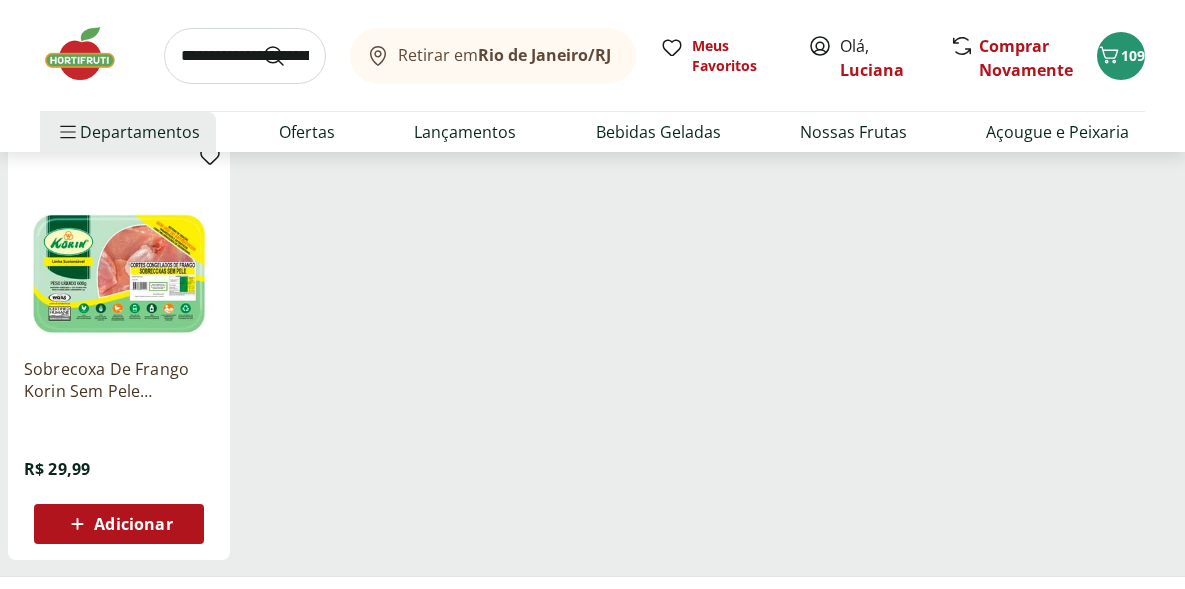 scroll, scrollTop: 262, scrollLeft: 0, axis: vertical 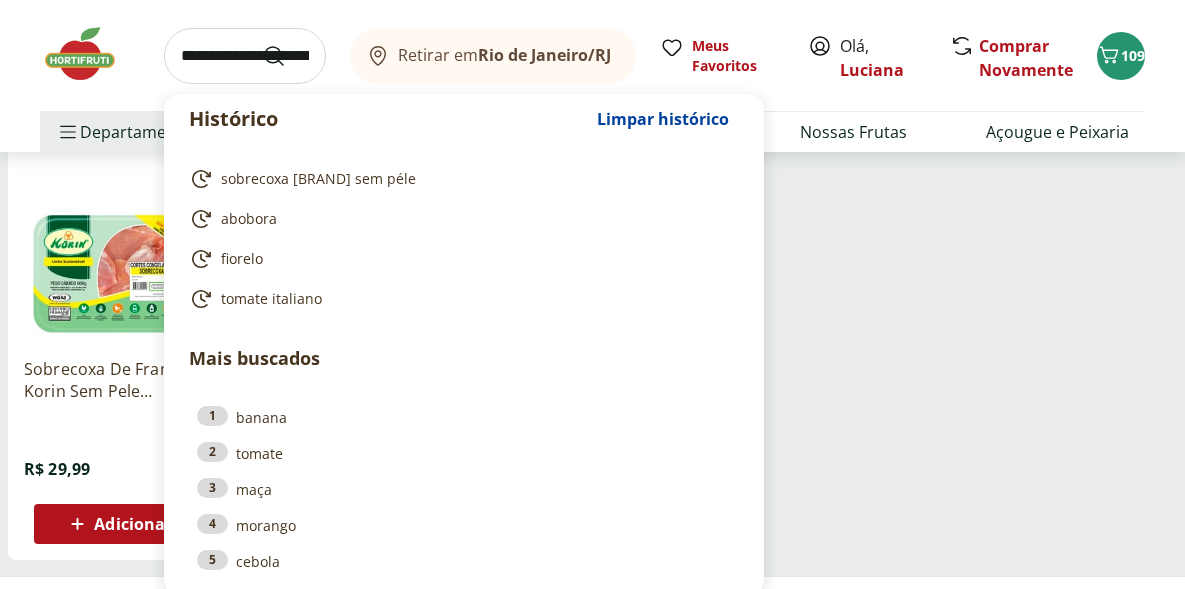 click at bounding box center [245, 56] 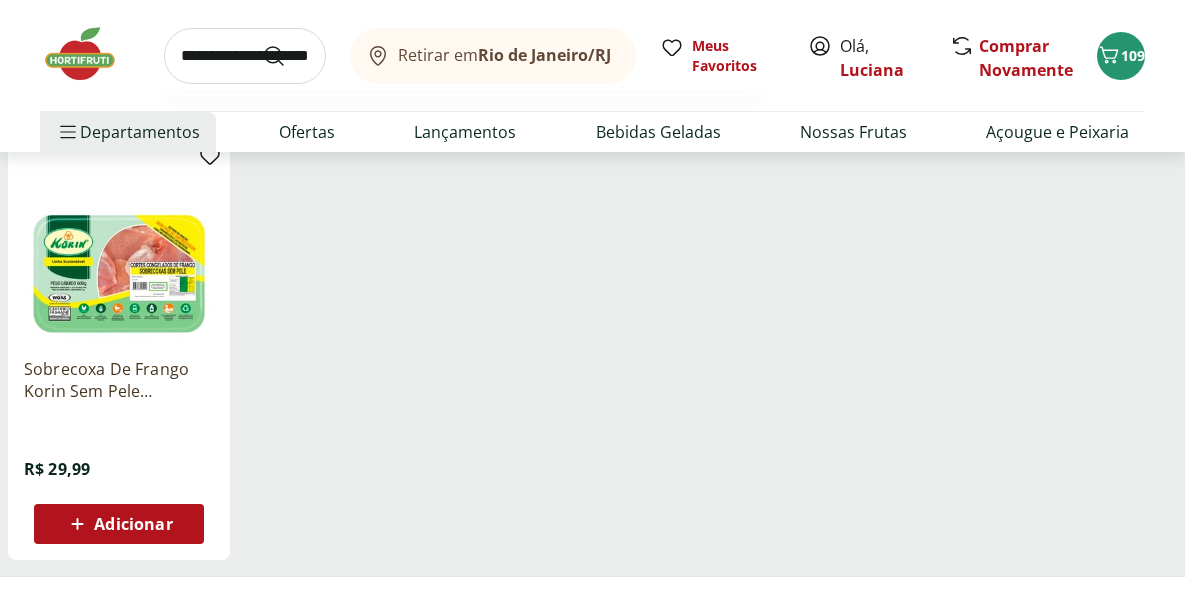 scroll, scrollTop: 0, scrollLeft: 34, axis: horizontal 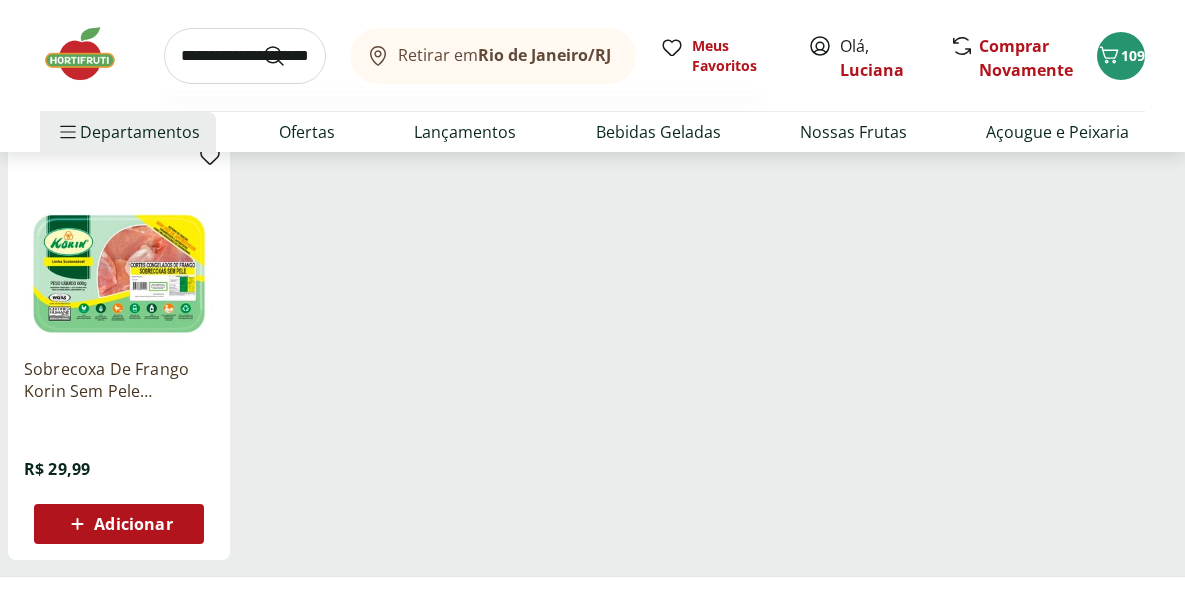 type on "**********" 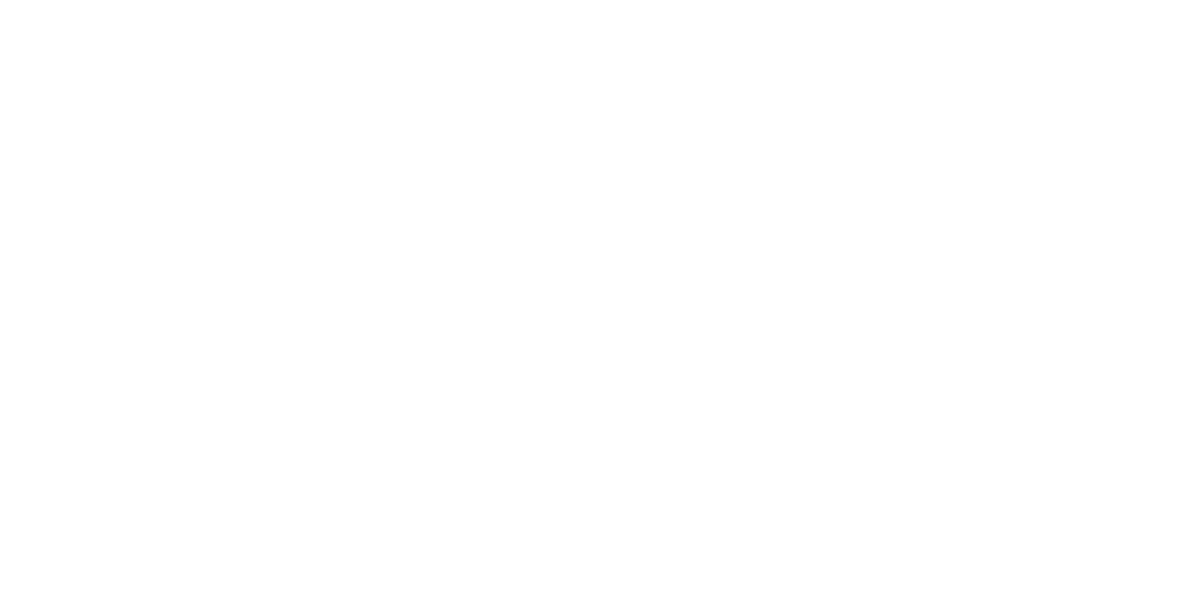 scroll, scrollTop: 0, scrollLeft: 0, axis: both 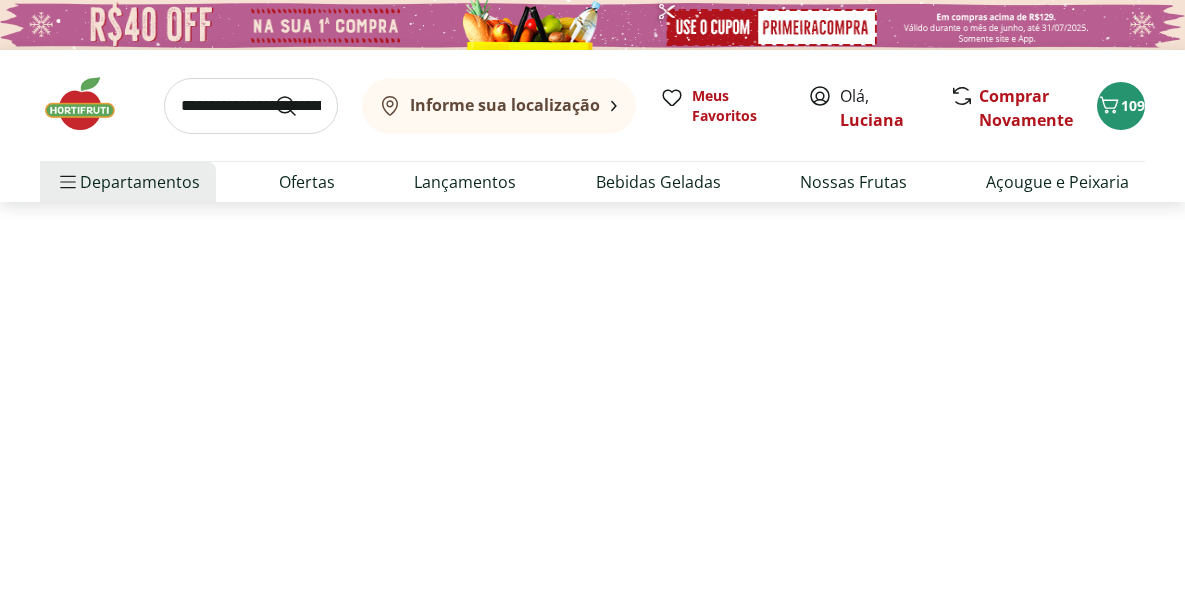 select on "**********" 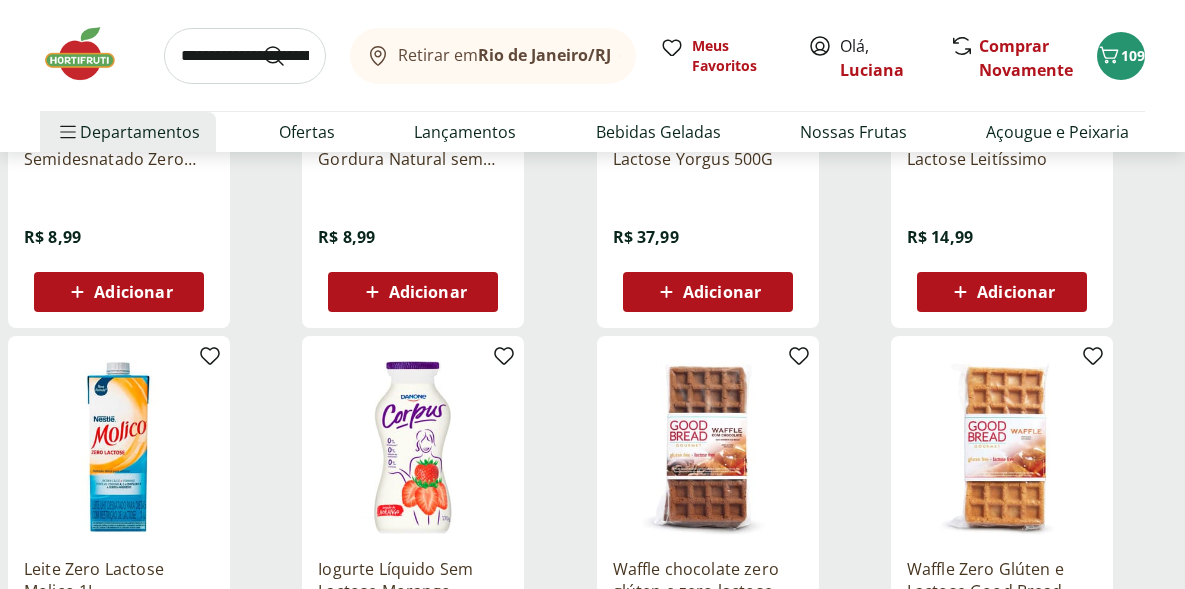 scroll, scrollTop: 530, scrollLeft: 0, axis: vertical 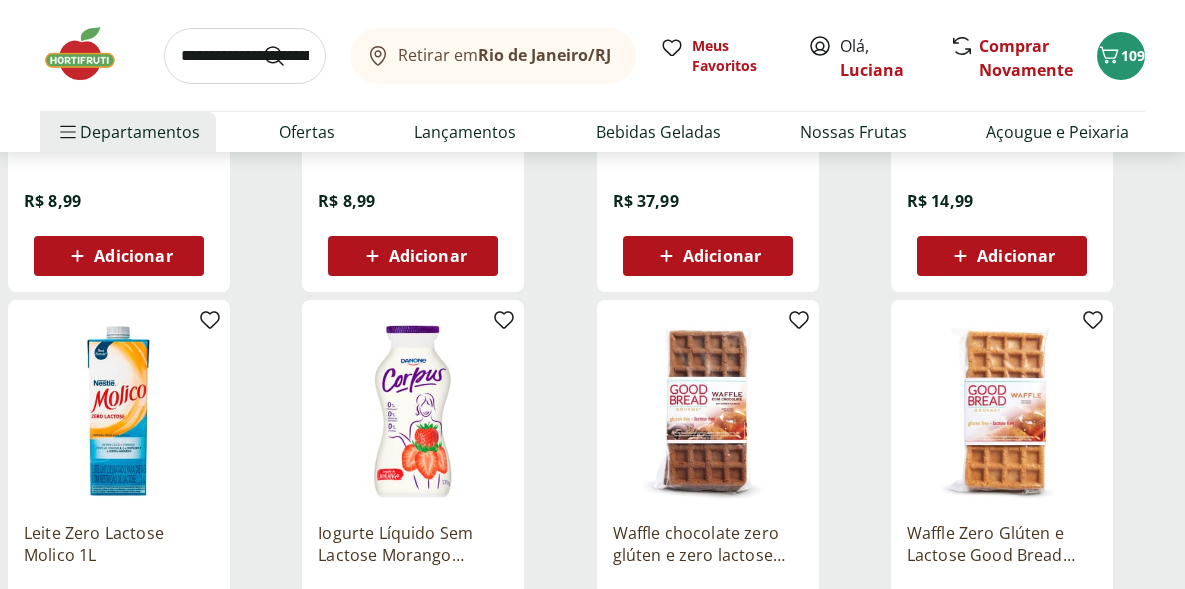 click on "Leite Zero Lactose Molico 1L R$ 10,39 Adicionar" at bounding box center [119, 607] 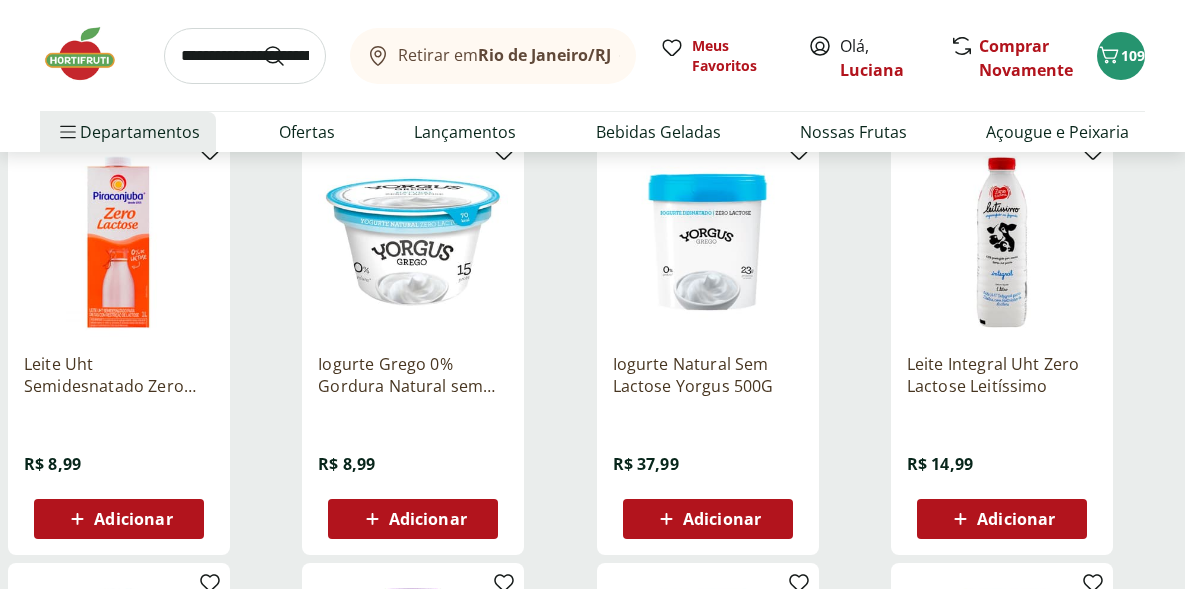 scroll, scrollTop: 265, scrollLeft: 0, axis: vertical 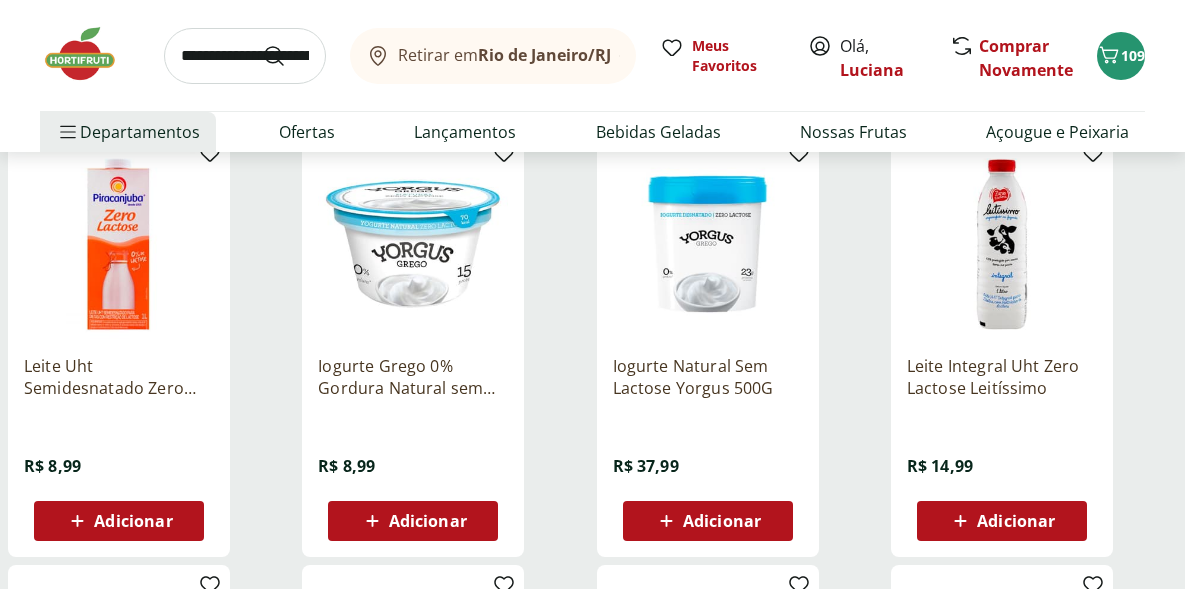 click on "Adicionar" at bounding box center [119, 521] 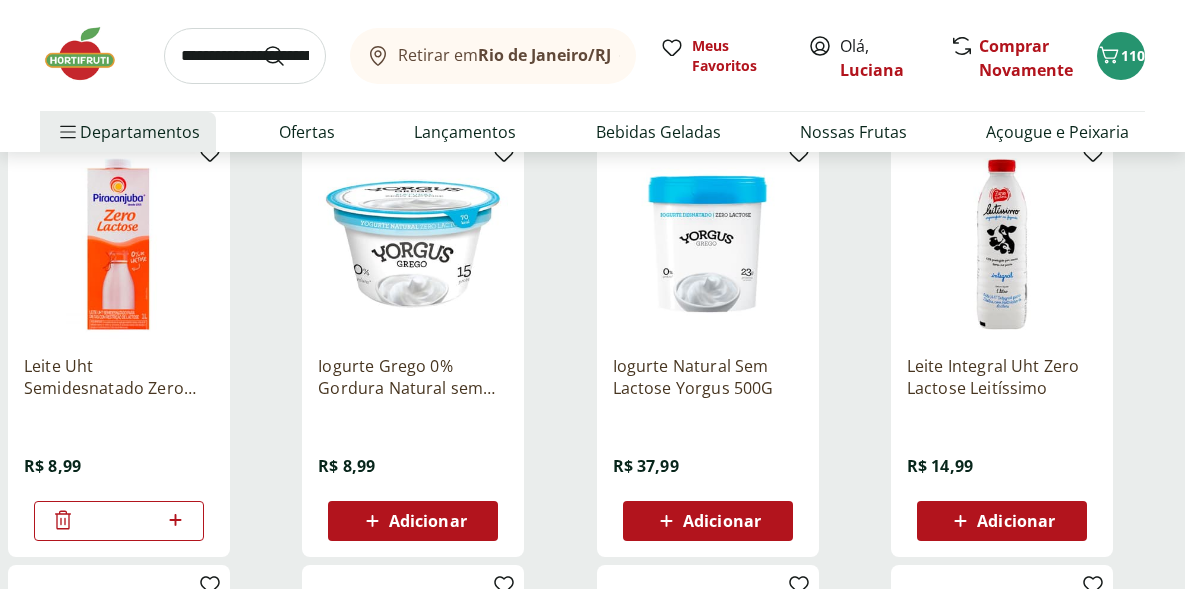 click 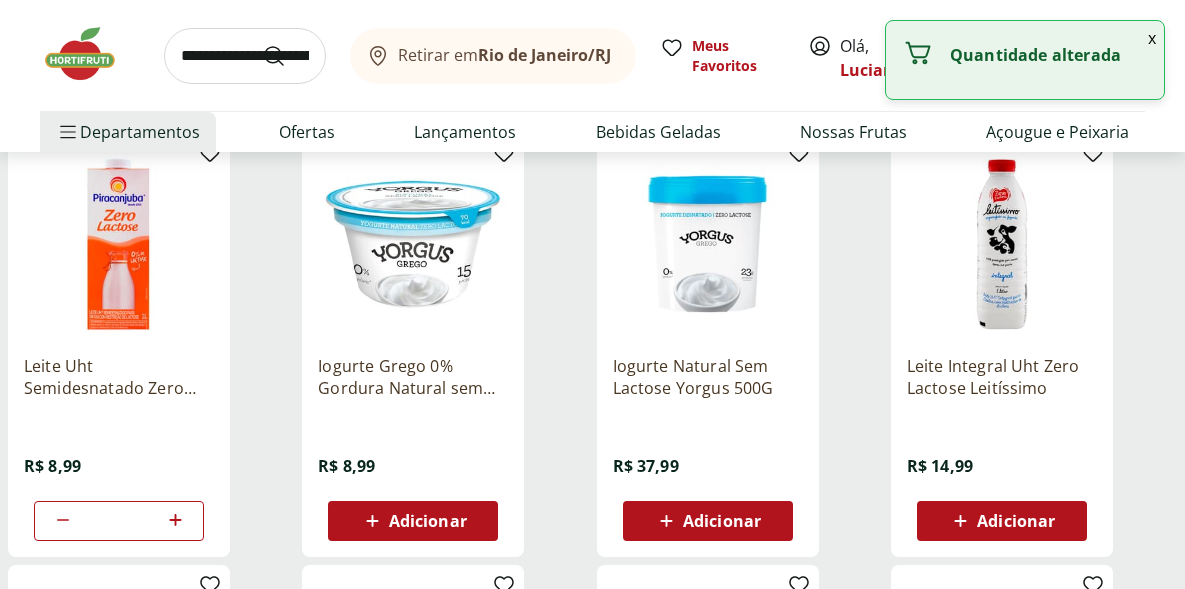 click 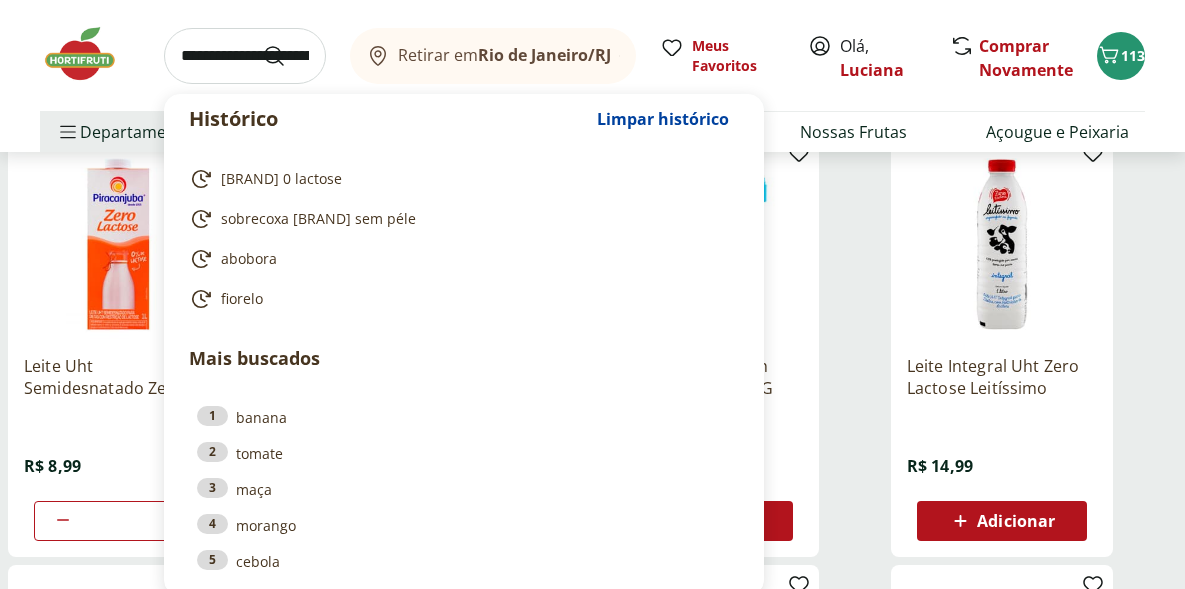 click at bounding box center (245, 56) 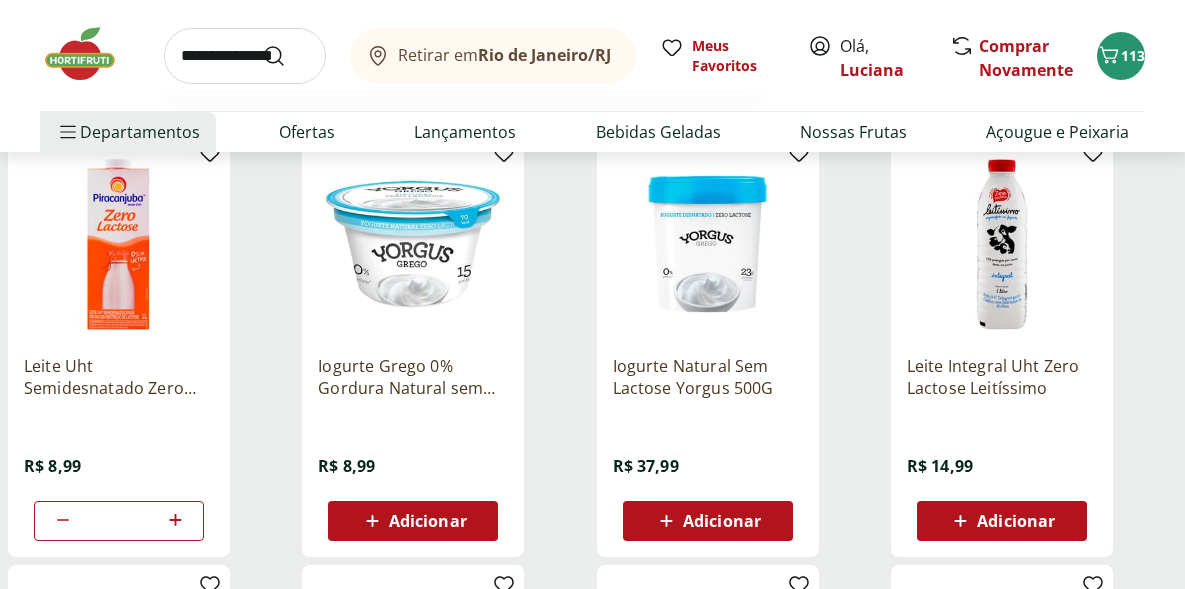 type on "**********" 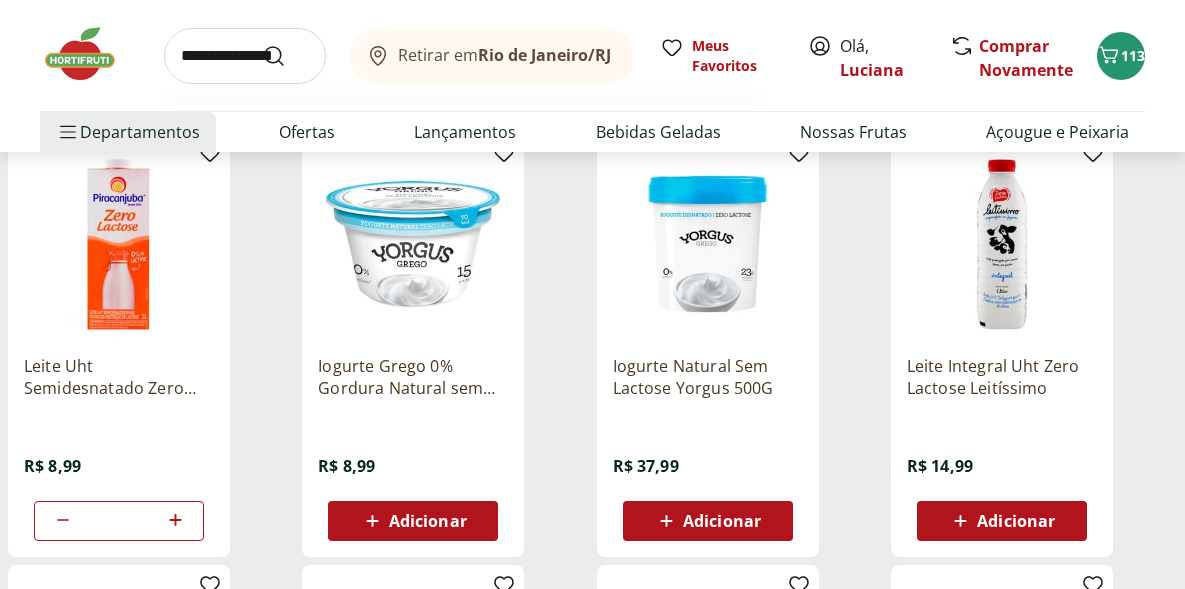 click at bounding box center (286, 56) 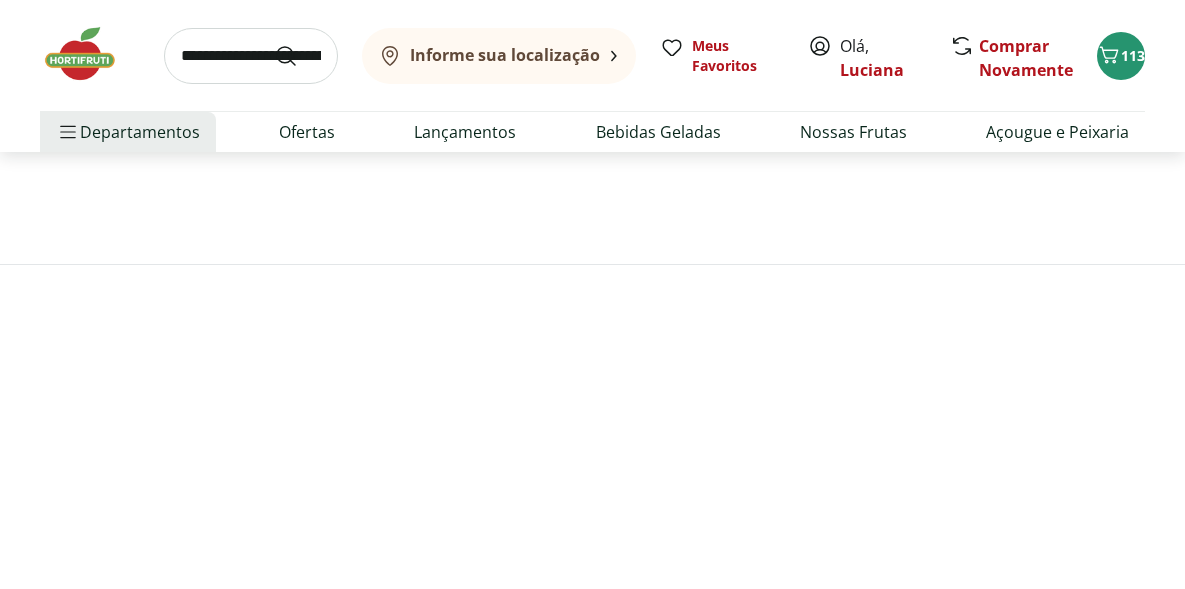 scroll, scrollTop: 0, scrollLeft: 0, axis: both 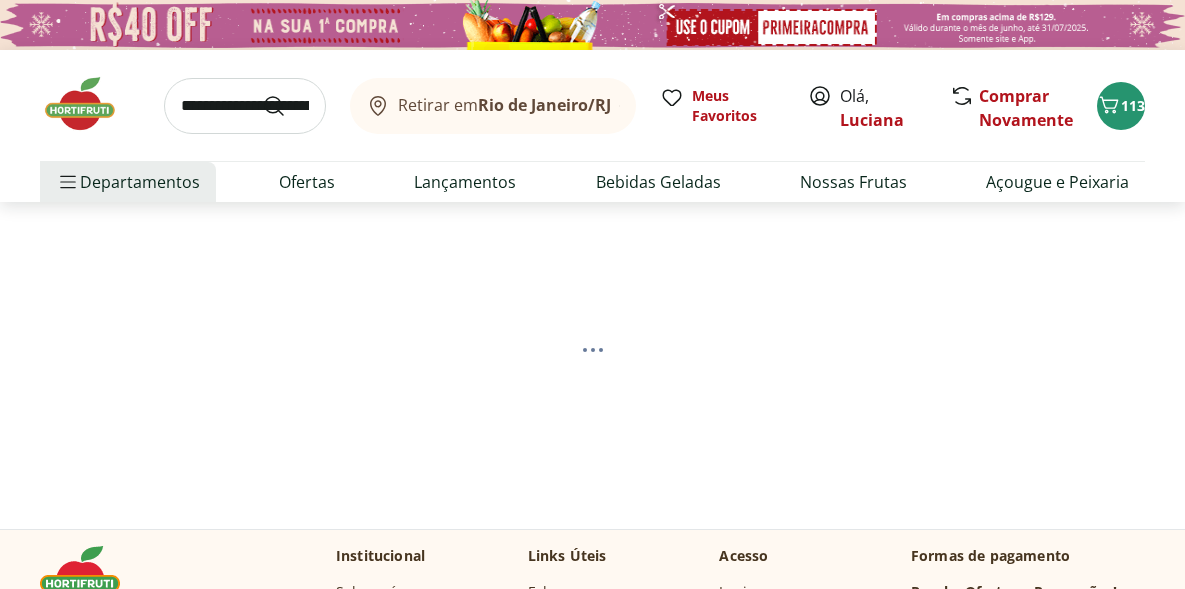 select on "**********" 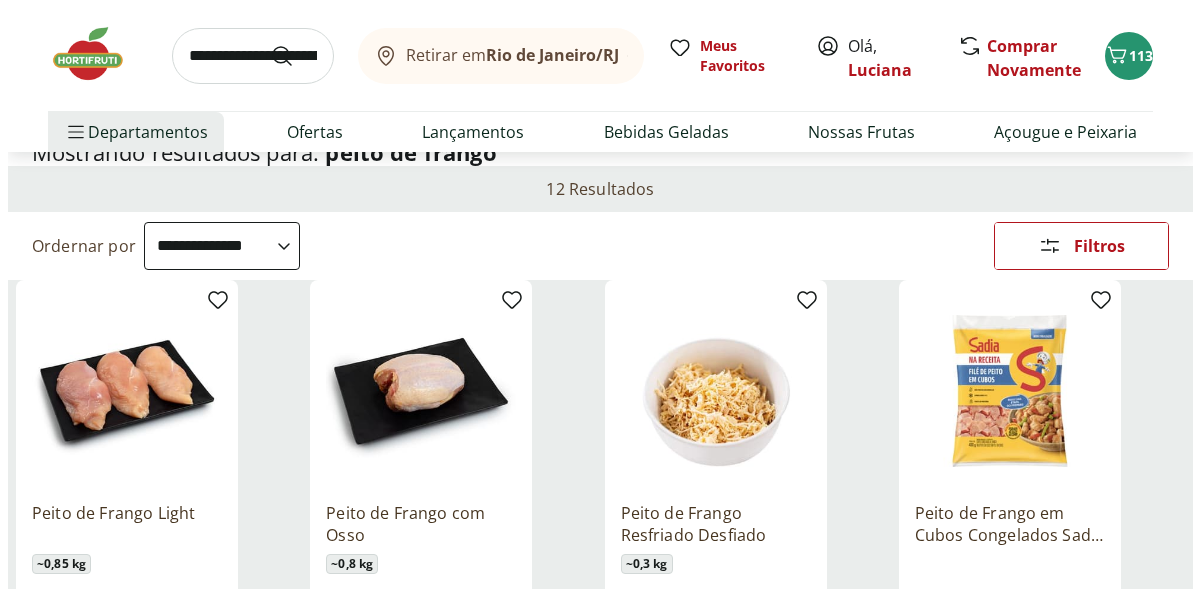 scroll, scrollTop: 0, scrollLeft: 0, axis: both 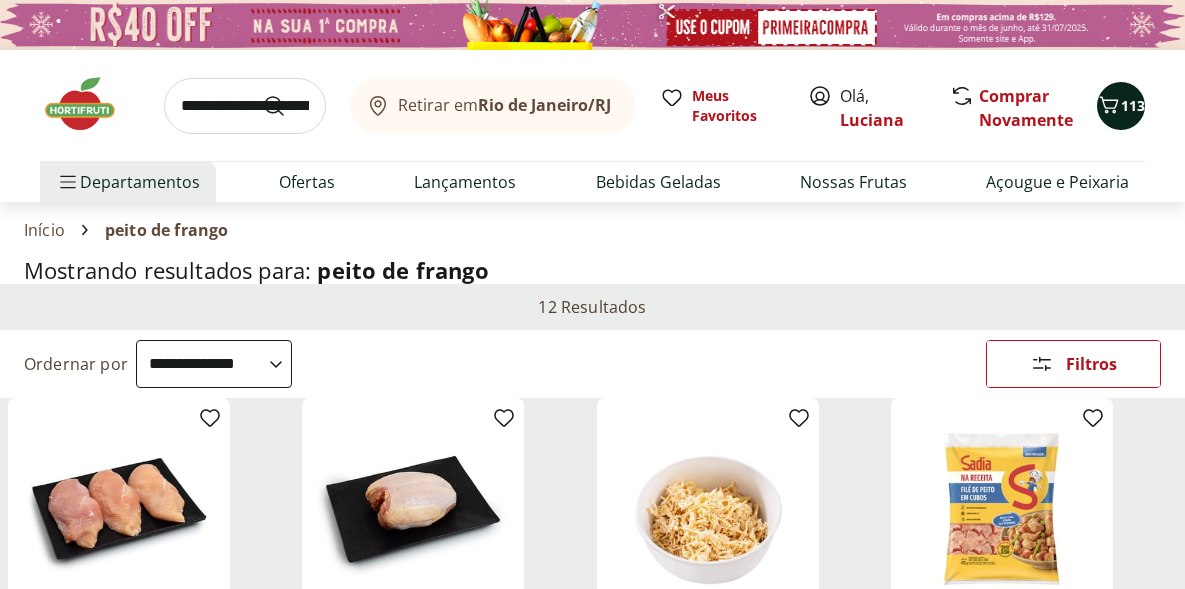click on "113" at bounding box center (1121, 106) 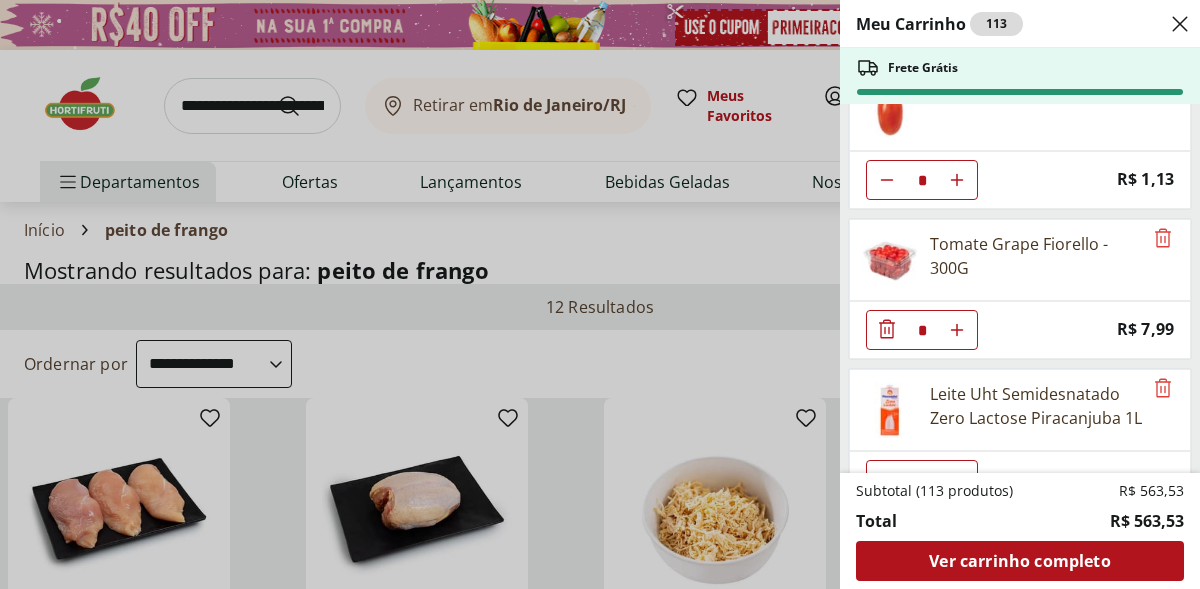 scroll, scrollTop: 2618, scrollLeft: 0, axis: vertical 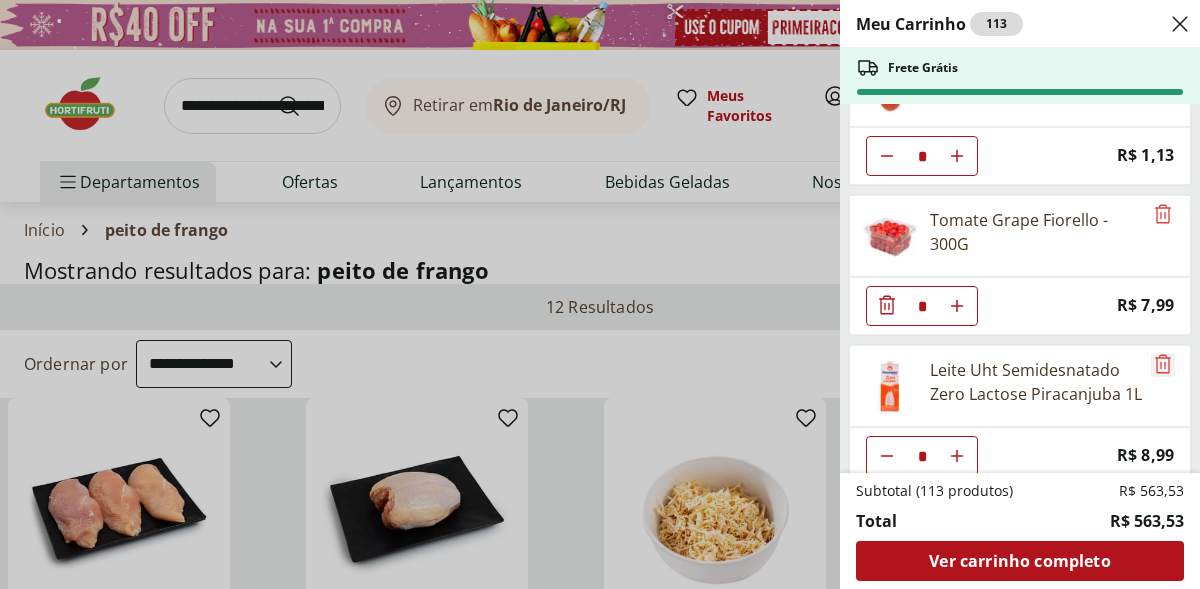 click 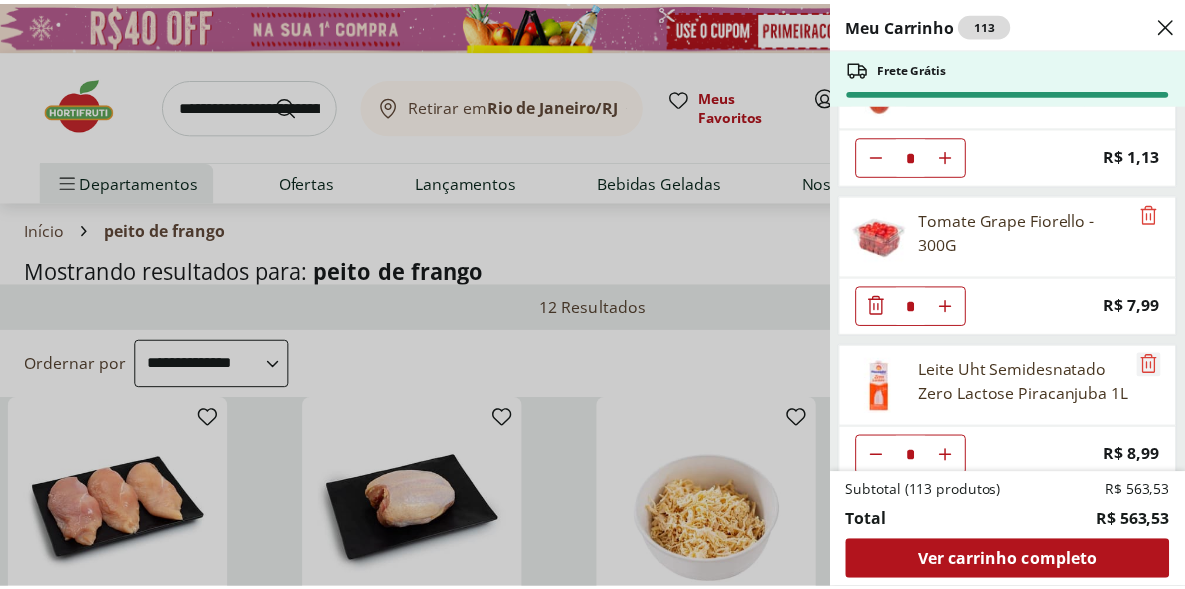 scroll, scrollTop: 2469, scrollLeft: 0, axis: vertical 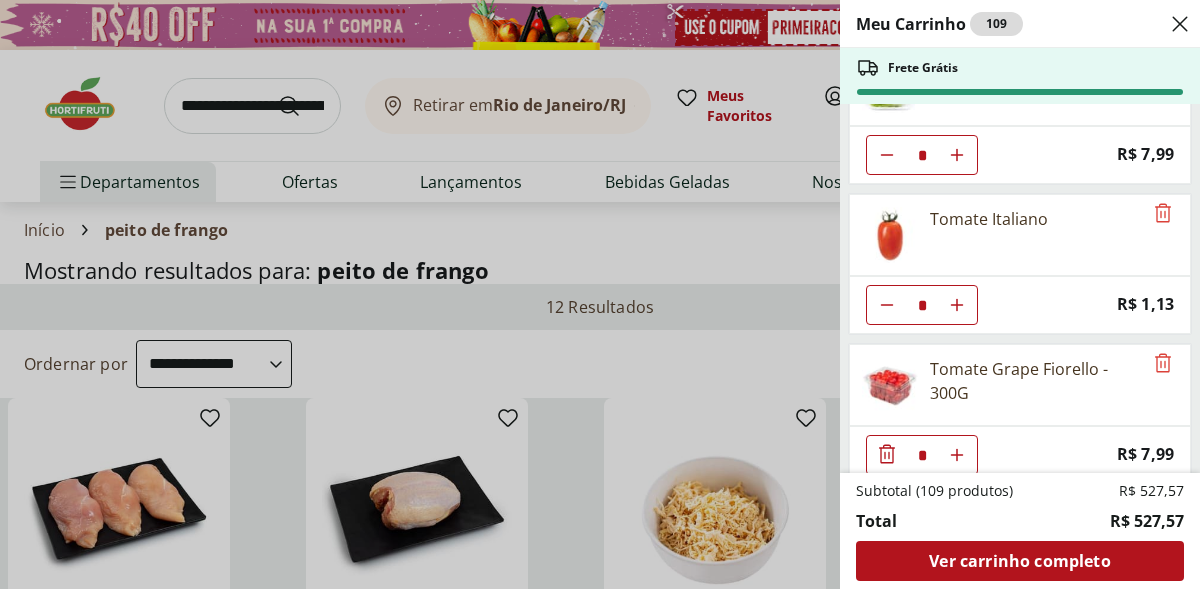click on "Meu Carrinho 109 Frete Grátis Queijo Tipo Cottage Lacfree Verde Campo 400g * Price: R$ 24,99 Cenoura Unidade ** Price: R$ 0,64 Chuchu Unidade ** Price: R$ 1,09 Abobrinha Italiana Unidade ** Price: R$ 1,92 Inhame Dedo Unidade * Price: R$ 0,81 Manteiga Aviação 500g * Price: R$ 44,99 Alho Nacional Beneficiado Unidade * Price: R$ 2,99 Cebola Nacional unidade * Price: R$ 0,99 Manjericão Hasegawa * Price: R$ 5,99 Açúcar Refinado União 1kg * Price: R$ 5,99 Batata Baroa Amarela Unidade * Price: R$ 2,88 Batata Doce unidade ** Price: R$ 1,53 Ovo Caipira Orgânico Grande Raiar com 10un * Price: R$ 22,99 Maçã Fuji Importada Unidade * Price: R$ 3,06 Morango Orgânico 250g * Price: R$ 17,99 Salada de Frutas Cortadinha * Price: R$ 10,50 Alface Americana Orgânica Bandeja * Price: R$ 7,99 Tomate Italiano * Price: R$ 1,13 Tomate Grape Fiorello - 300G * Price: R$ 7,99 Subtotal (109 produtos) R$ 527,57 Total R$ 527,57 Ver carrinho completo" at bounding box center [600, 294] 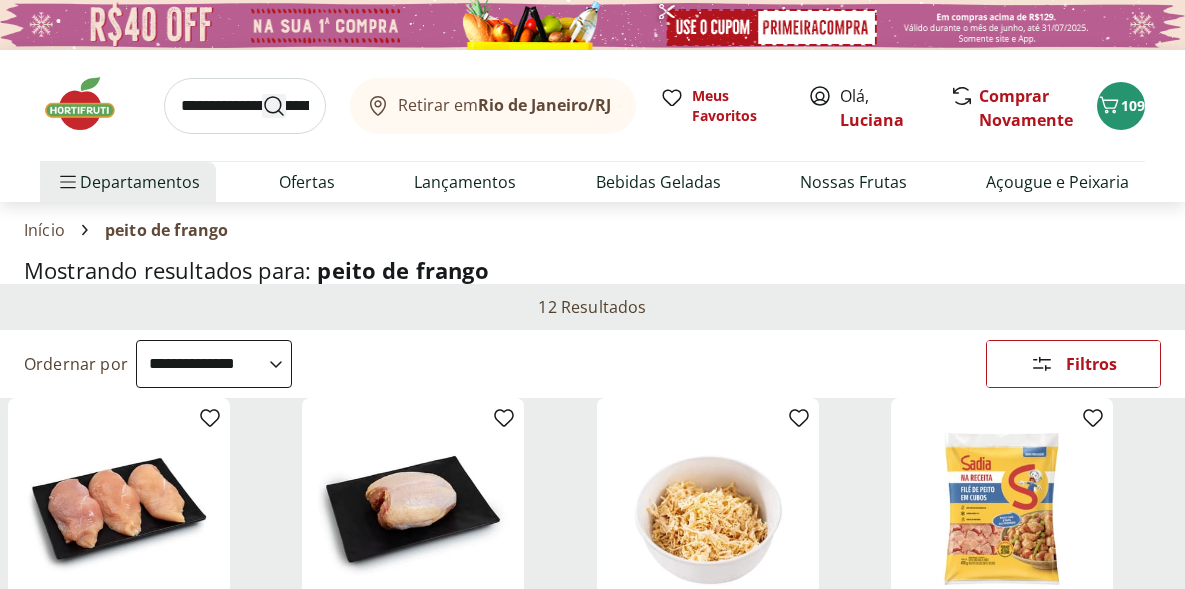 click 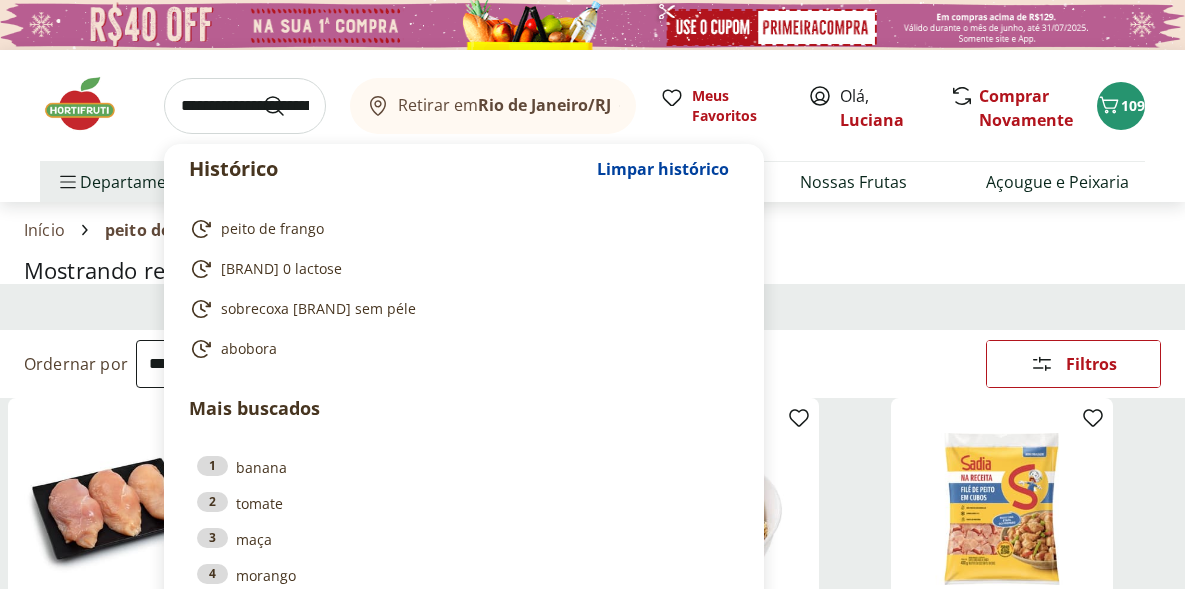 click at bounding box center (245, 106) 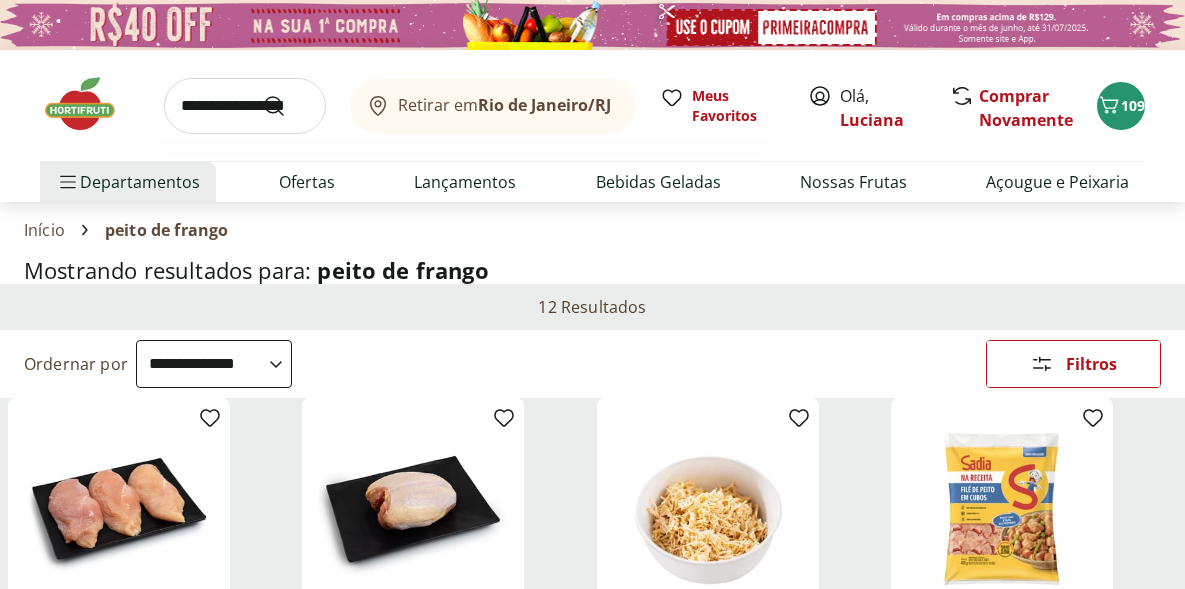 scroll, scrollTop: 0, scrollLeft: 0, axis: both 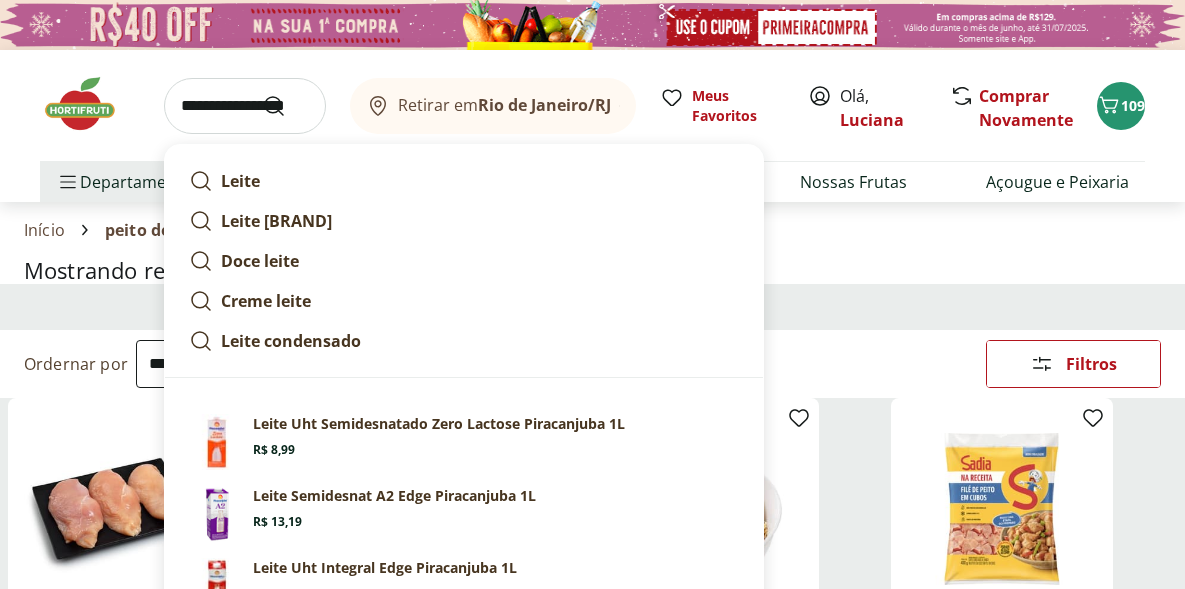 type on "**********" 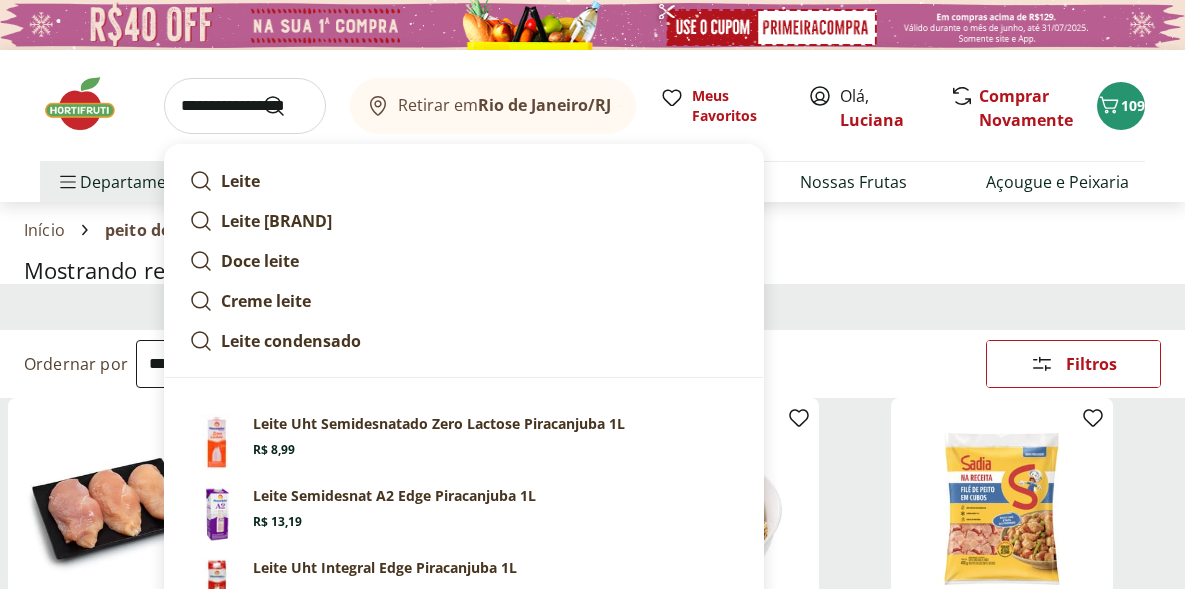 click at bounding box center [286, 106] 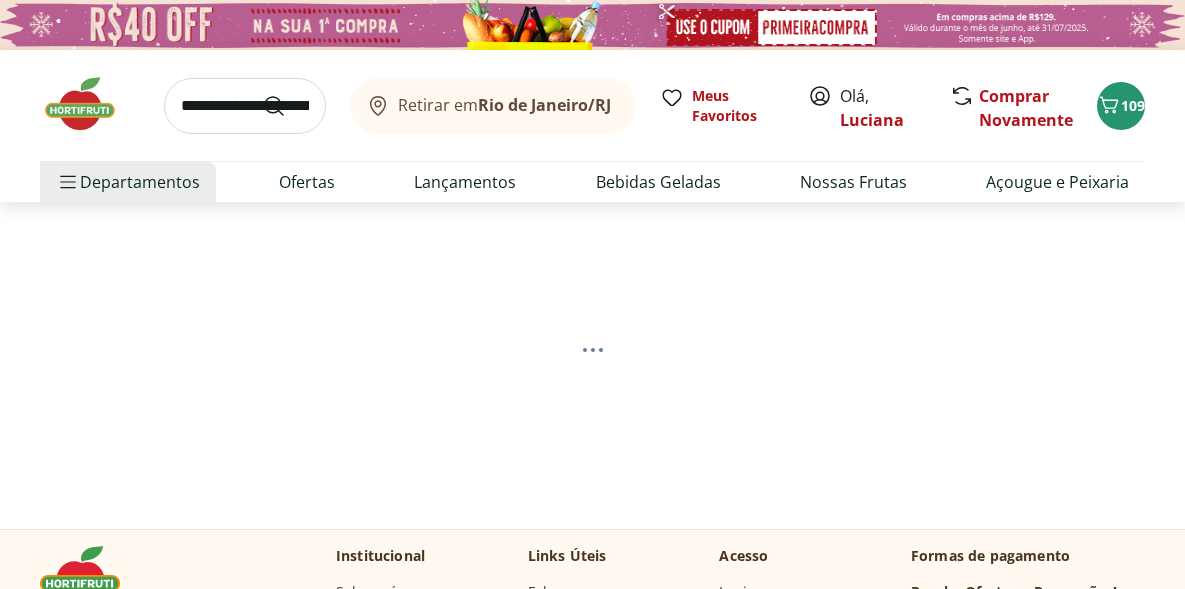 select on "**********" 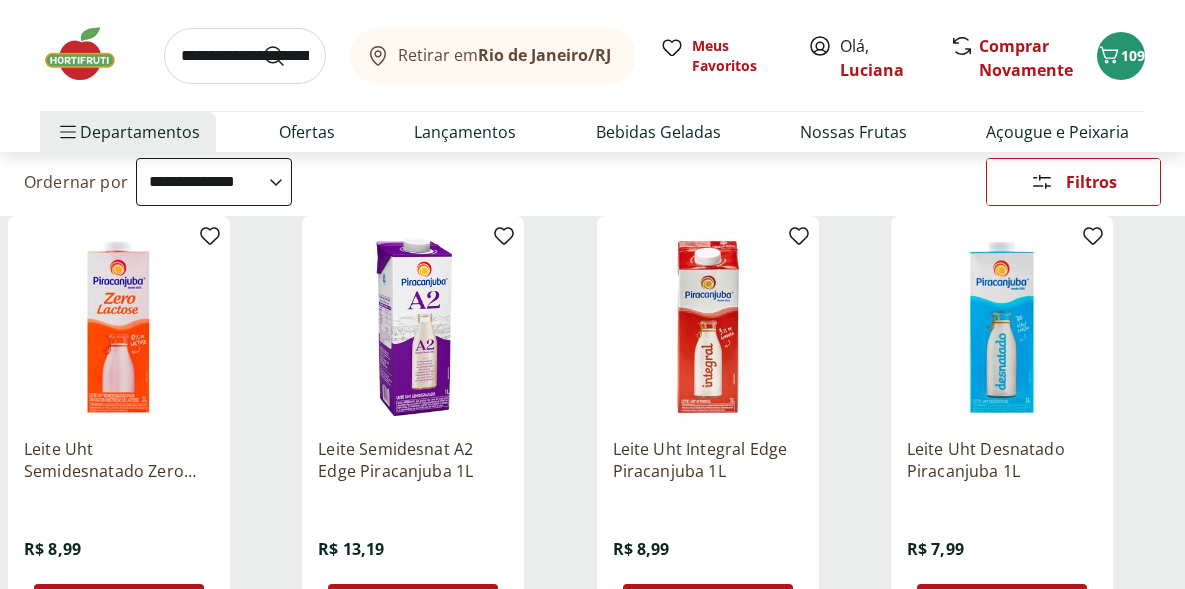 scroll, scrollTop: 182, scrollLeft: 0, axis: vertical 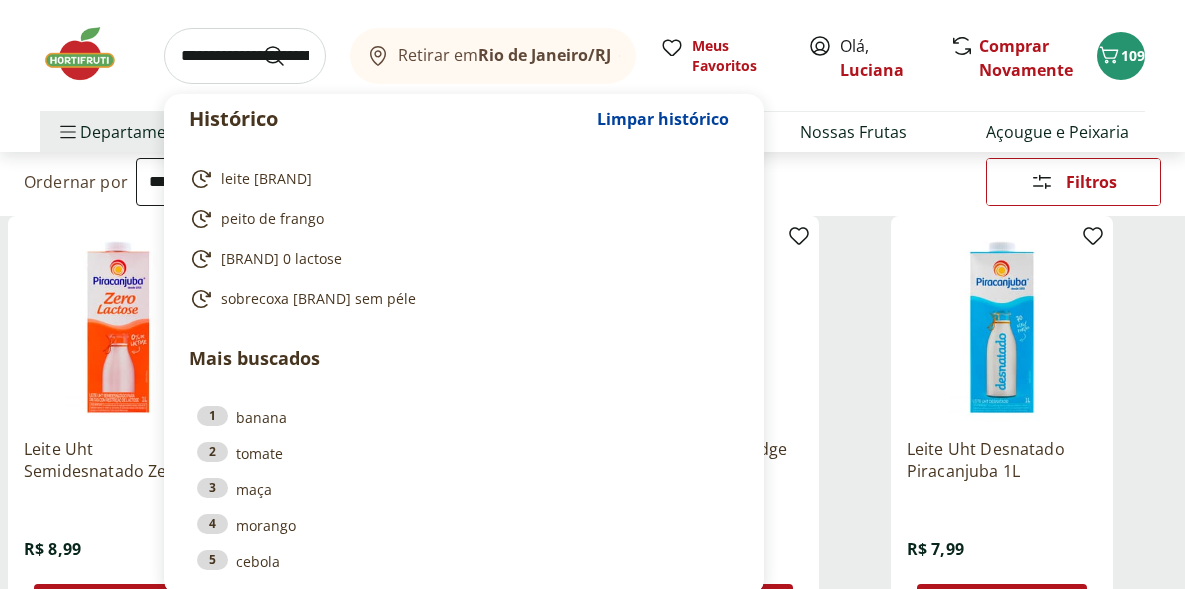 click at bounding box center [245, 56] 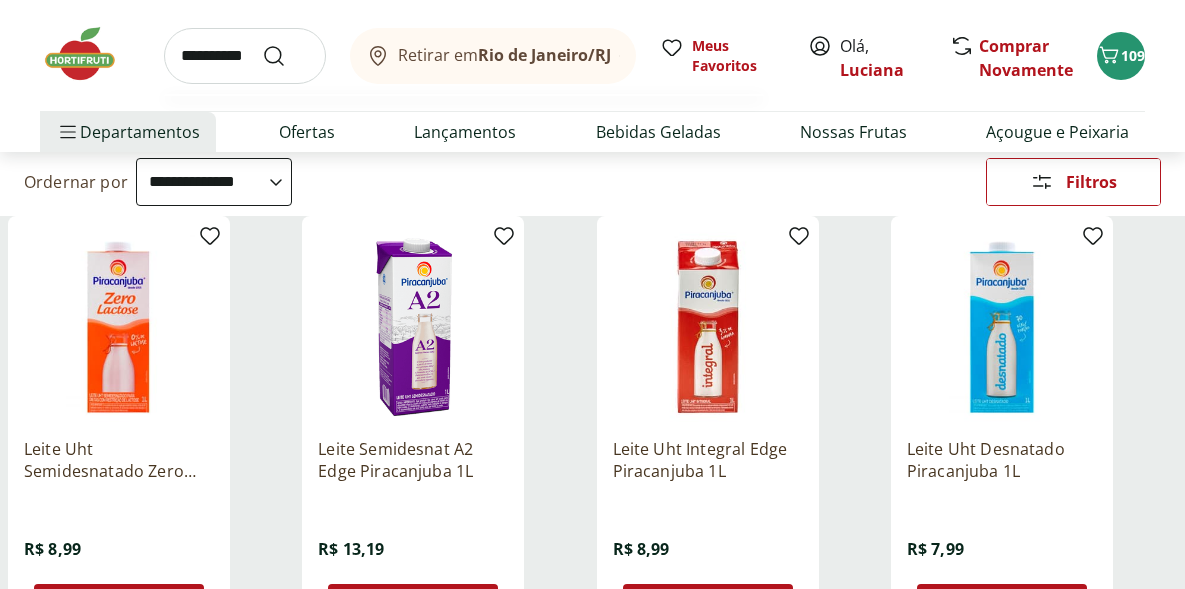 type on "**********" 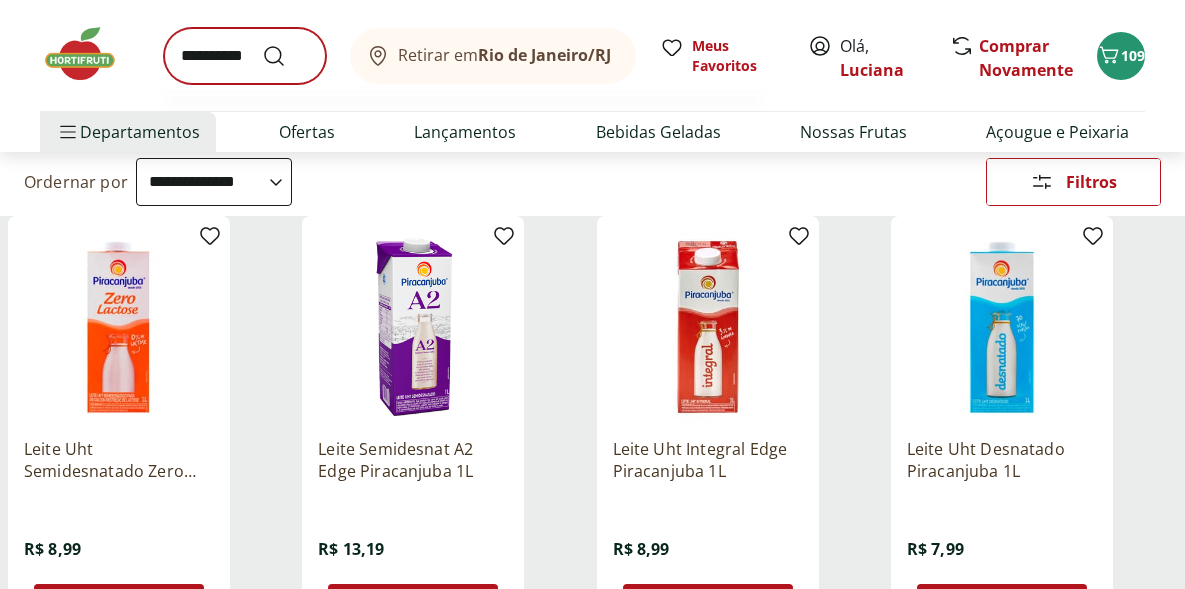scroll, scrollTop: 0, scrollLeft: 0, axis: both 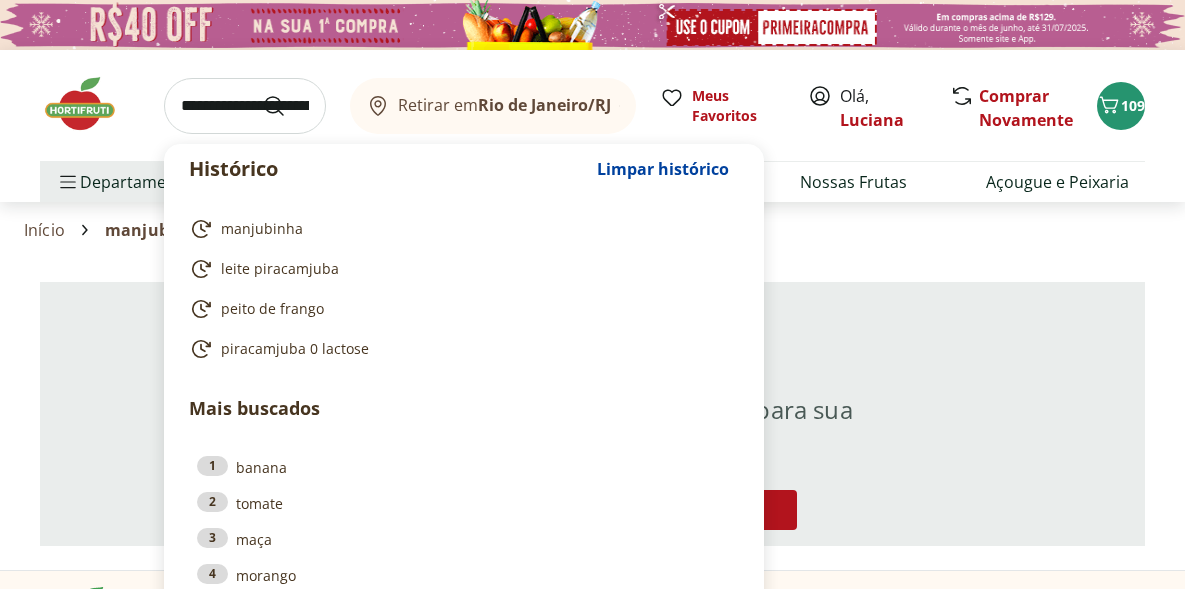 click at bounding box center [245, 106] 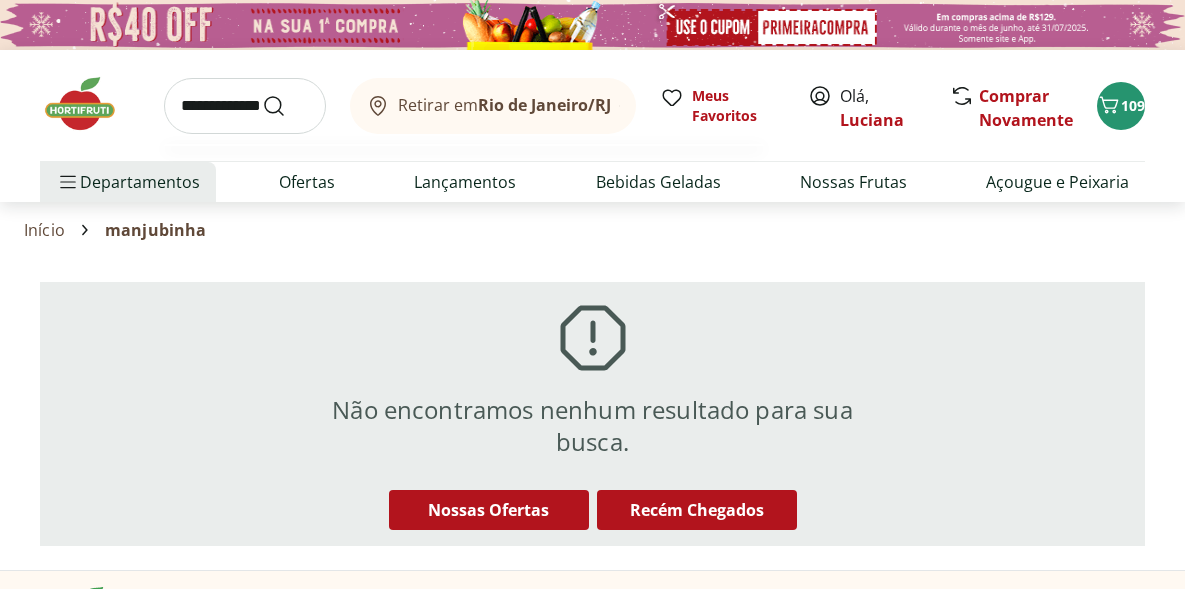 type on "**********" 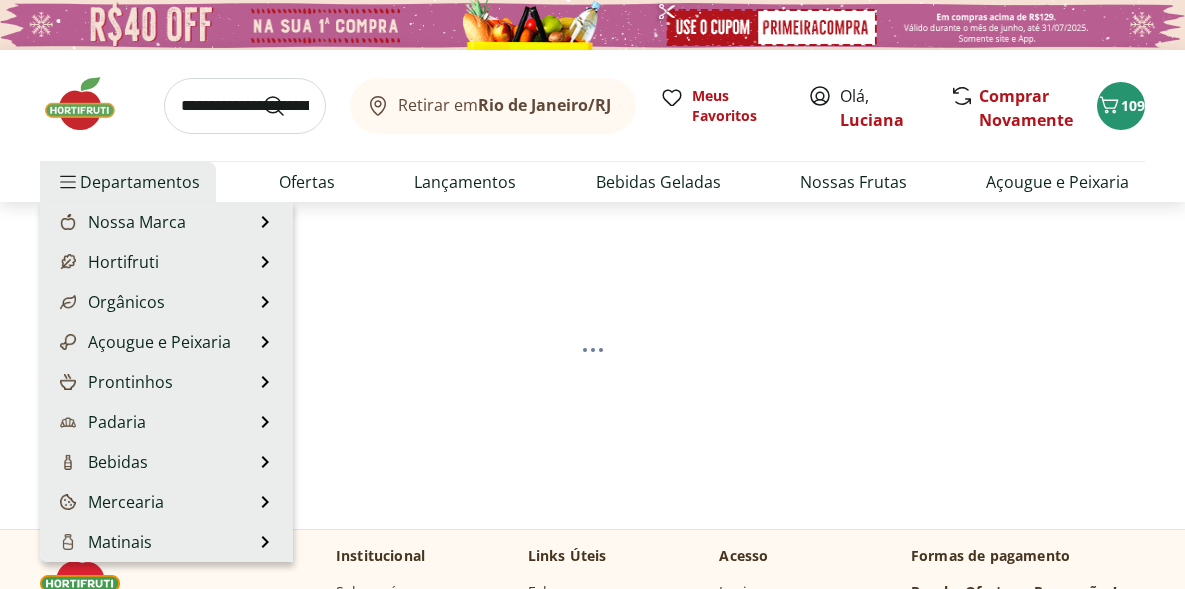 select on "**********" 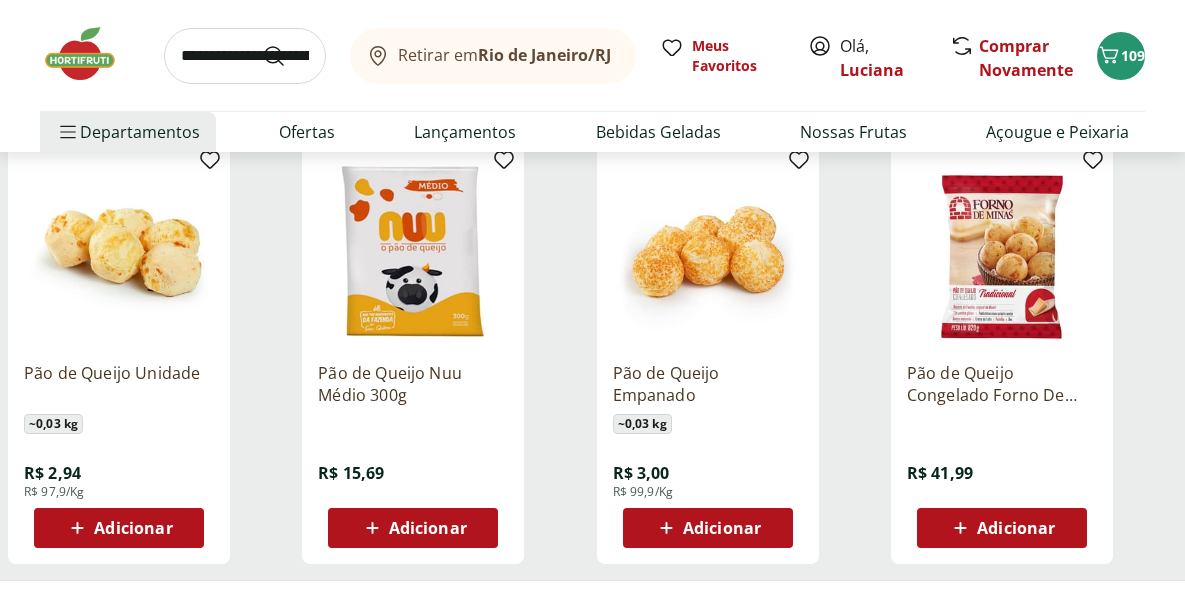 scroll, scrollTop: 1122, scrollLeft: 0, axis: vertical 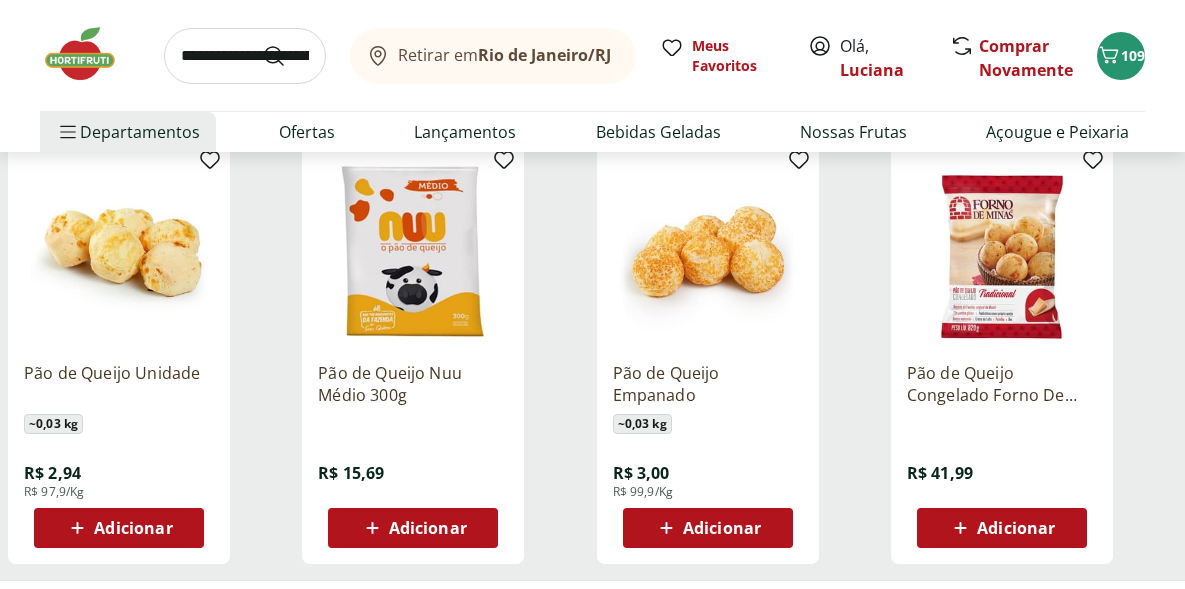click at bounding box center (245, 56) 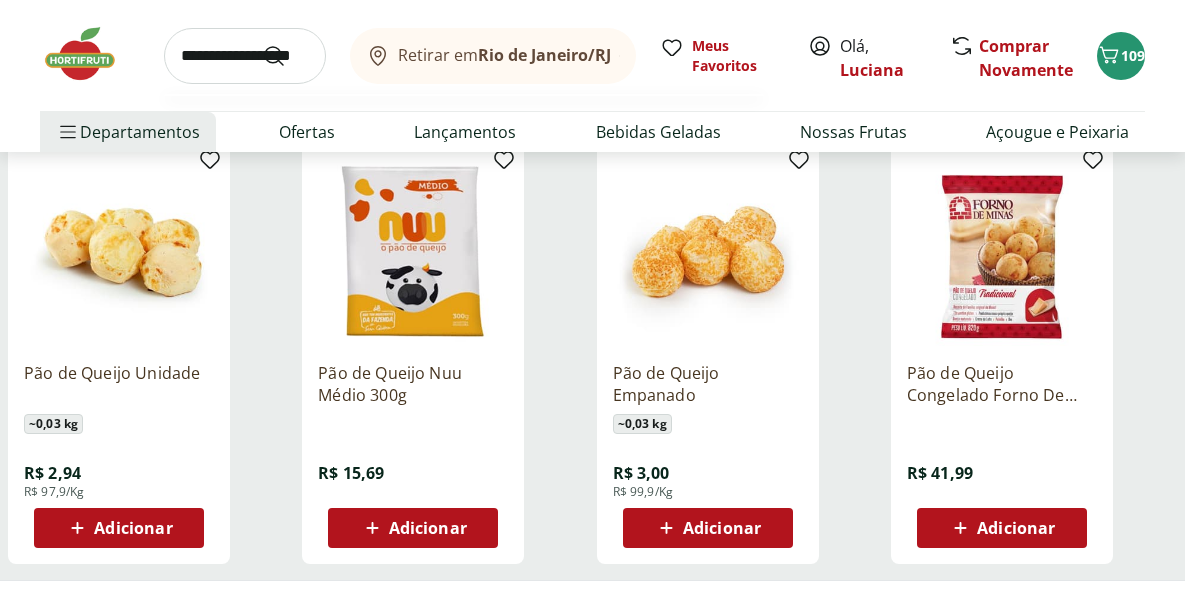 scroll, scrollTop: 0, scrollLeft: 17, axis: horizontal 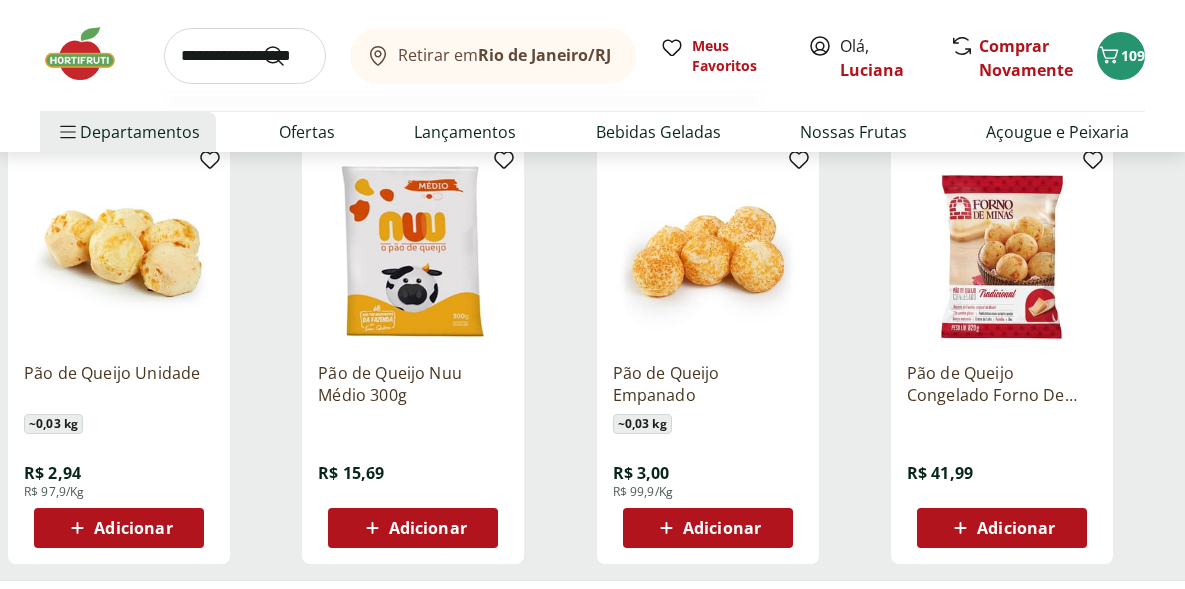 click at bounding box center [286, 56] 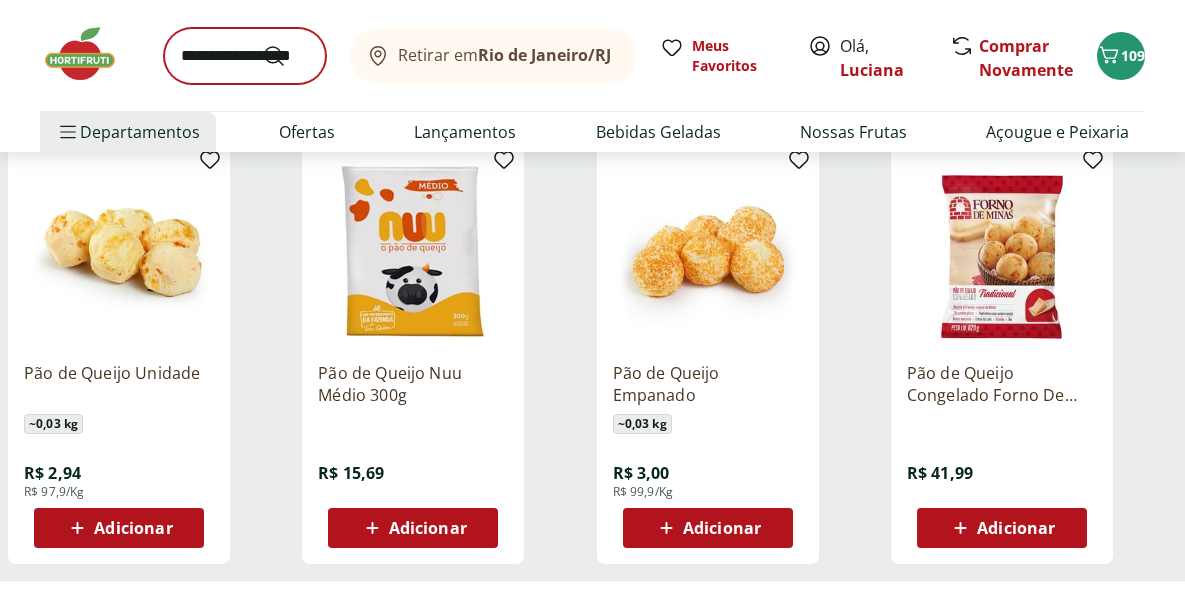 scroll, scrollTop: 0, scrollLeft: 0, axis: both 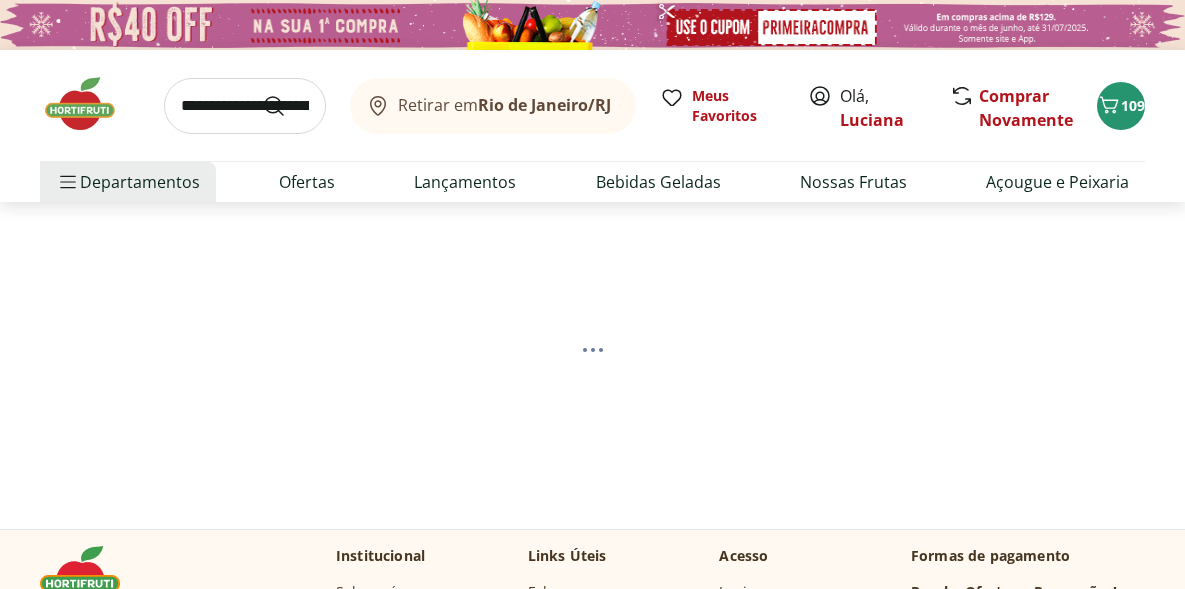 select on "**********" 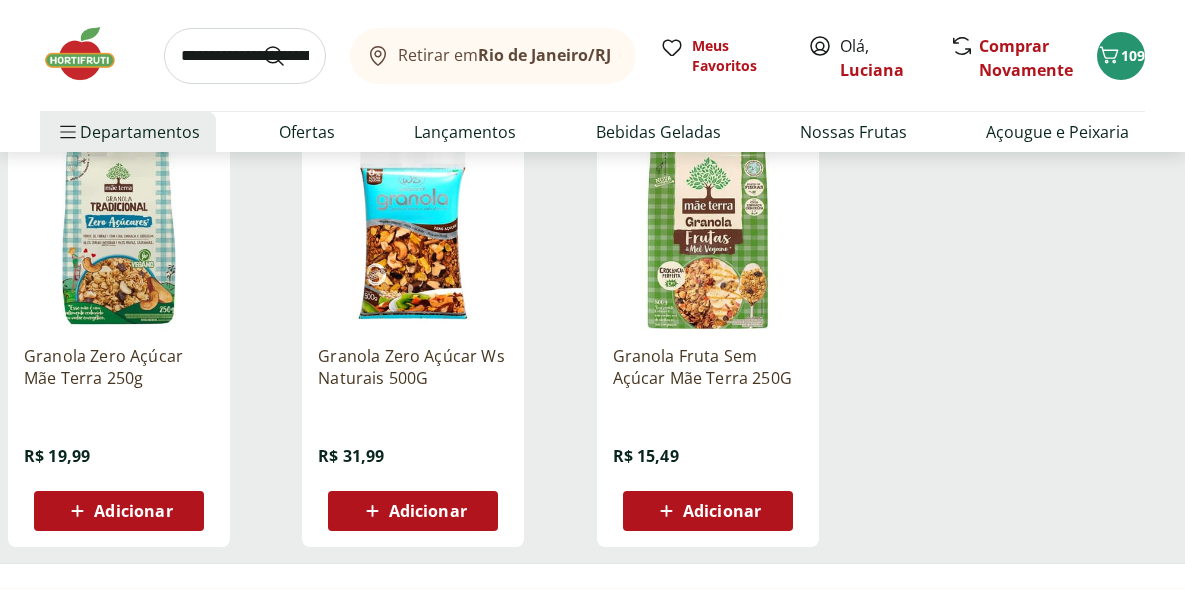scroll, scrollTop: 272, scrollLeft: 0, axis: vertical 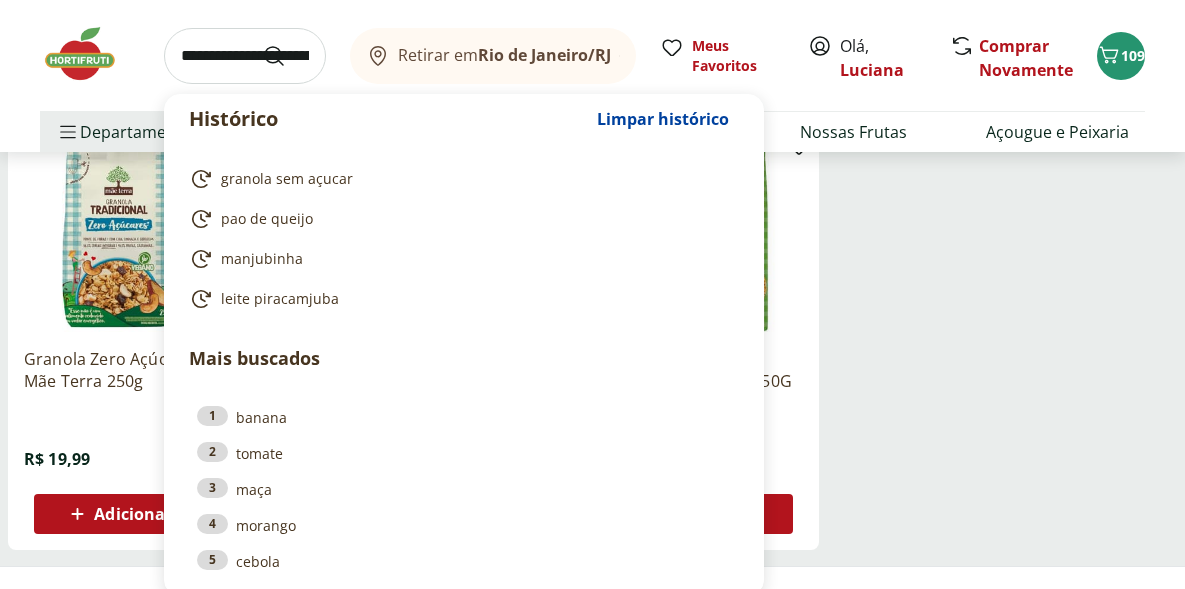 click at bounding box center (245, 56) 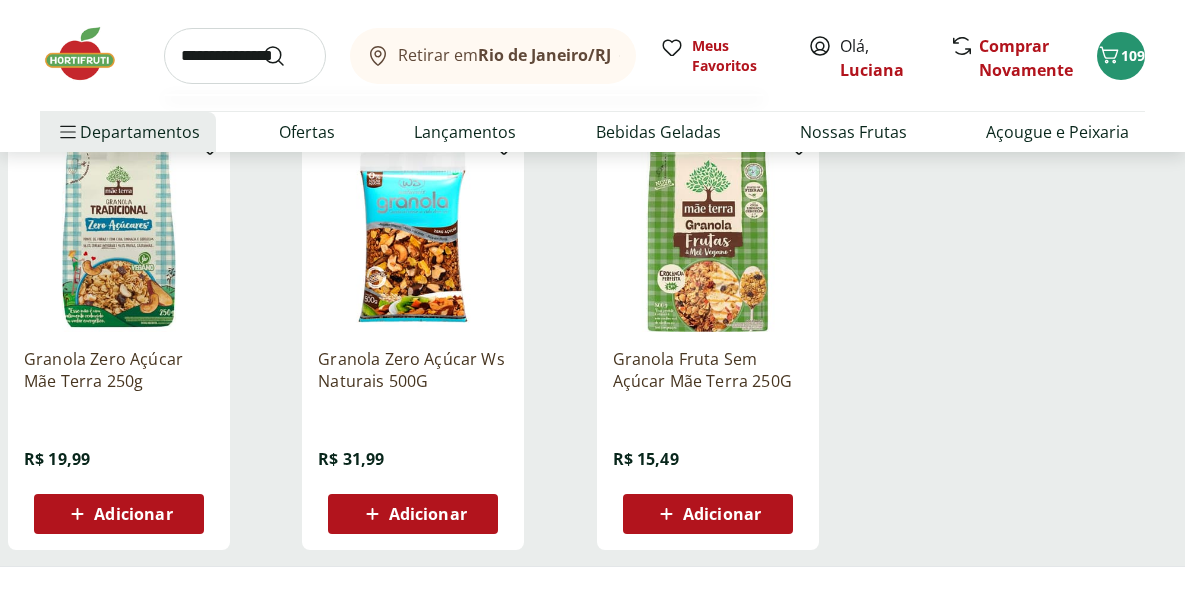 type on "**********" 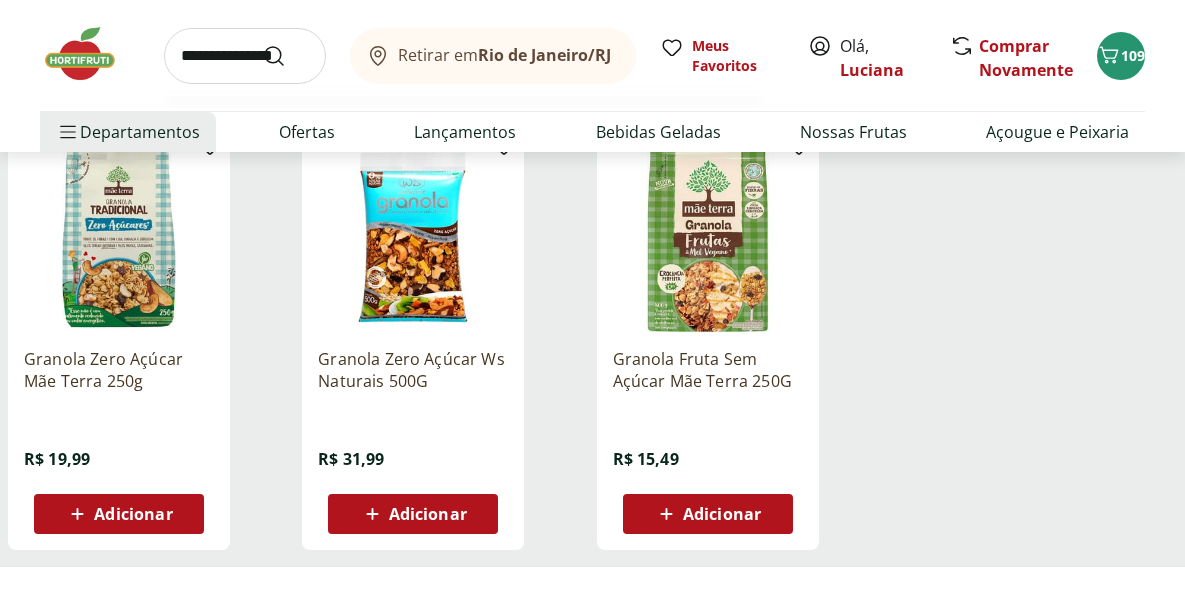 click at bounding box center [286, 56] 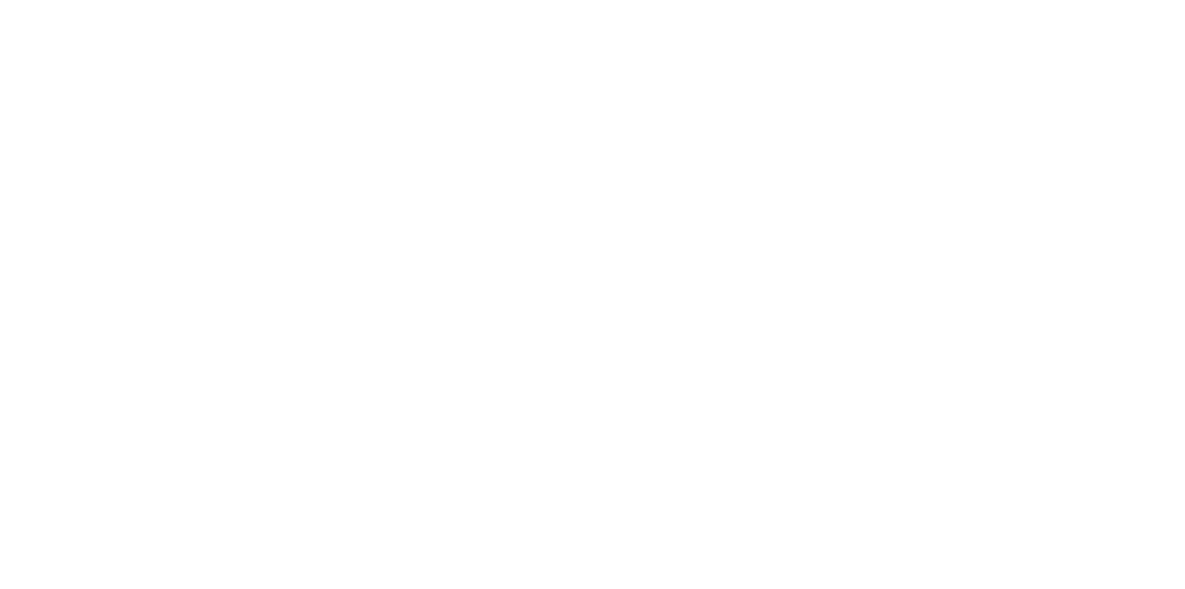 scroll, scrollTop: 0, scrollLeft: 0, axis: both 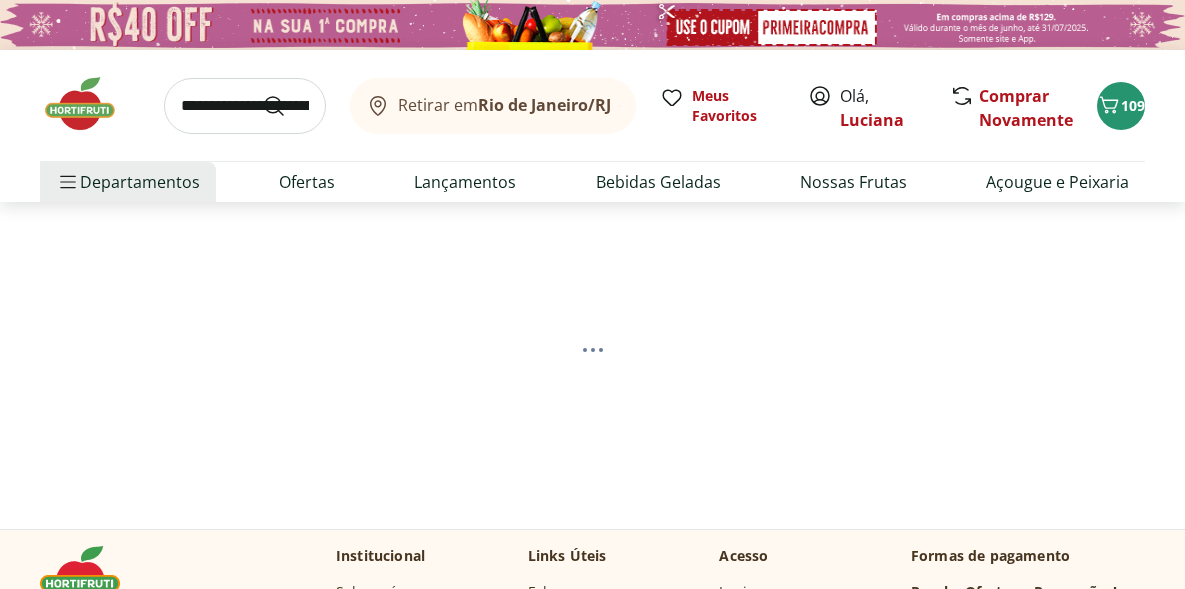 select on "**********" 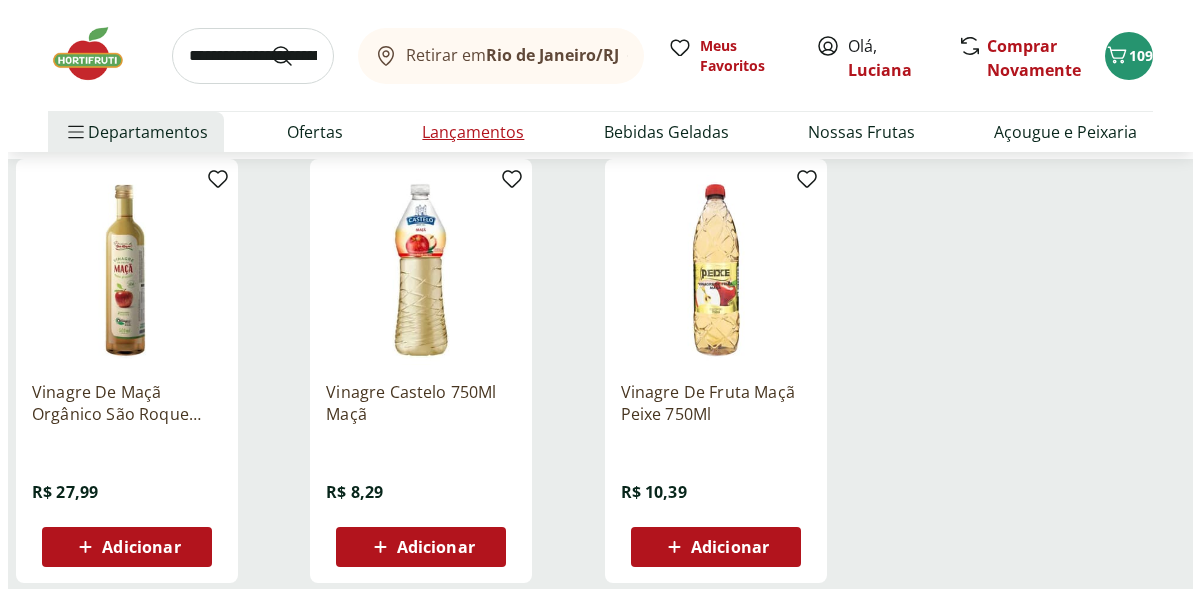 scroll, scrollTop: 244, scrollLeft: 0, axis: vertical 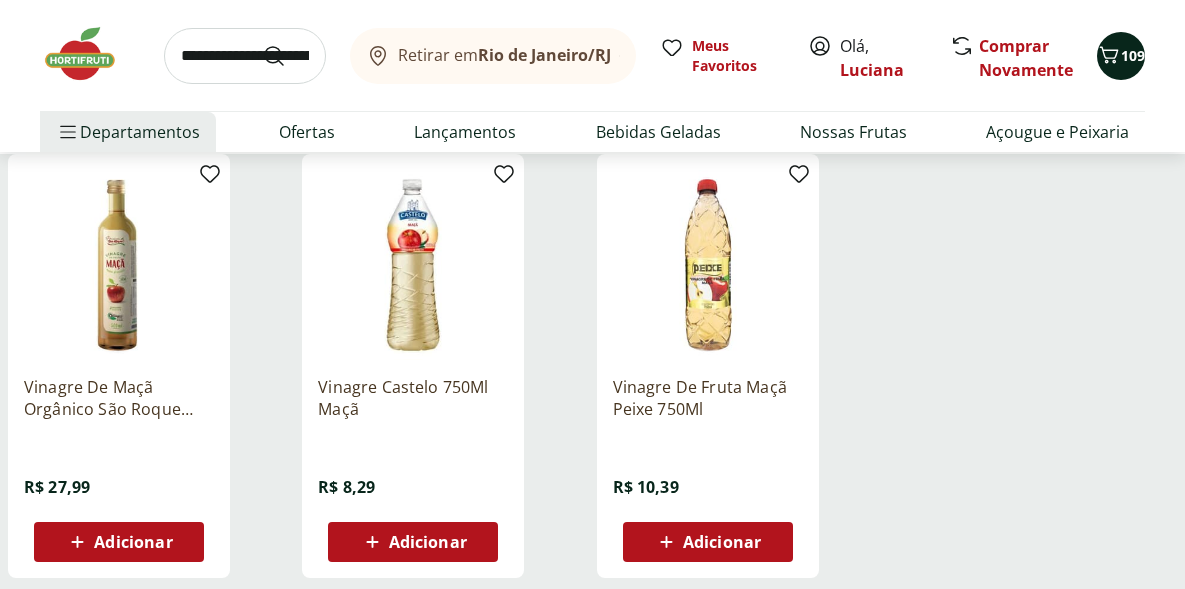 click 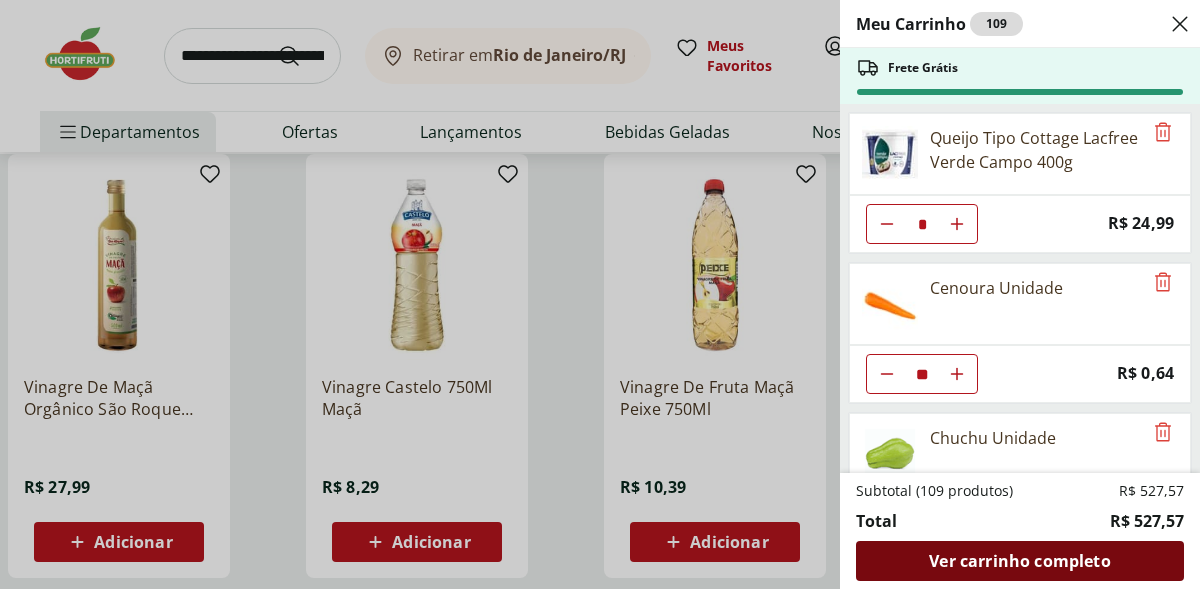 click on "Ver carrinho completo" at bounding box center (1019, 561) 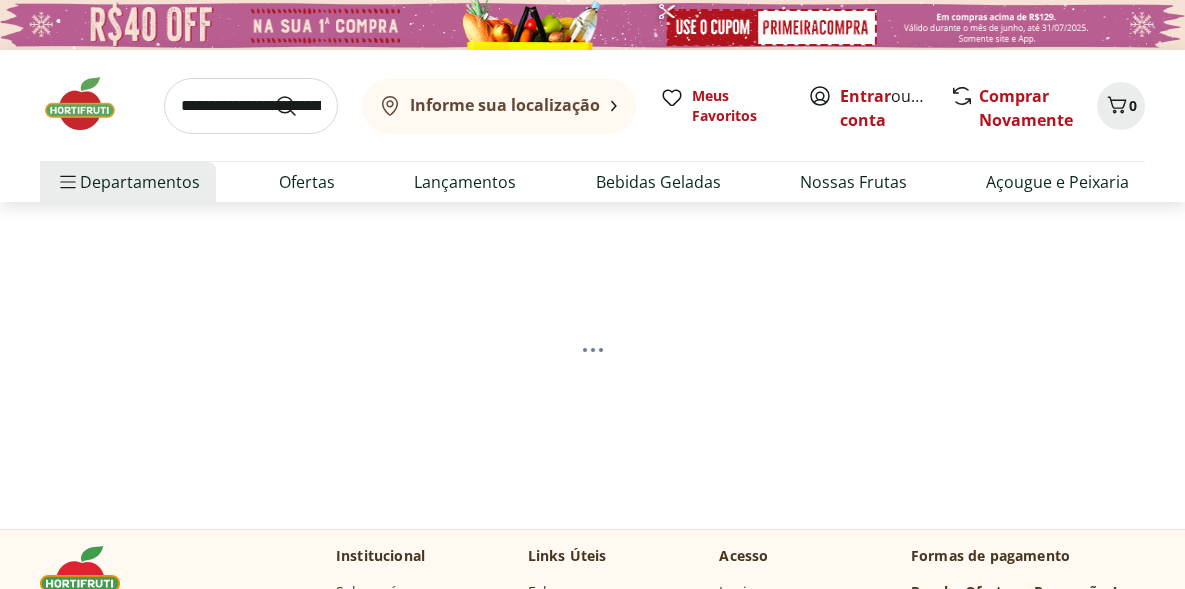 scroll, scrollTop: 0, scrollLeft: 0, axis: both 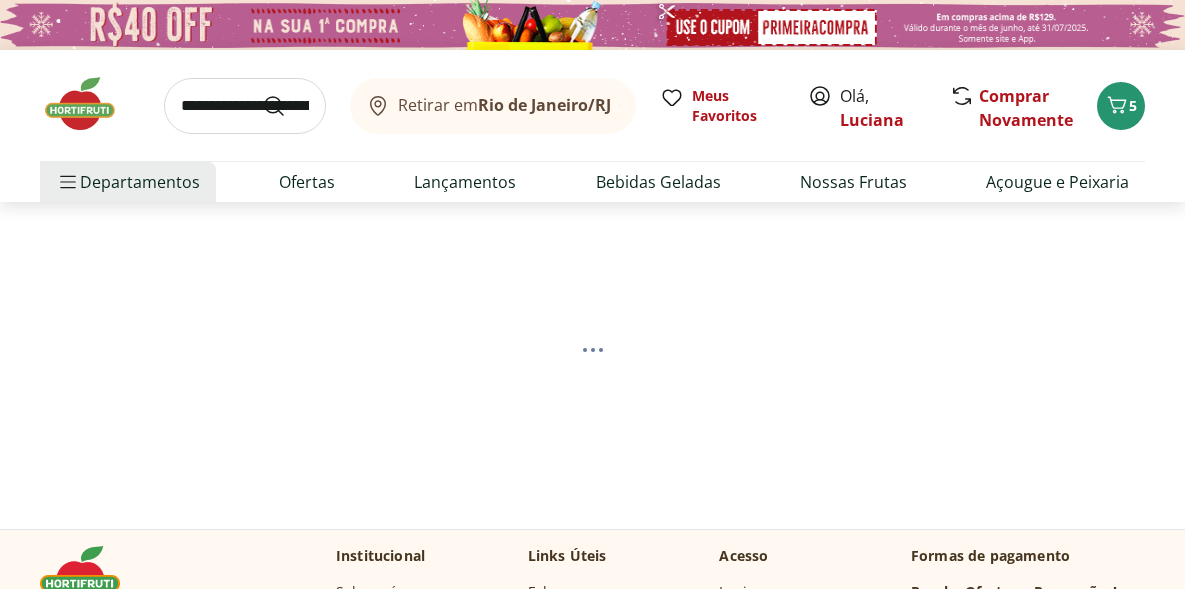 select on "**********" 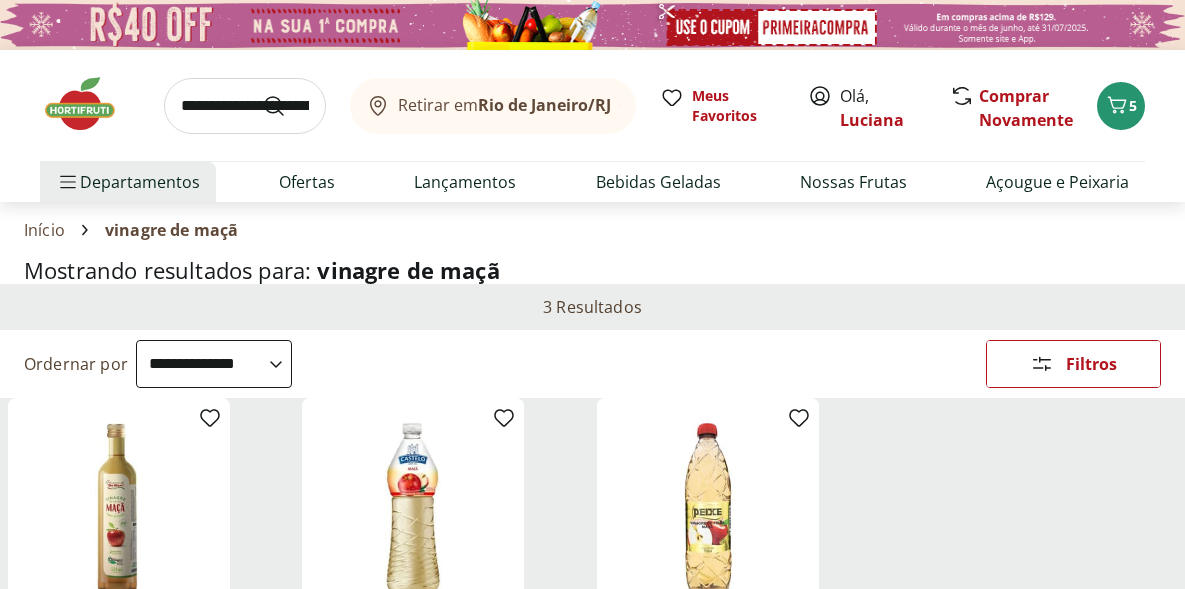 click 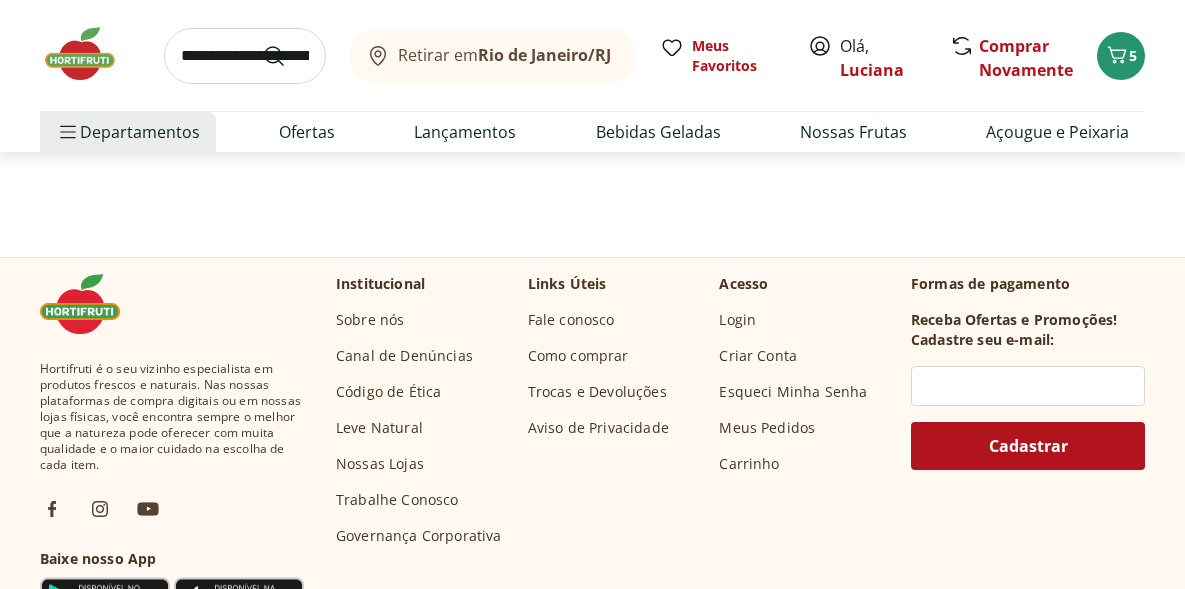 select on "**********" 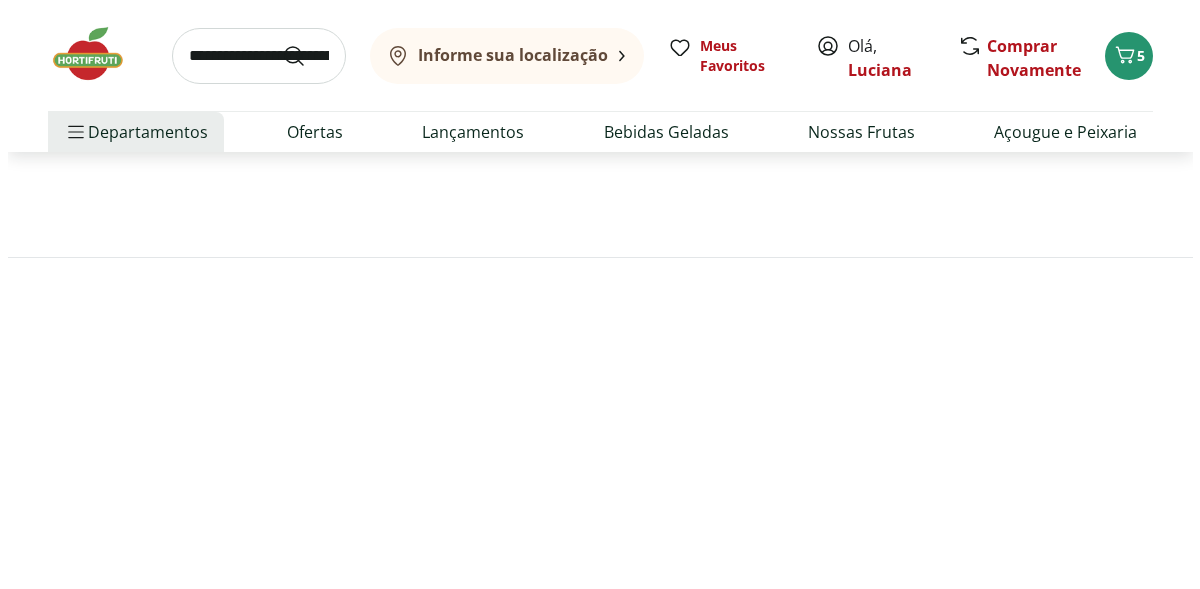 scroll, scrollTop: 0, scrollLeft: 0, axis: both 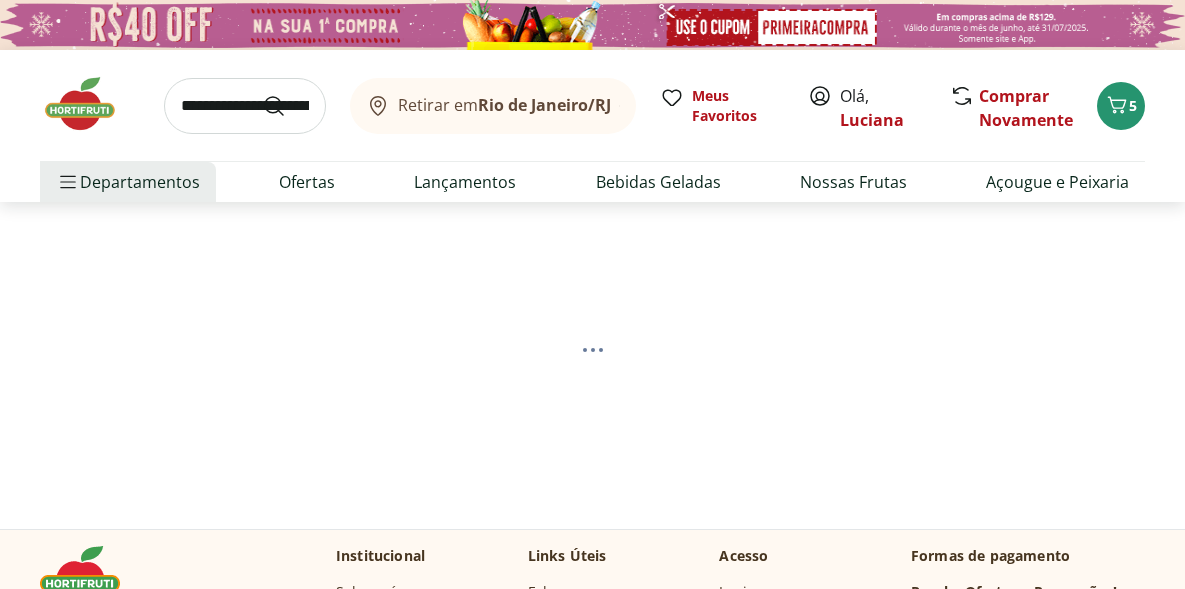 select on "**********" 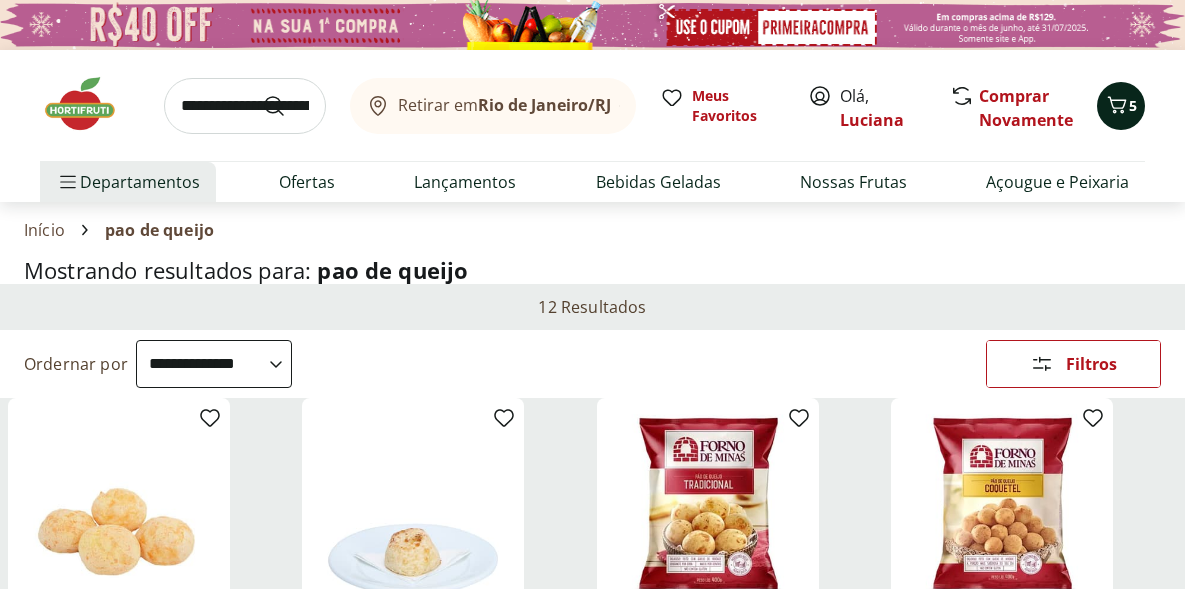 click 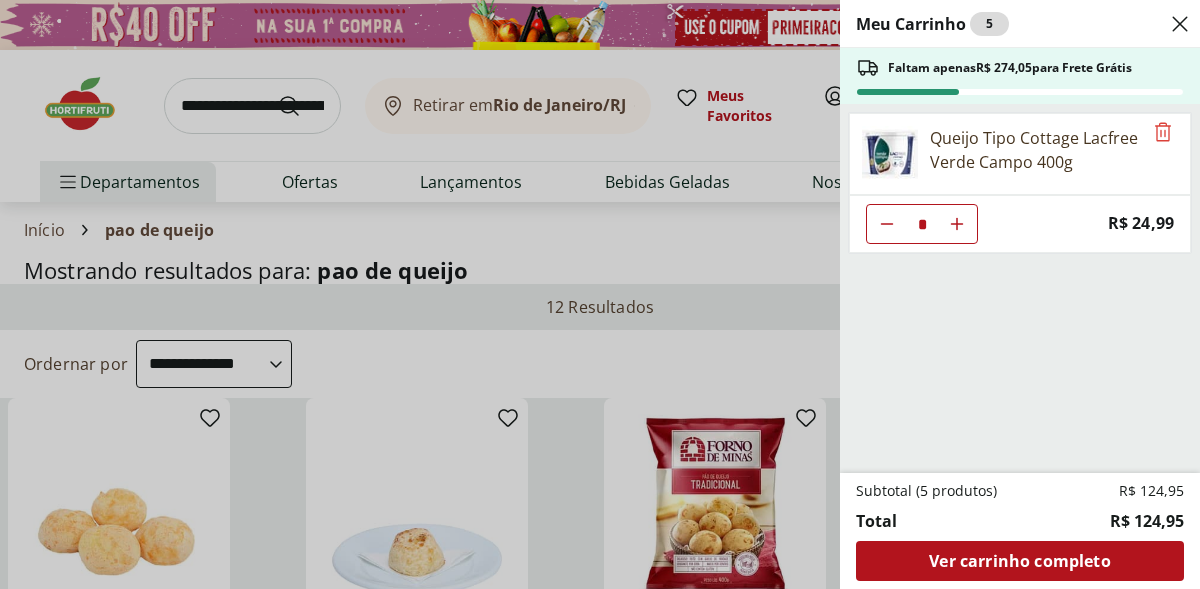 click on "Faltam apenas  R$ 274,05  para Frete Grátis" at bounding box center (994, 68) 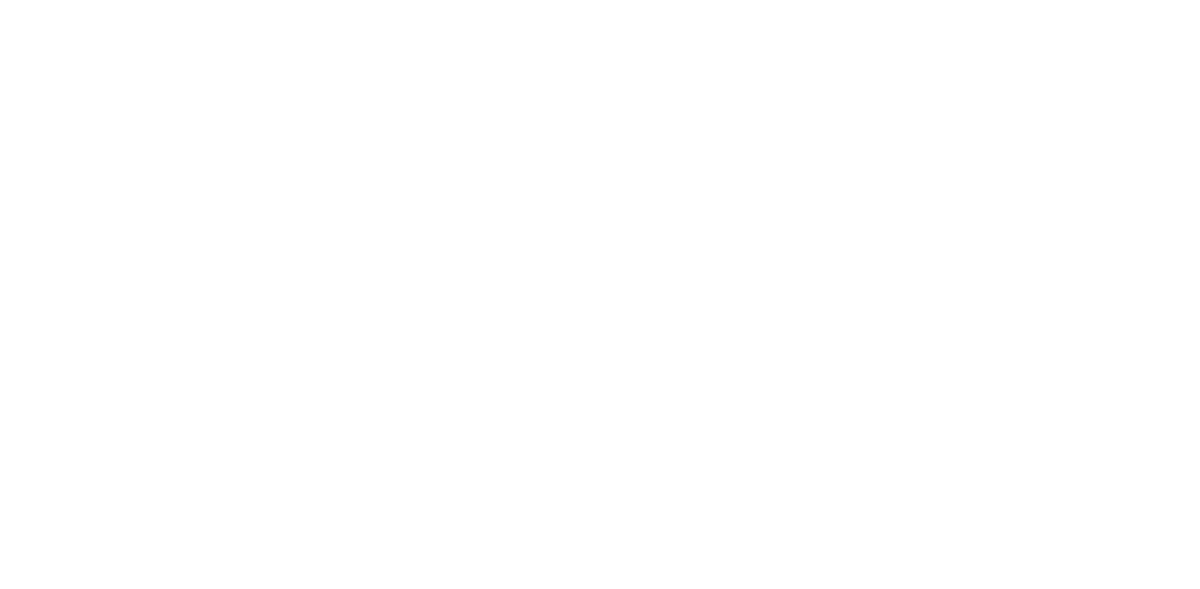 scroll, scrollTop: 0, scrollLeft: 0, axis: both 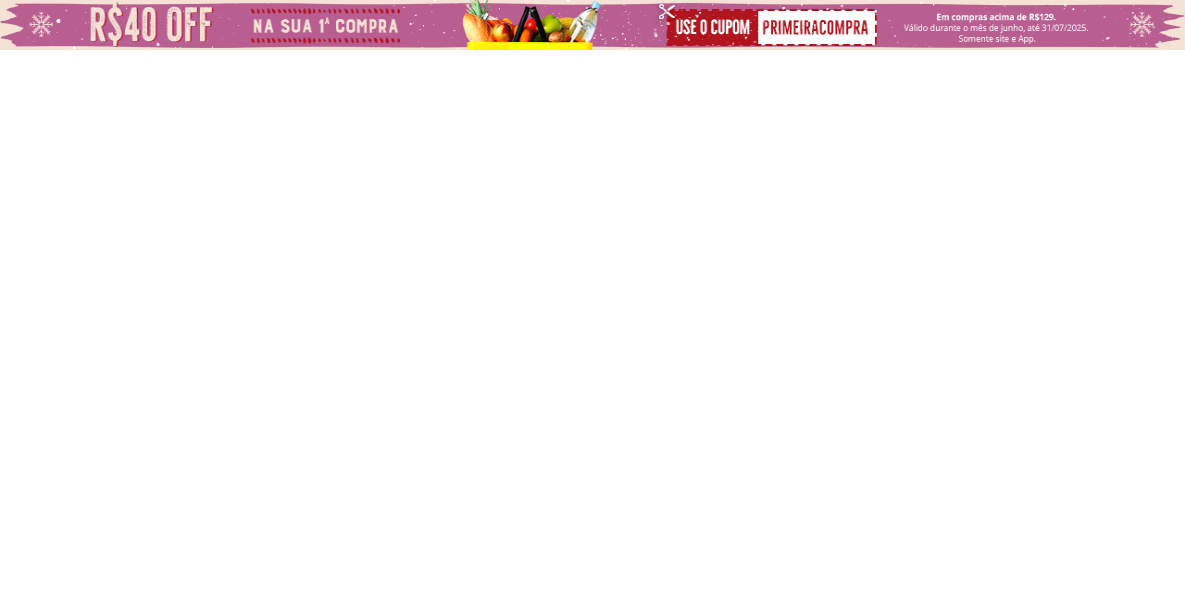 select on "**********" 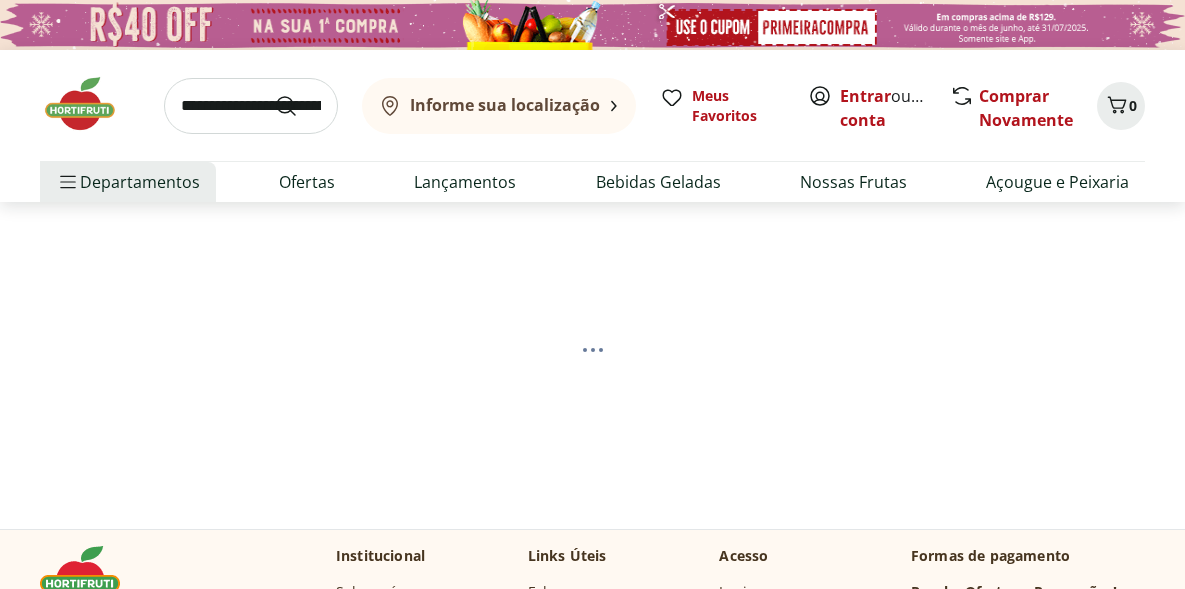 scroll, scrollTop: 0, scrollLeft: 0, axis: both 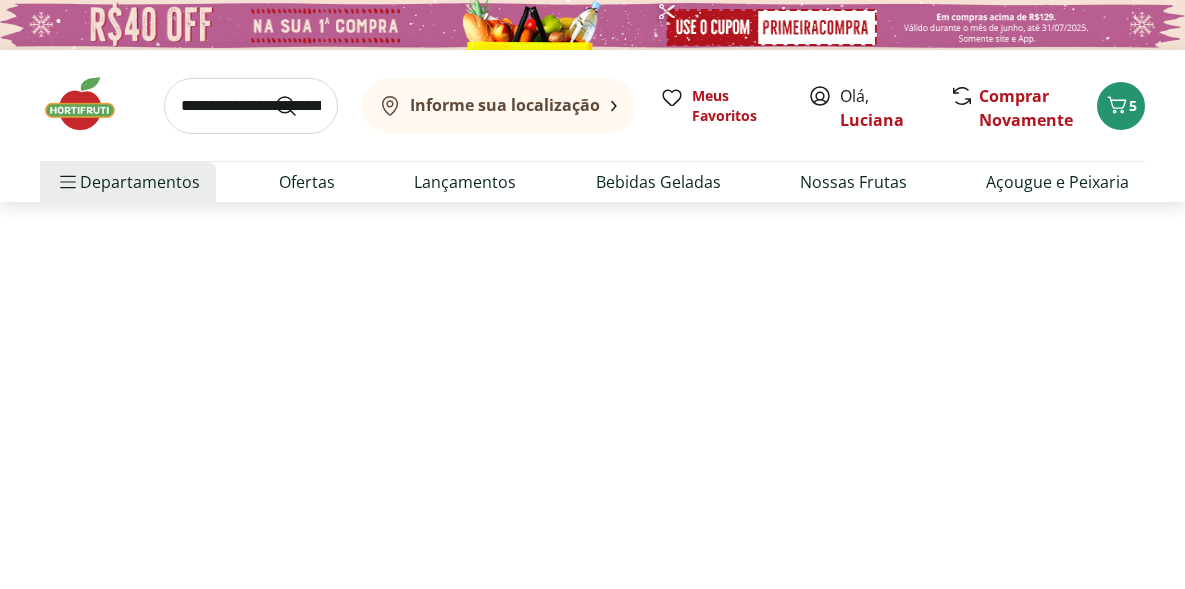 select on "**********" 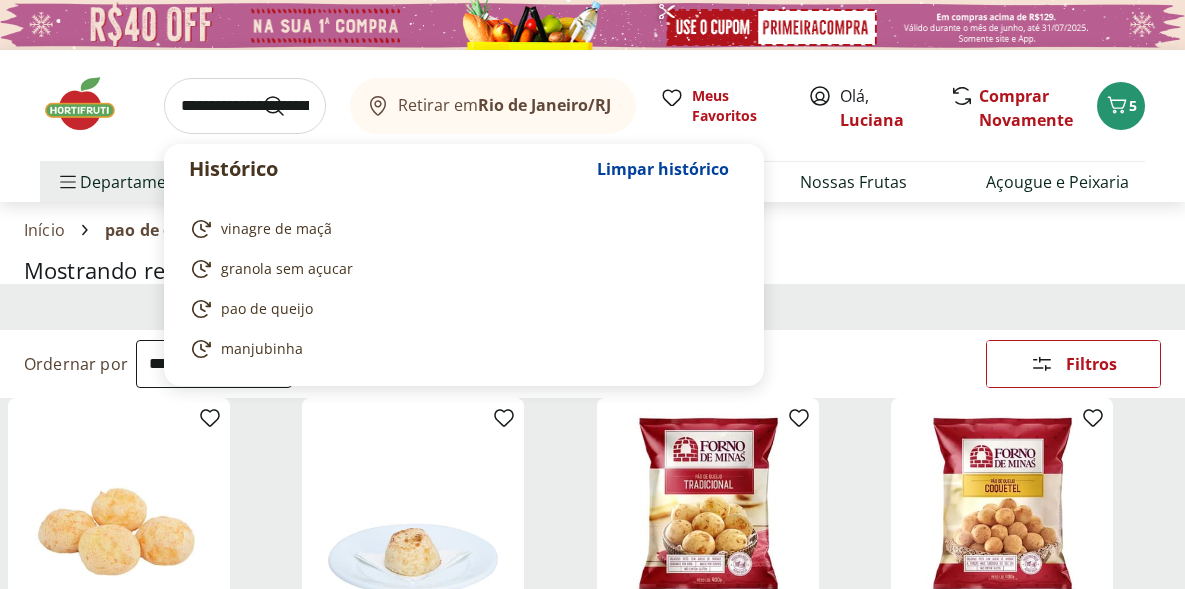 click at bounding box center (245, 106) 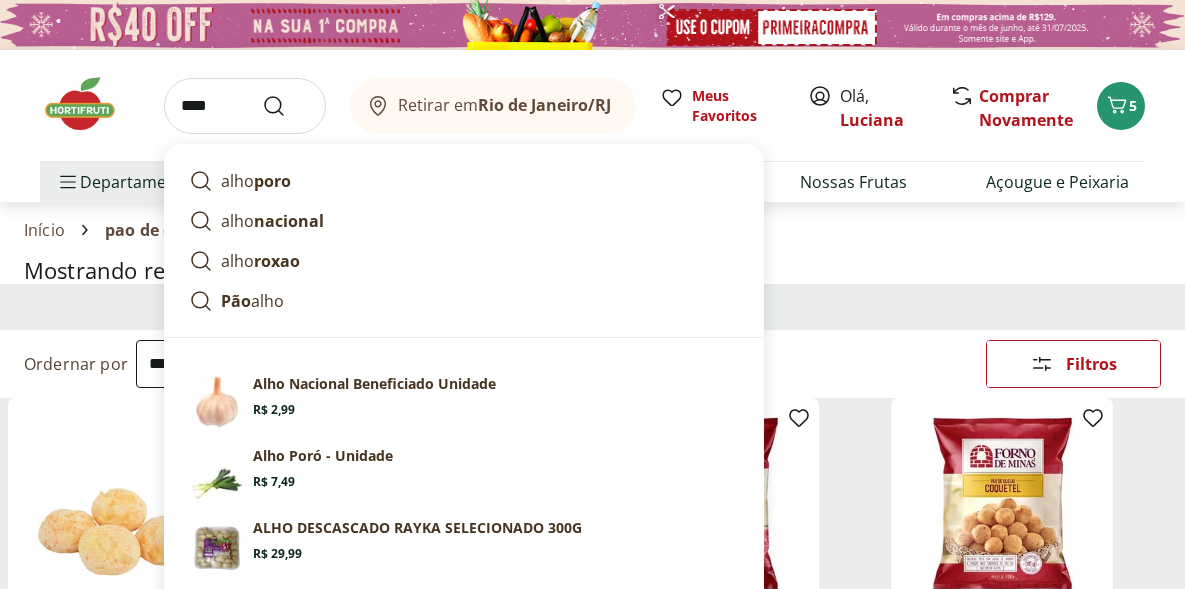 type on "****" 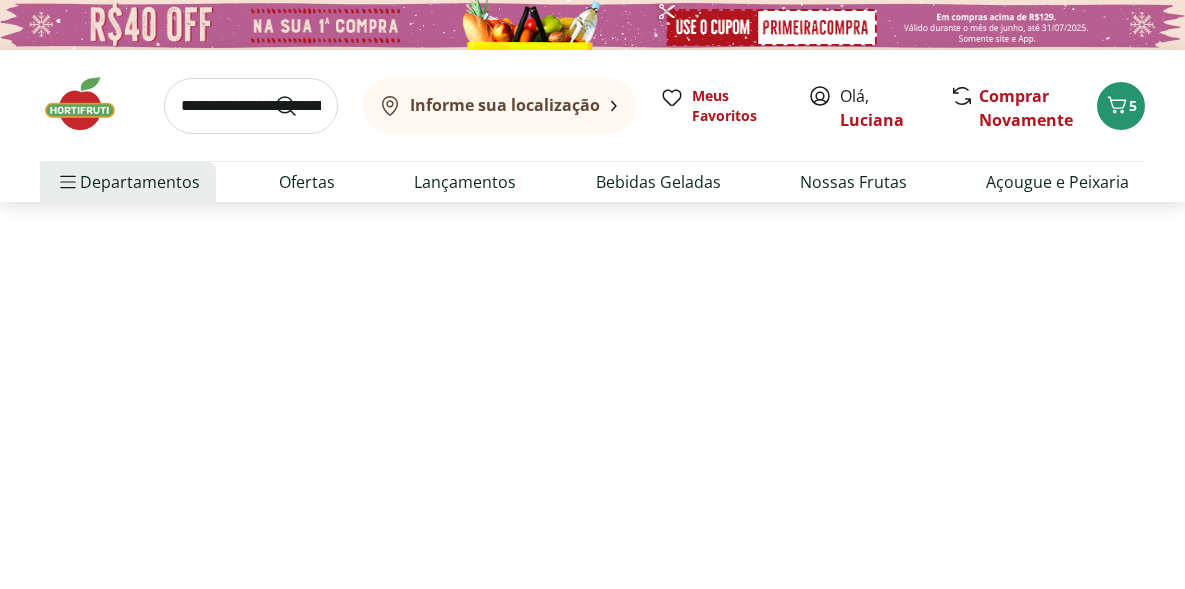 select on "**********" 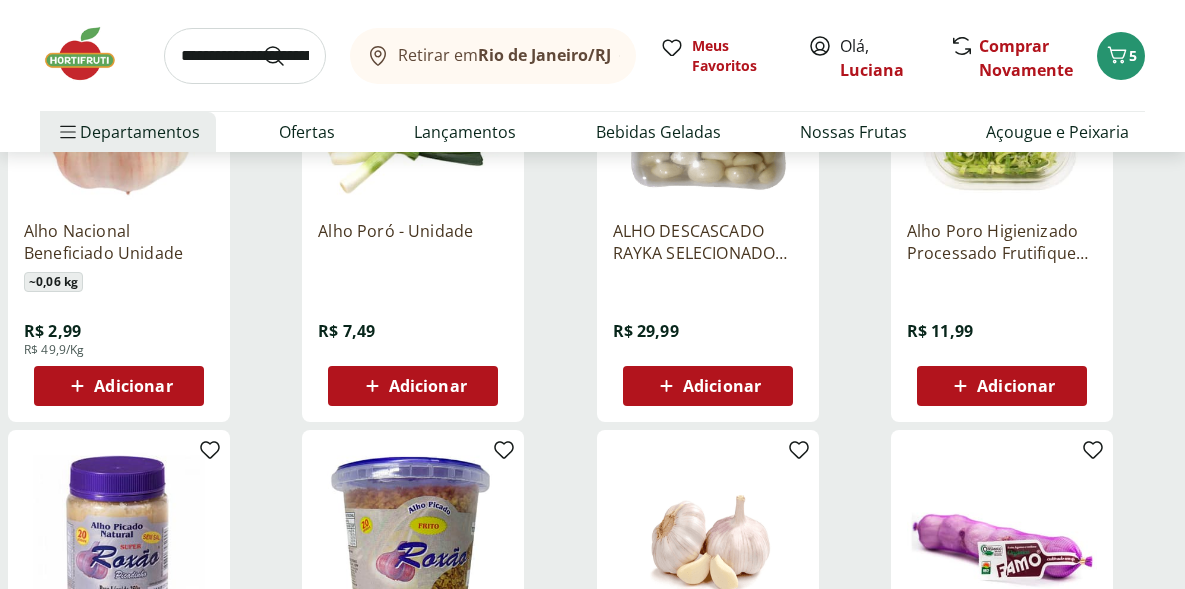 scroll, scrollTop: 394, scrollLeft: 0, axis: vertical 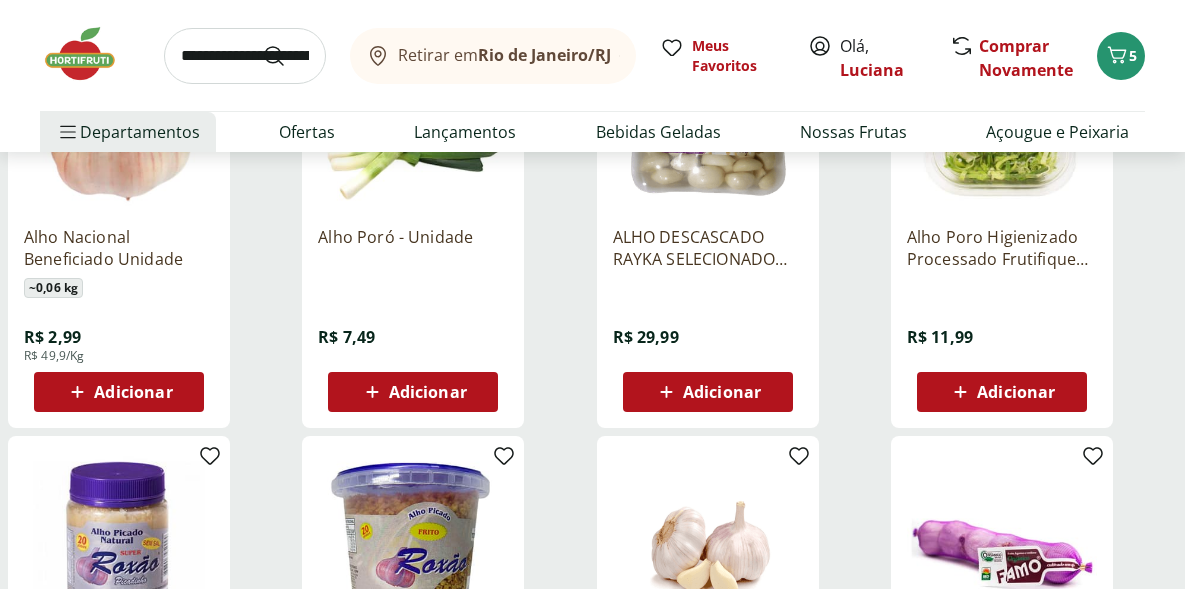 click on "Adicionar" at bounding box center [119, 392] 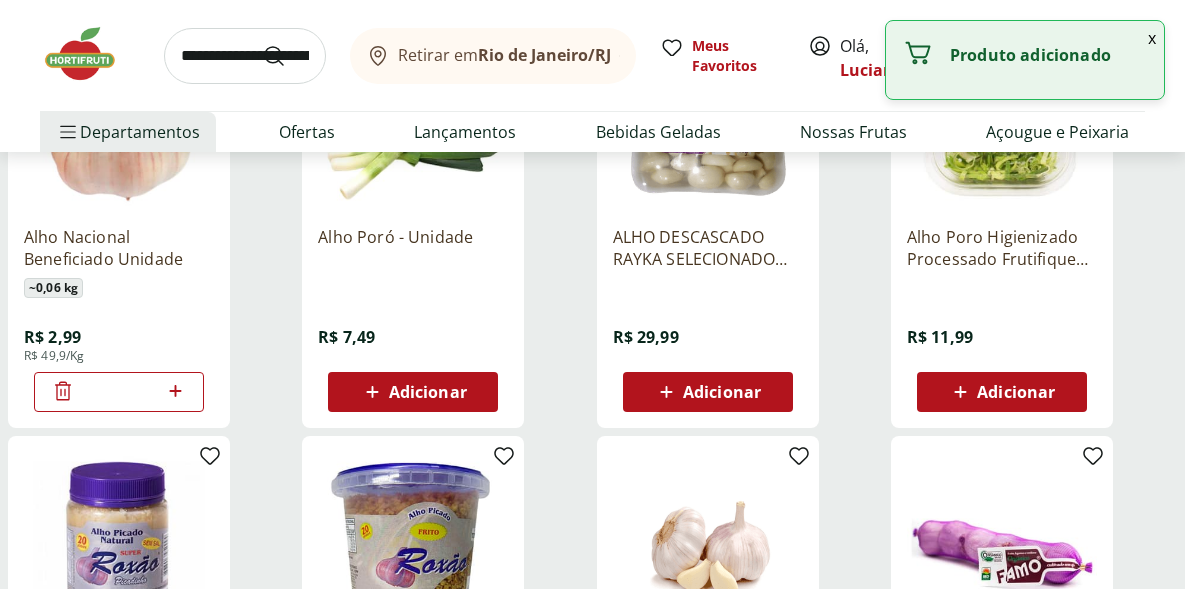 click 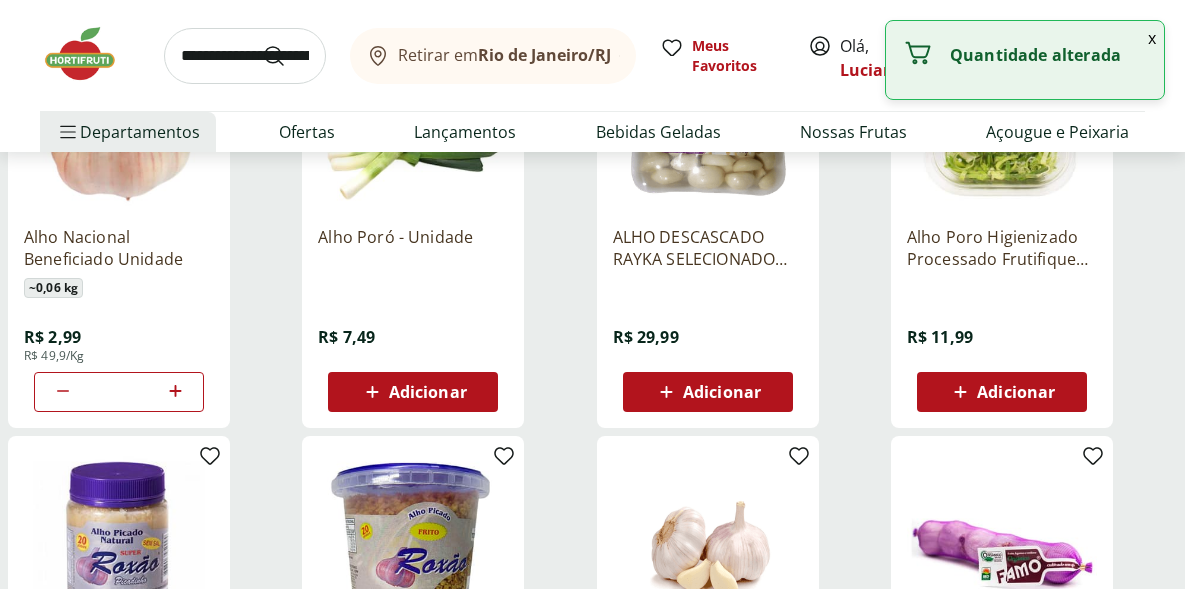 click 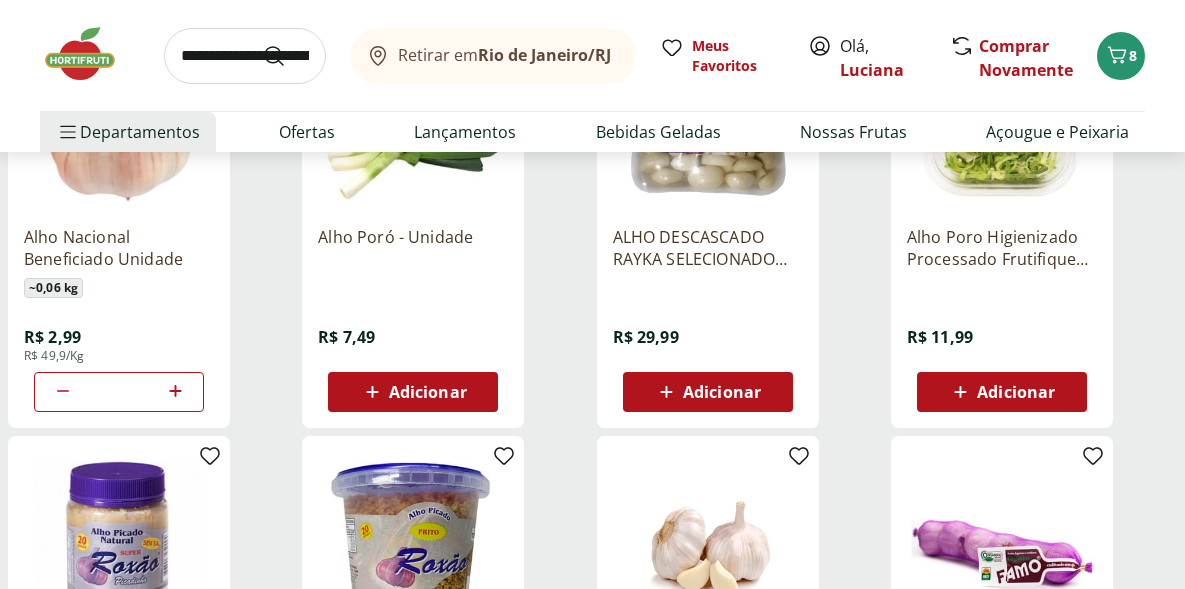 click 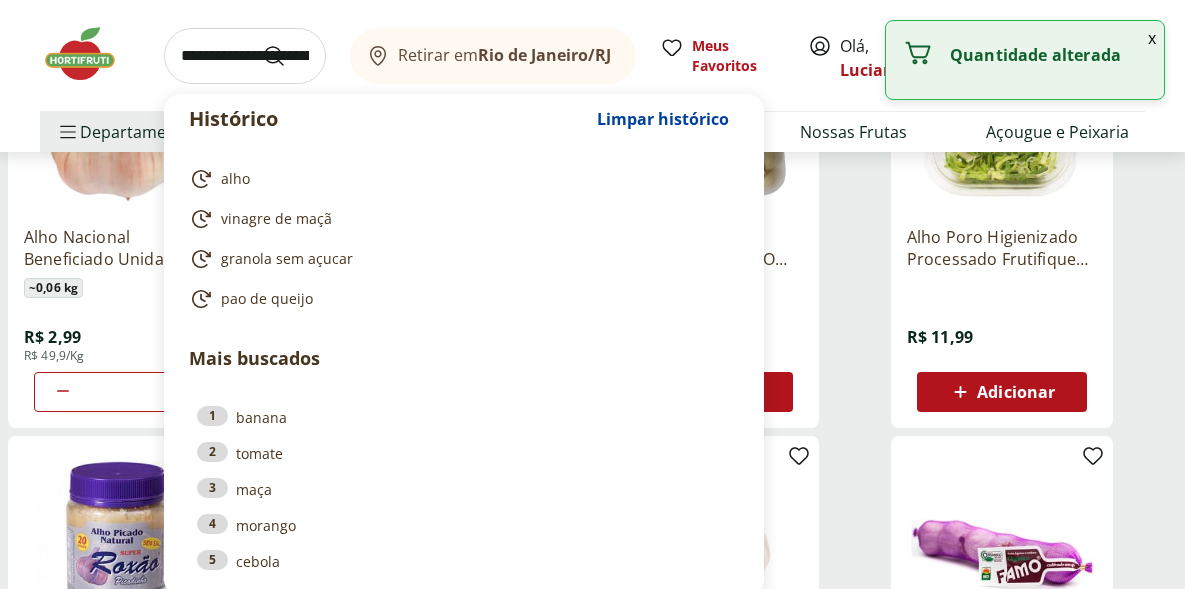 click at bounding box center (245, 56) 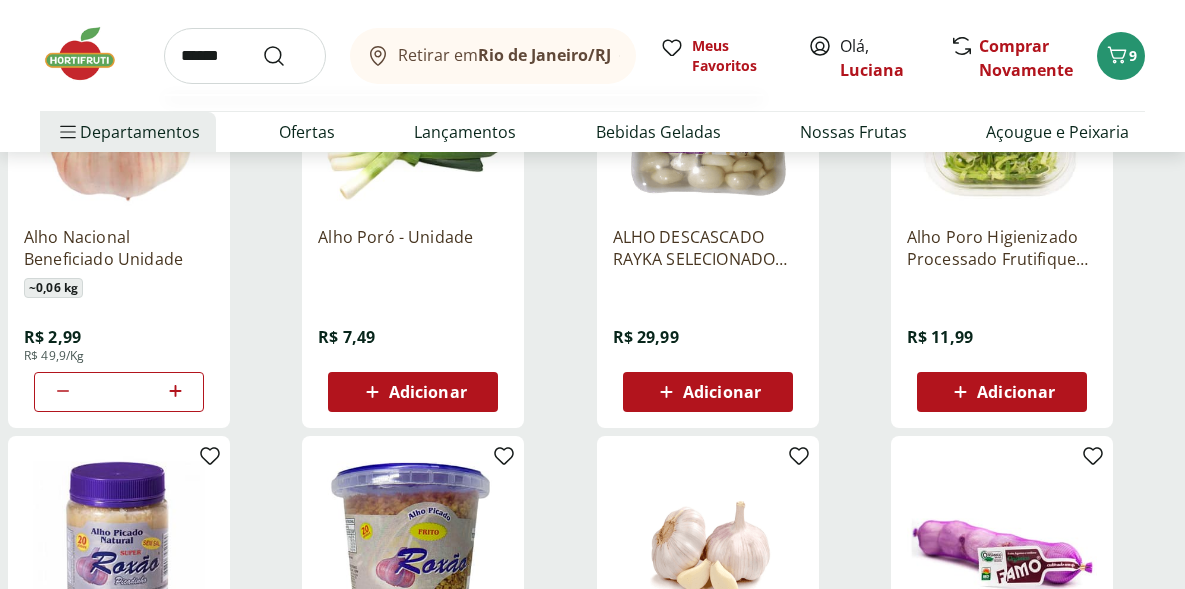 type on "******" 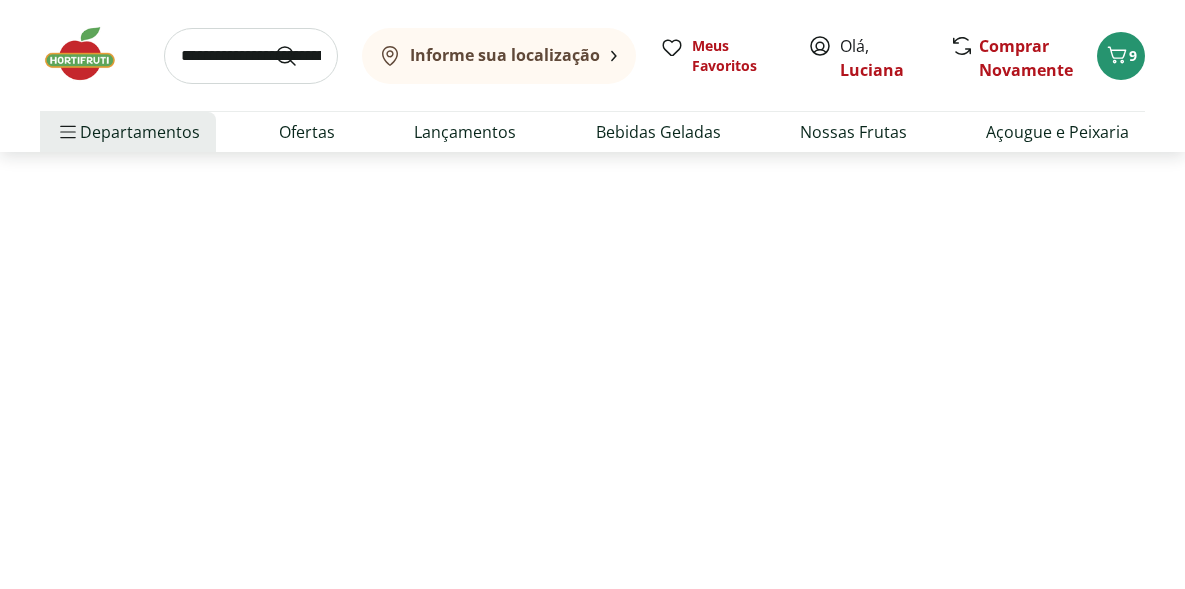 scroll, scrollTop: 0, scrollLeft: 0, axis: both 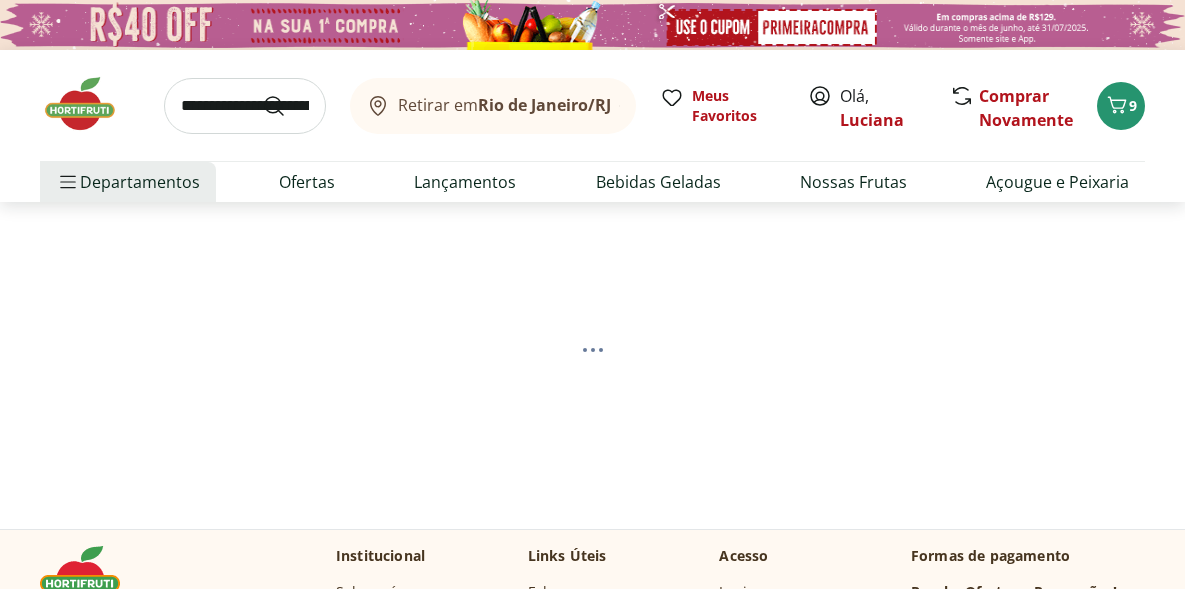 select on "**********" 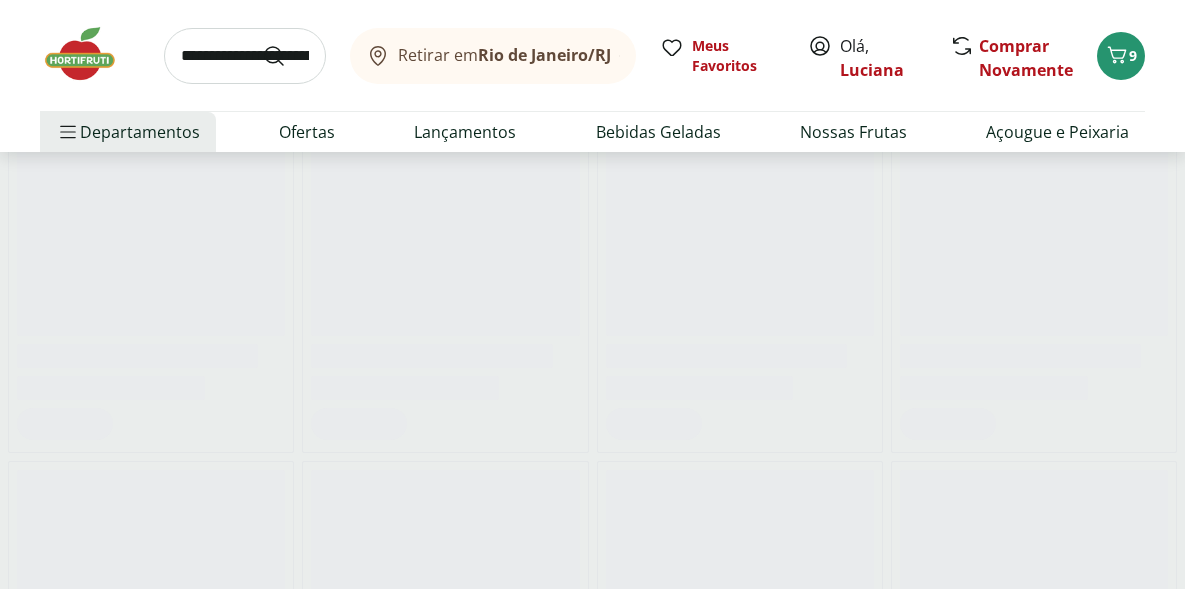 scroll, scrollTop: 357, scrollLeft: 0, axis: vertical 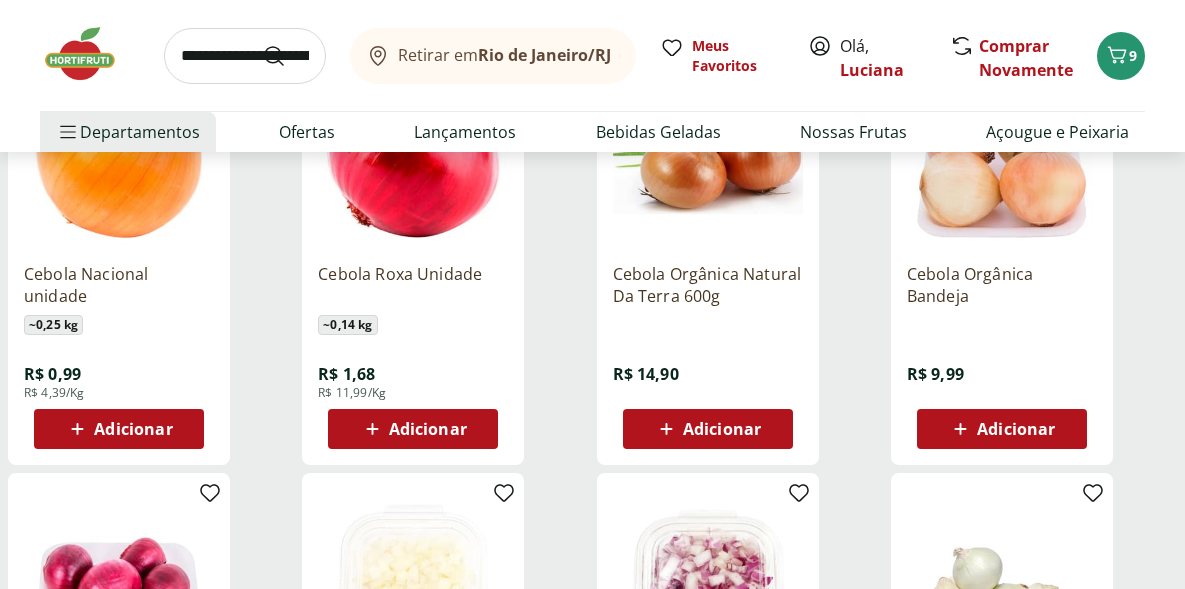 click on "Adicionar" at bounding box center [133, 429] 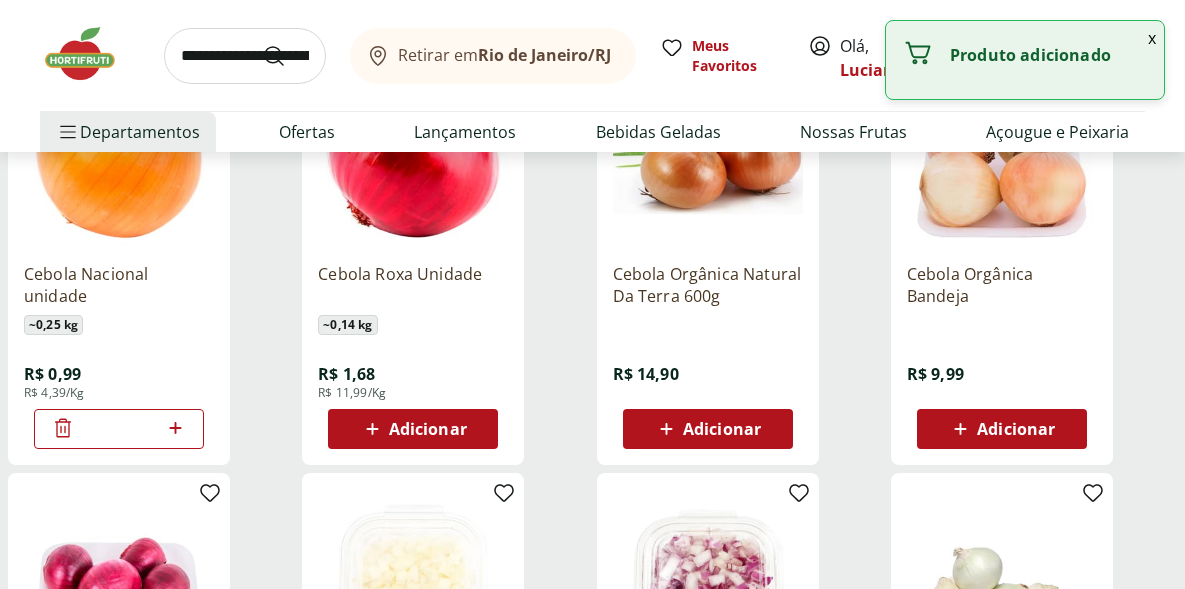 click 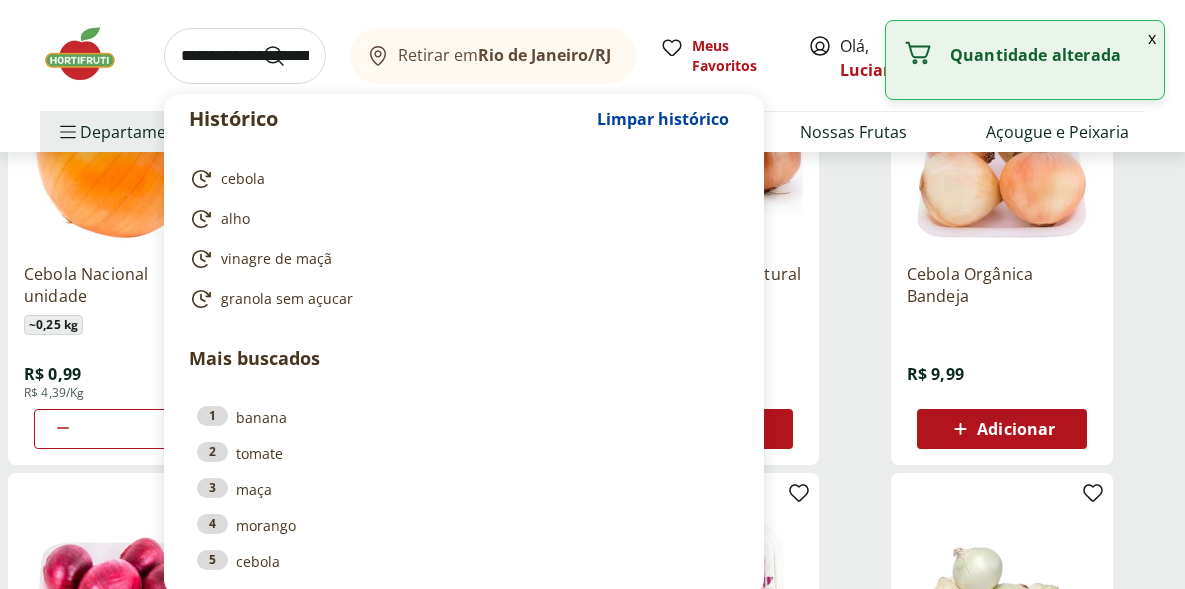 click at bounding box center (245, 56) 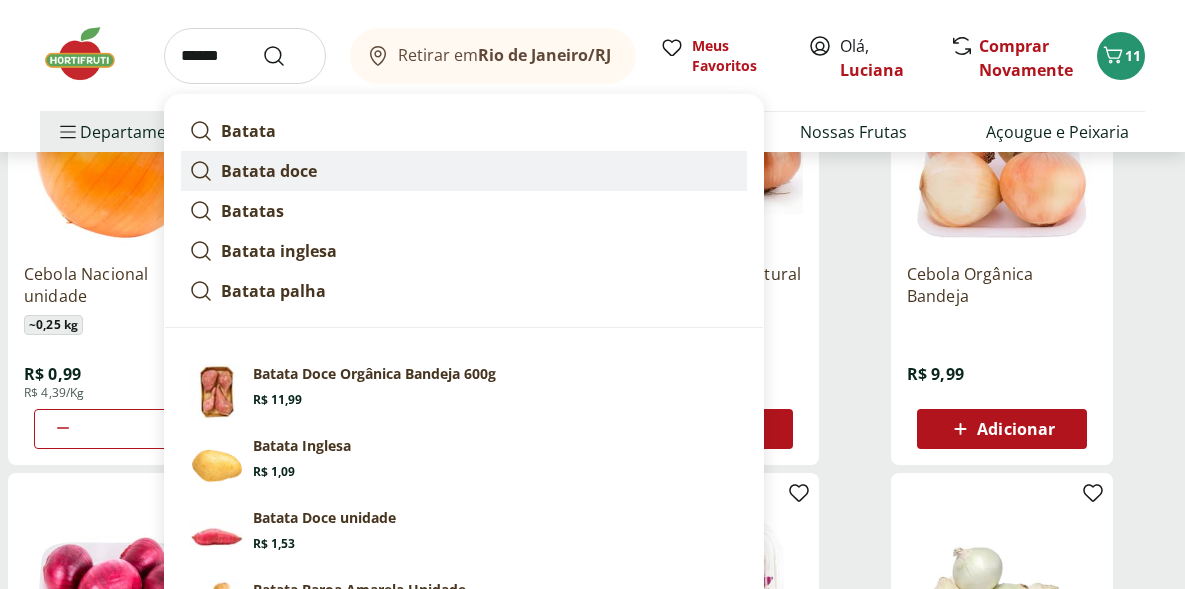 click on "Batata doce" at bounding box center [269, 171] 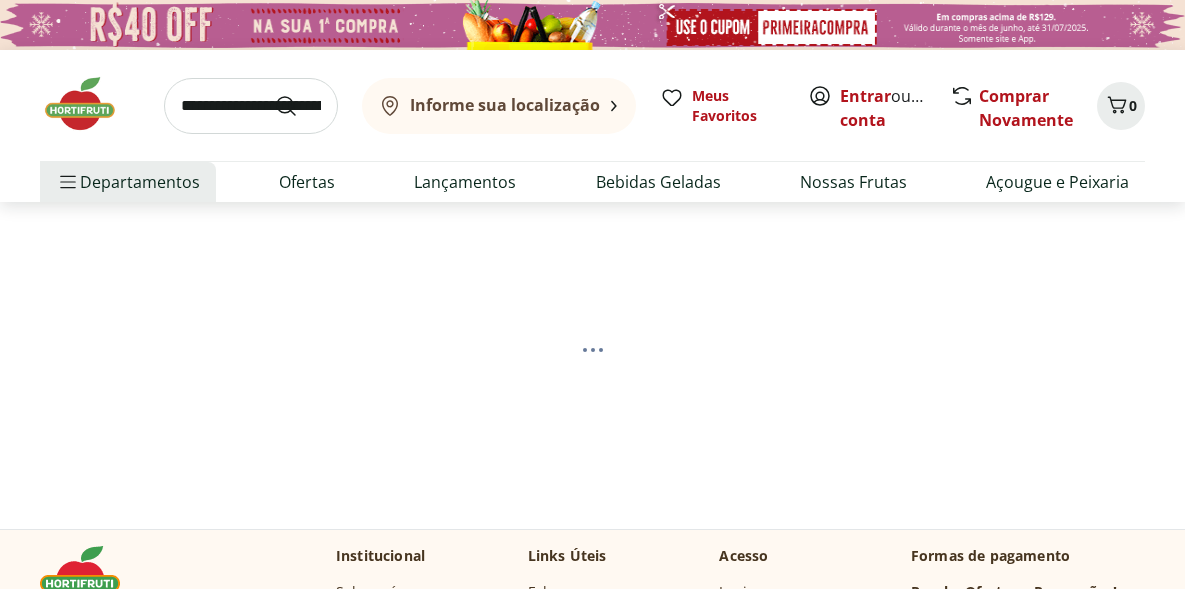 scroll, scrollTop: 0, scrollLeft: 0, axis: both 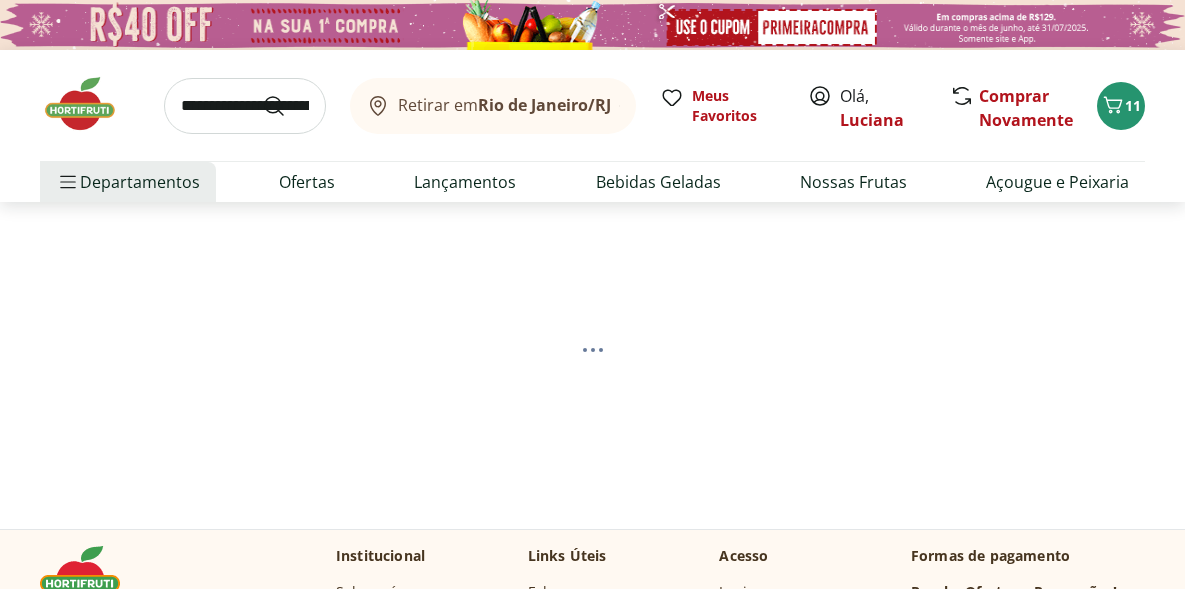 select on "**********" 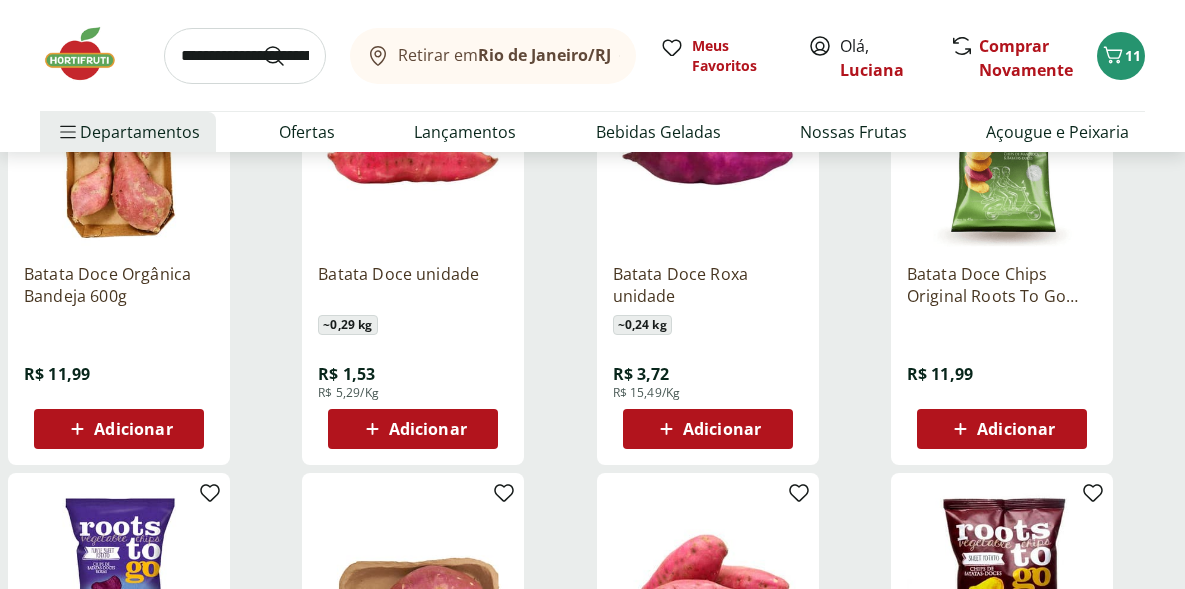 scroll, scrollTop: 362, scrollLeft: 0, axis: vertical 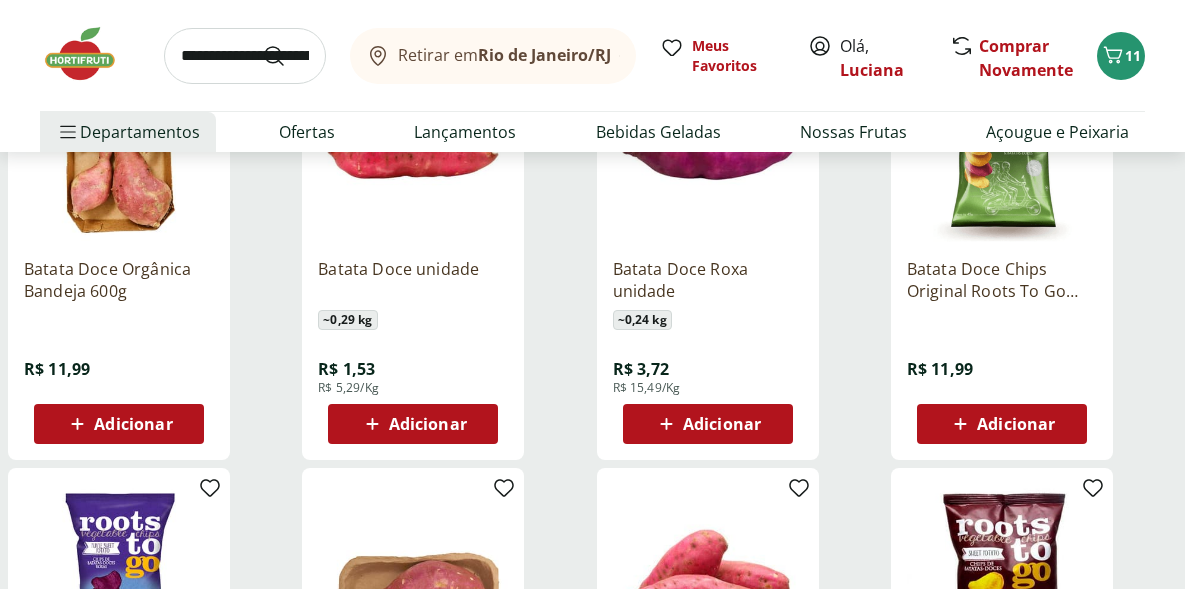 click on "Adicionar" at bounding box center [428, 424] 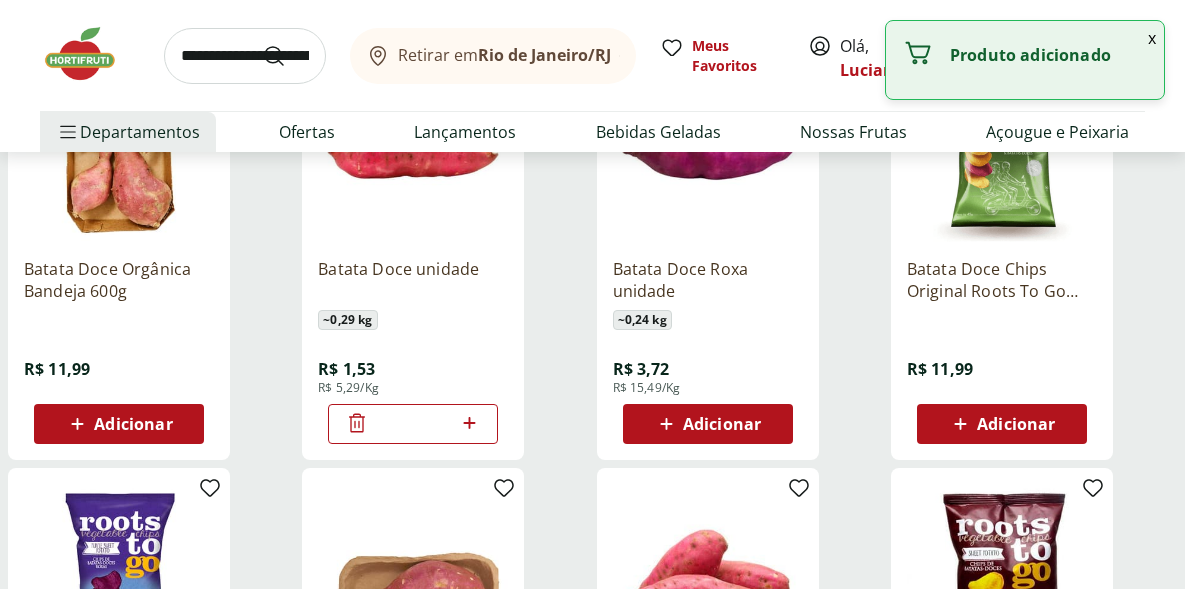 click on "*" at bounding box center [413, 424] 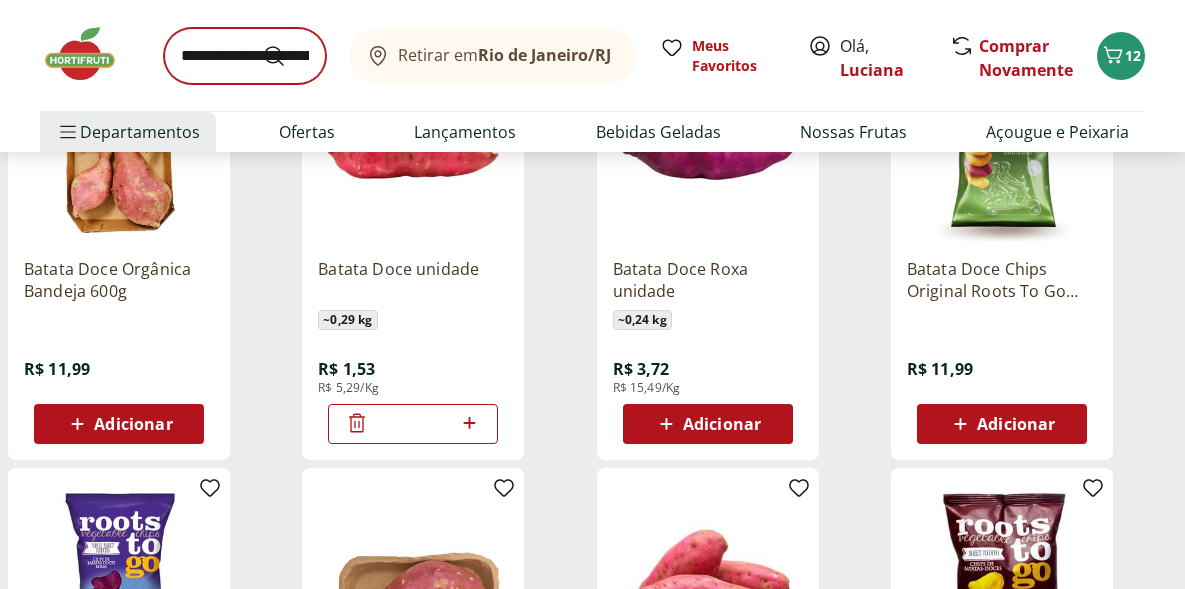 type on "**" 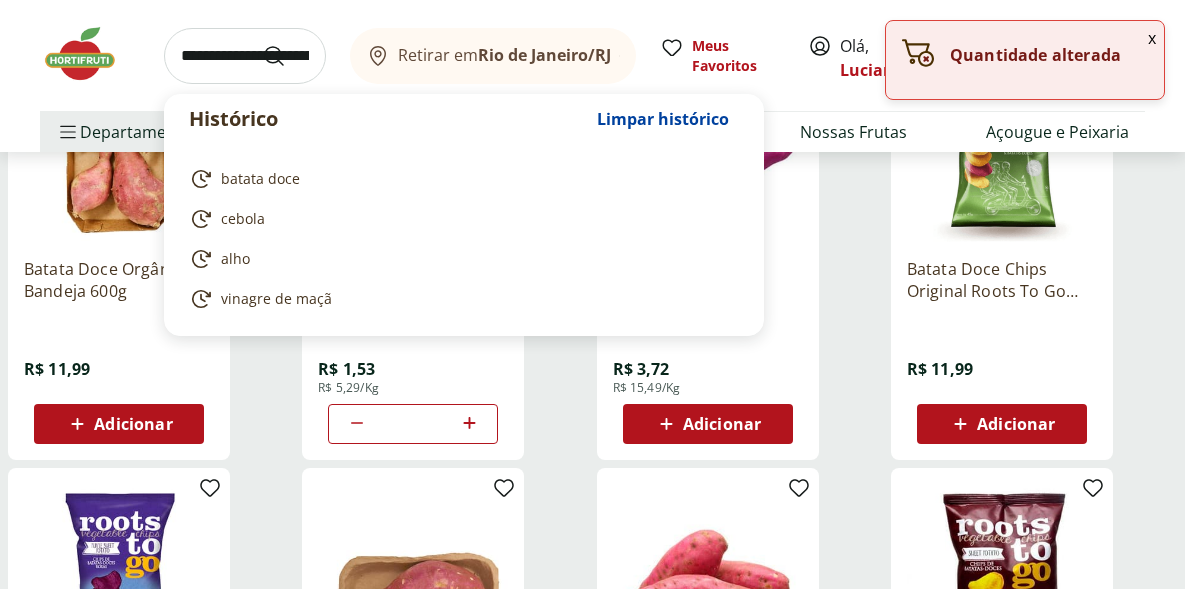 click at bounding box center (245, 56) 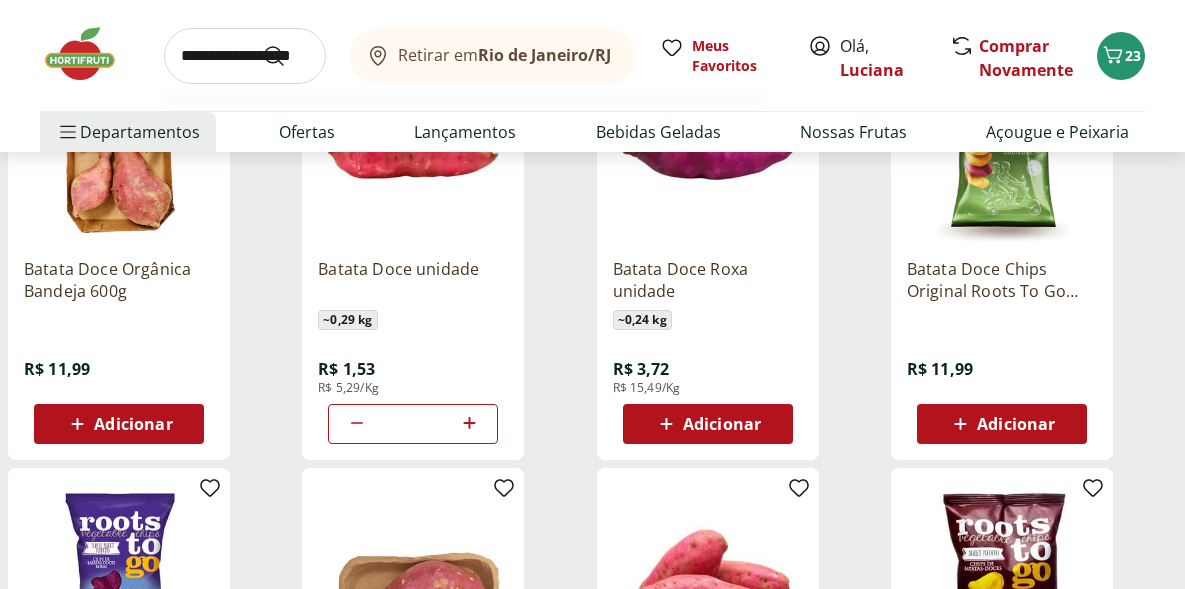 scroll, scrollTop: 0, scrollLeft: 7, axis: horizontal 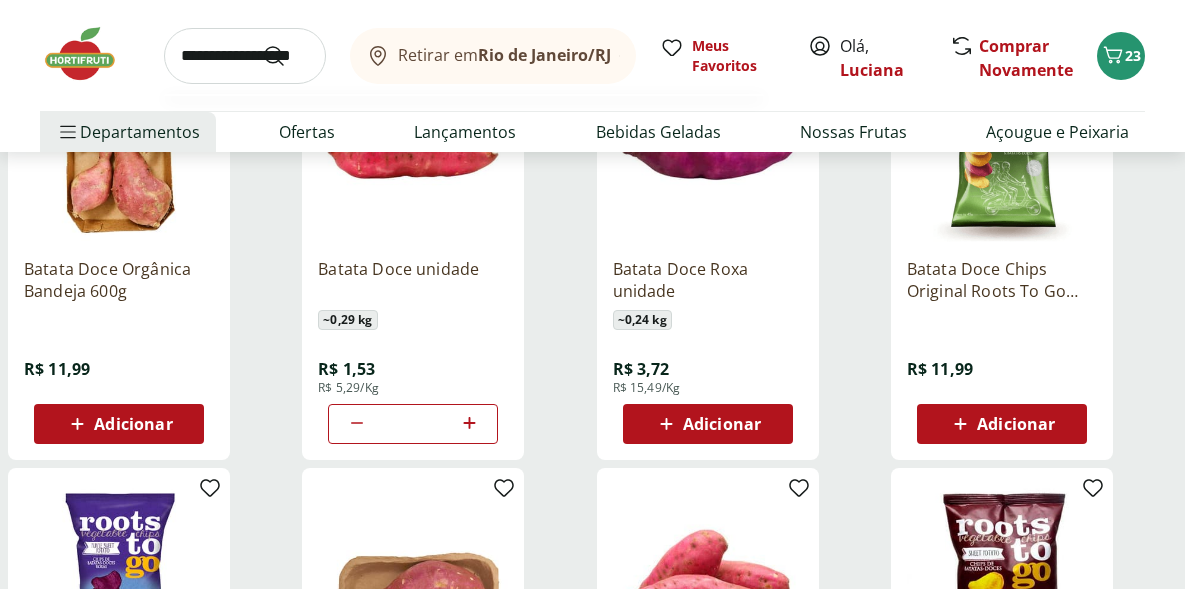 type on "**********" 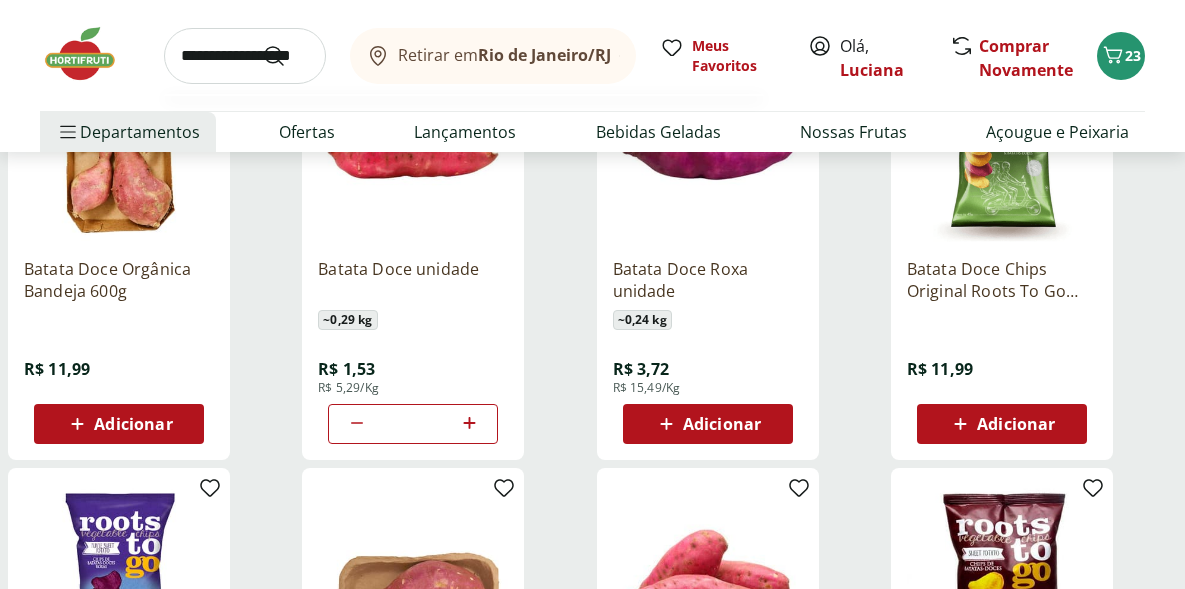 click at bounding box center [286, 56] 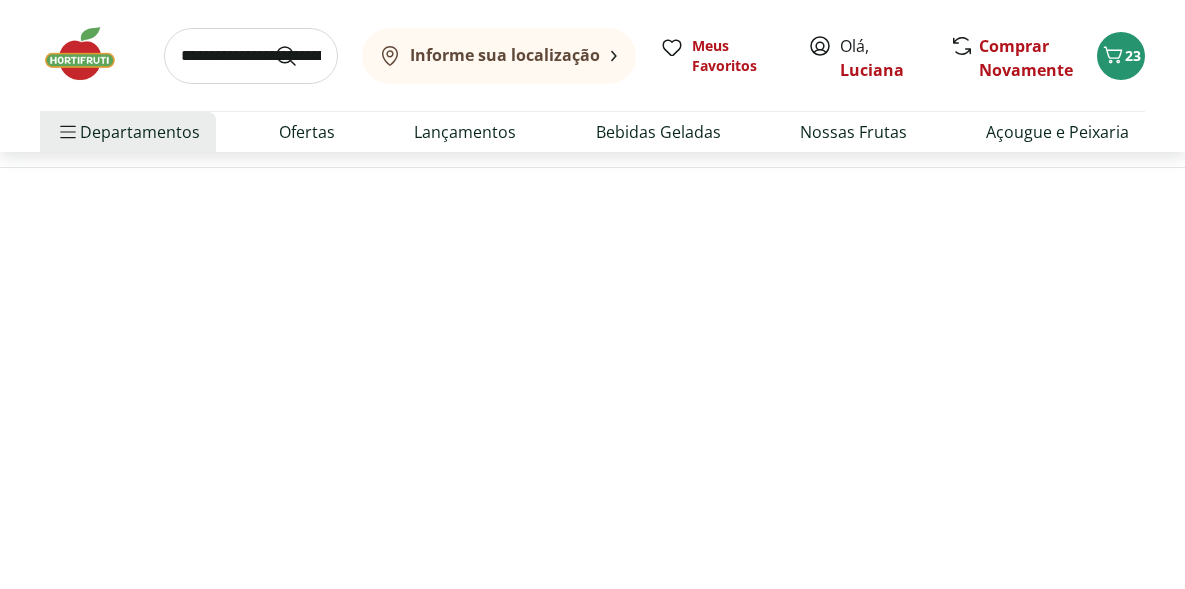 scroll, scrollTop: 0, scrollLeft: 0, axis: both 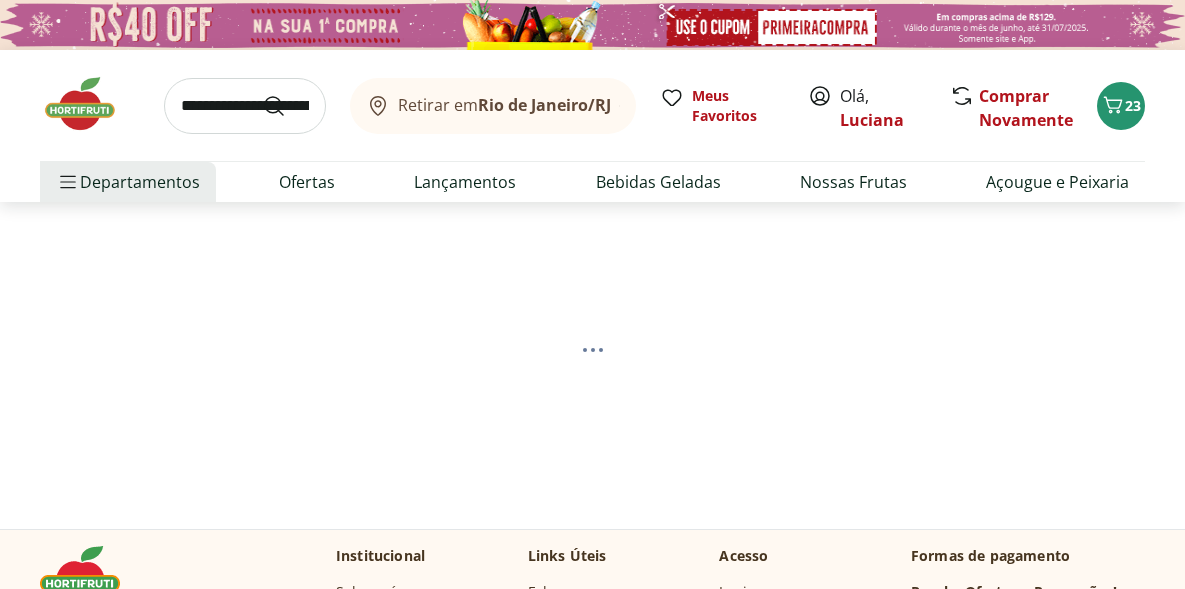 select on "**********" 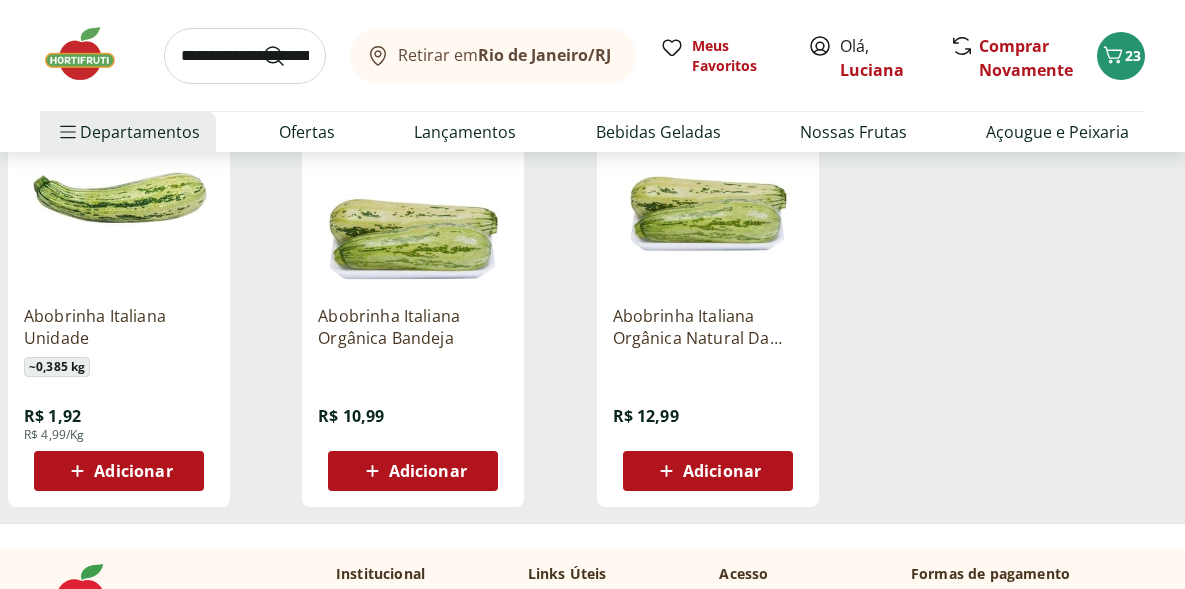 scroll, scrollTop: 317, scrollLeft: 0, axis: vertical 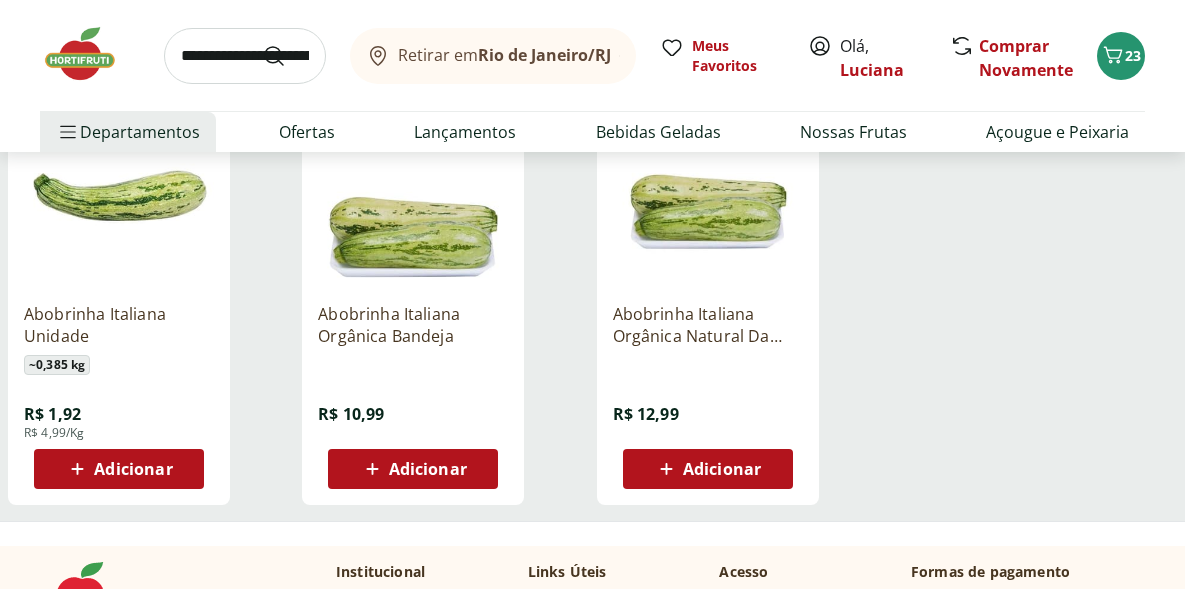 click on "Adicionar" at bounding box center (119, 469) 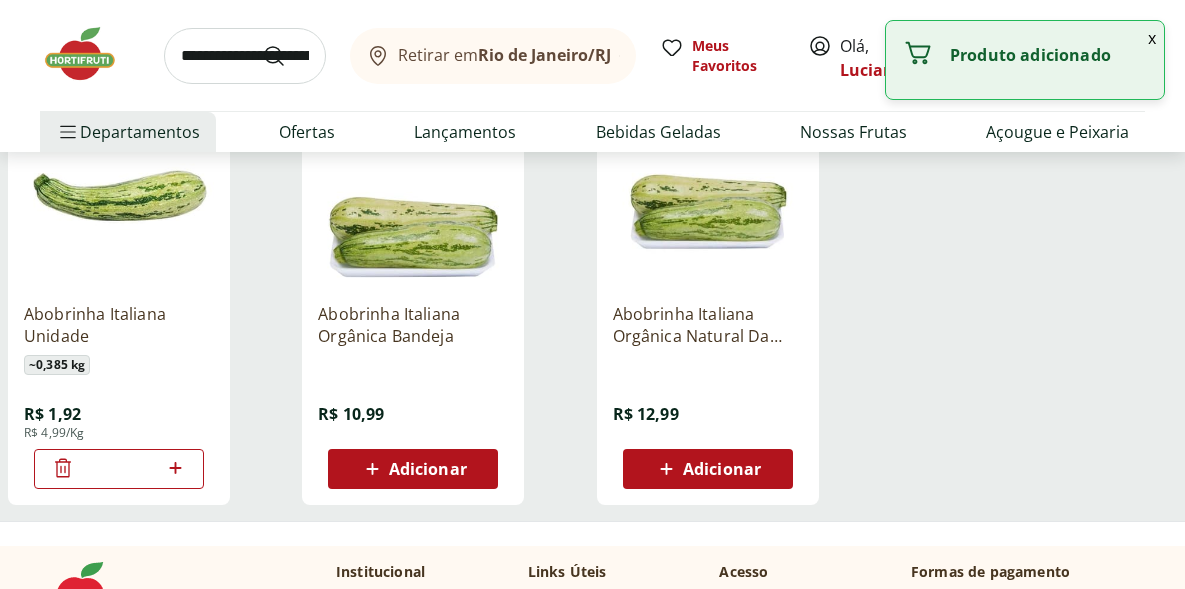click on "*" at bounding box center (119, 469) 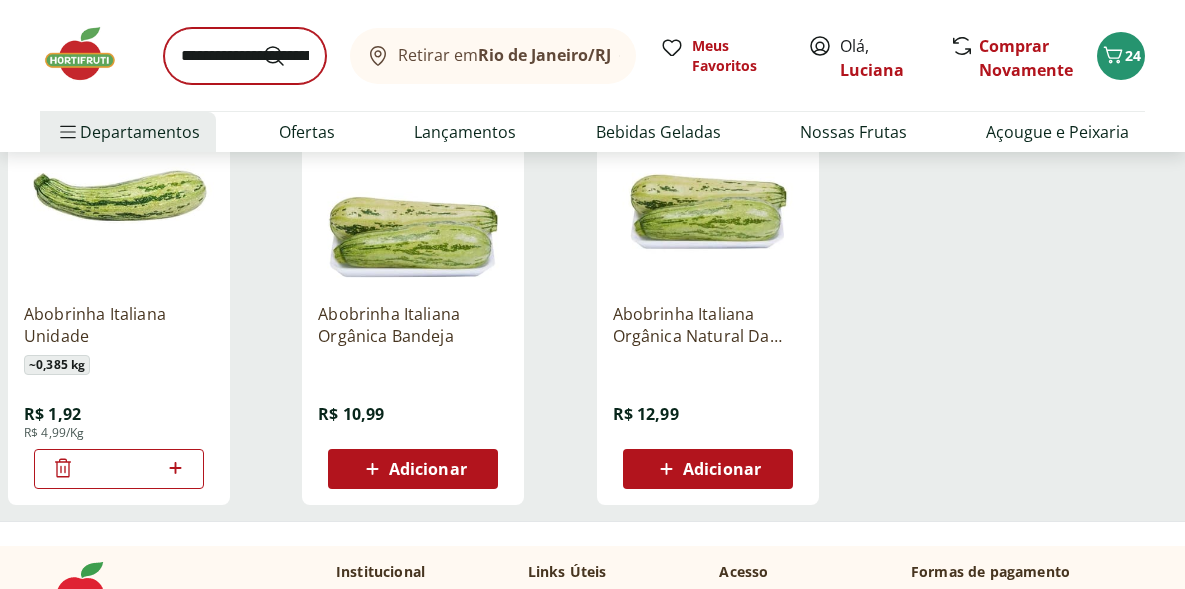 type on "**" 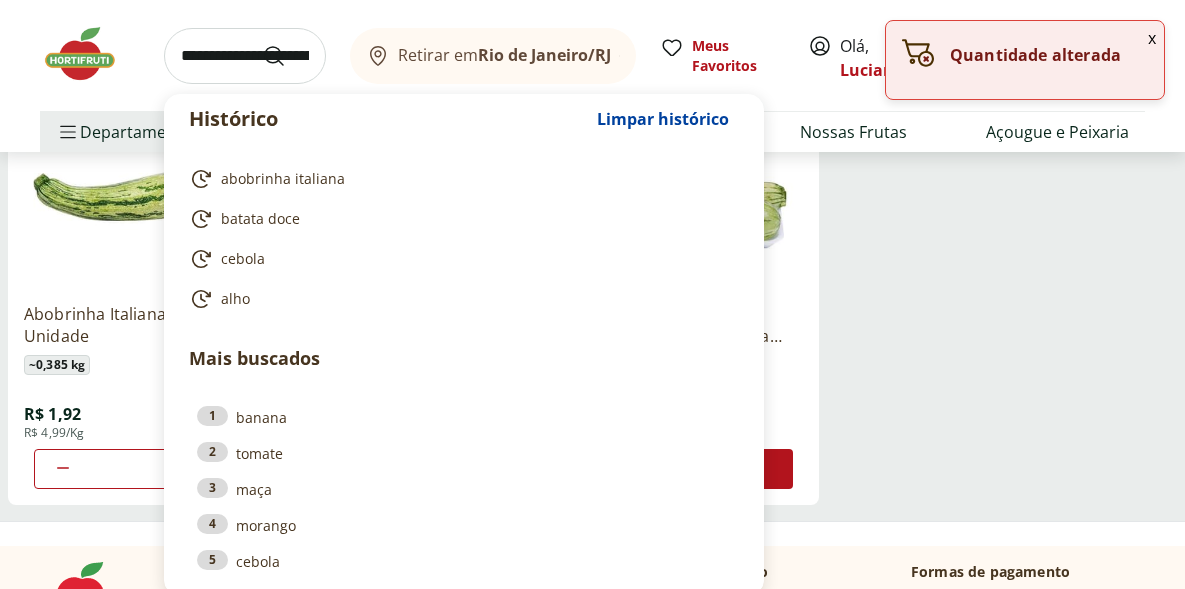 click at bounding box center (245, 56) 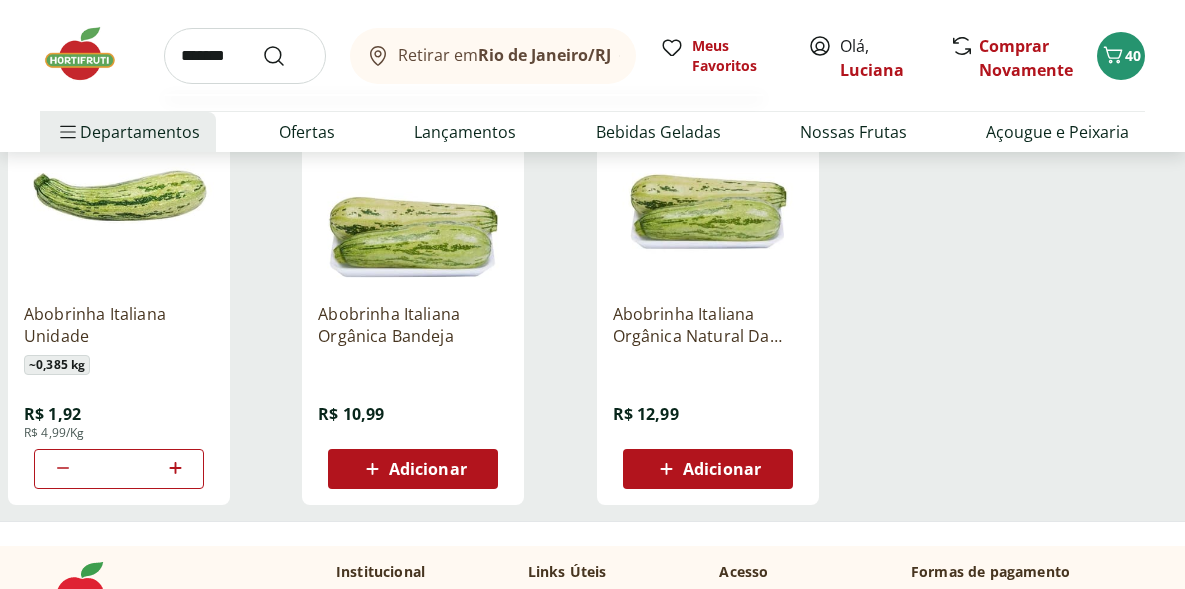 type on "*******" 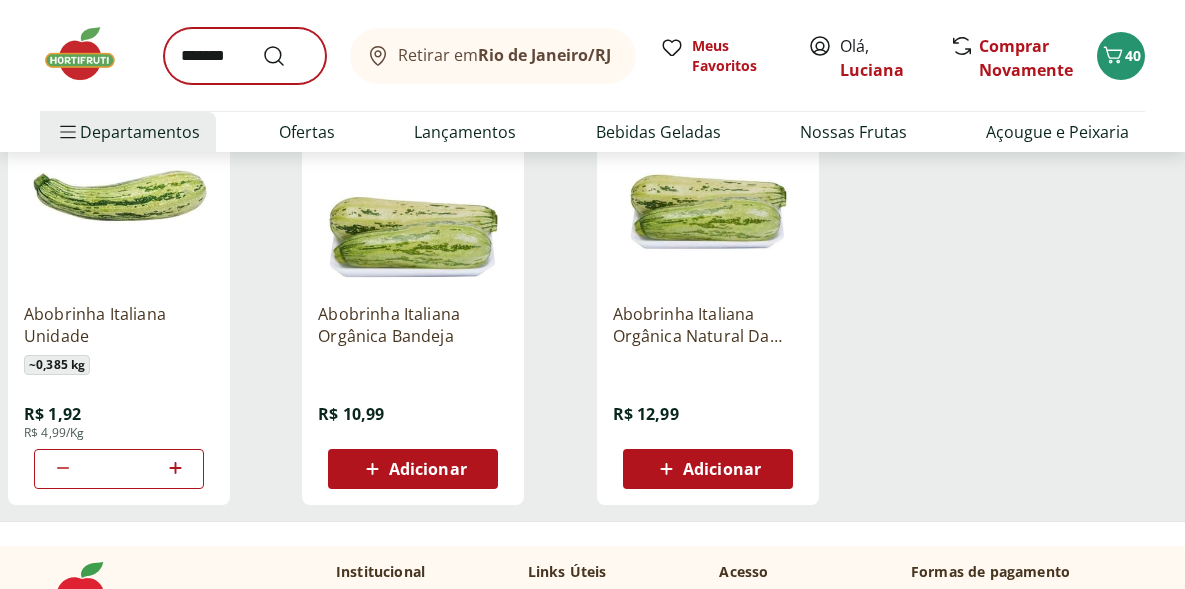 scroll, scrollTop: 0, scrollLeft: 0, axis: both 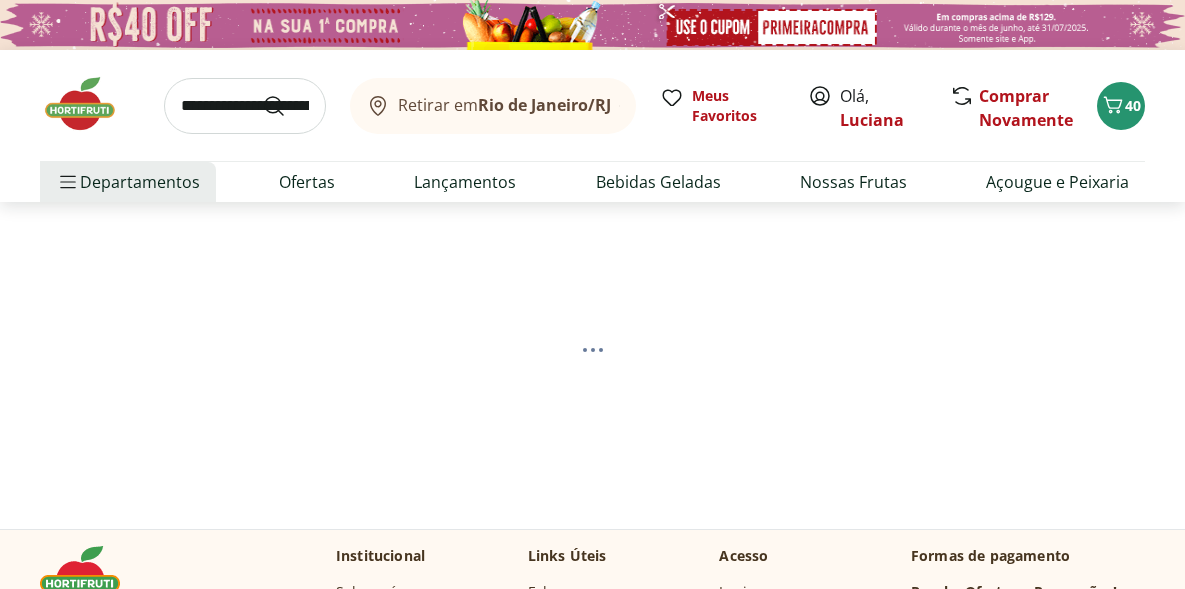 select on "**********" 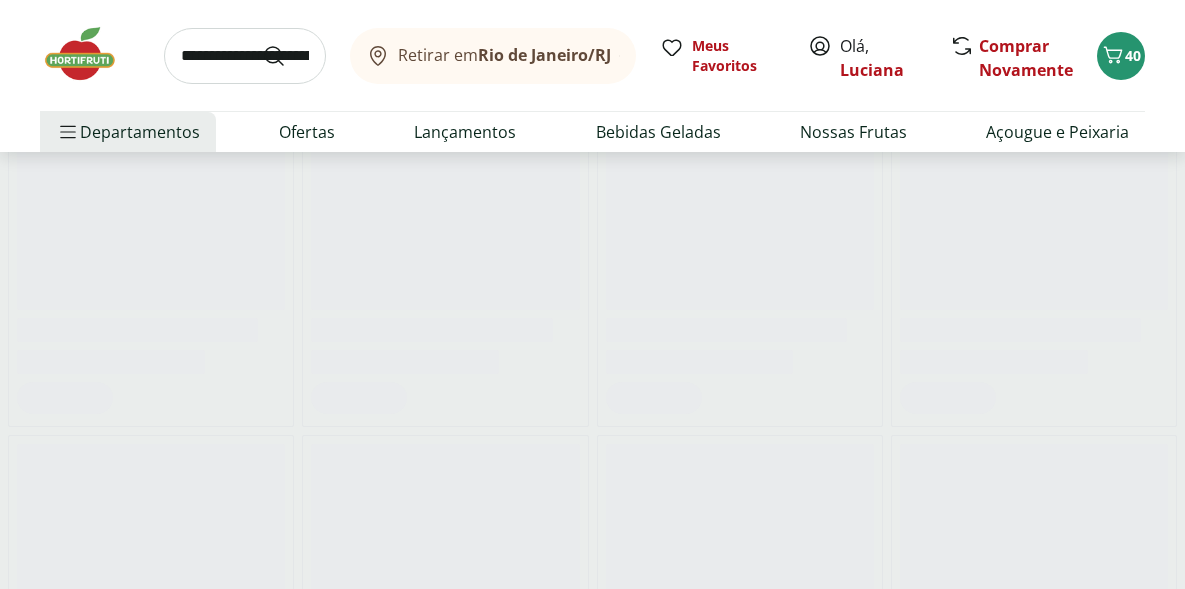 scroll, scrollTop: 370, scrollLeft: 0, axis: vertical 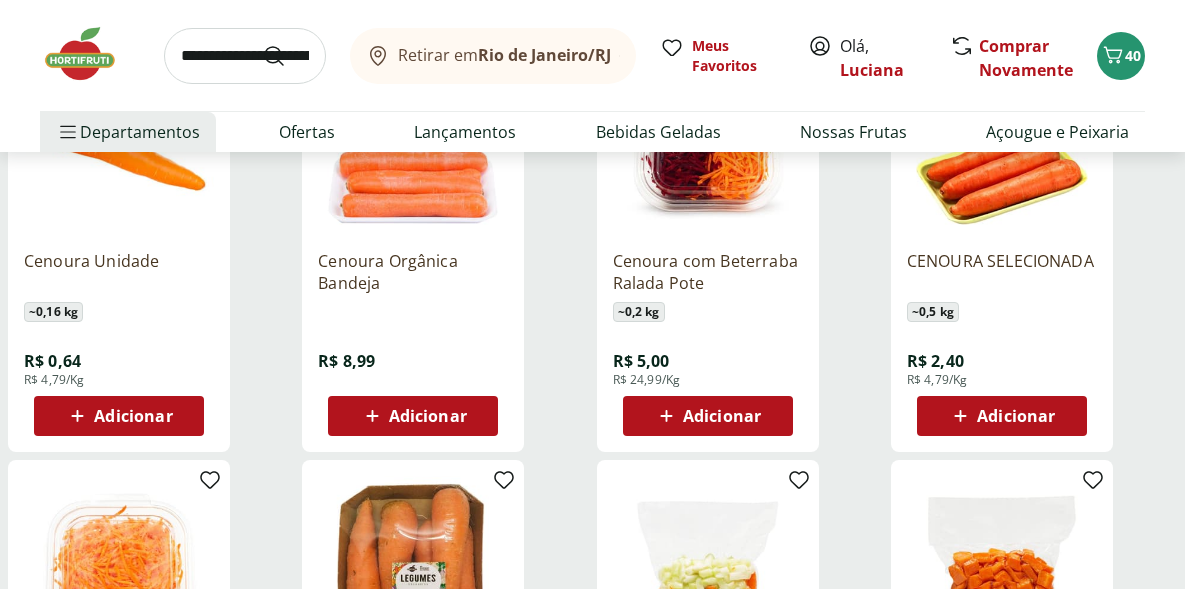 click on "Adicionar" at bounding box center (133, 416) 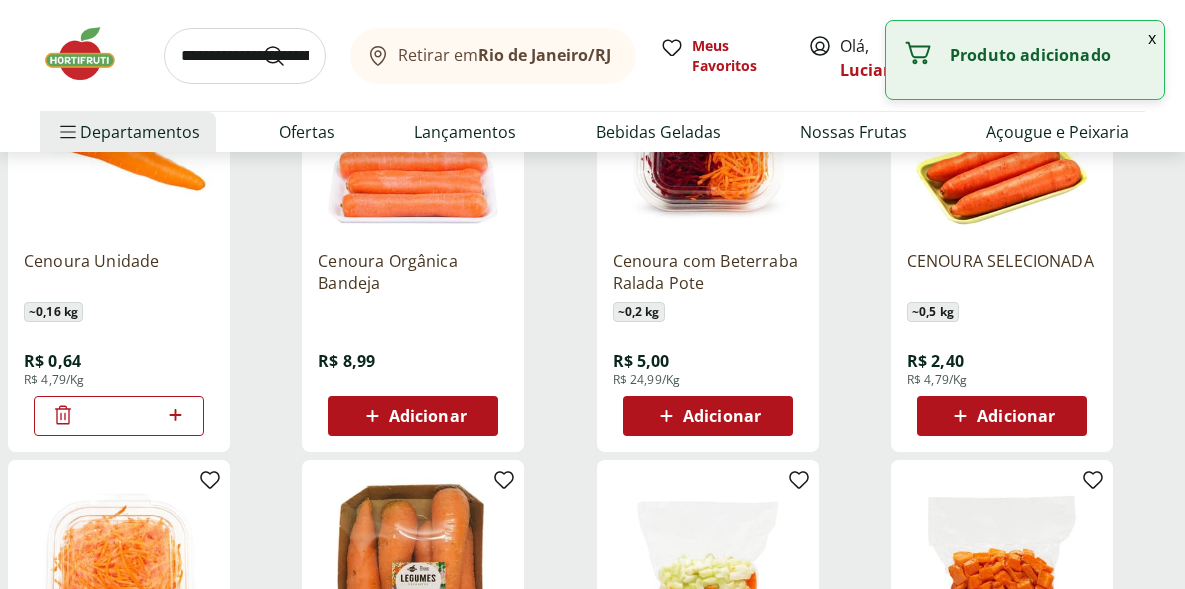 click on "*" at bounding box center [119, 416] 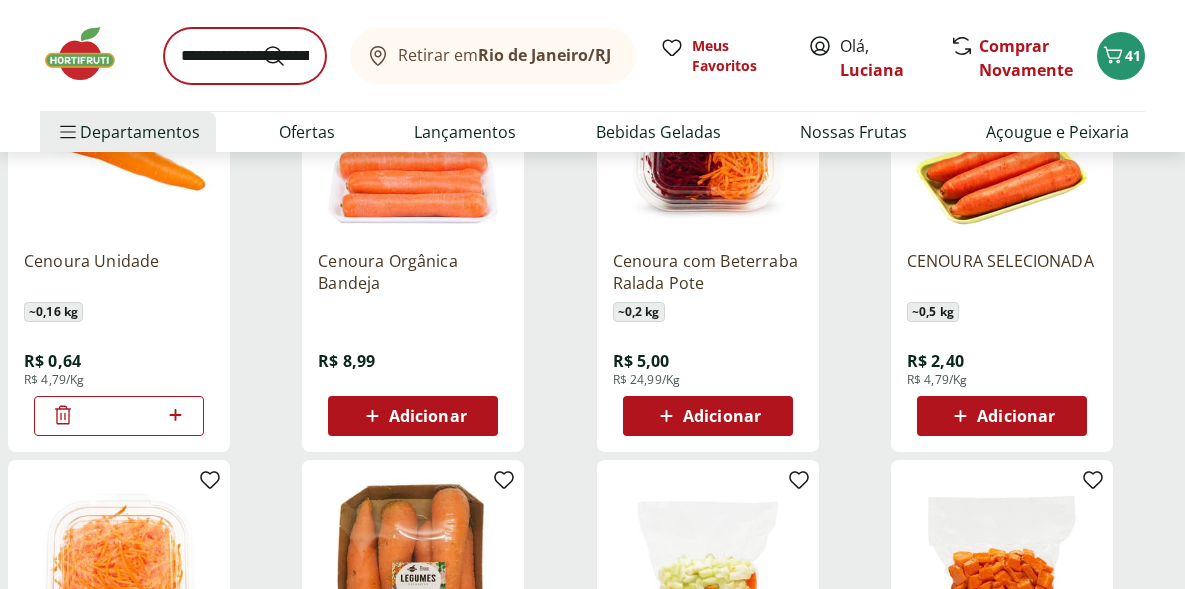 type on "**" 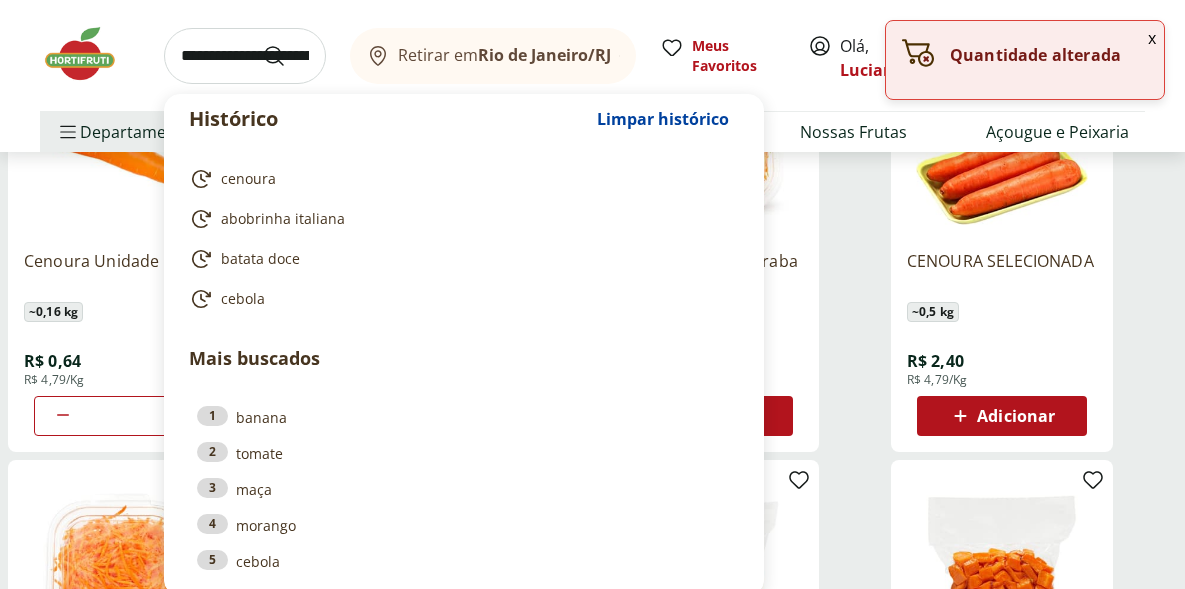 click at bounding box center (245, 56) 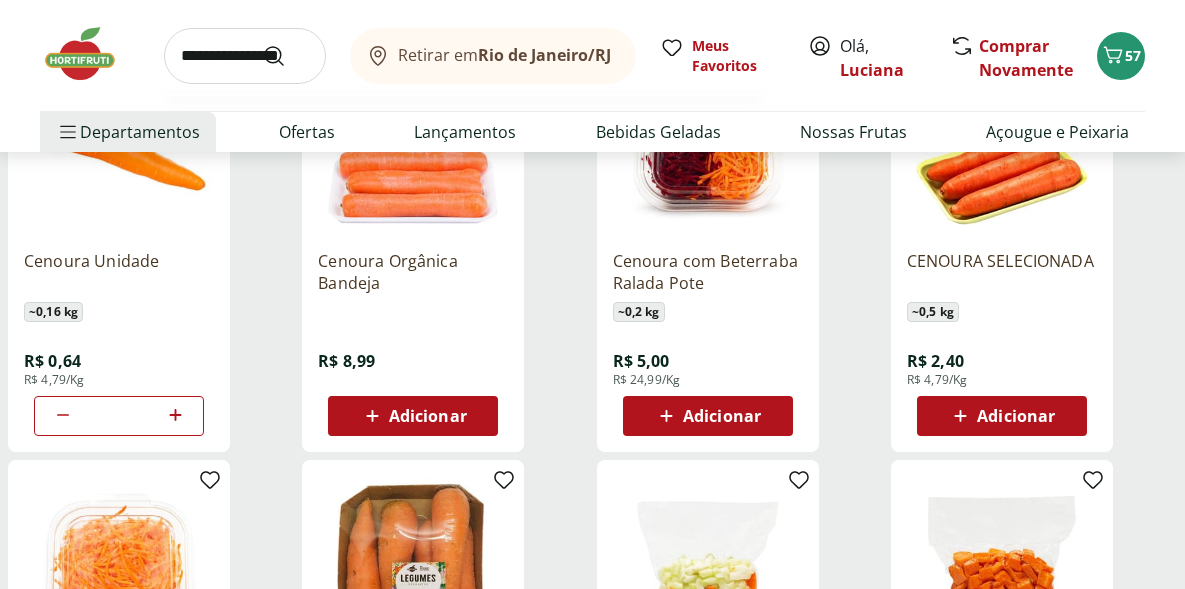 type on "**********" 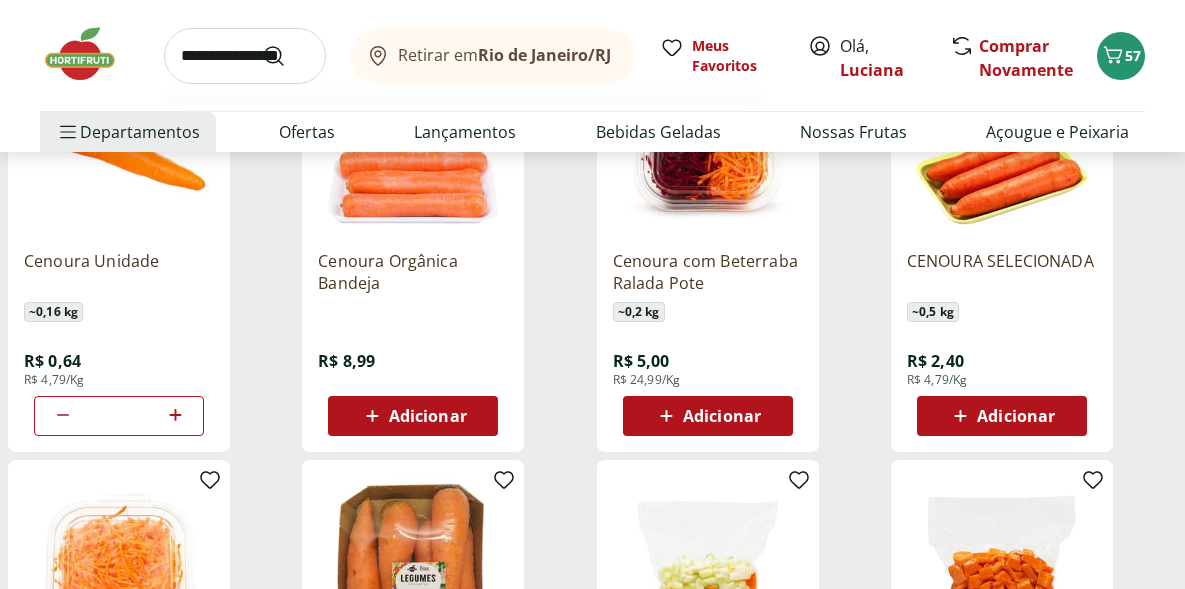 click at bounding box center (286, 56) 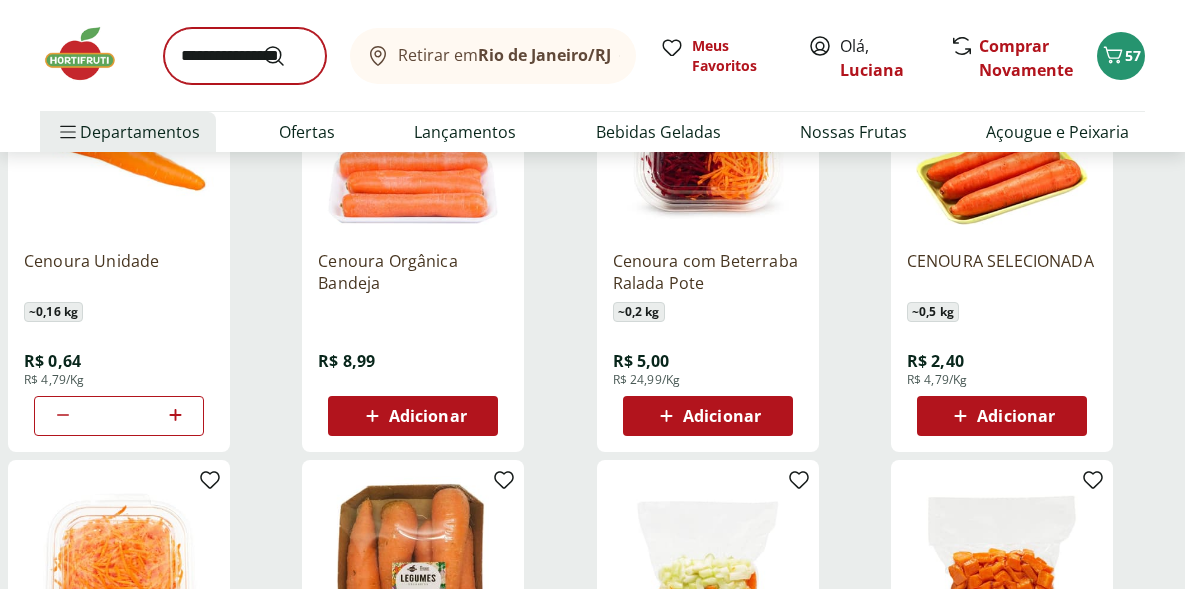 scroll, scrollTop: 0, scrollLeft: 0, axis: both 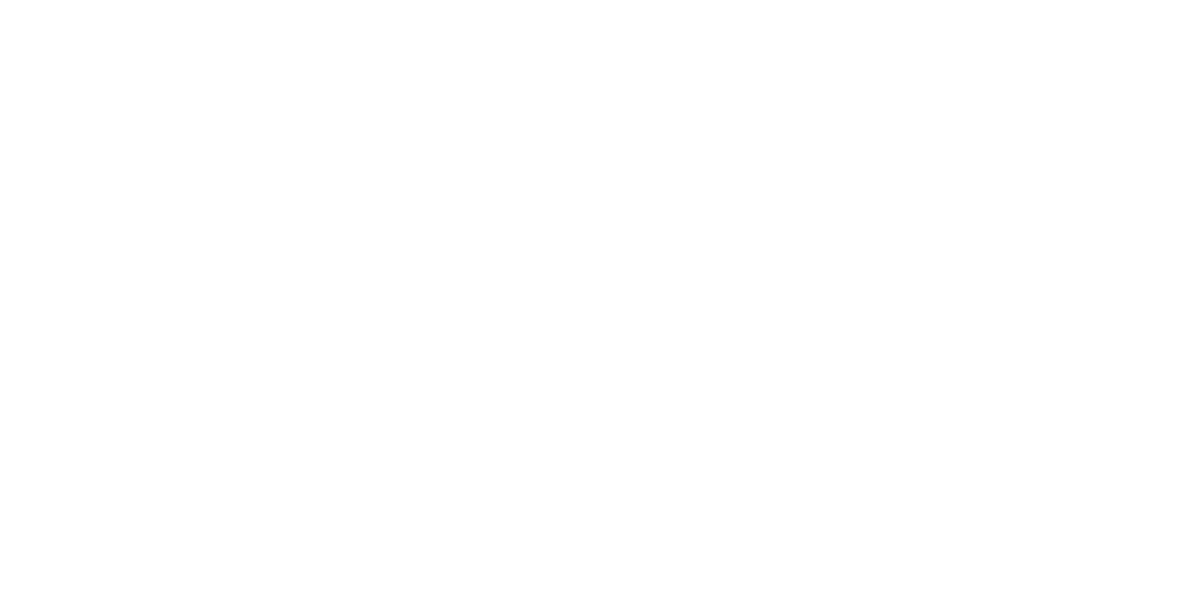 select on "**********" 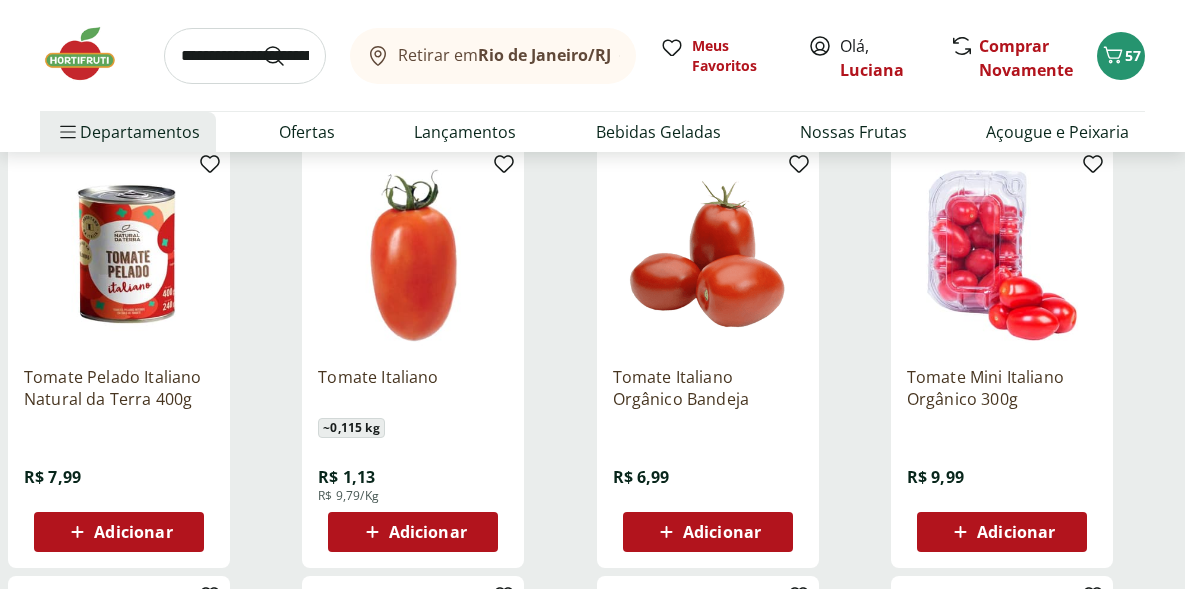 scroll, scrollTop: 259, scrollLeft: 0, axis: vertical 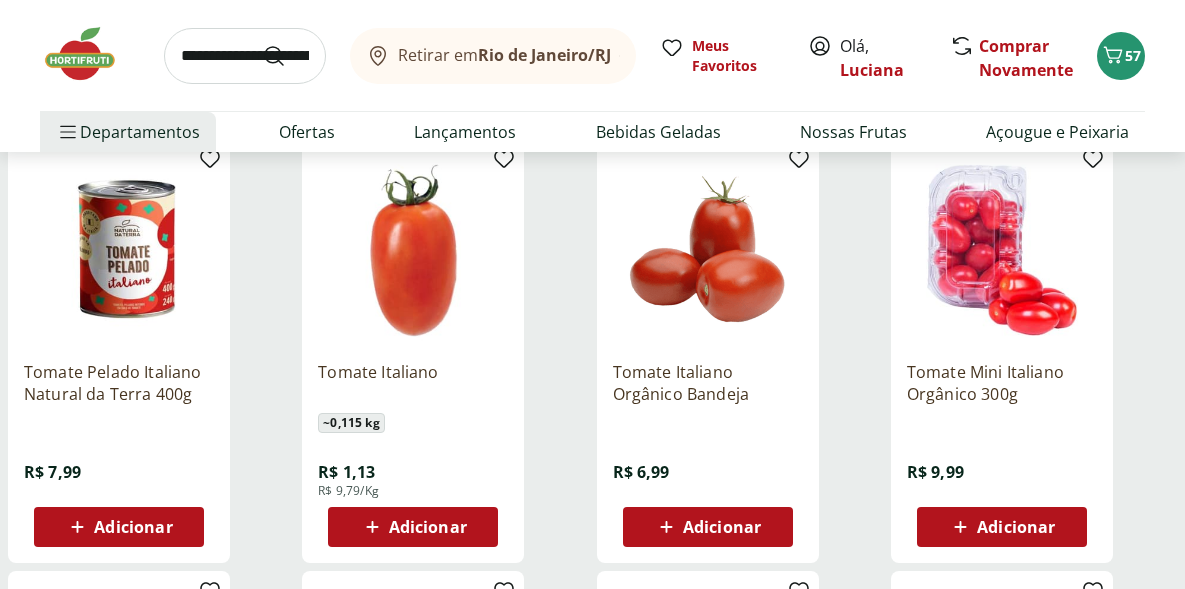 click on "Adicionar" at bounding box center [428, 527] 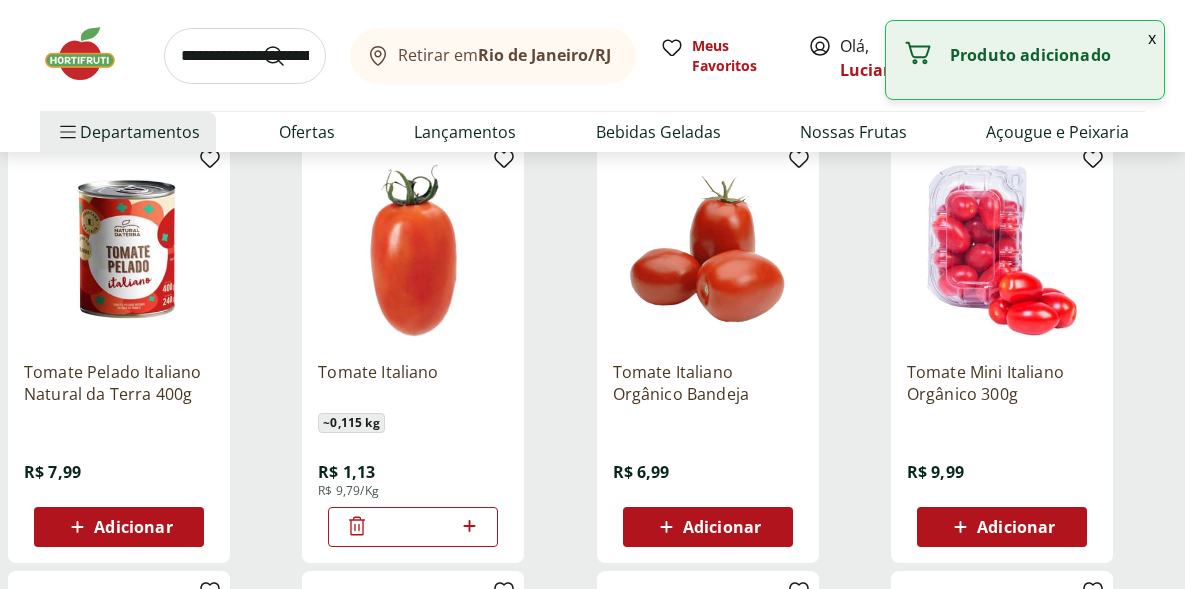 click on "*" at bounding box center (413, 527) 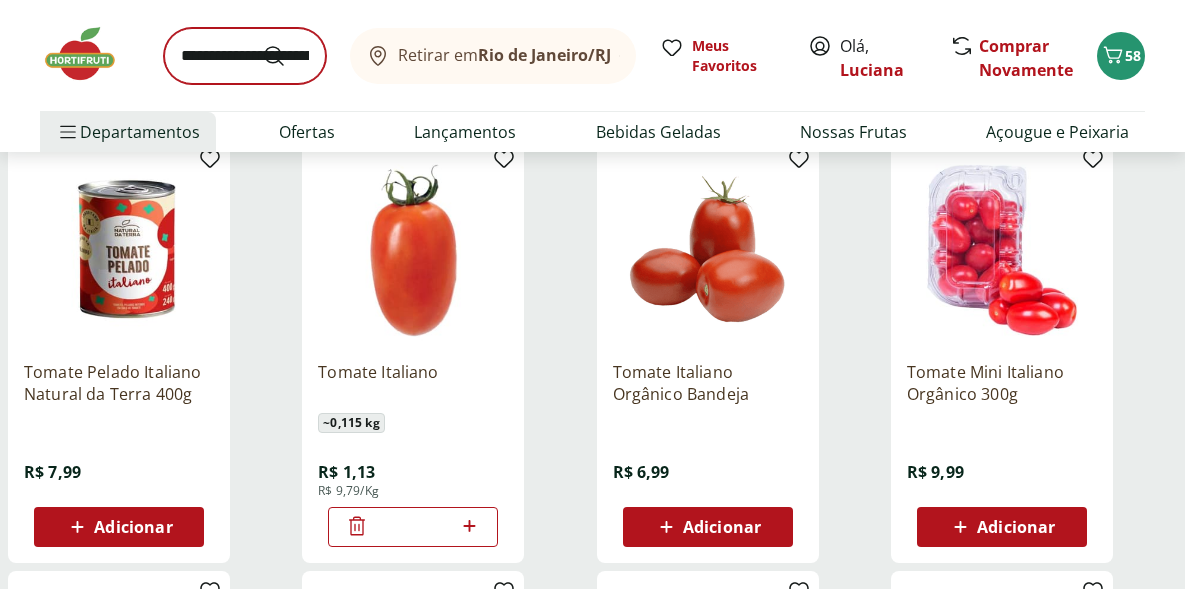 type on "*" 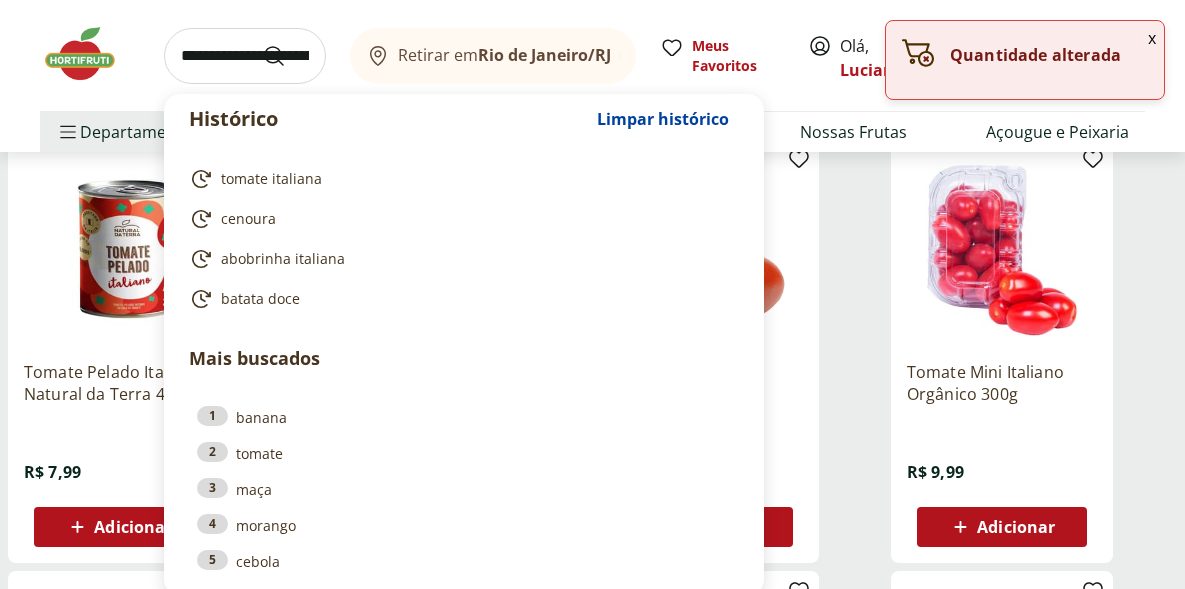 click at bounding box center (245, 56) 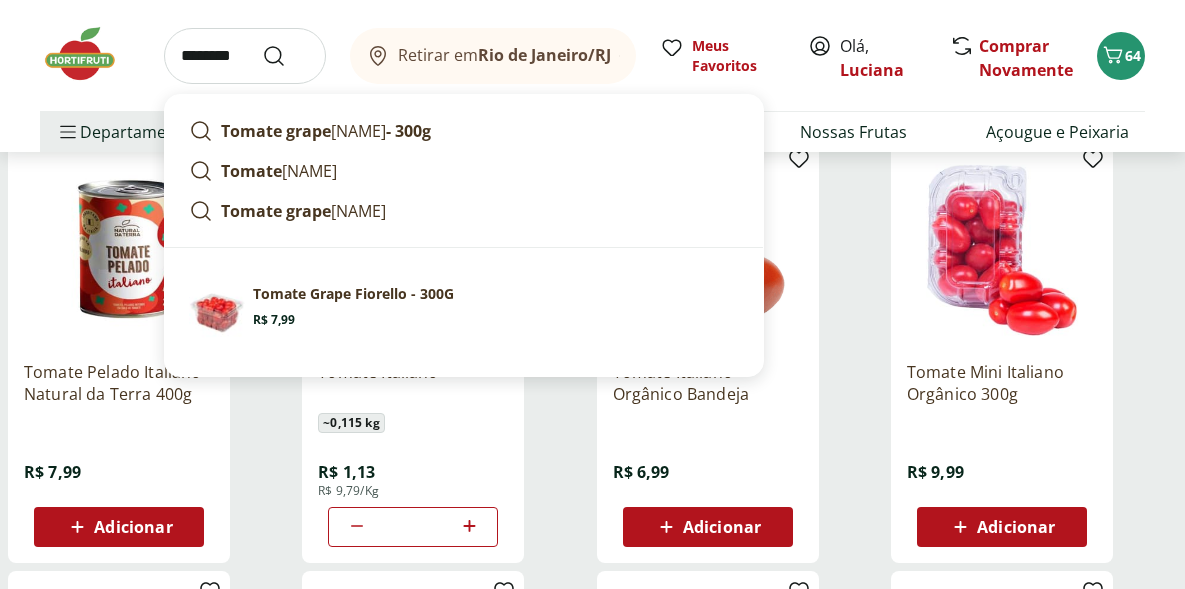 type on "********" 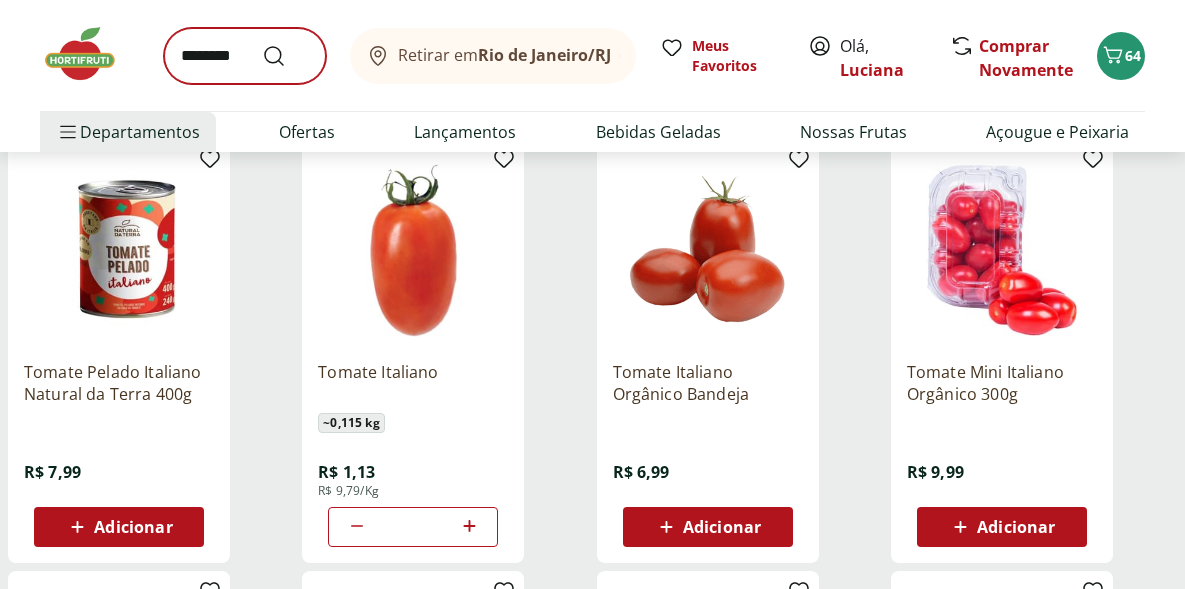 scroll, scrollTop: 0, scrollLeft: 0, axis: both 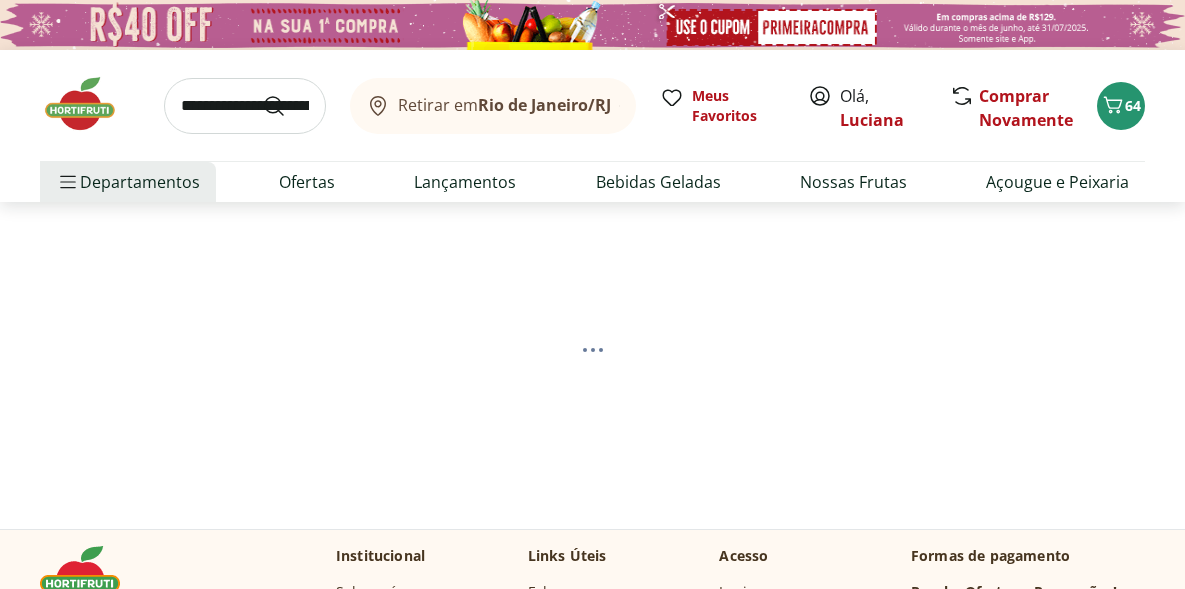 select on "**********" 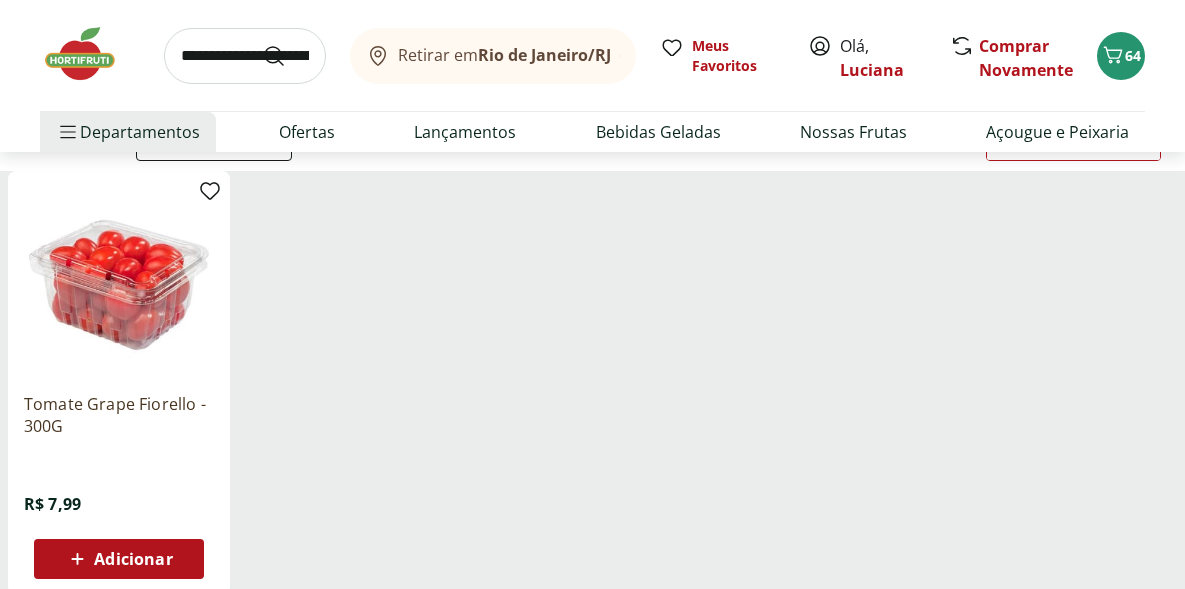 scroll, scrollTop: 232, scrollLeft: 0, axis: vertical 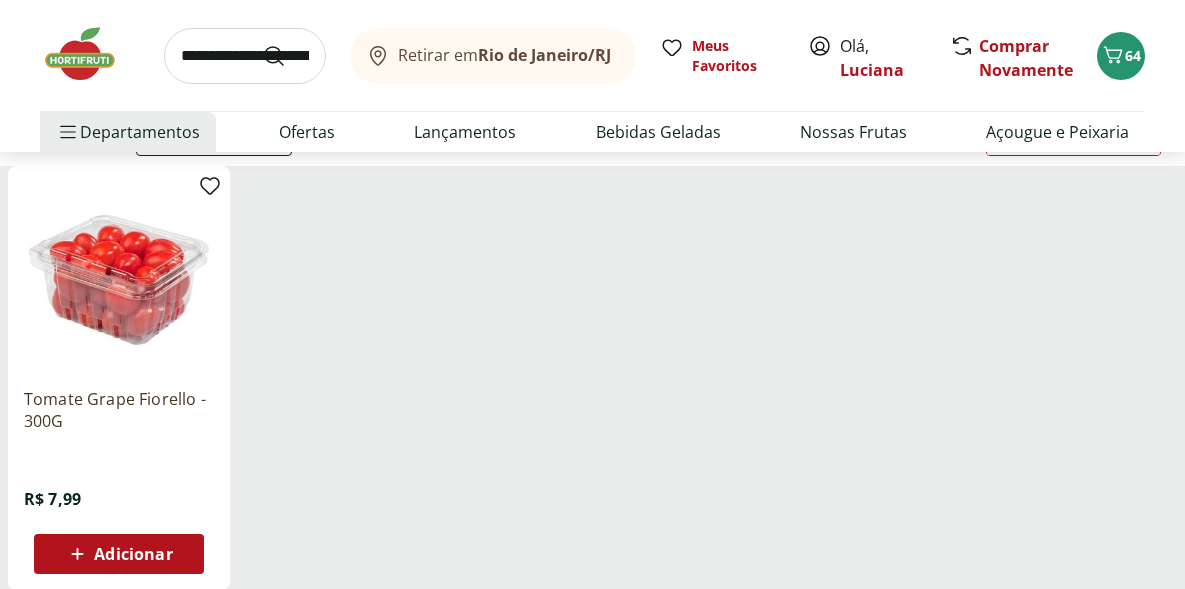 click on "Adicionar" at bounding box center (118, 554) 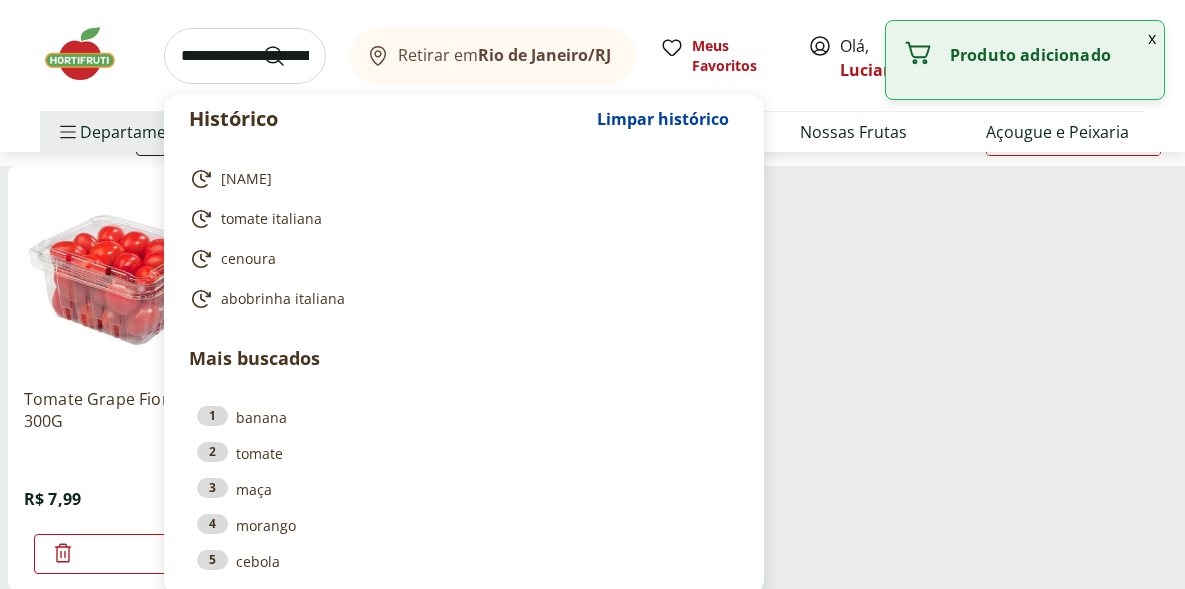 click at bounding box center (245, 56) 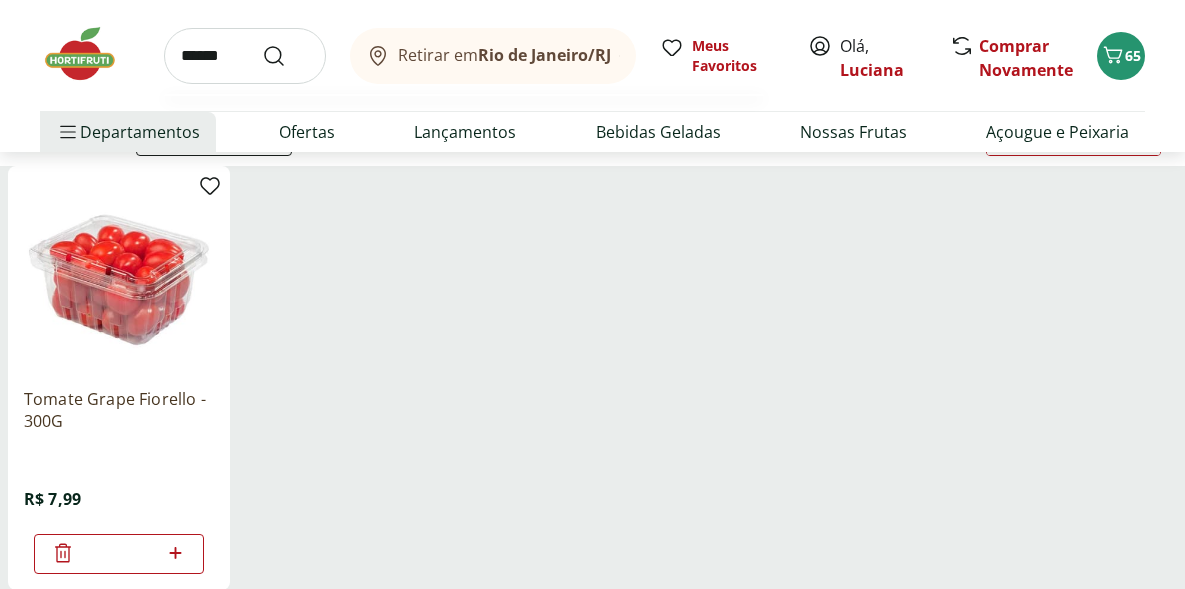 type on "******" 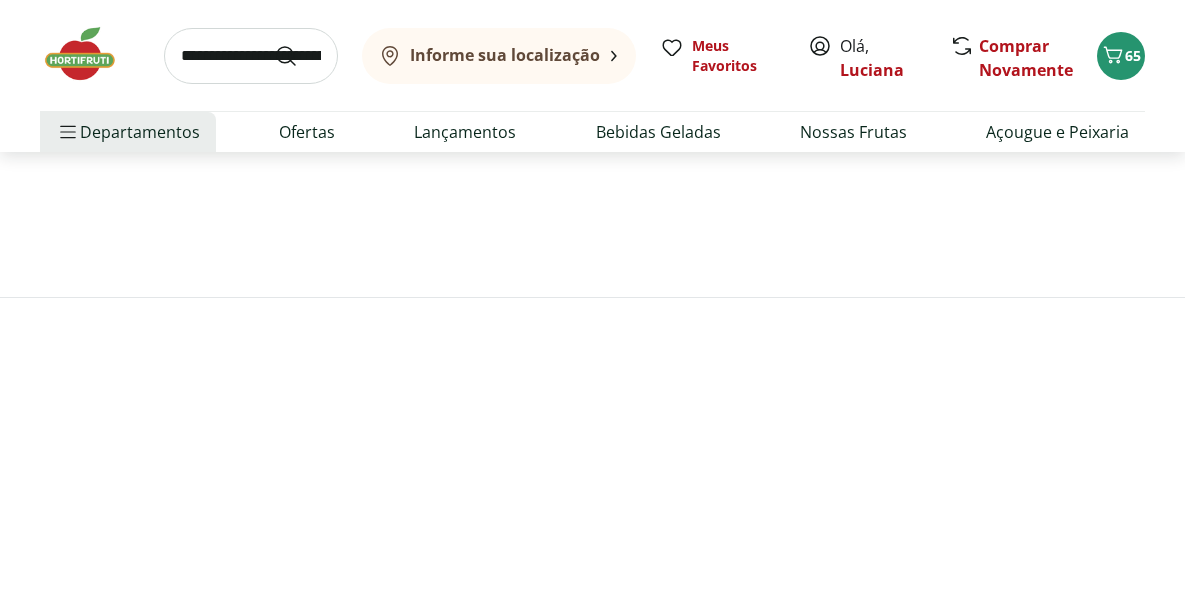 scroll, scrollTop: 0, scrollLeft: 0, axis: both 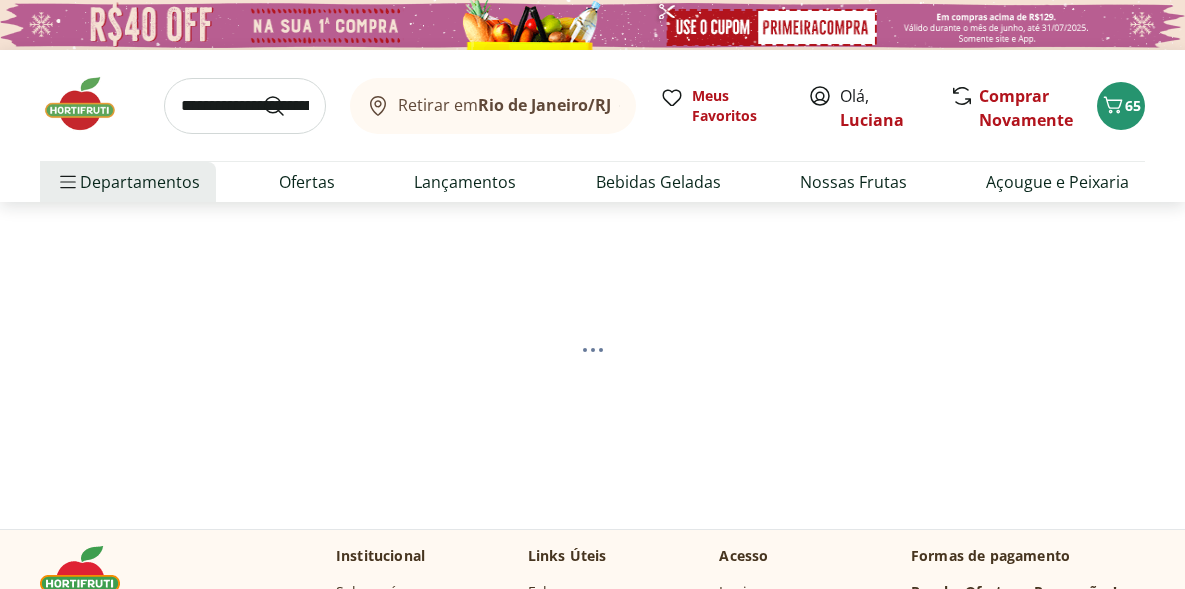 select on "**********" 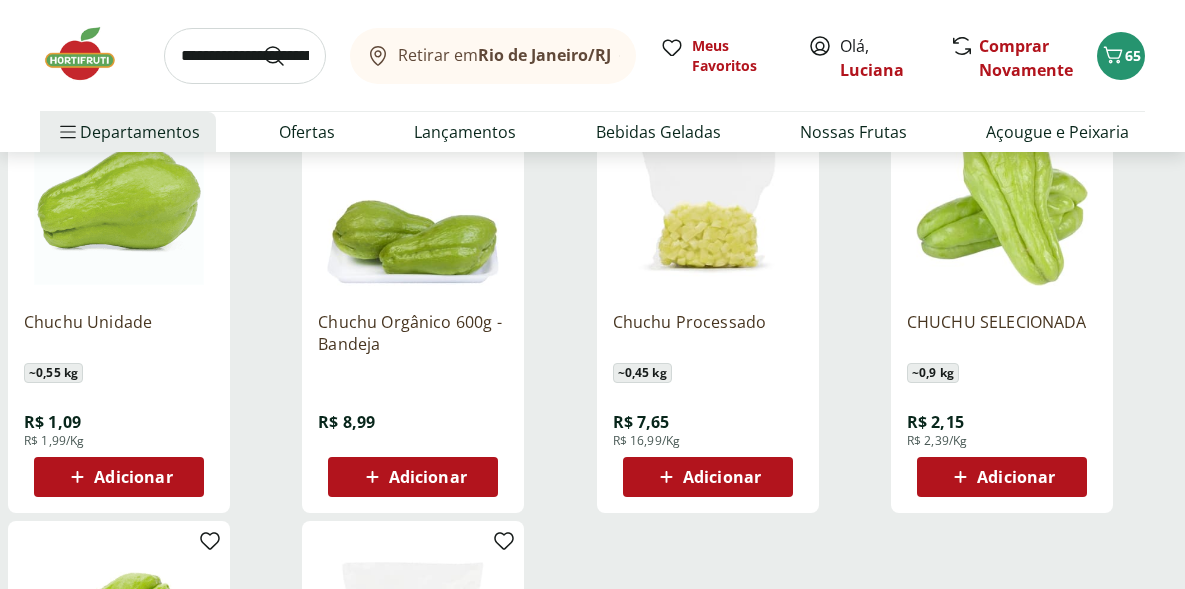 scroll, scrollTop: 310, scrollLeft: 0, axis: vertical 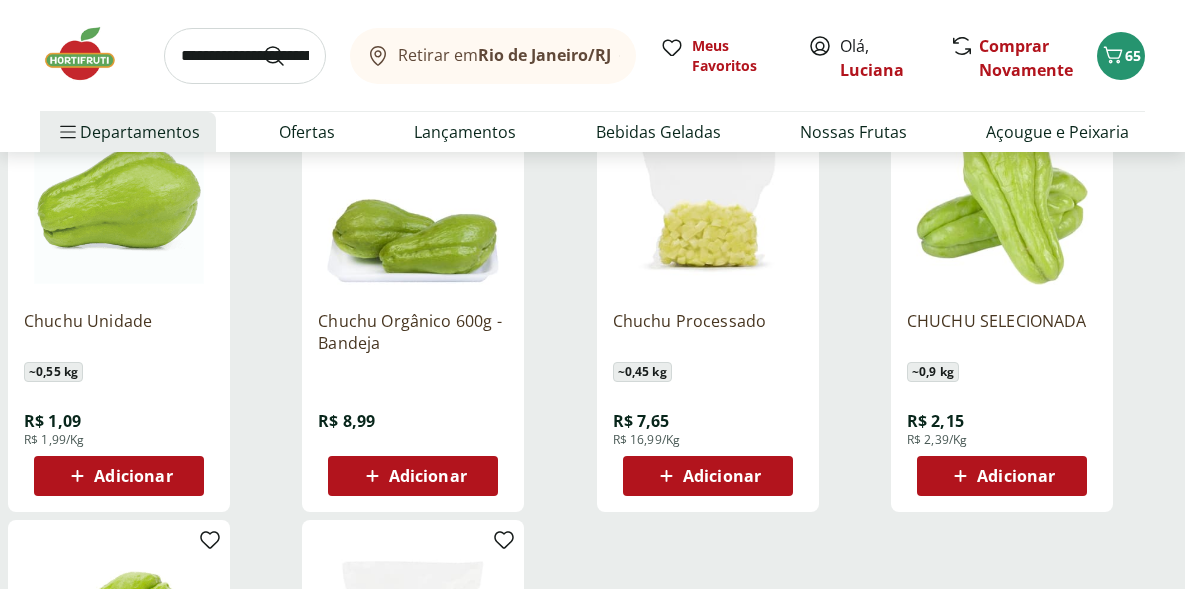 click on "Adicionar" at bounding box center [133, 476] 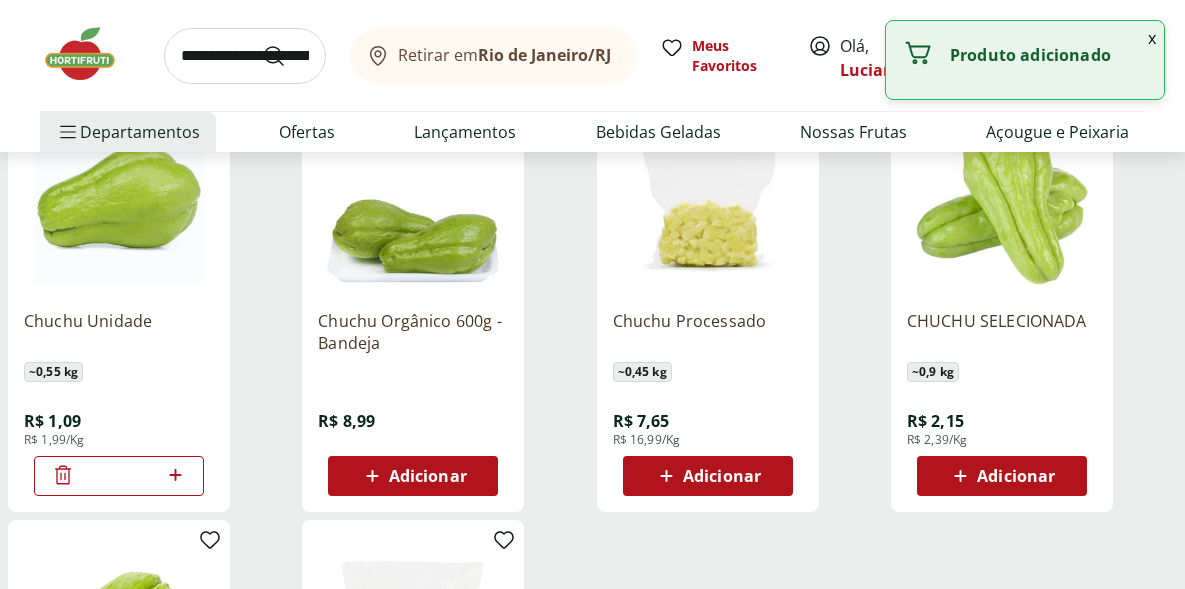 click on "*" at bounding box center (119, 476) 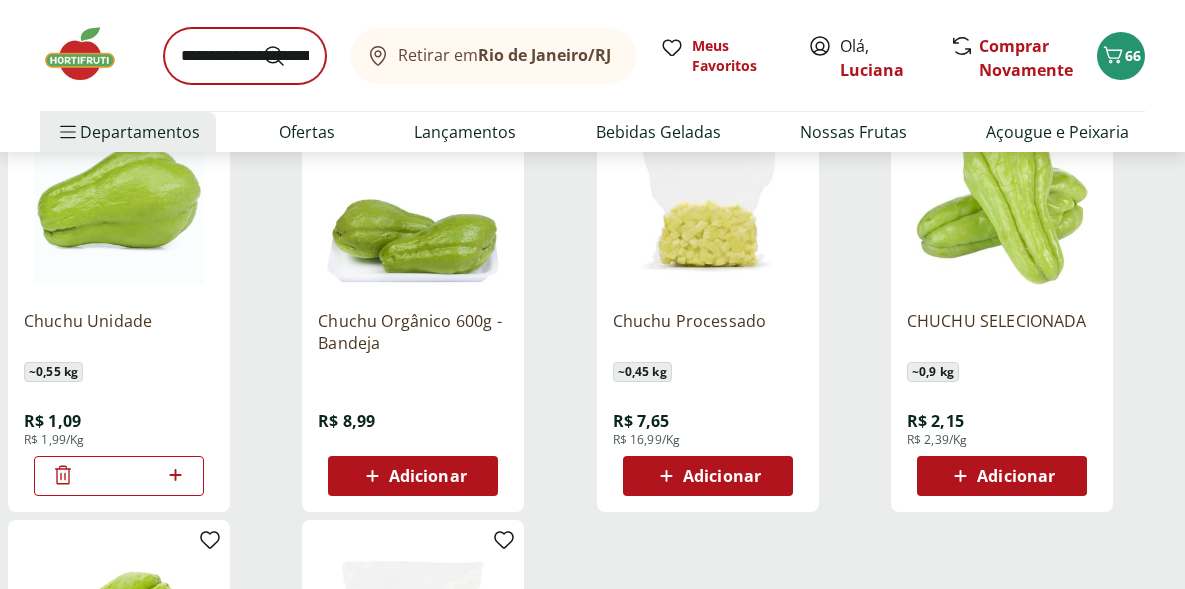 type on "**" 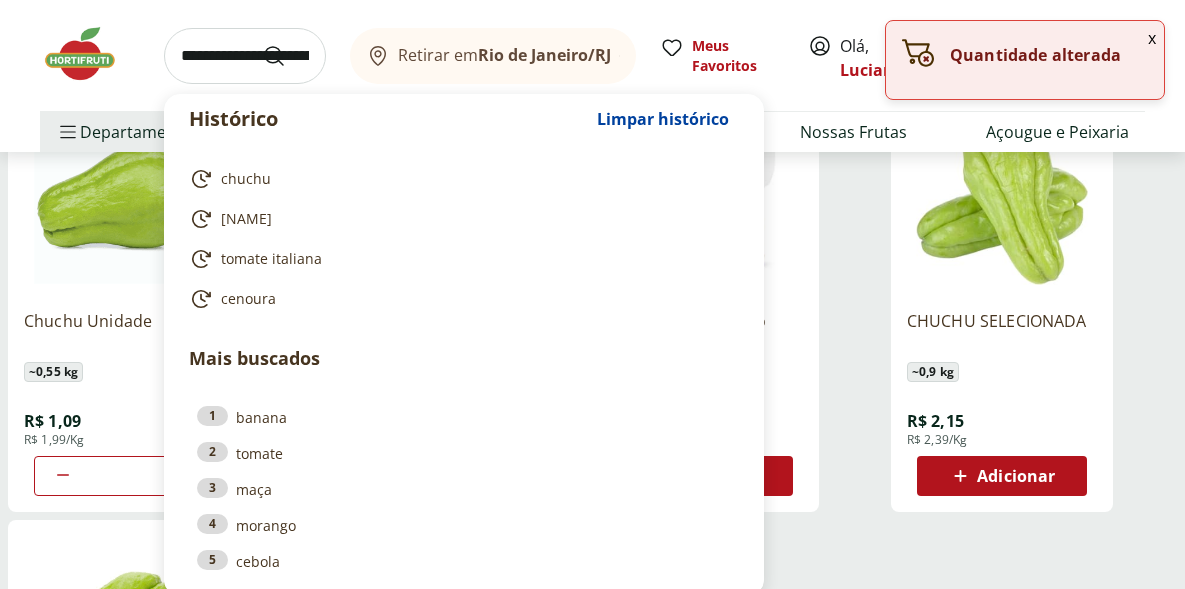 click at bounding box center (245, 56) 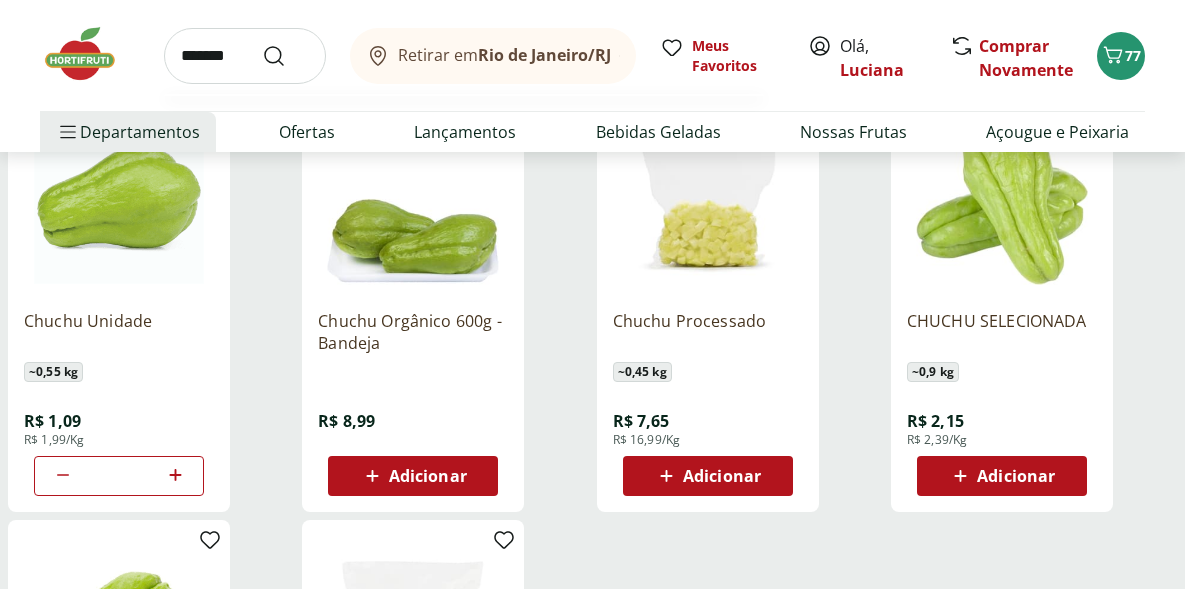 type on "*******" 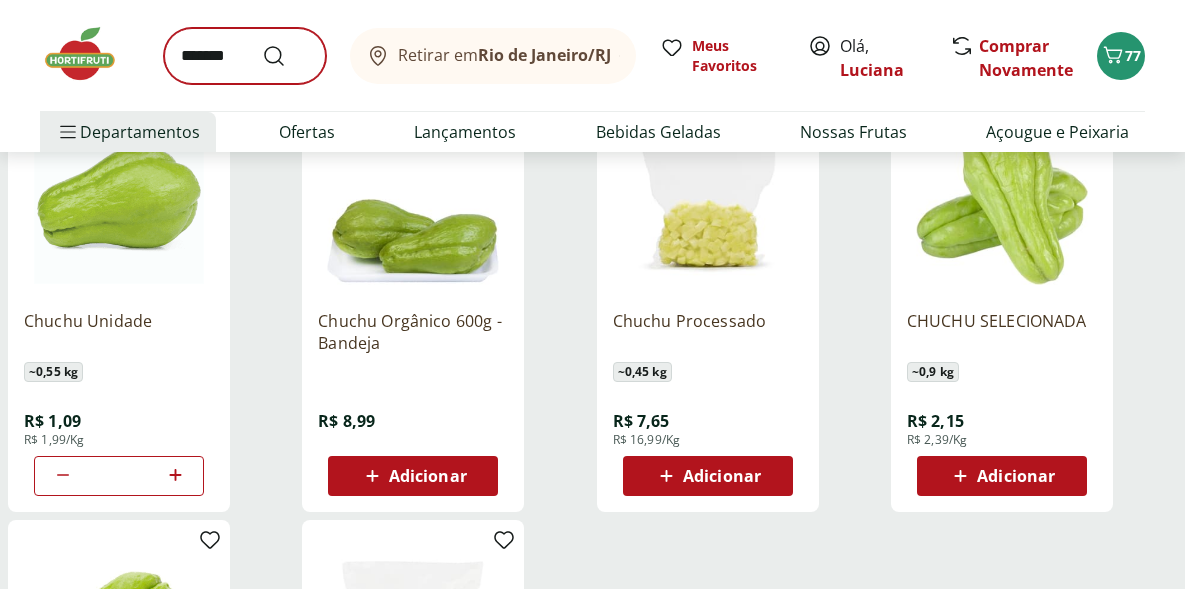 scroll, scrollTop: 0, scrollLeft: 0, axis: both 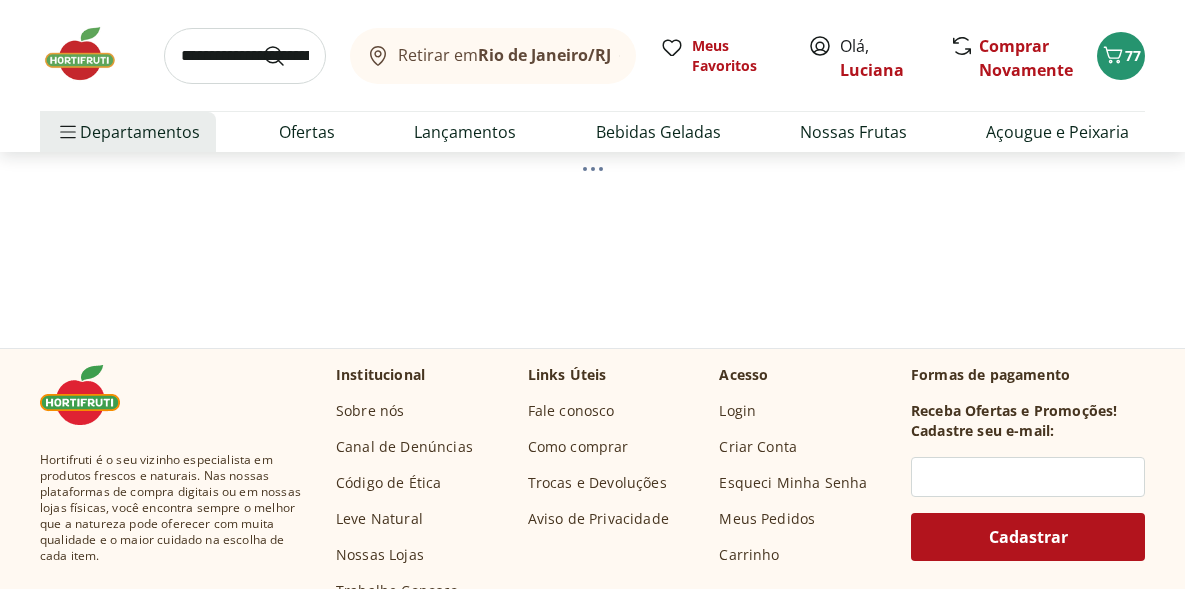 select on "**********" 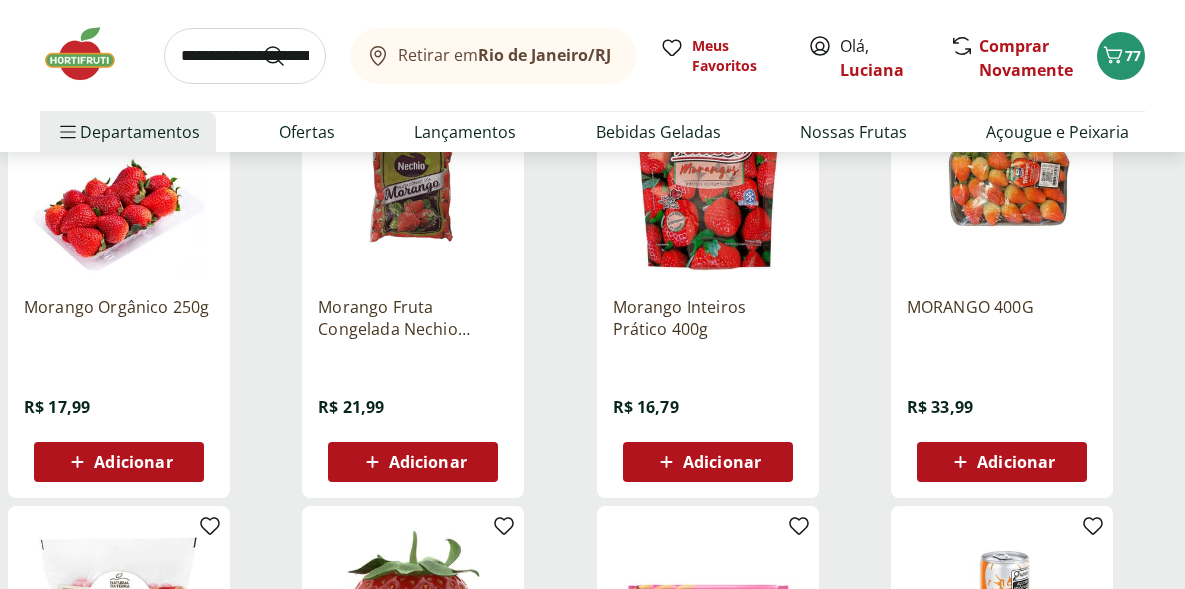 scroll, scrollTop: 325, scrollLeft: 0, axis: vertical 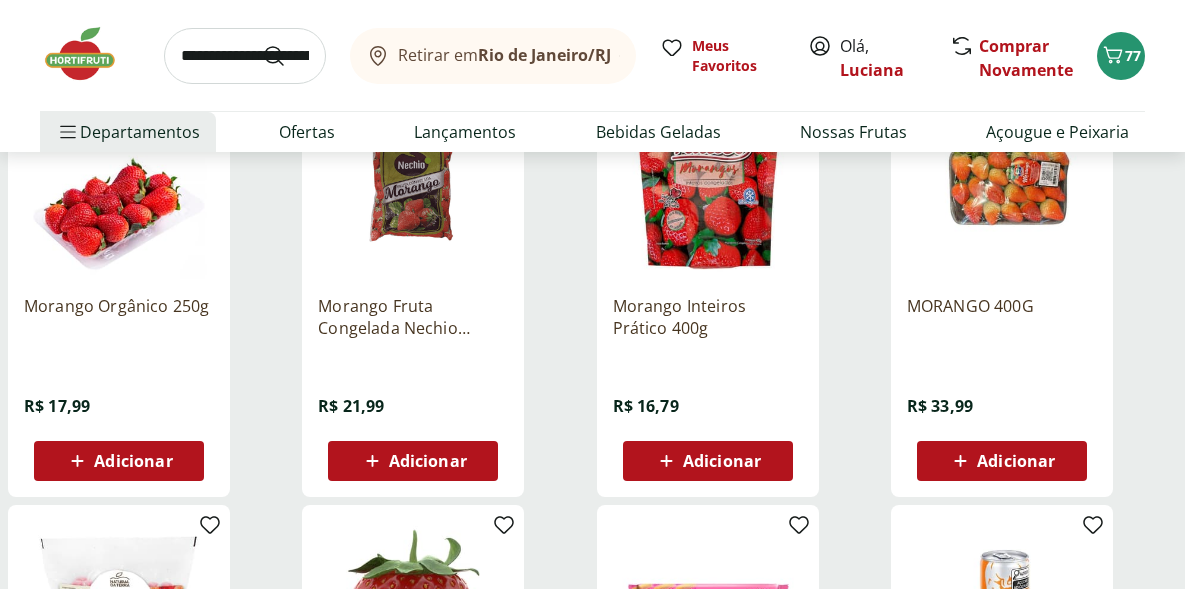 click on "Adicionar" at bounding box center [119, 461] 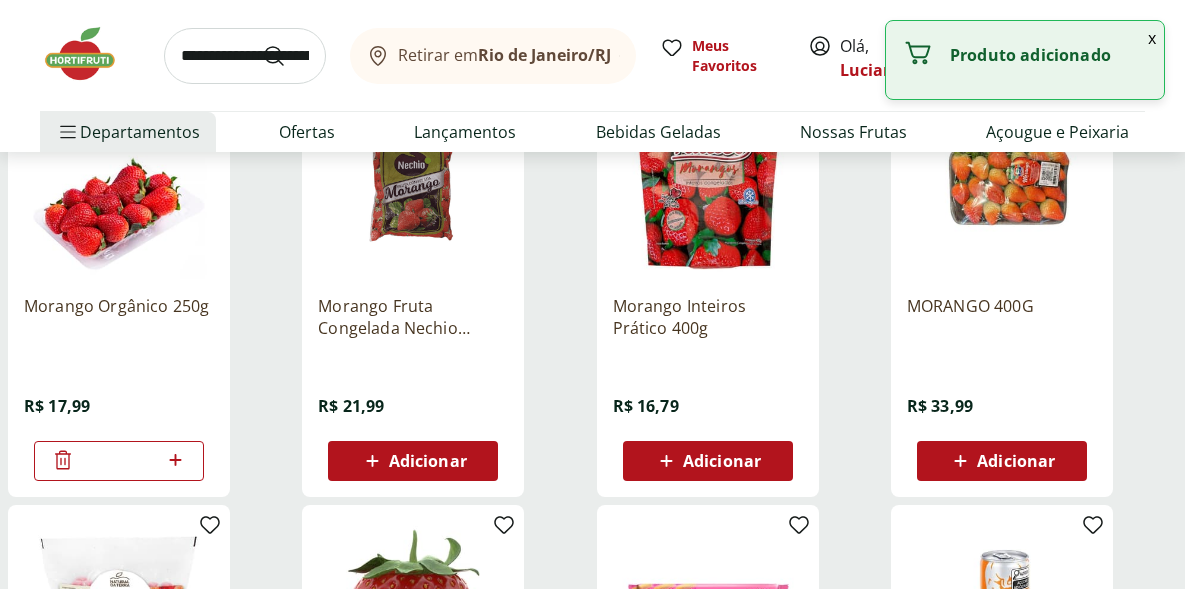 click 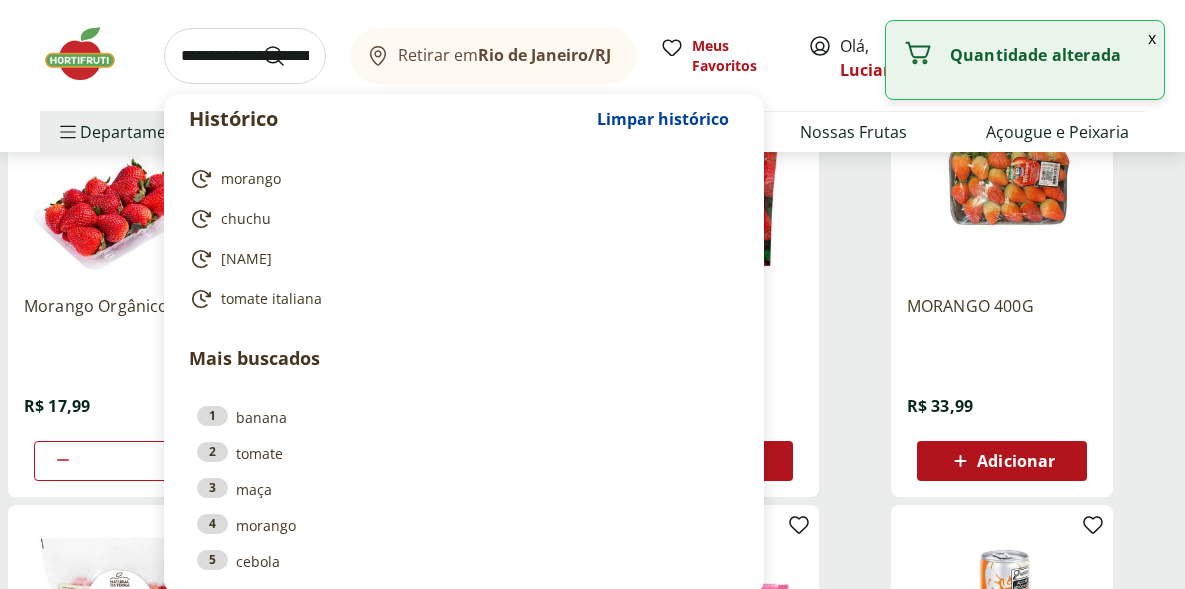 click at bounding box center (245, 56) 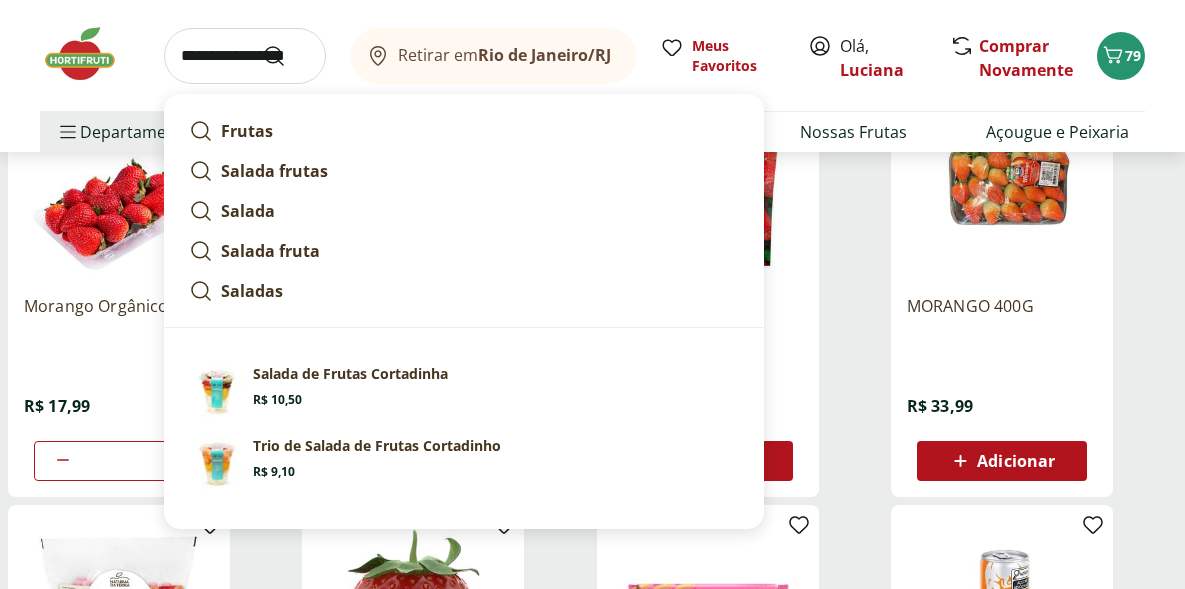 type on "**********" 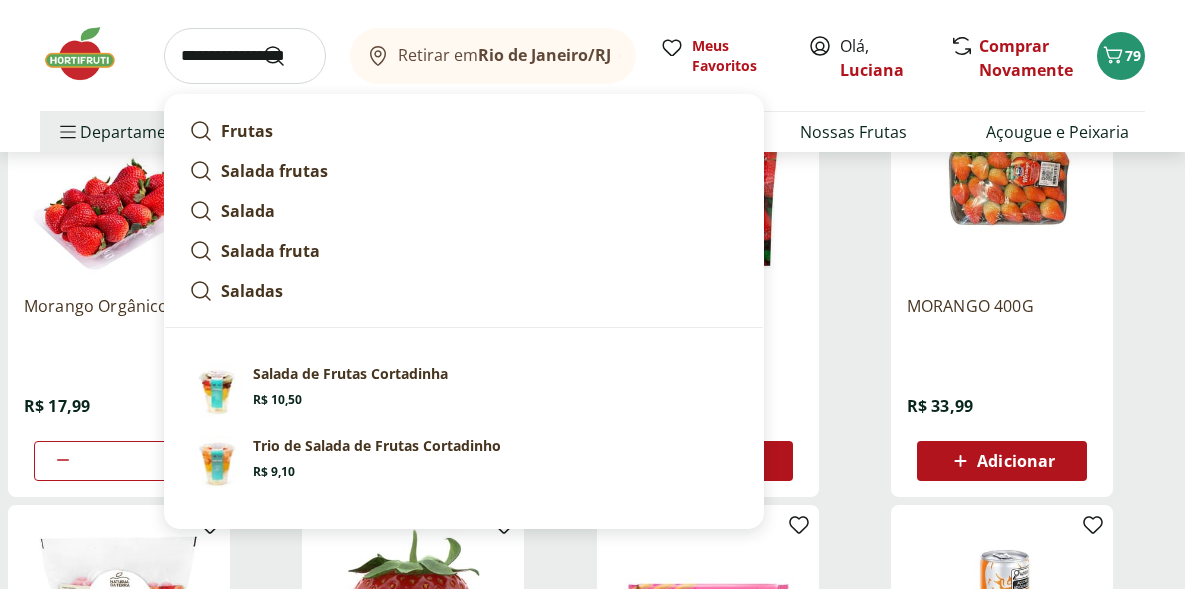 click at bounding box center [286, 56] 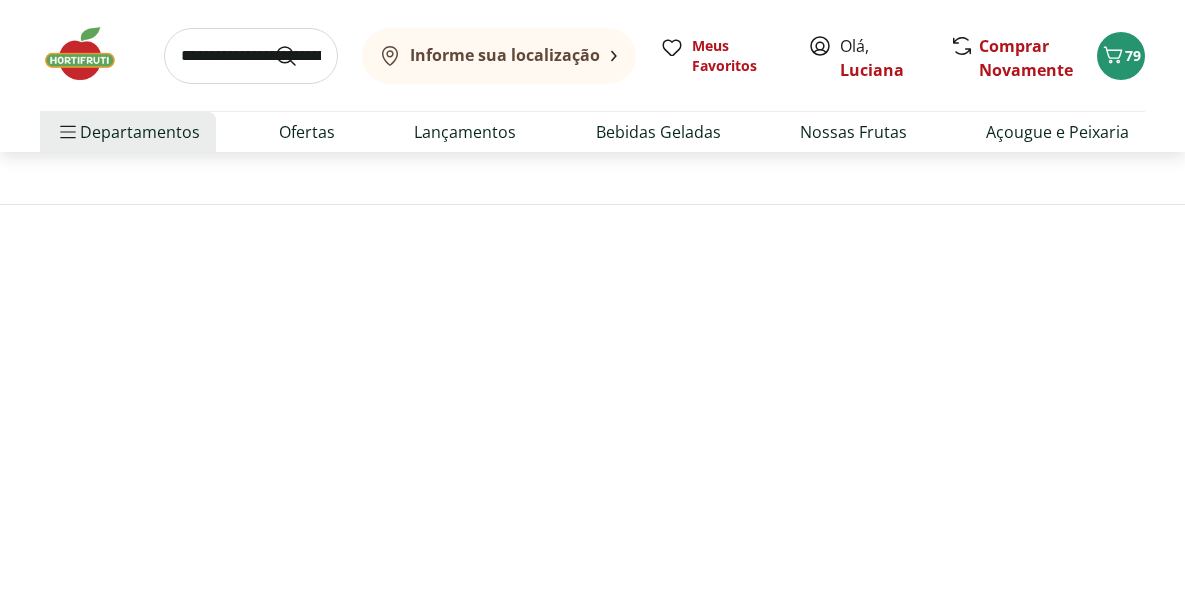 scroll, scrollTop: 0, scrollLeft: 0, axis: both 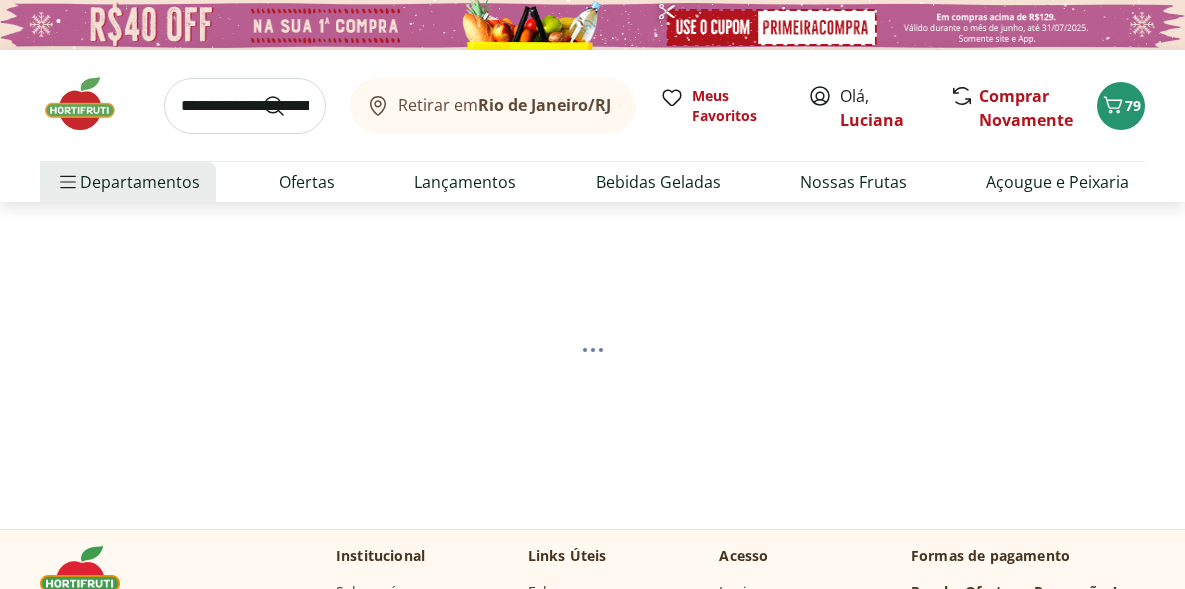 select on "**********" 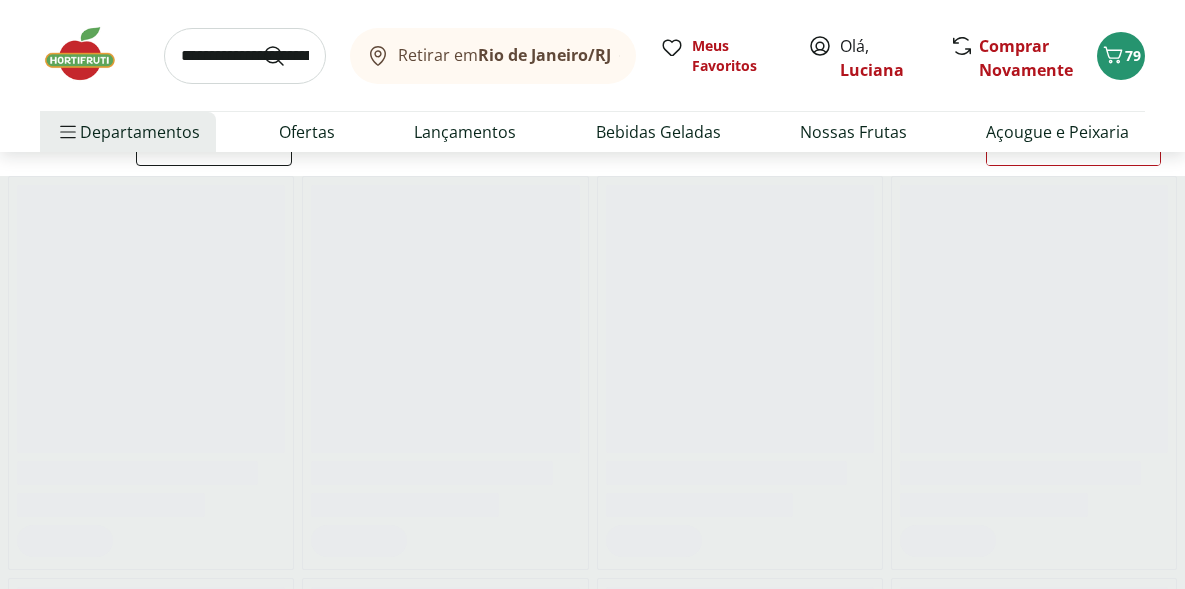 scroll, scrollTop: 224, scrollLeft: 0, axis: vertical 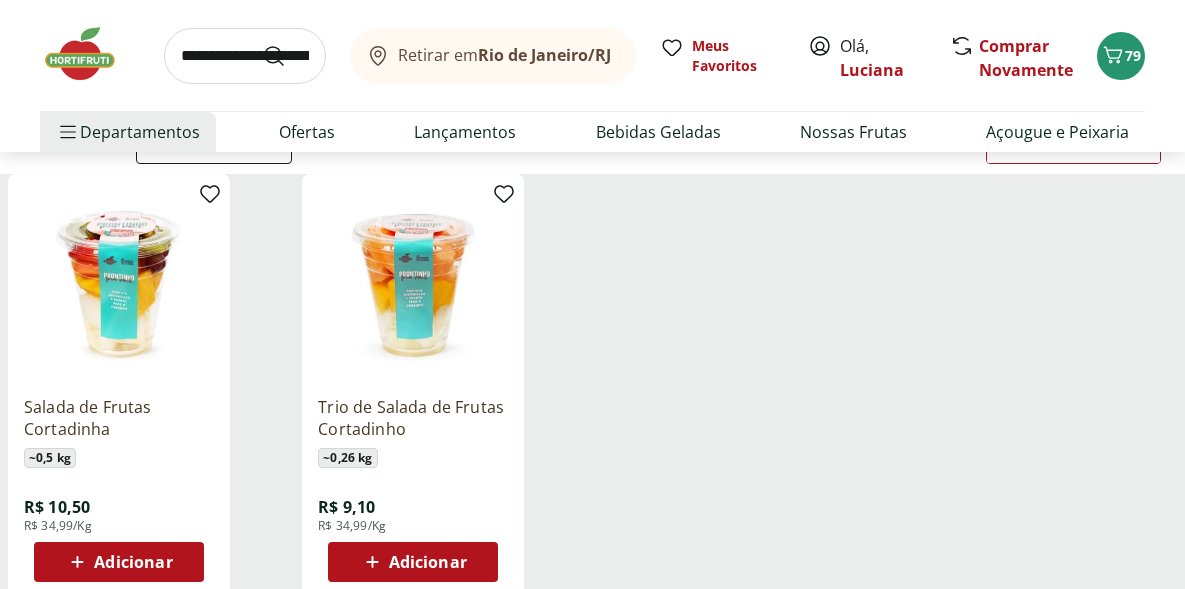 click on "Adicionar" at bounding box center [119, 562] 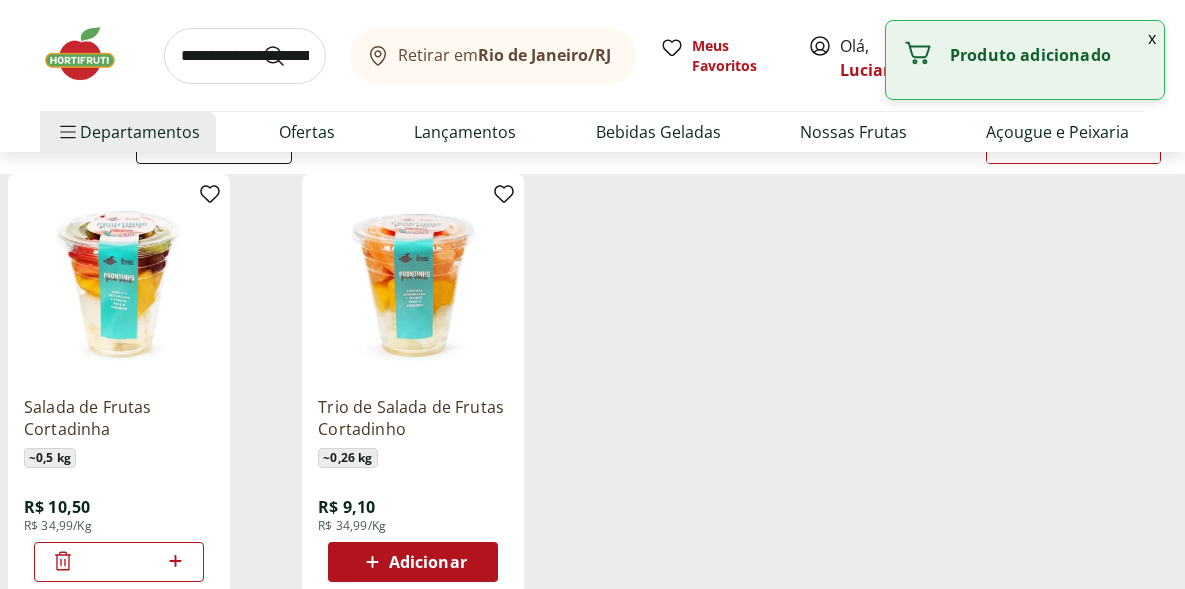 click 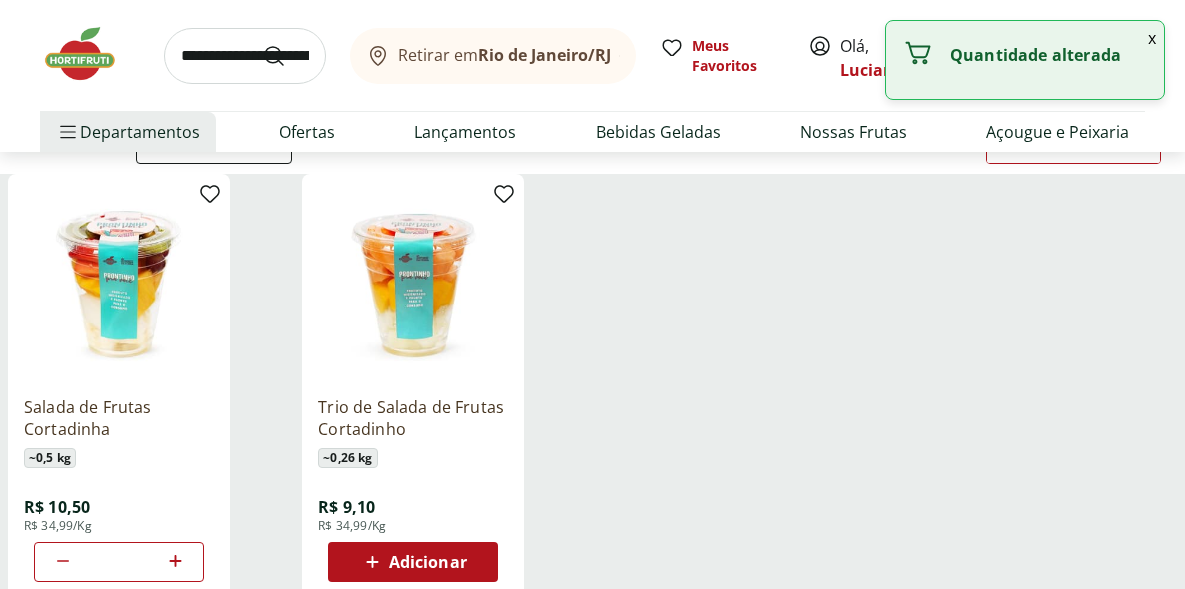 click 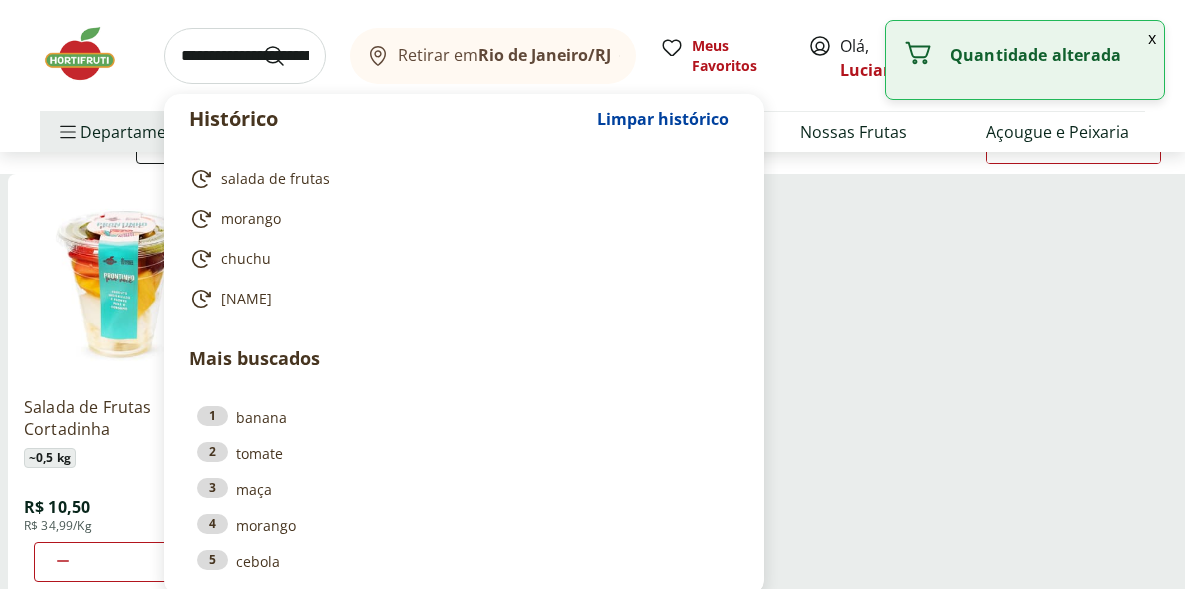 click at bounding box center (245, 56) 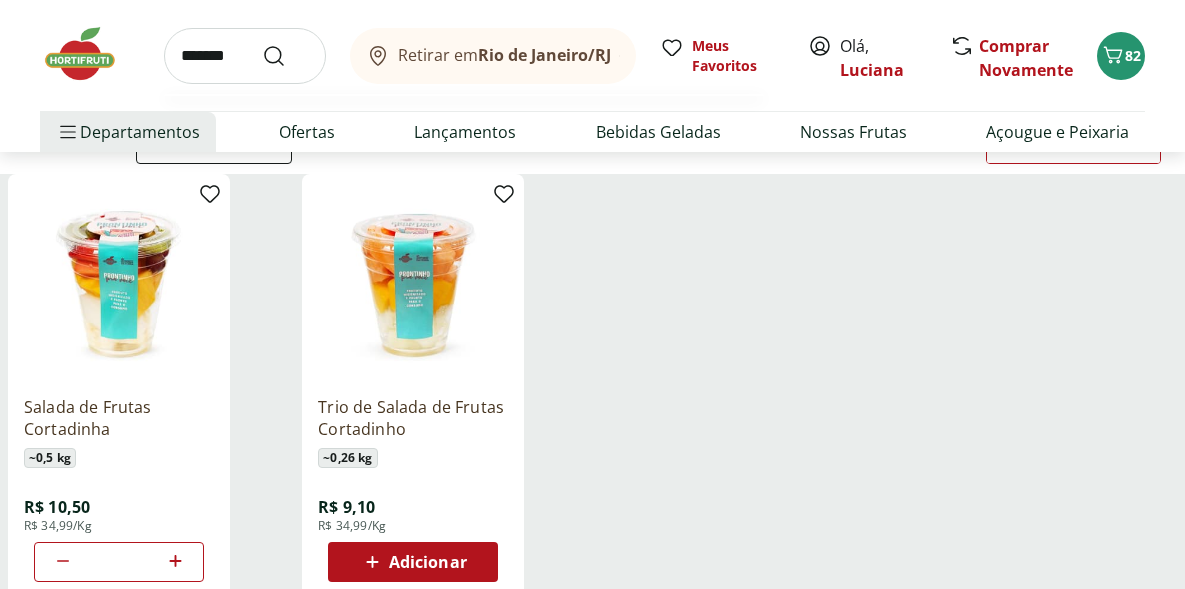 type on "******" 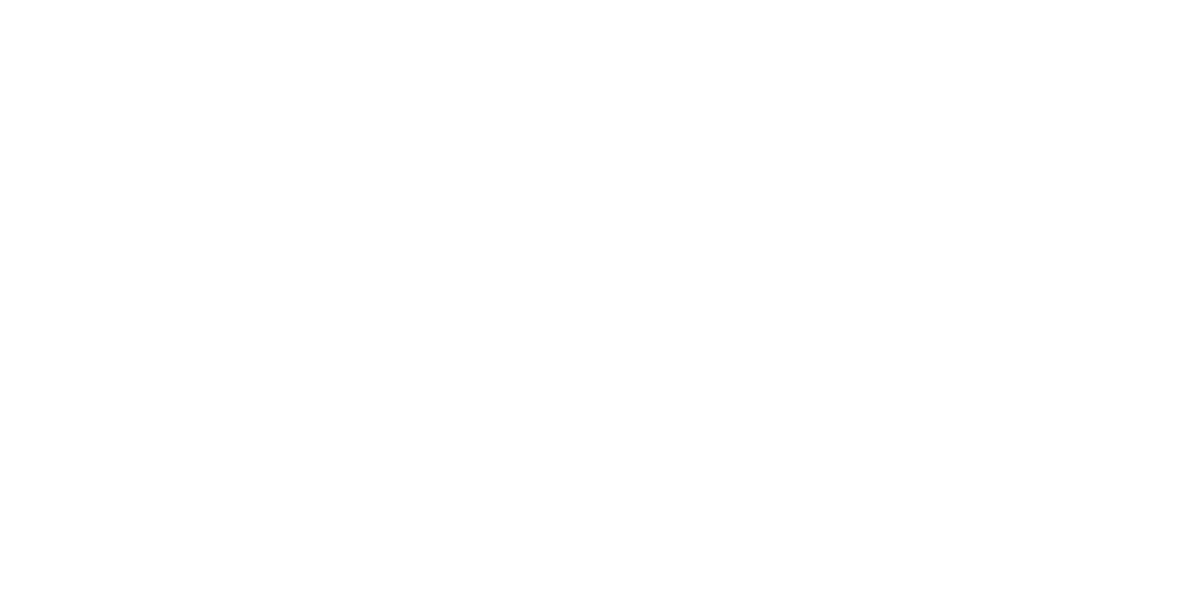 scroll, scrollTop: 0, scrollLeft: 0, axis: both 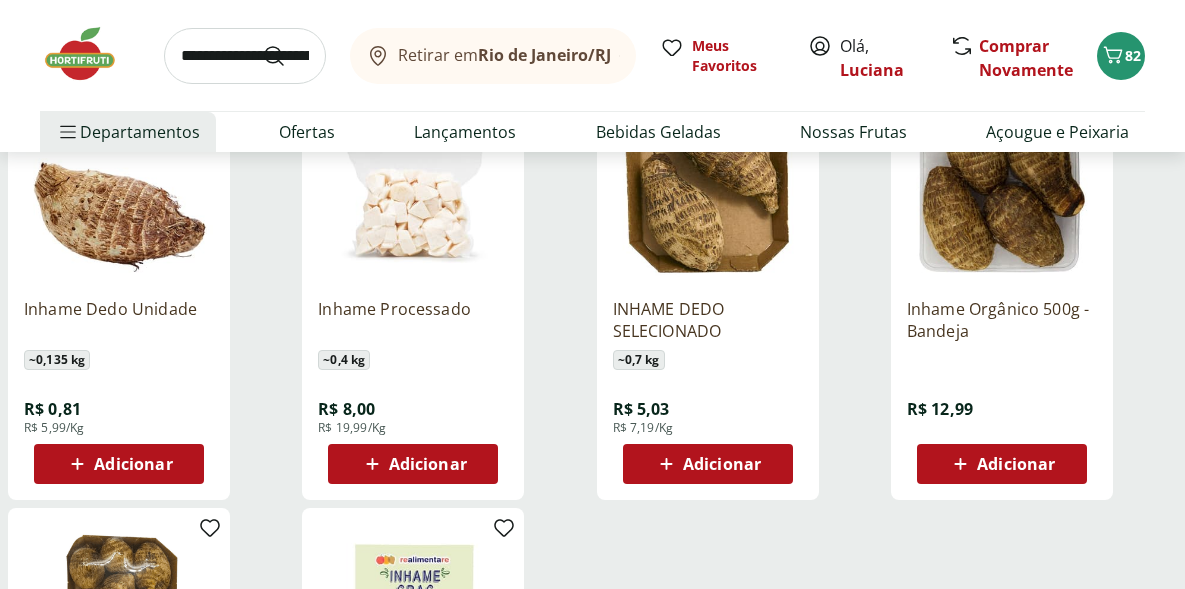 click on "Adicionar" at bounding box center (119, 464) 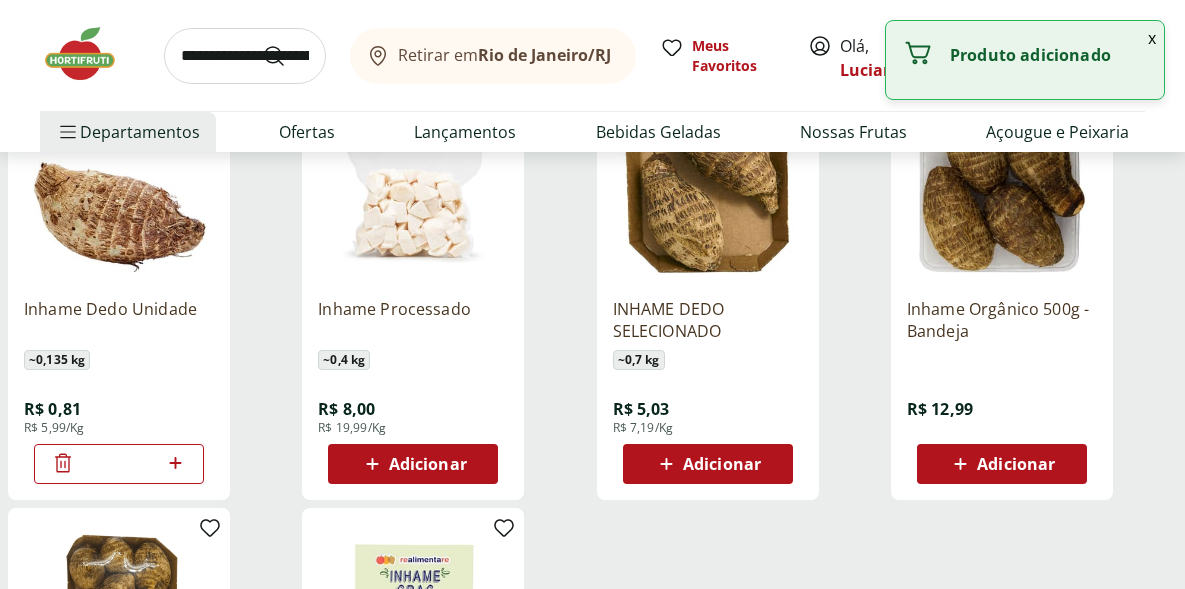 click 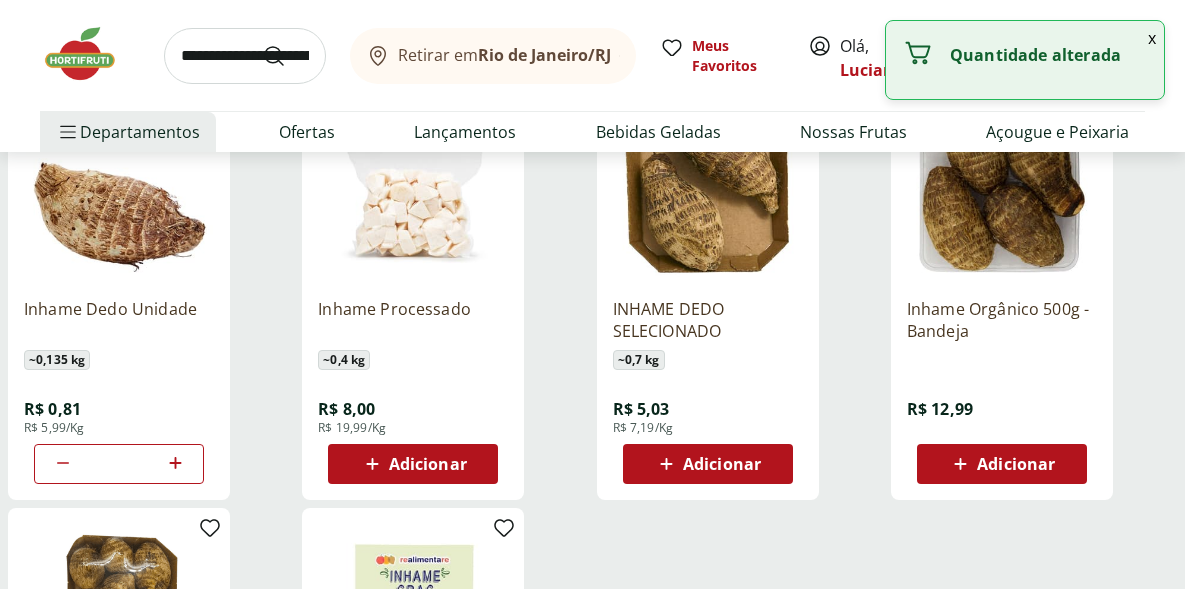 click 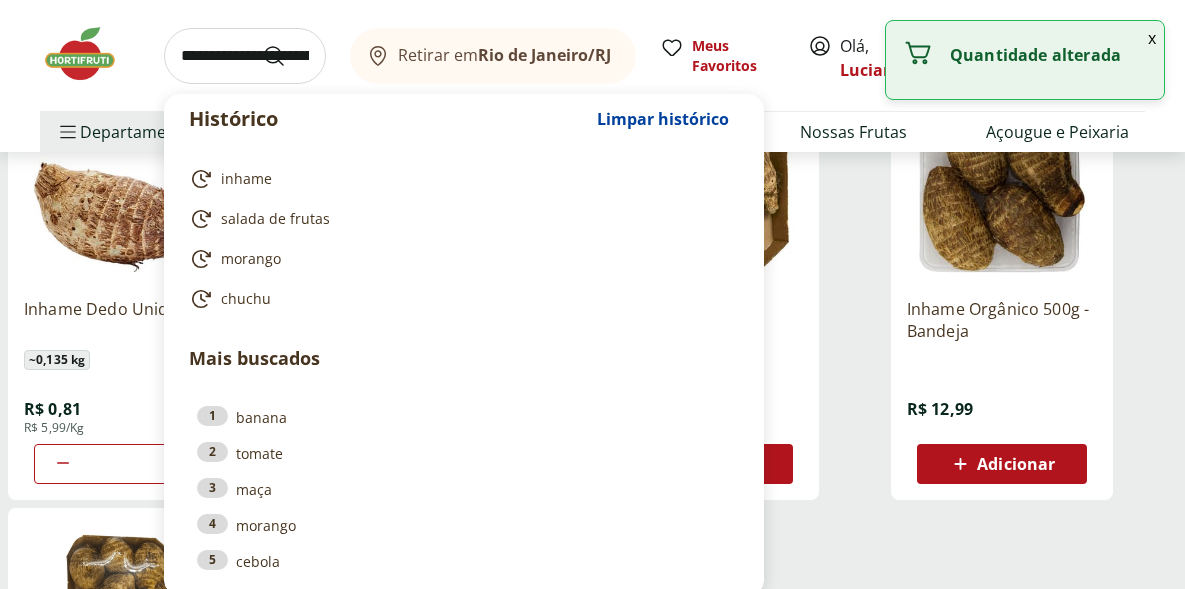 click at bounding box center [245, 56] 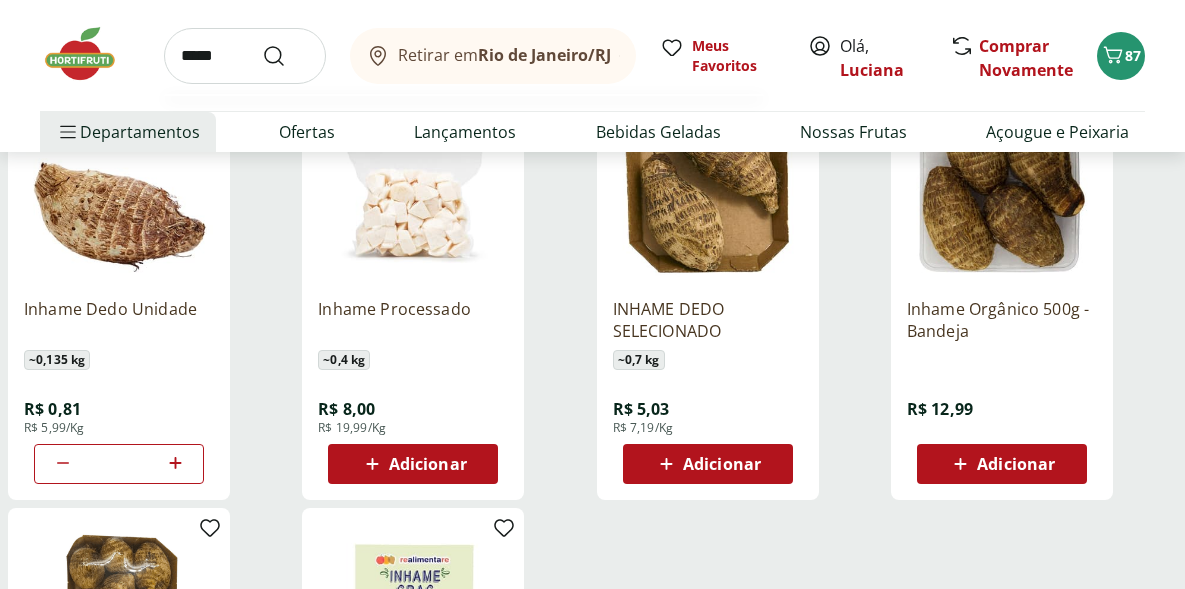 type on "*****" 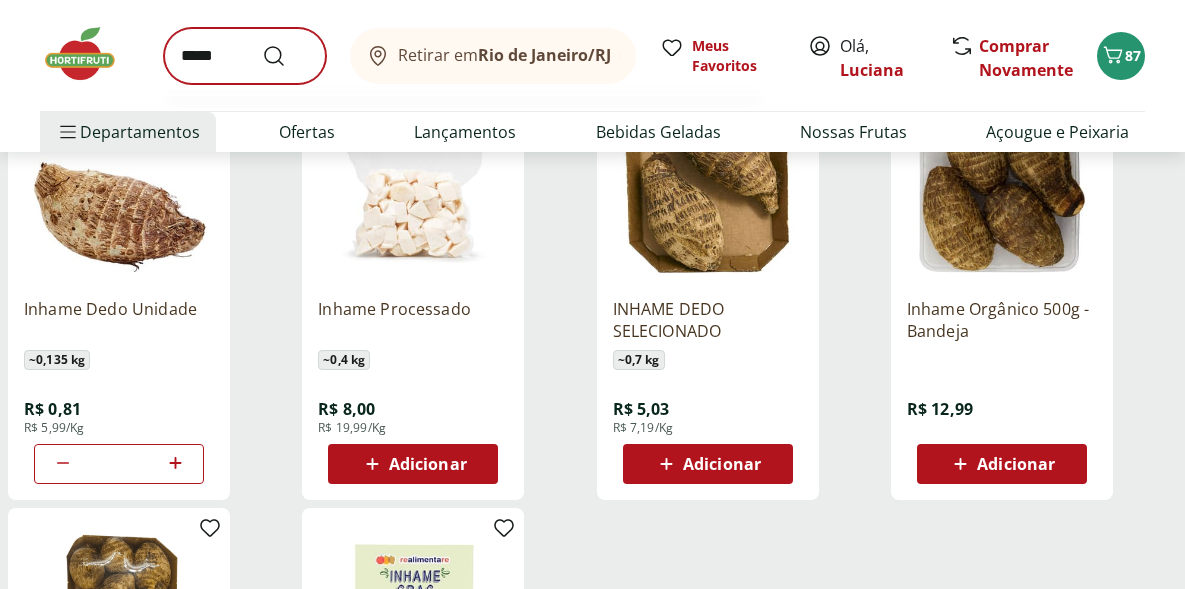 scroll, scrollTop: 0, scrollLeft: 0, axis: both 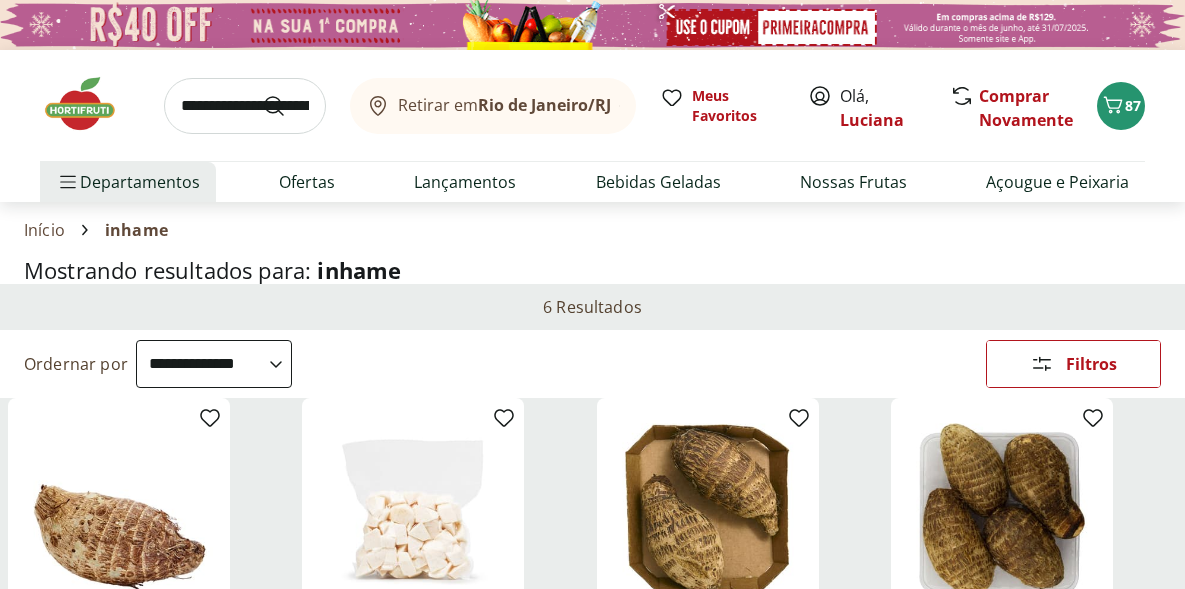 select on "**********" 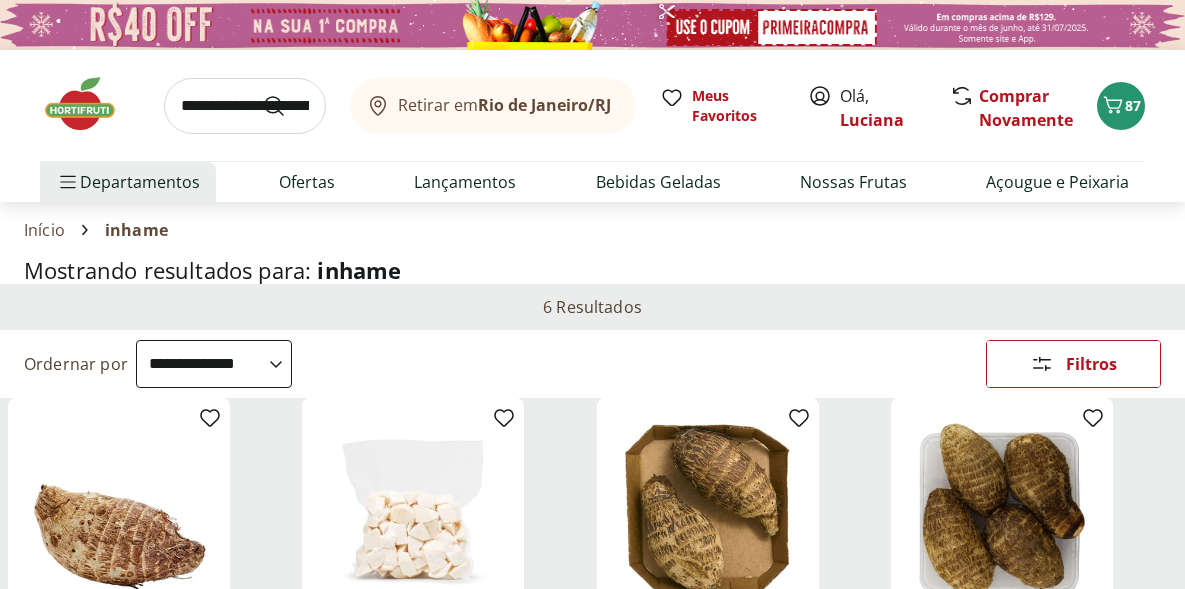 scroll, scrollTop: 322, scrollLeft: 0, axis: vertical 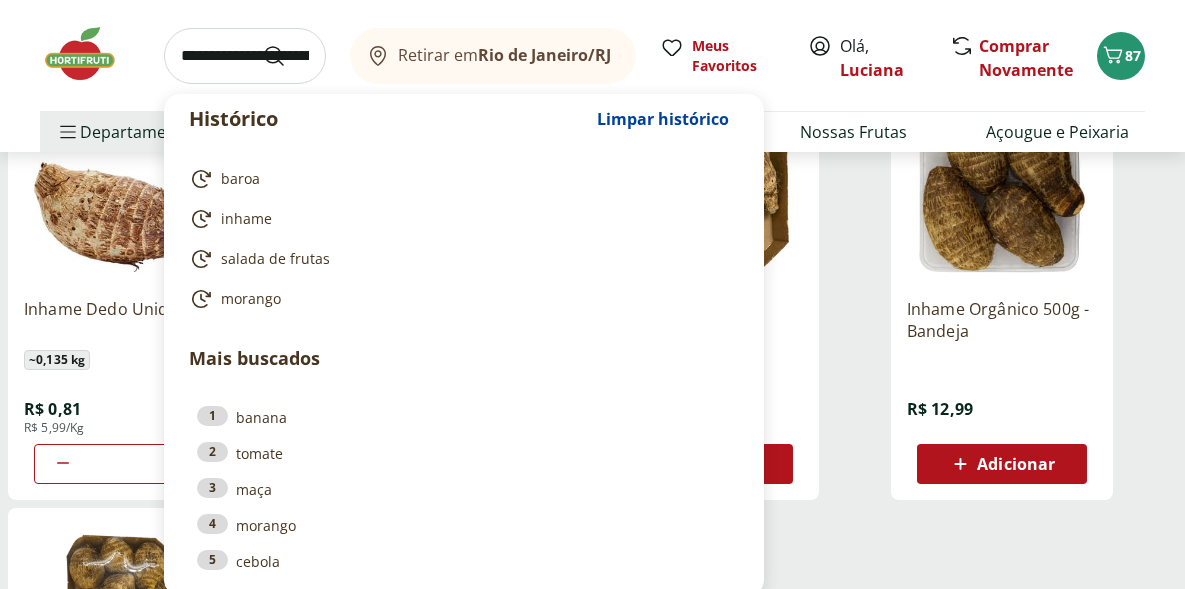 click at bounding box center [245, 56] 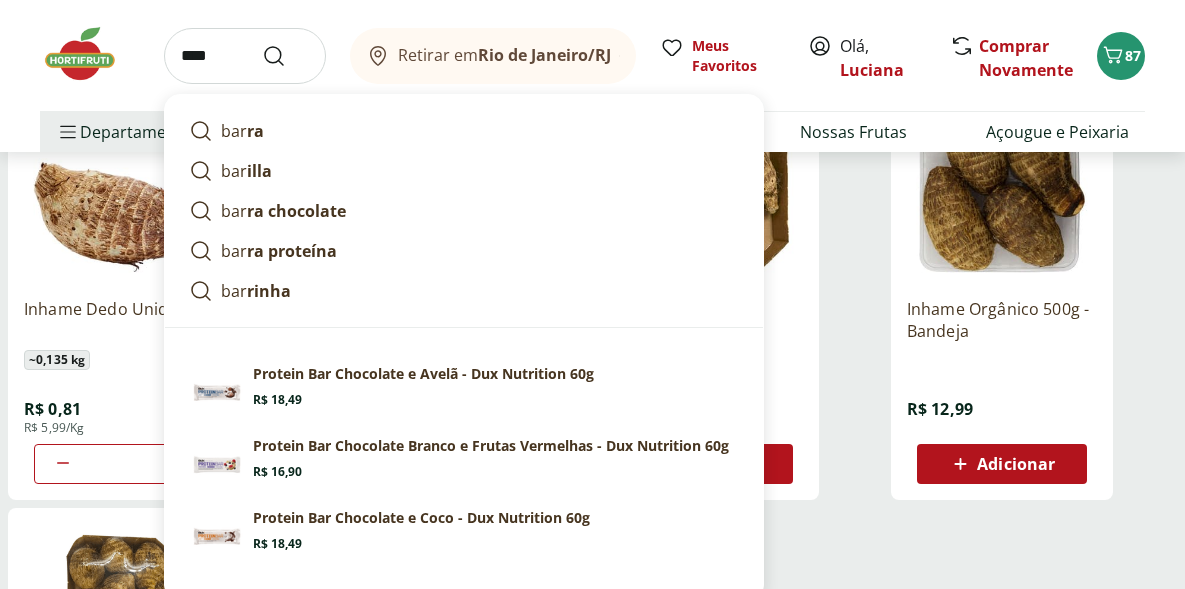 type on "*****" 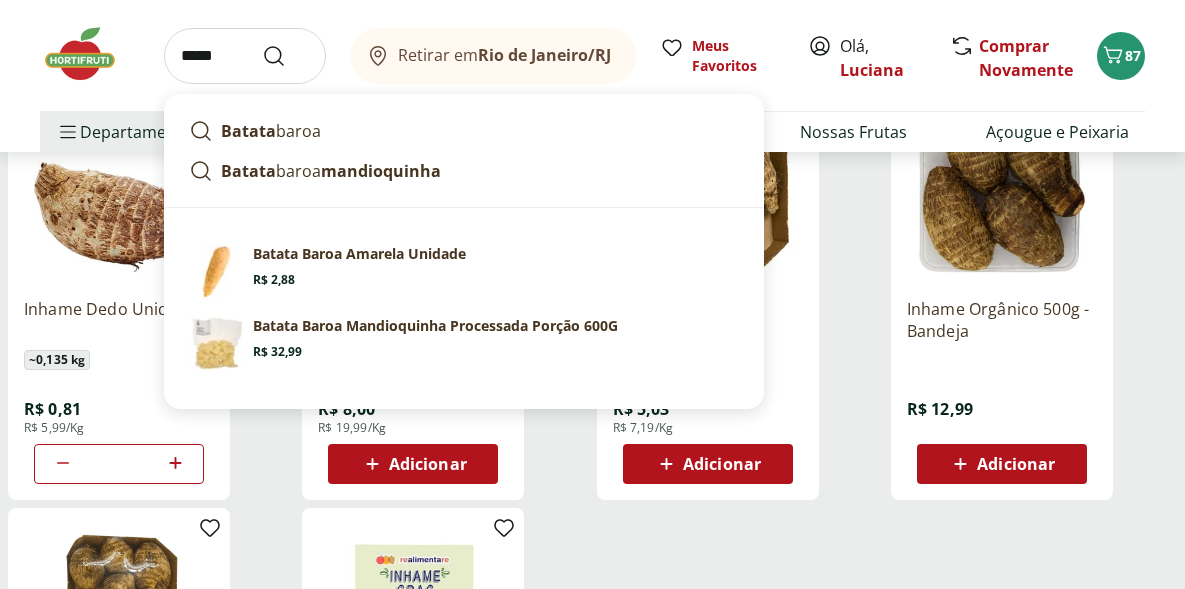 click at bounding box center [286, 56] 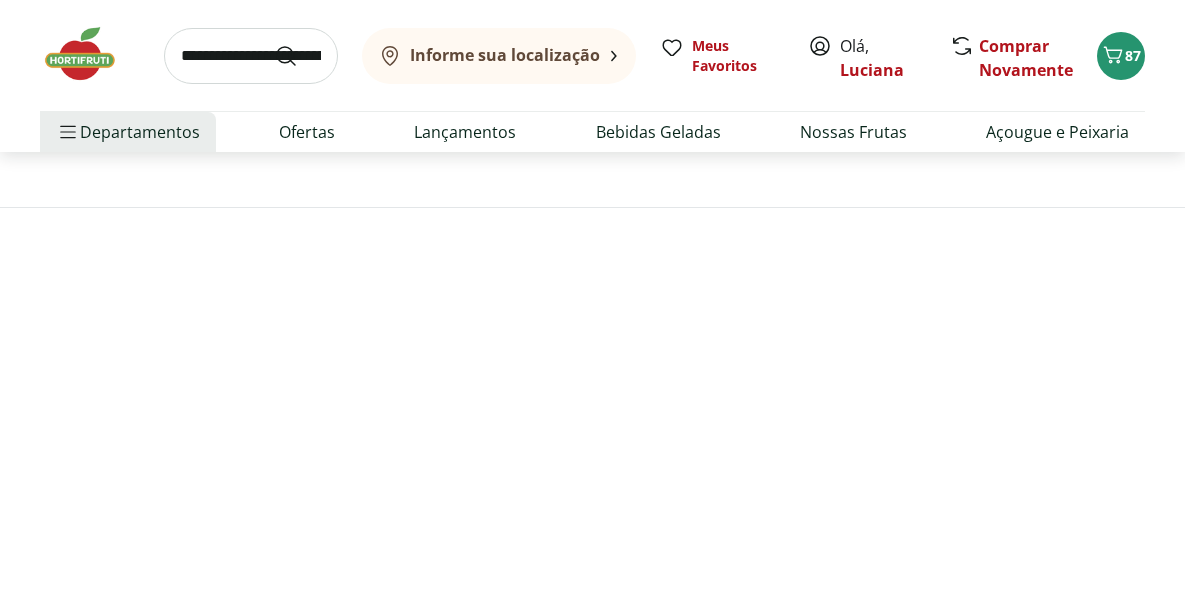 scroll, scrollTop: 0, scrollLeft: 0, axis: both 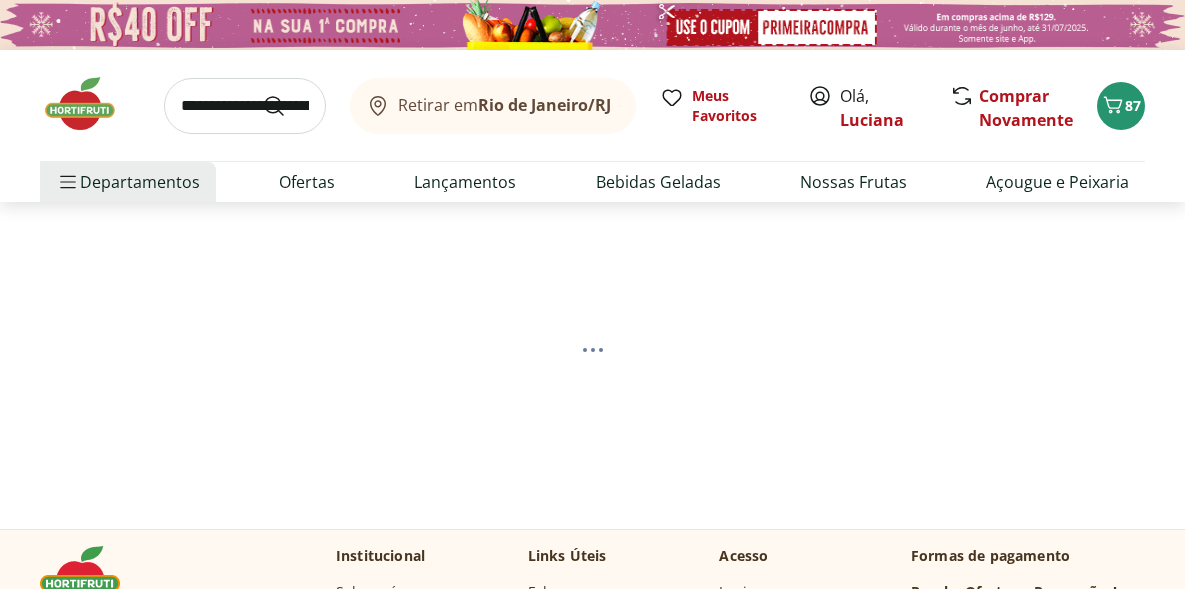 select on "**********" 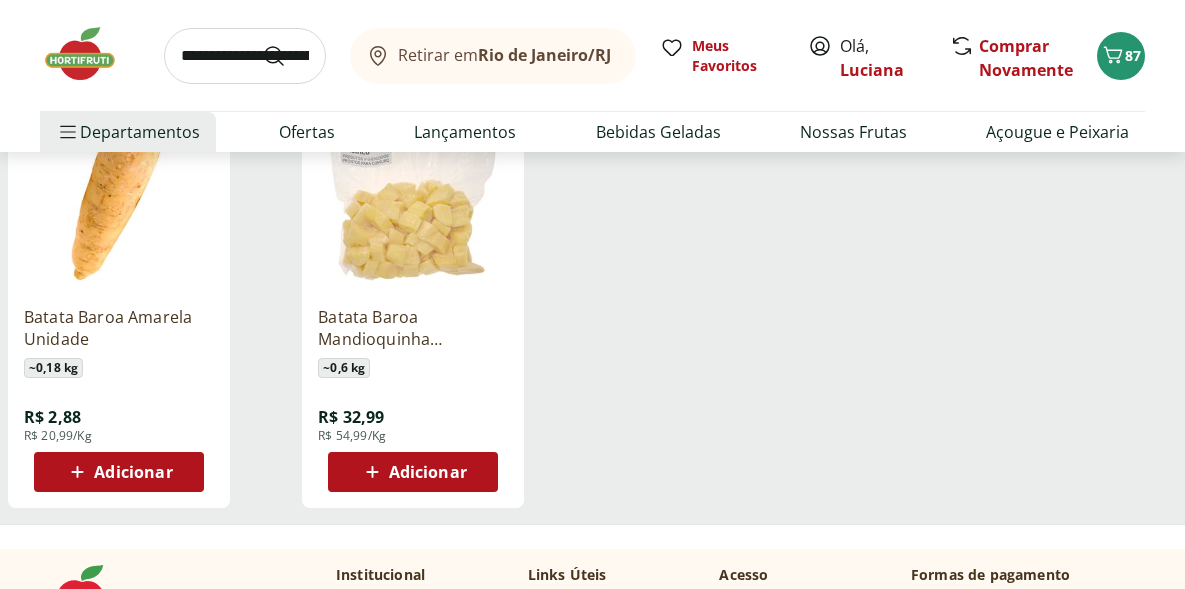 scroll, scrollTop: 315, scrollLeft: 0, axis: vertical 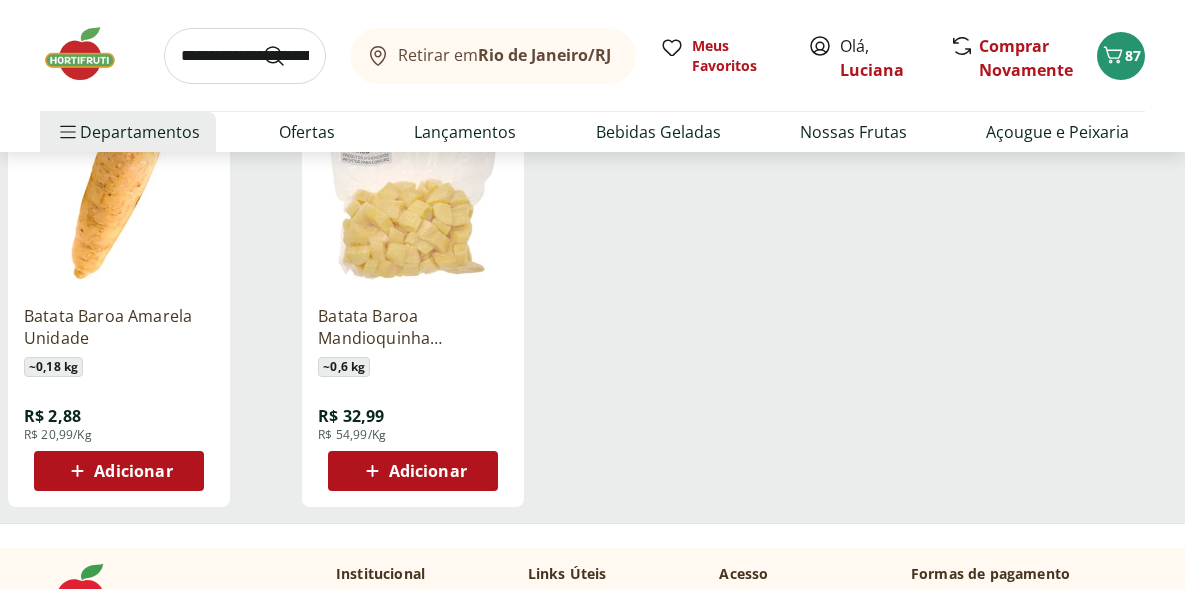 click on "Adicionar" at bounding box center (118, 471) 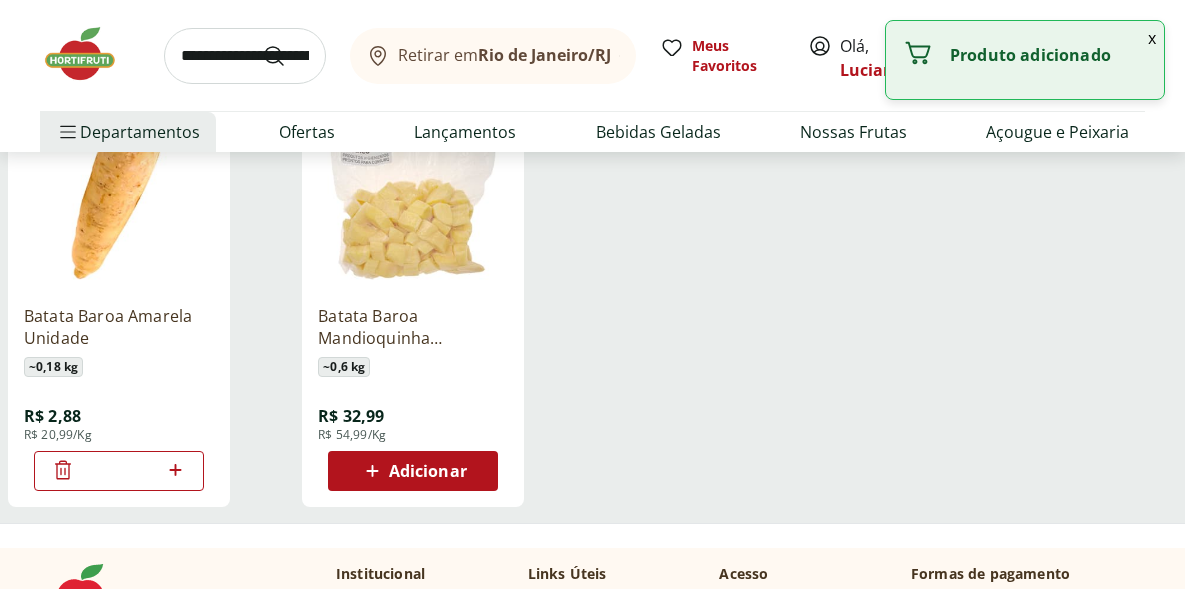 click 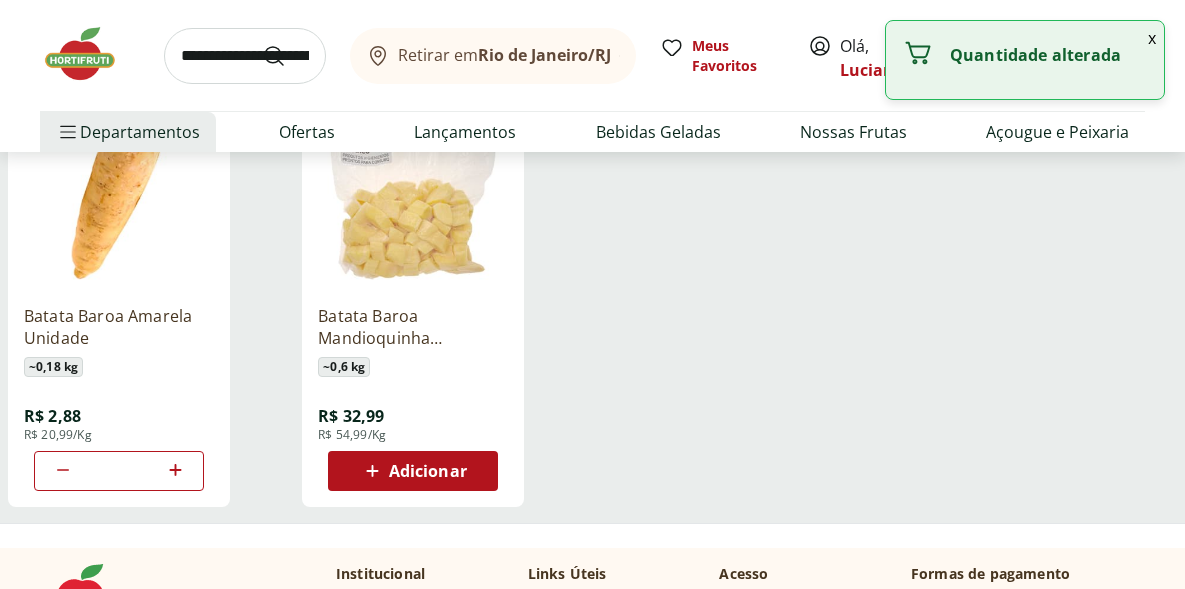 click on "*" at bounding box center (119, 471) 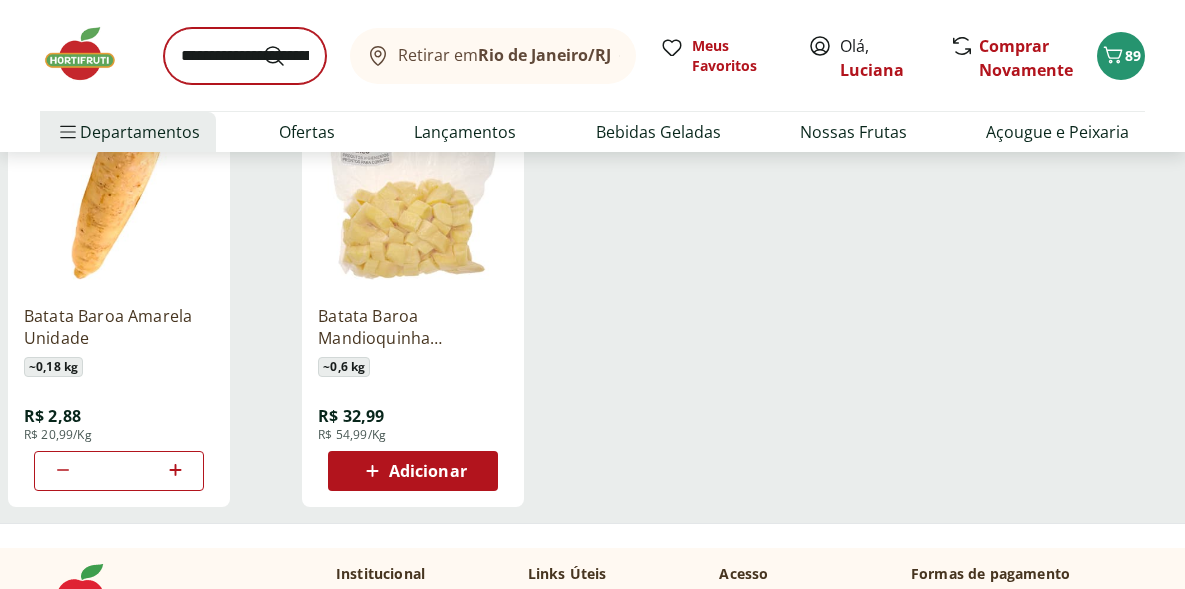 type on "*" 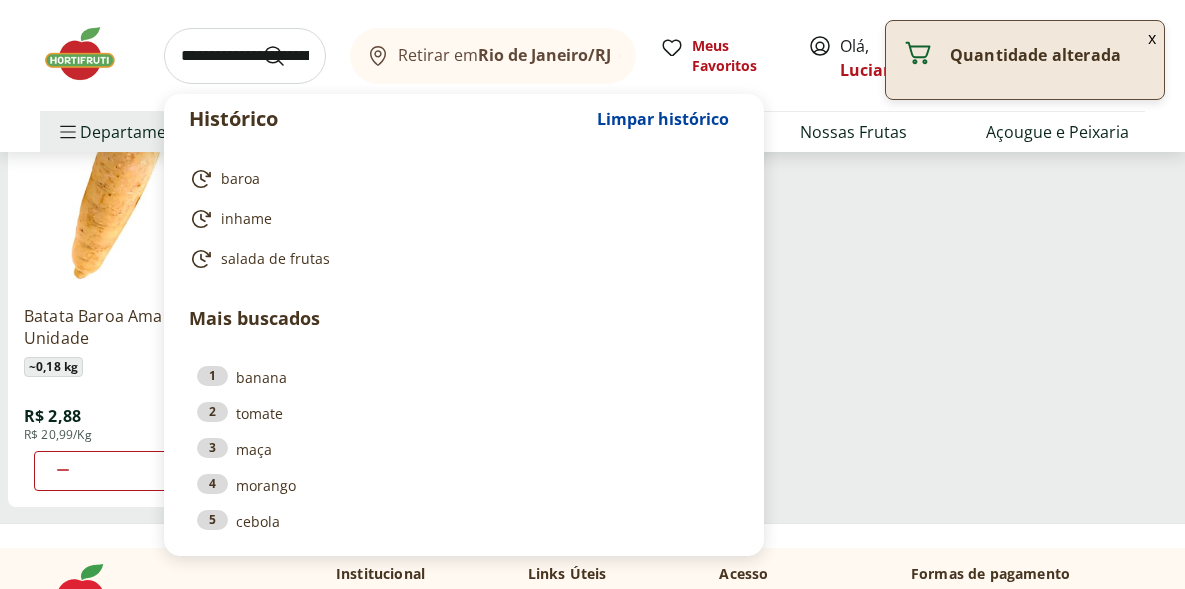 click at bounding box center (245, 56) 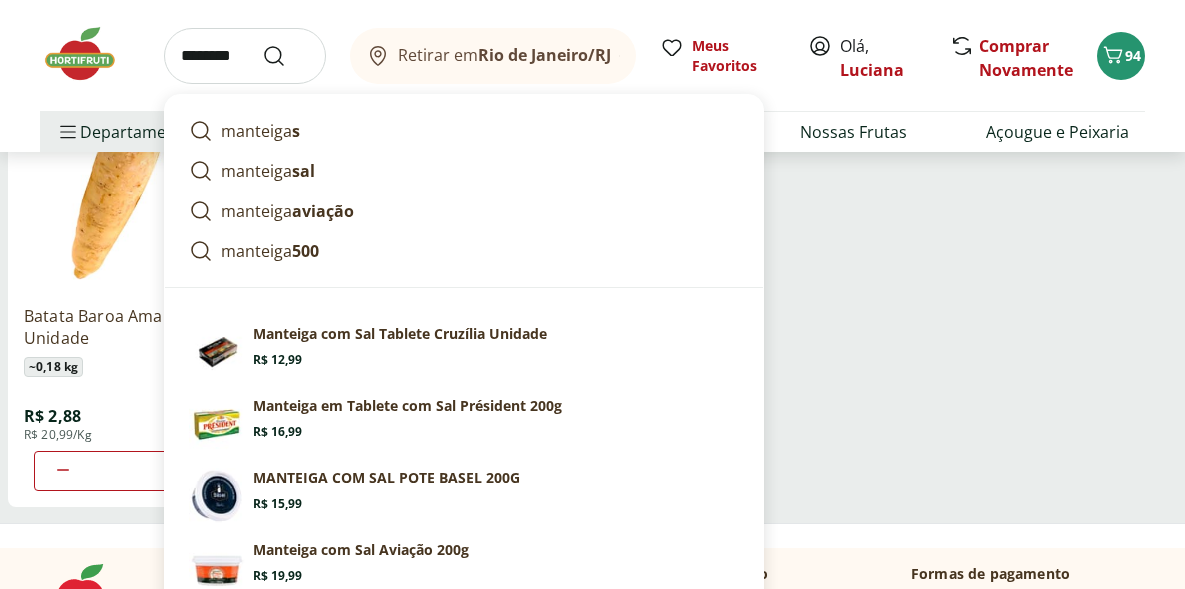 type on "********" 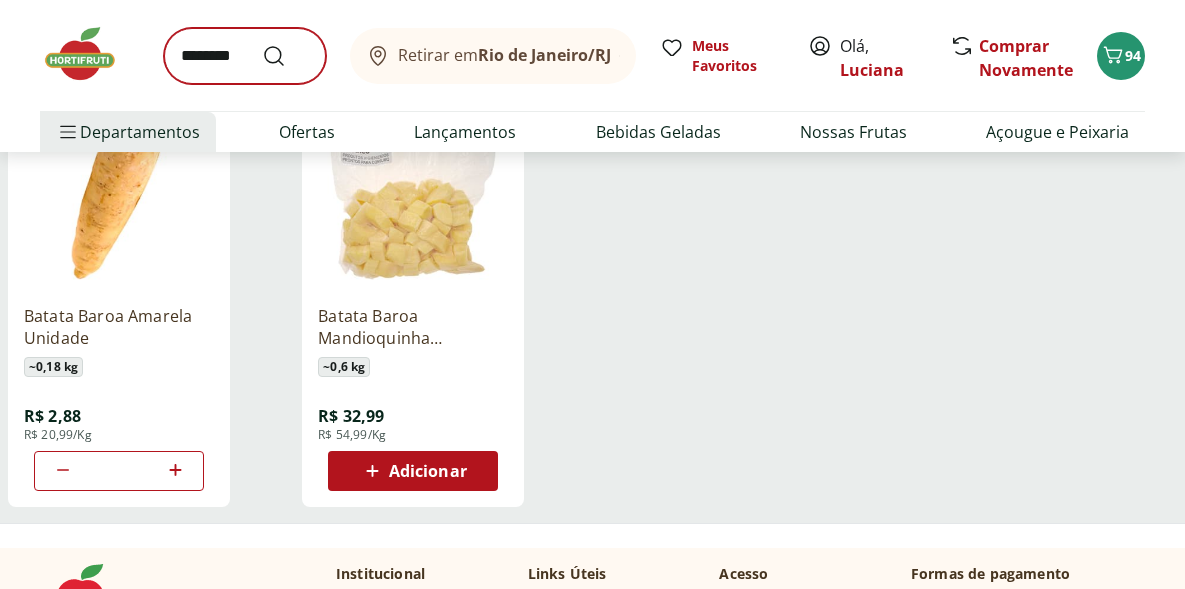 scroll, scrollTop: 0, scrollLeft: 0, axis: both 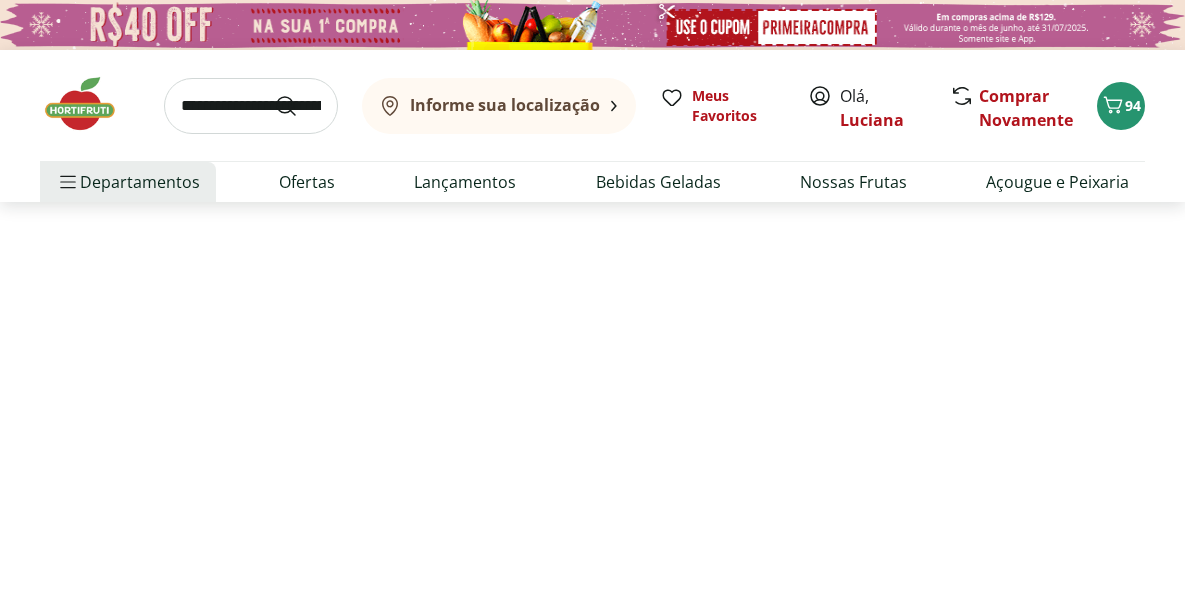 select on "**********" 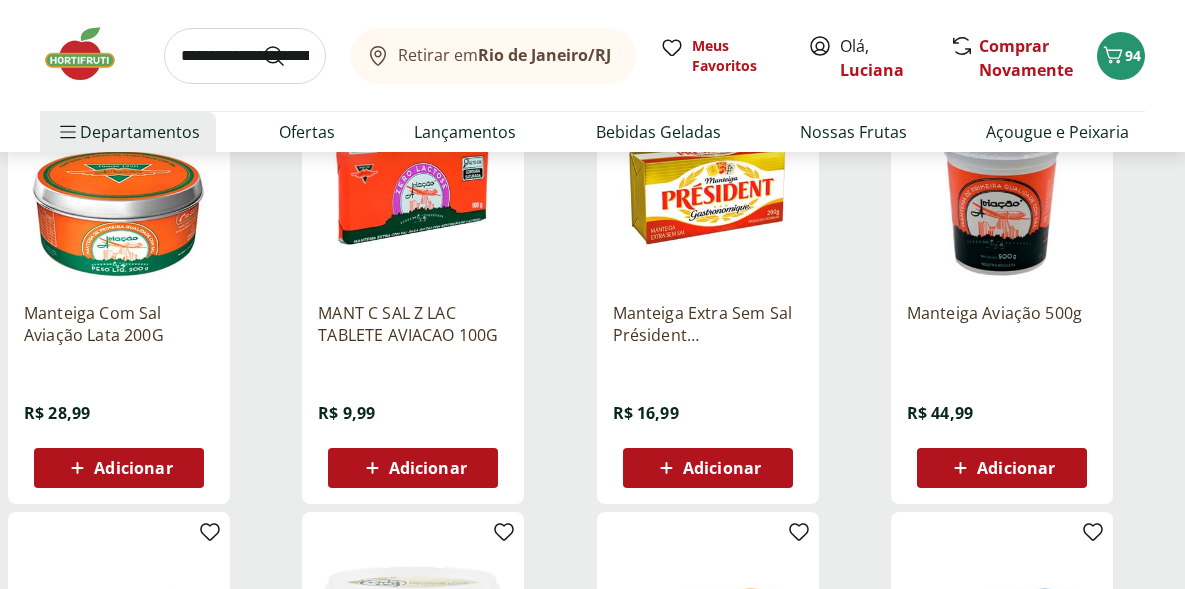 scroll, scrollTop: 754, scrollLeft: 0, axis: vertical 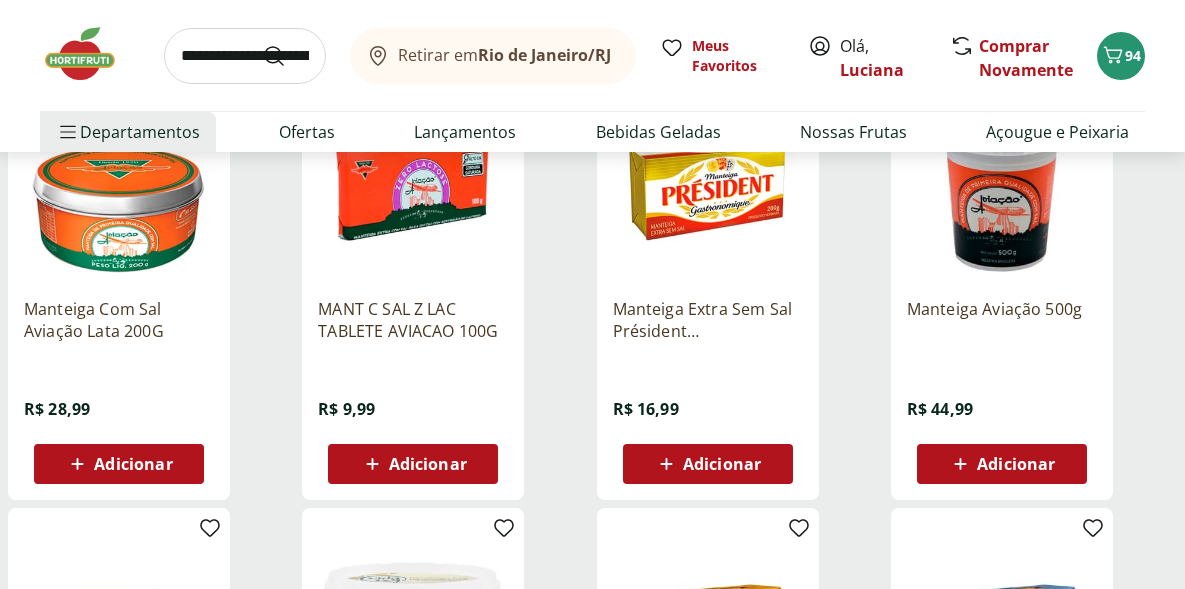 click on "Adicionar" at bounding box center (1001, 464) 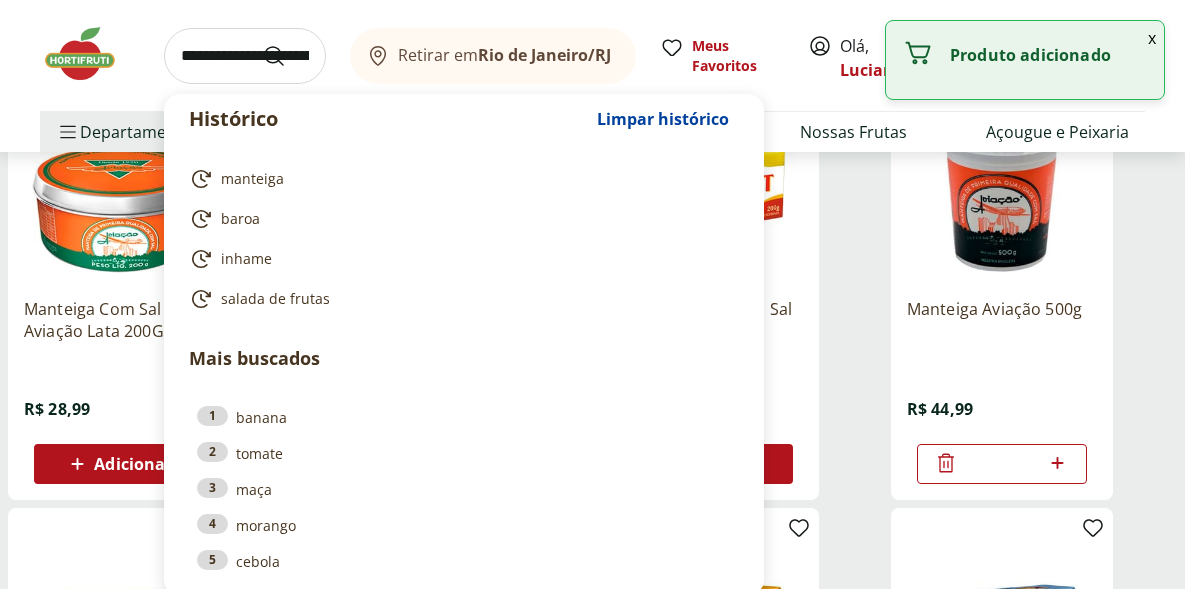 click at bounding box center (245, 56) 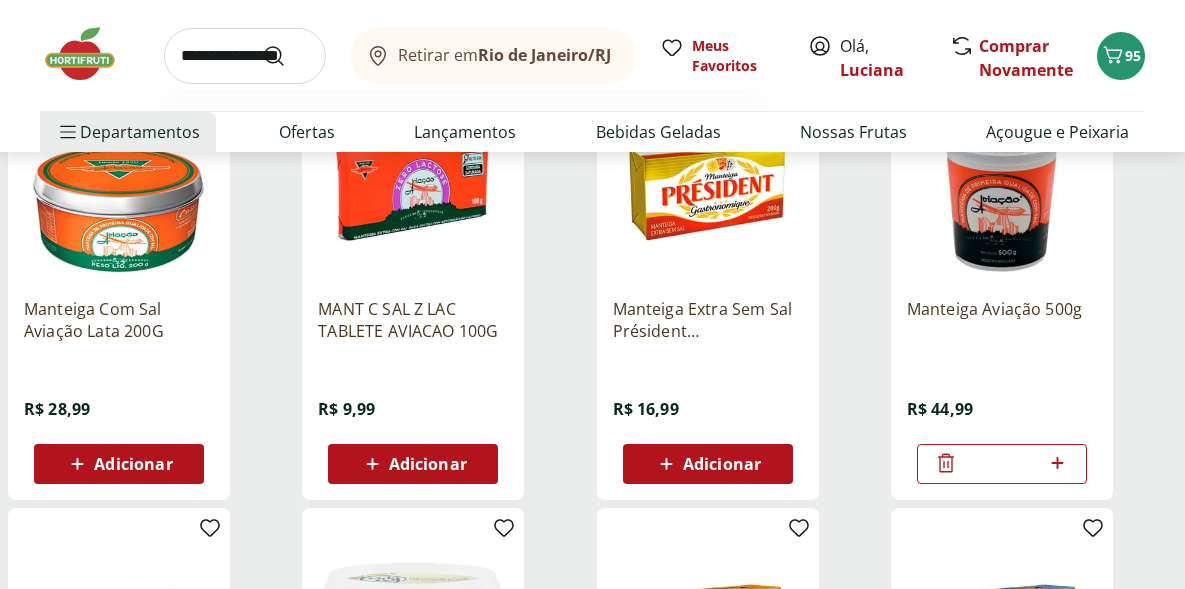 type on "**********" 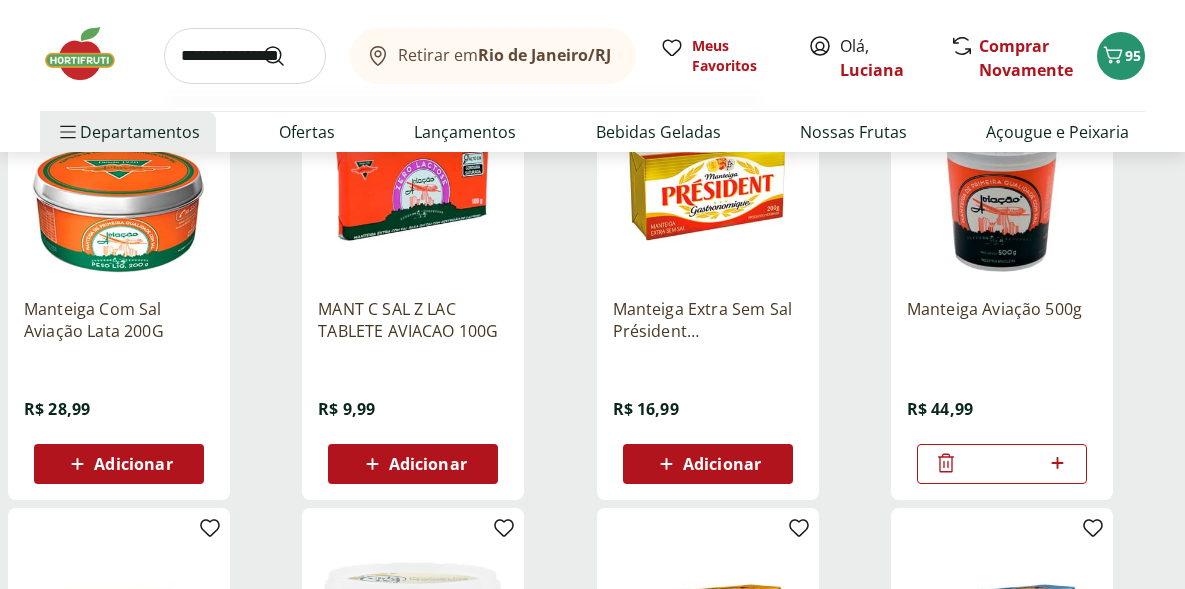 click at bounding box center (286, 56) 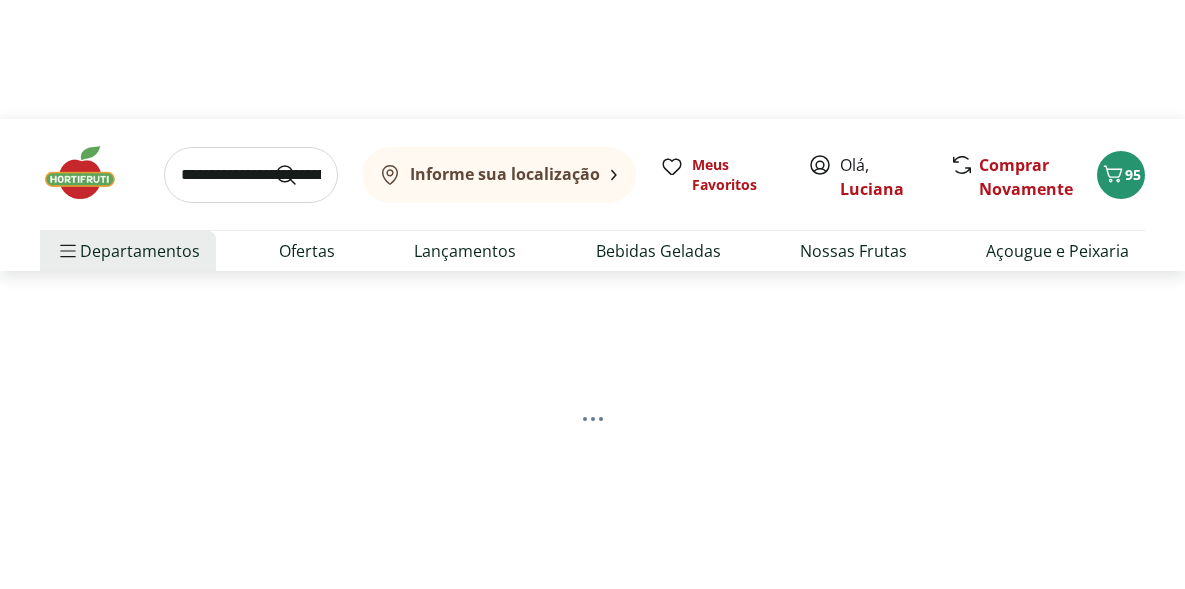 scroll, scrollTop: 0, scrollLeft: 0, axis: both 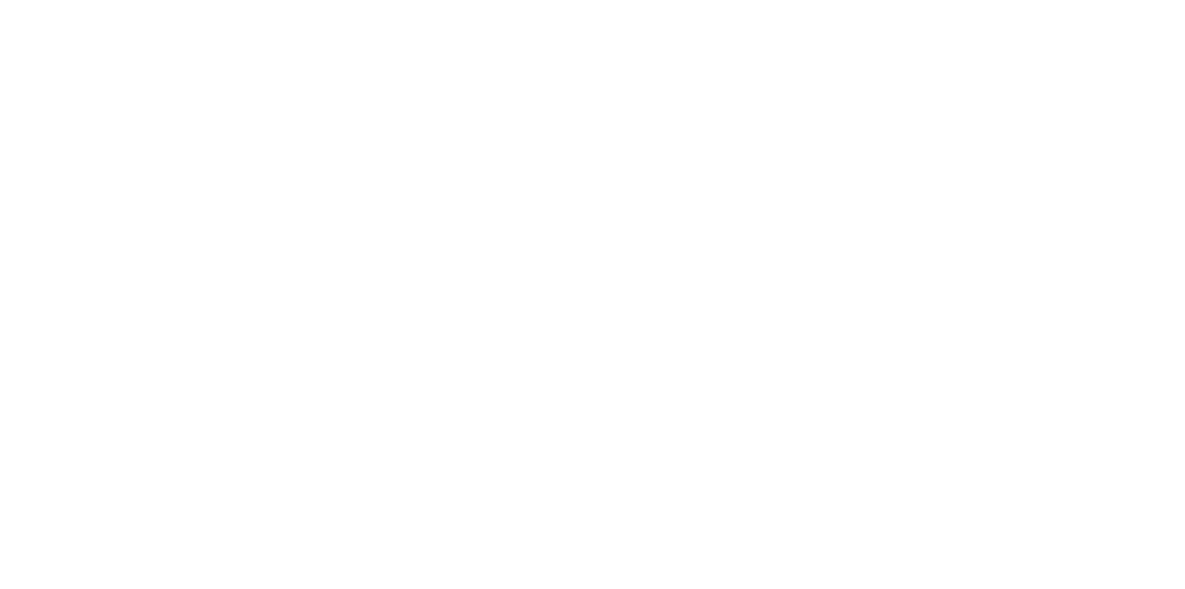 select on "**********" 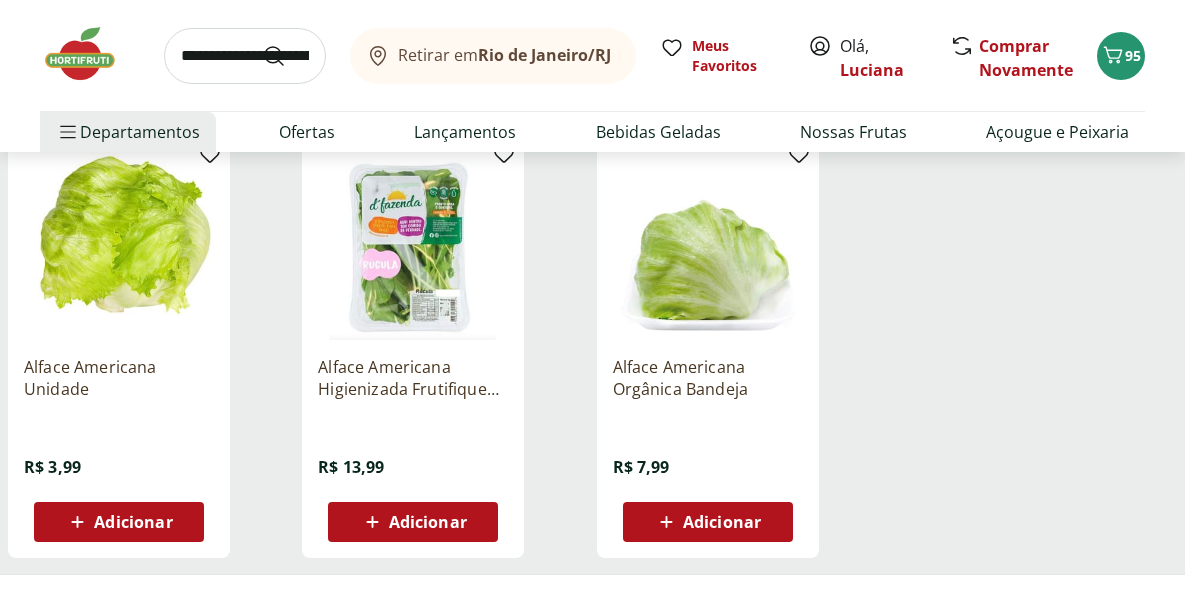 scroll, scrollTop: 265, scrollLeft: 0, axis: vertical 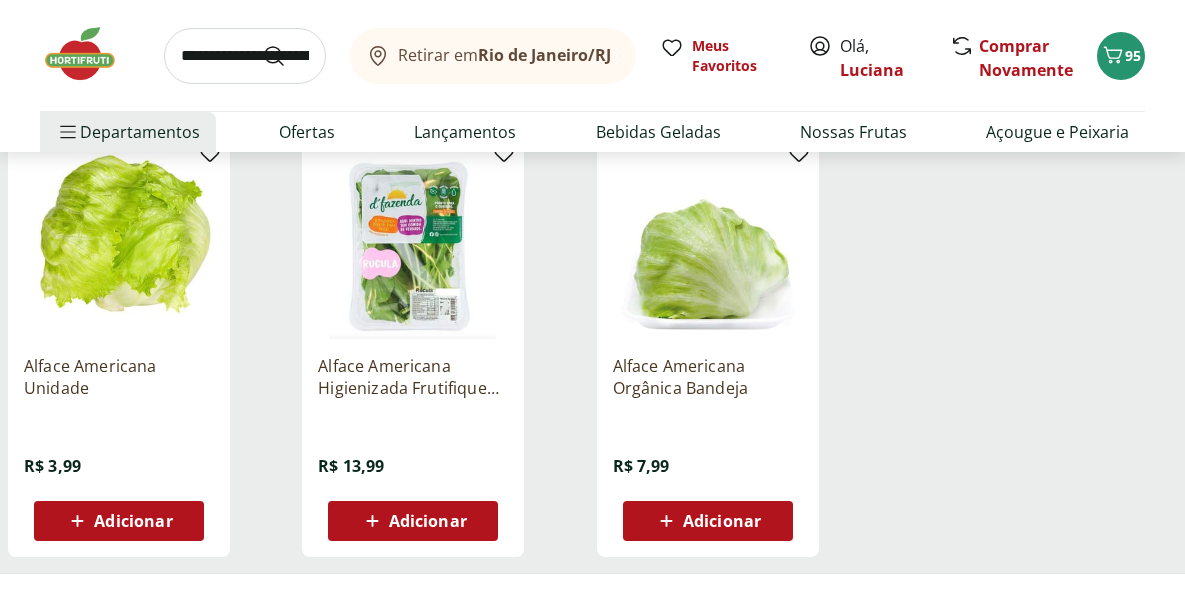 click on "Adicionar" at bounding box center [119, 521] 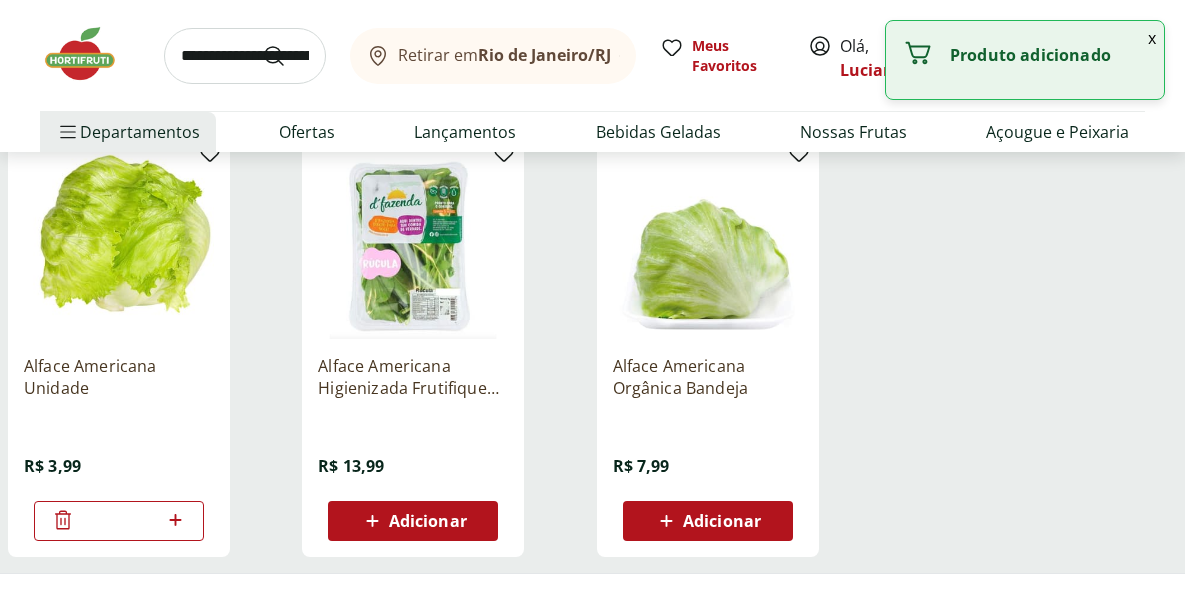 drag, startPoint x: 66, startPoint y: 528, endPoint x: 471, endPoint y: 454, distance: 411.705 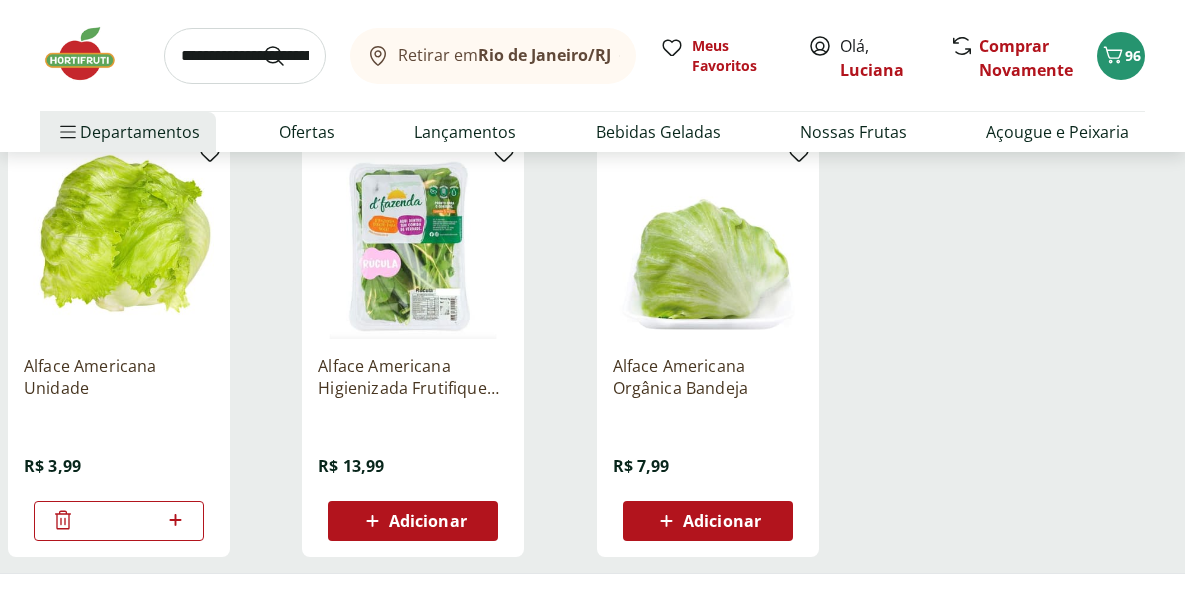 click 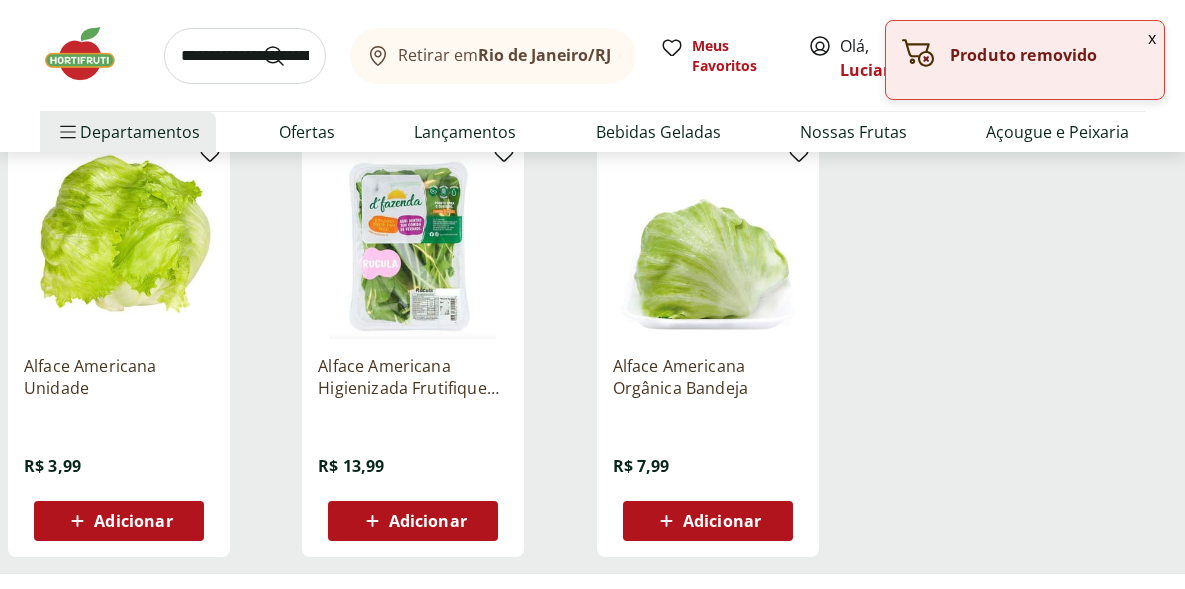 click on "Adicionar" at bounding box center (708, 521) 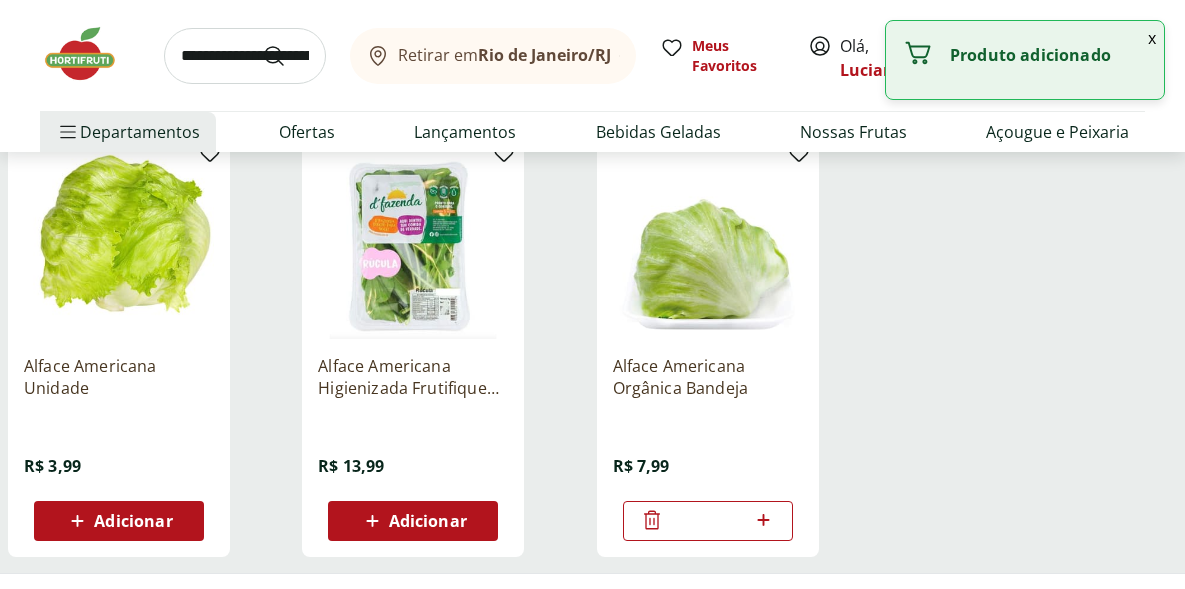 click 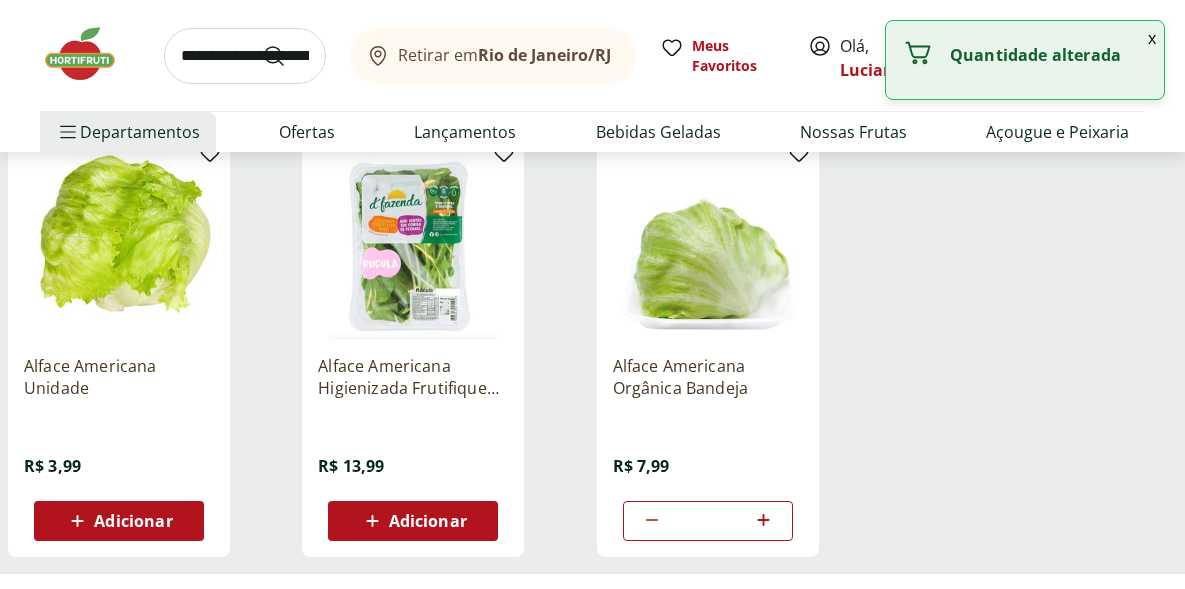 click 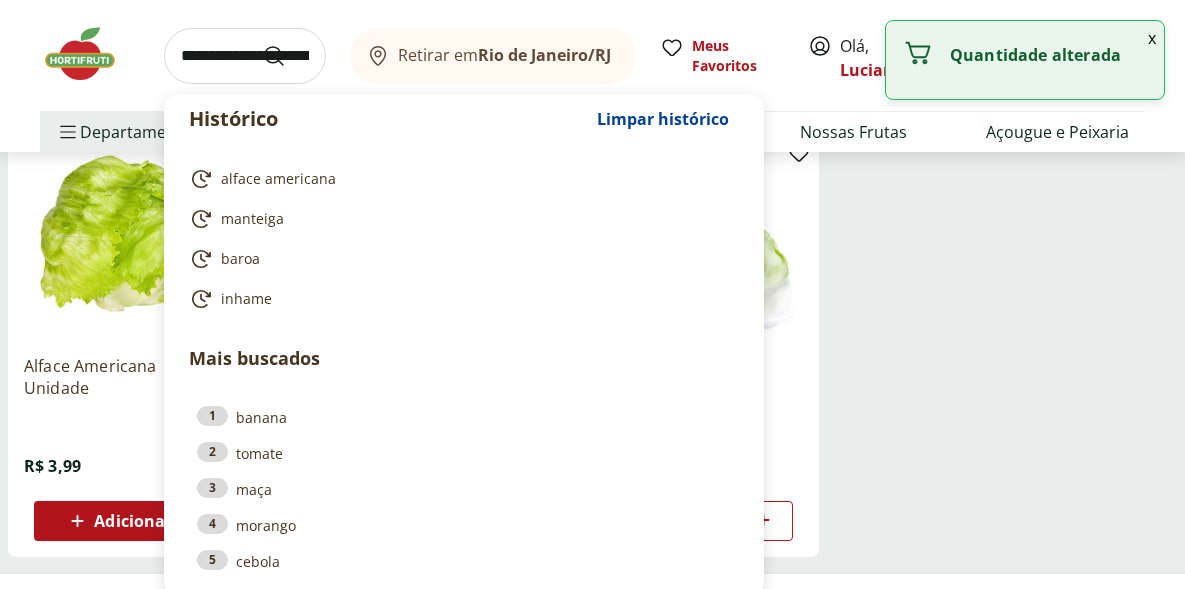 click at bounding box center (245, 56) 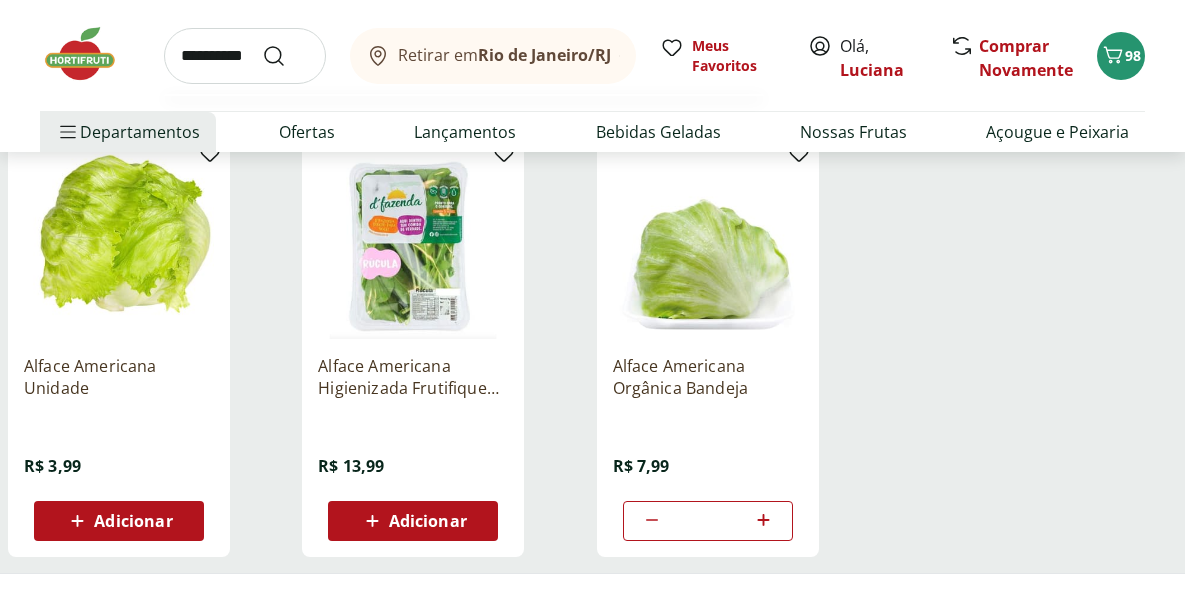 type on "**********" 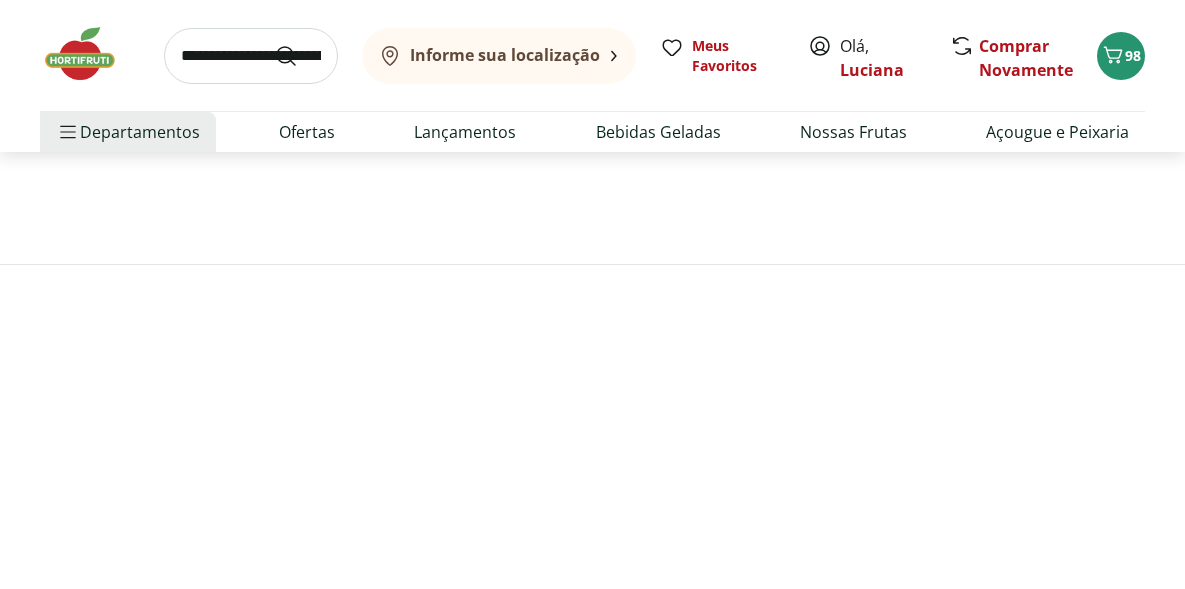 scroll, scrollTop: 0, scrollLeft: 0, axis: both 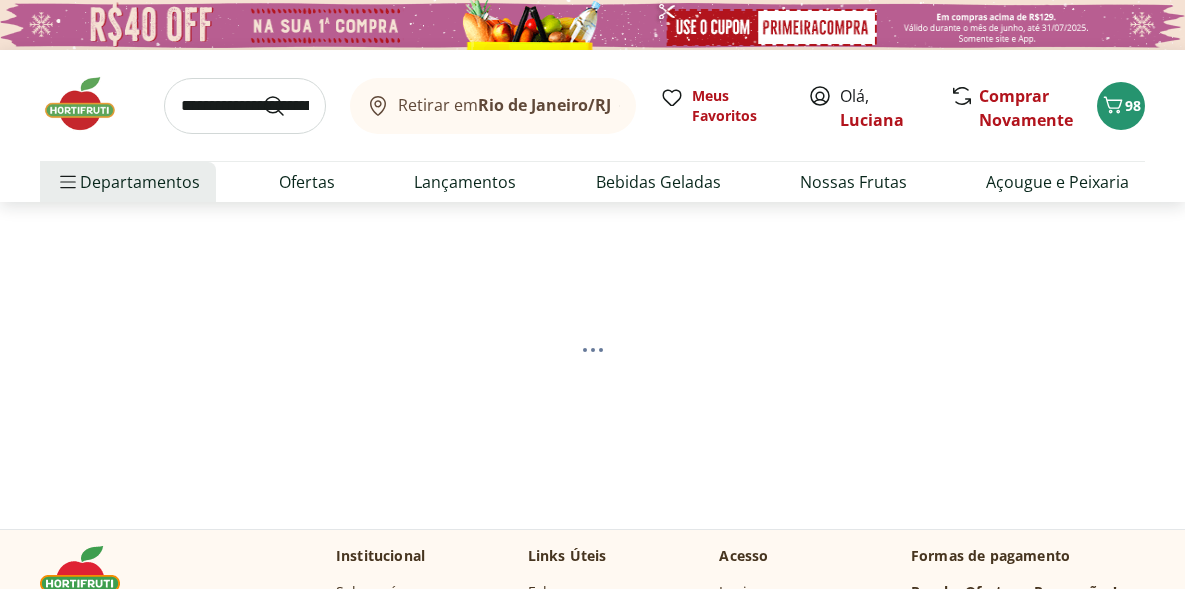 select on "**********" 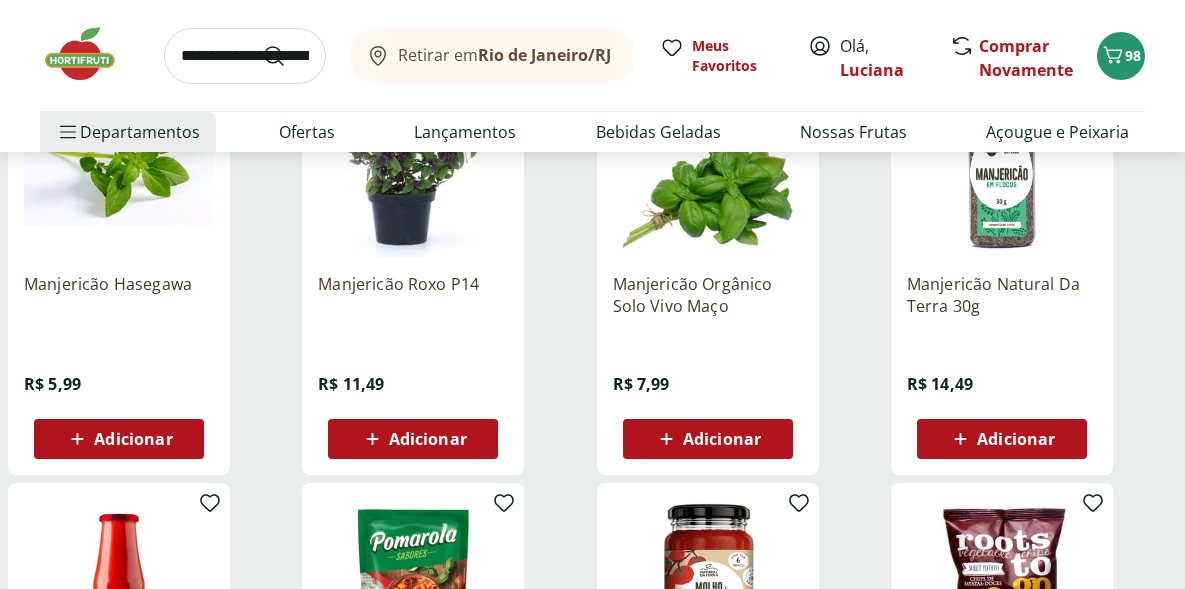 scroll, scrollTop: 347, scrollLeft: 0, axis: vertical 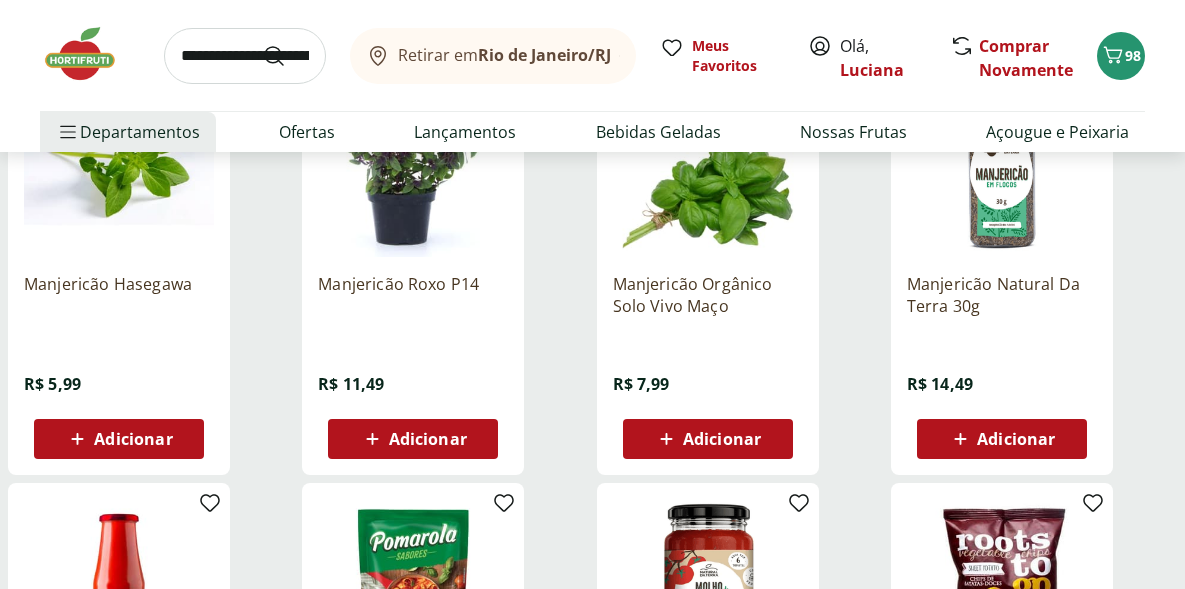 click on "Adicionar" at bounding box center [133, 439] 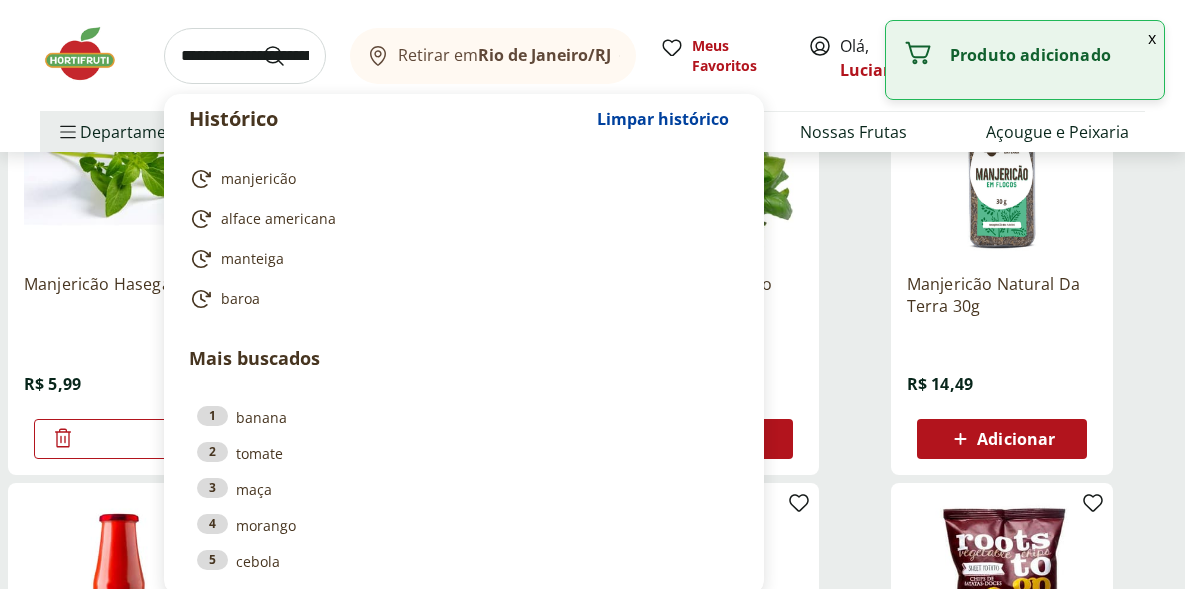 click at bounding box center (245, 56) 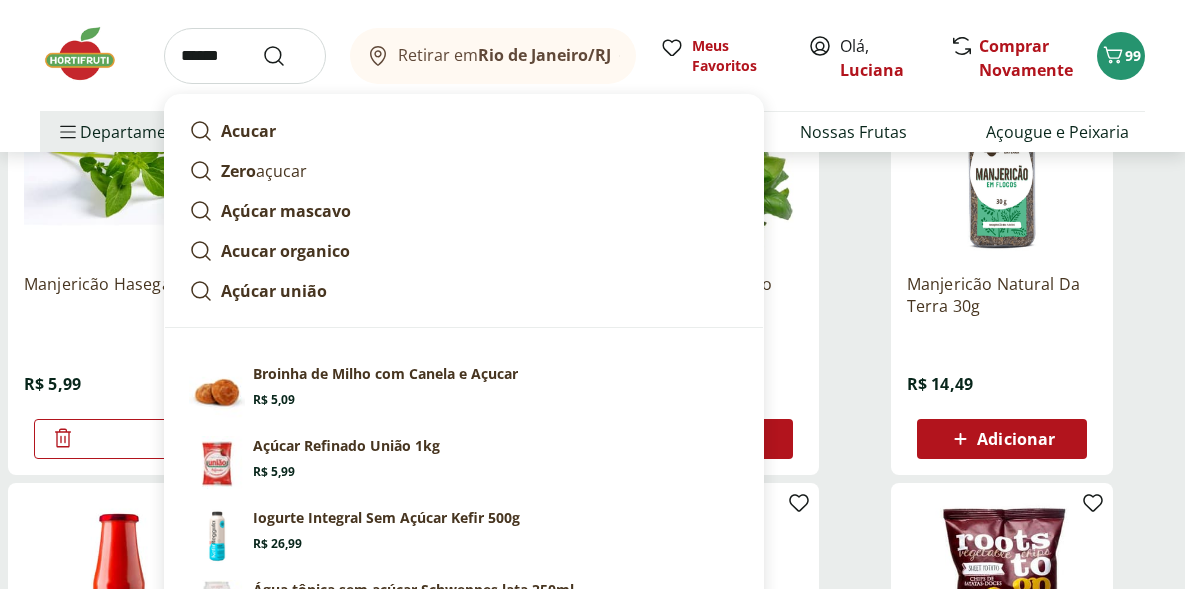 type on "******" 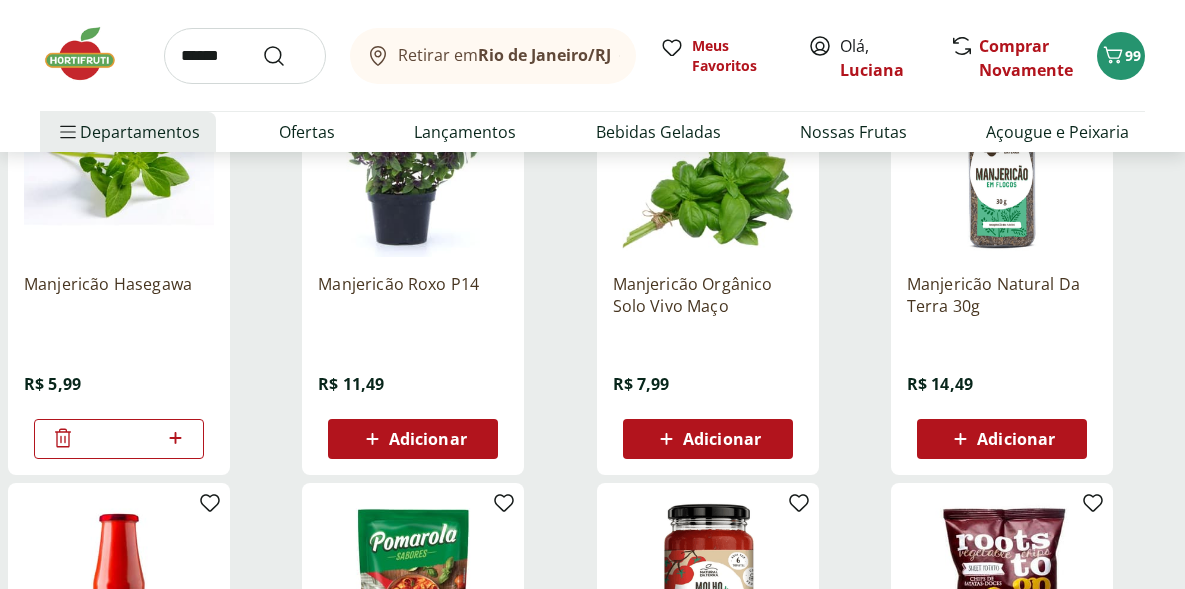 scroll, scrollTop: 0, scrollLeft: 0, axis: both 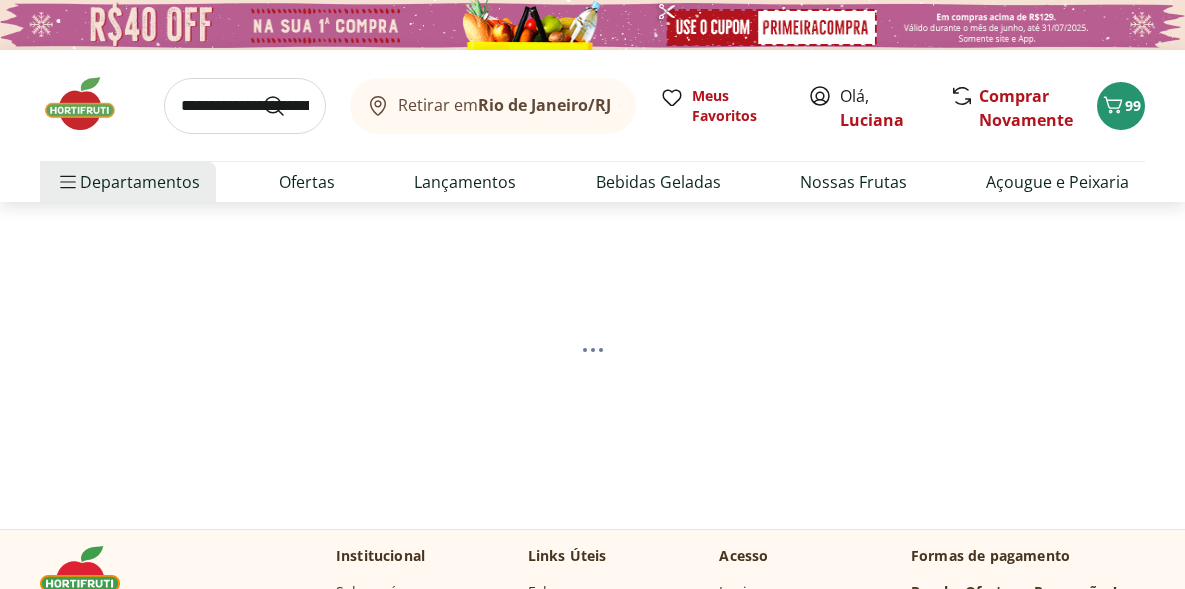 select on "**********" 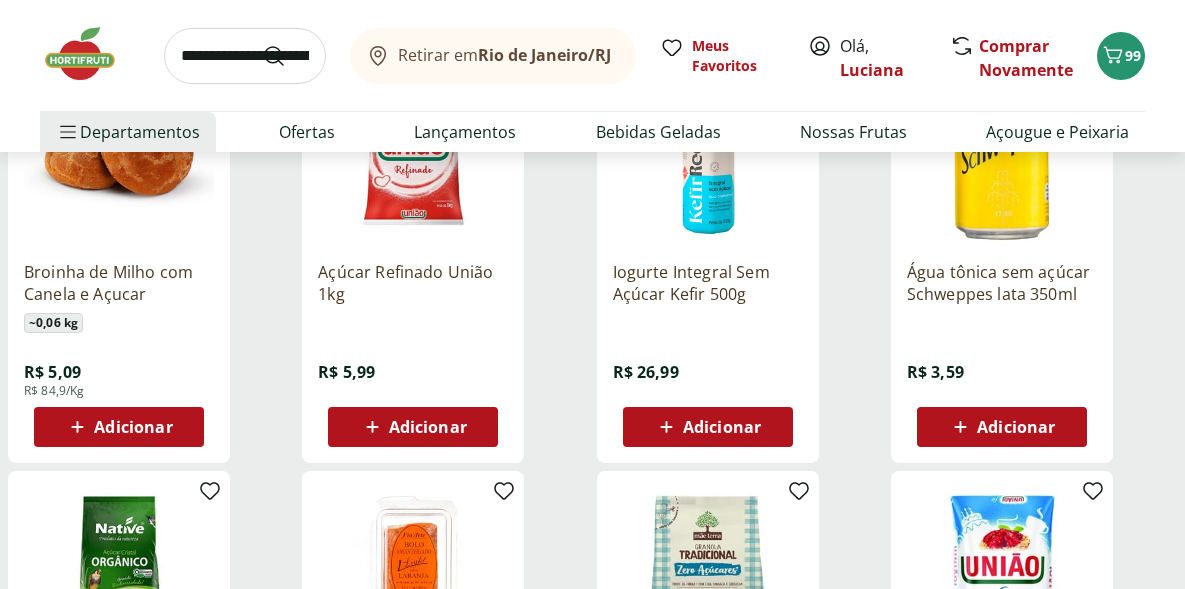 scroll, scrollTop: 360, scrollLeft: 0, axis: vertical 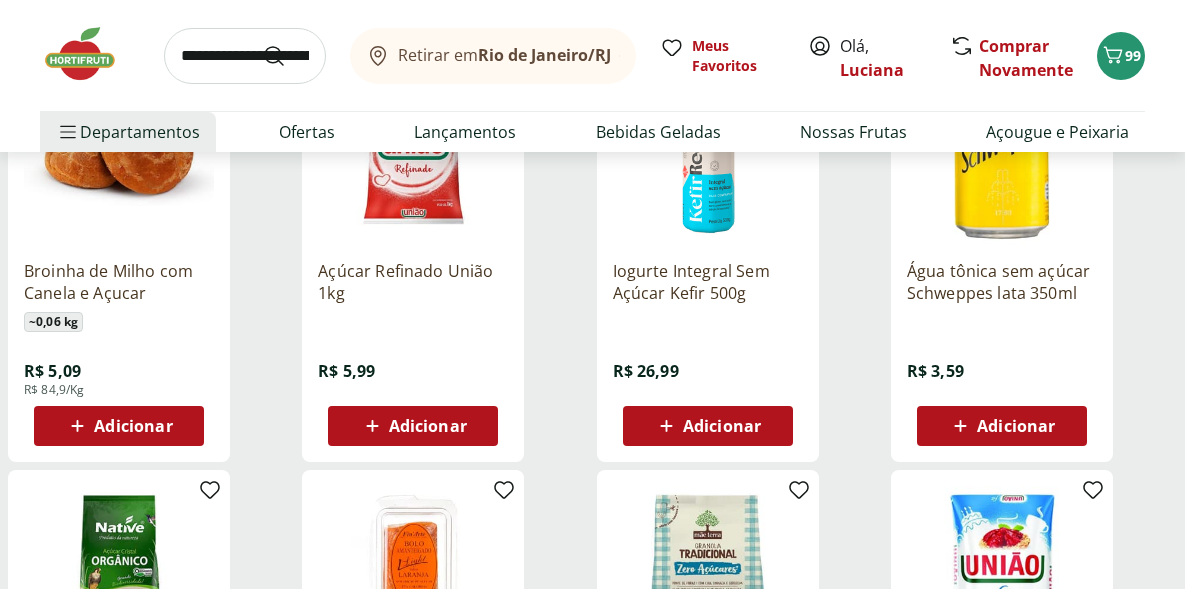 click on "Adicionar" at bounding box center [413, 426] 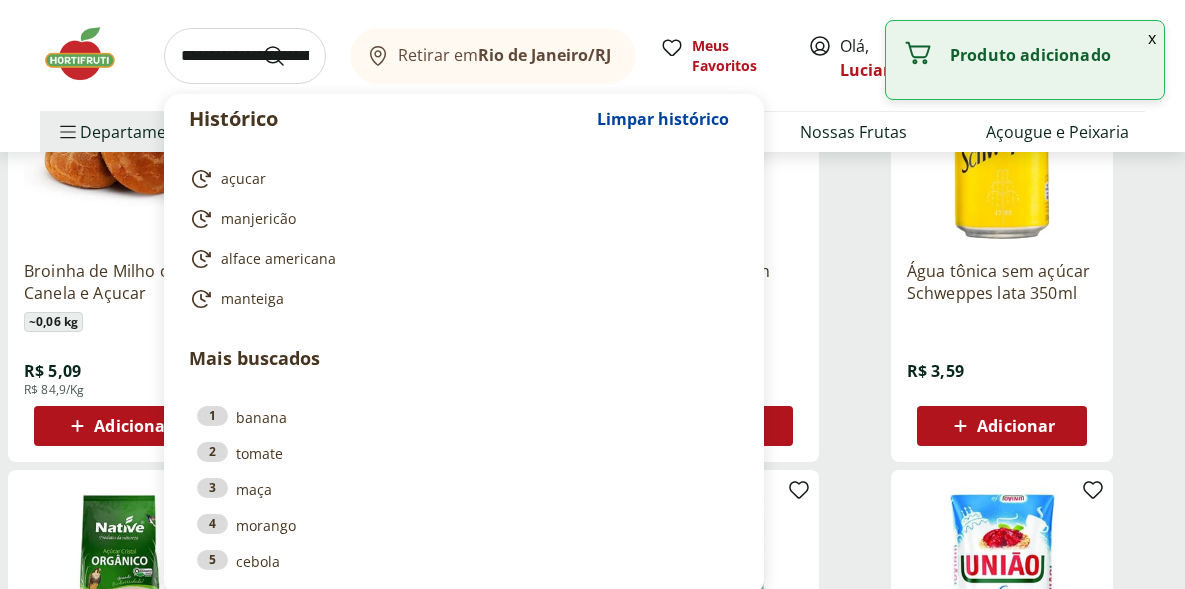 click at bounding box center [245, 56] 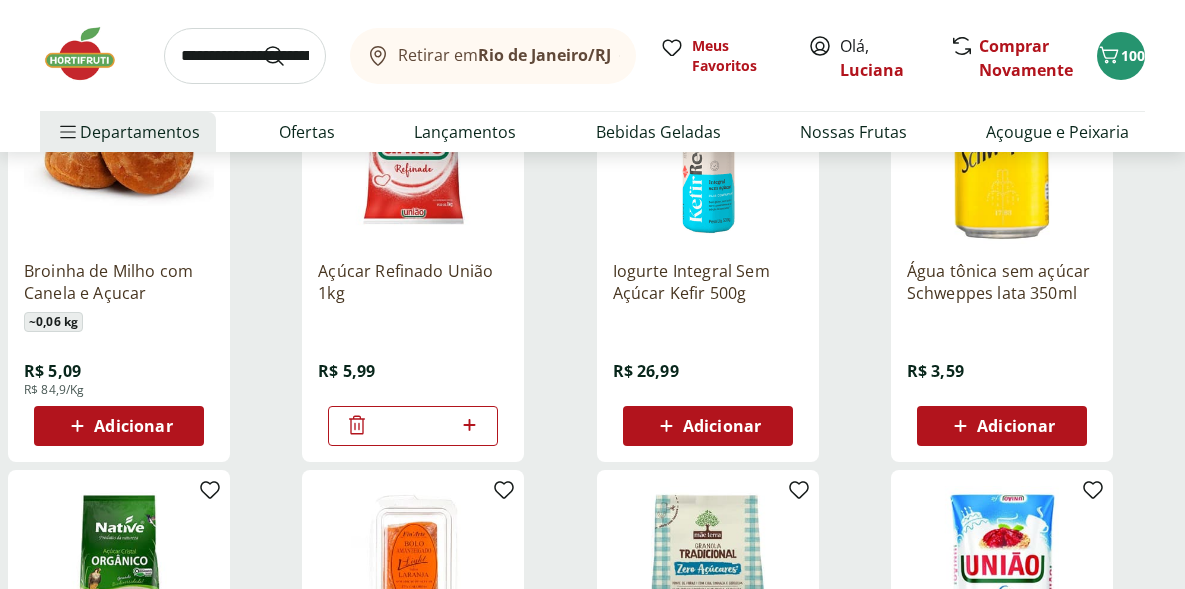 click on "Retirar em  Rio de Janeiro/RJ Meus Favoritos Olá,  Luciana Comprar Novamente 100" at bounding box center [592, 55] 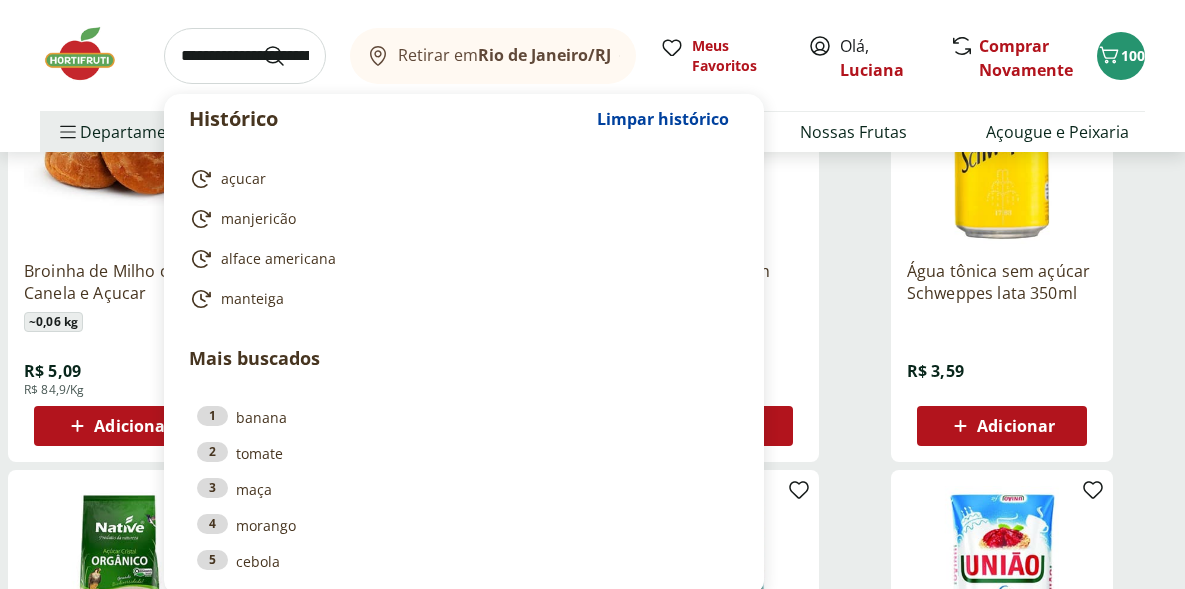click at bounding box center (245, 56) 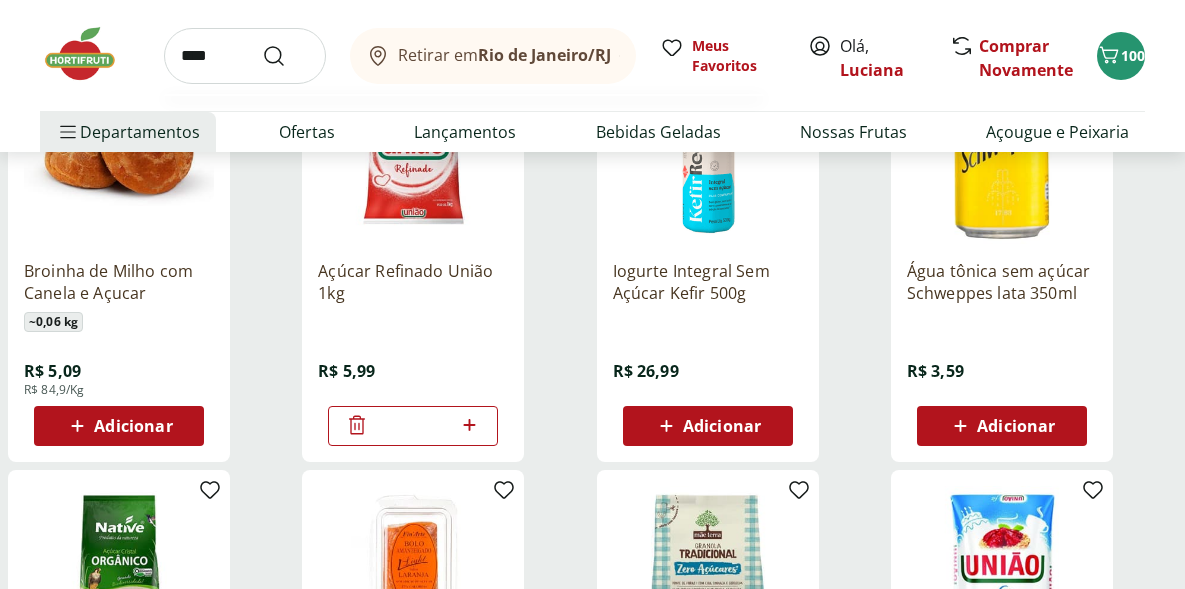 type on "****" 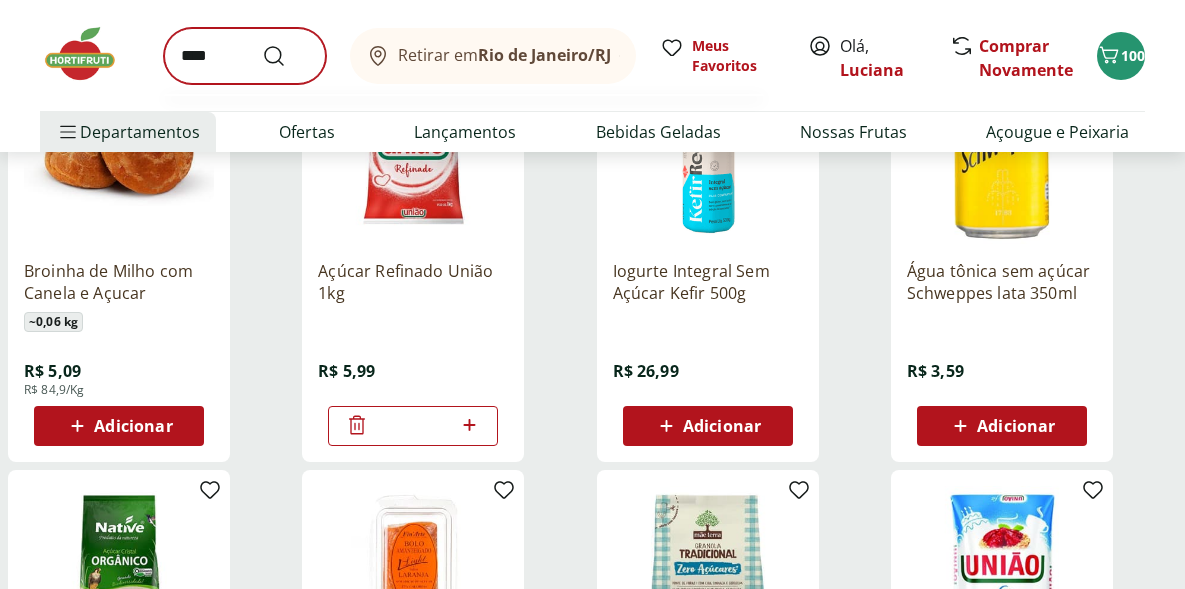 scroll, scrollTop: 0, scrollLeft: 0, axis: both 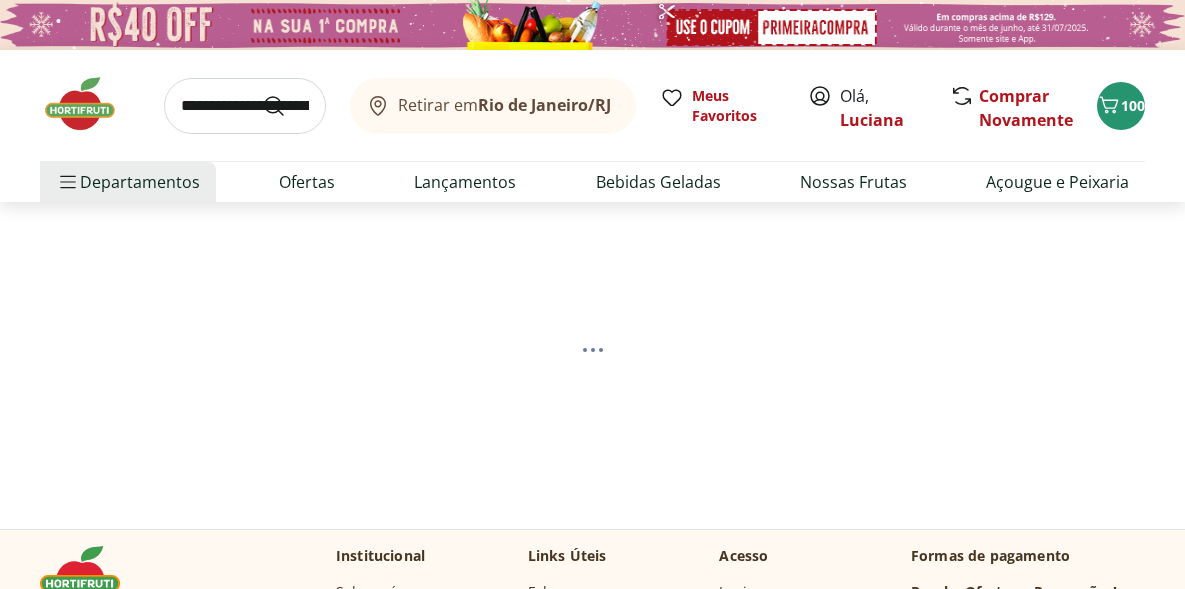 select on "**********" 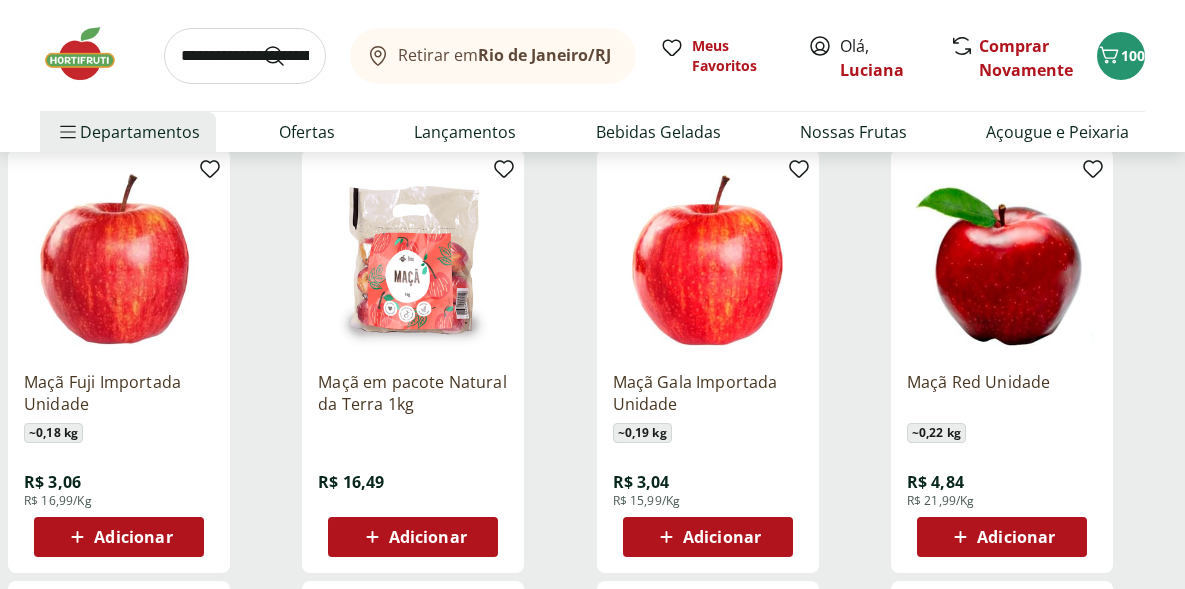 scroll, scrollTop: 251, scrollLeft: 0, axis: vertical 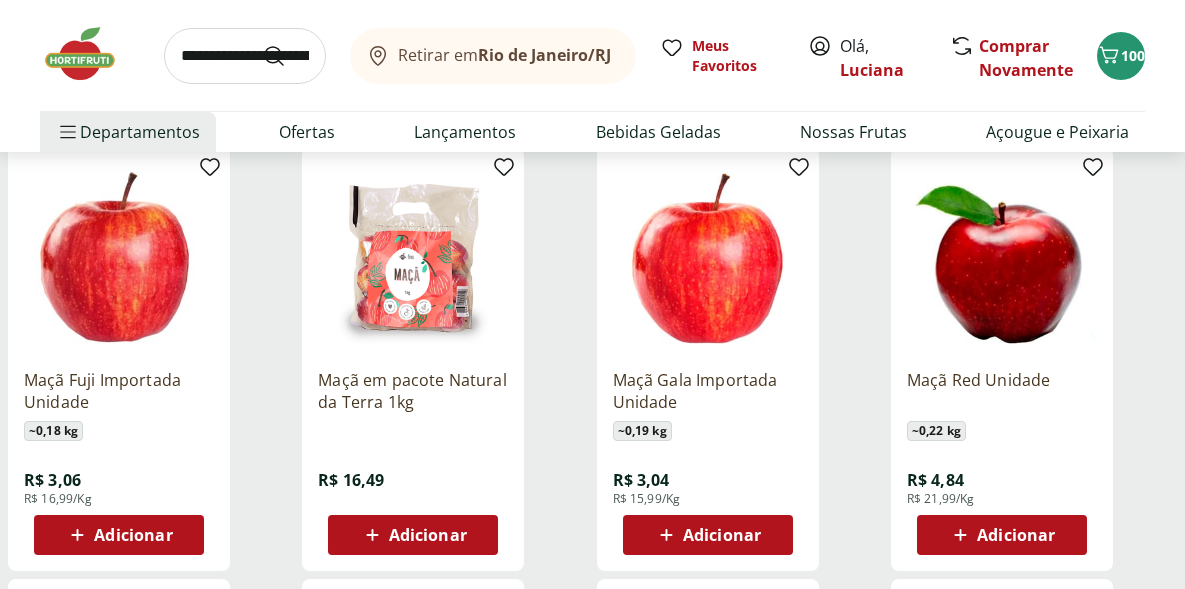 click on "Adicionar" at bounding box center [133, 535] 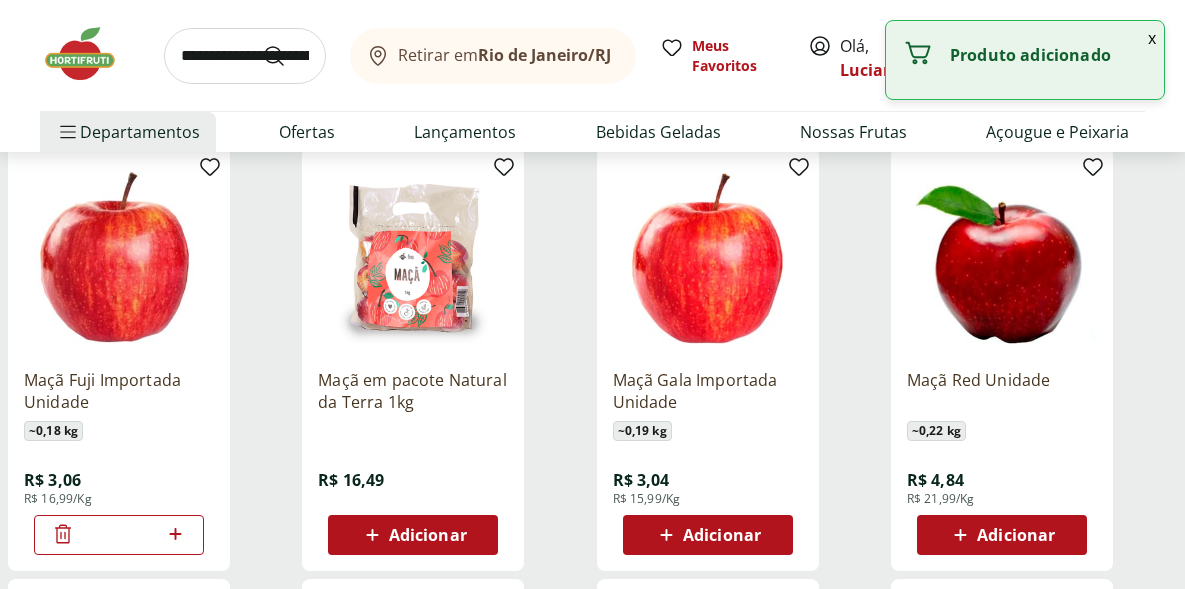click on "*" at bounding box center [119, 535] 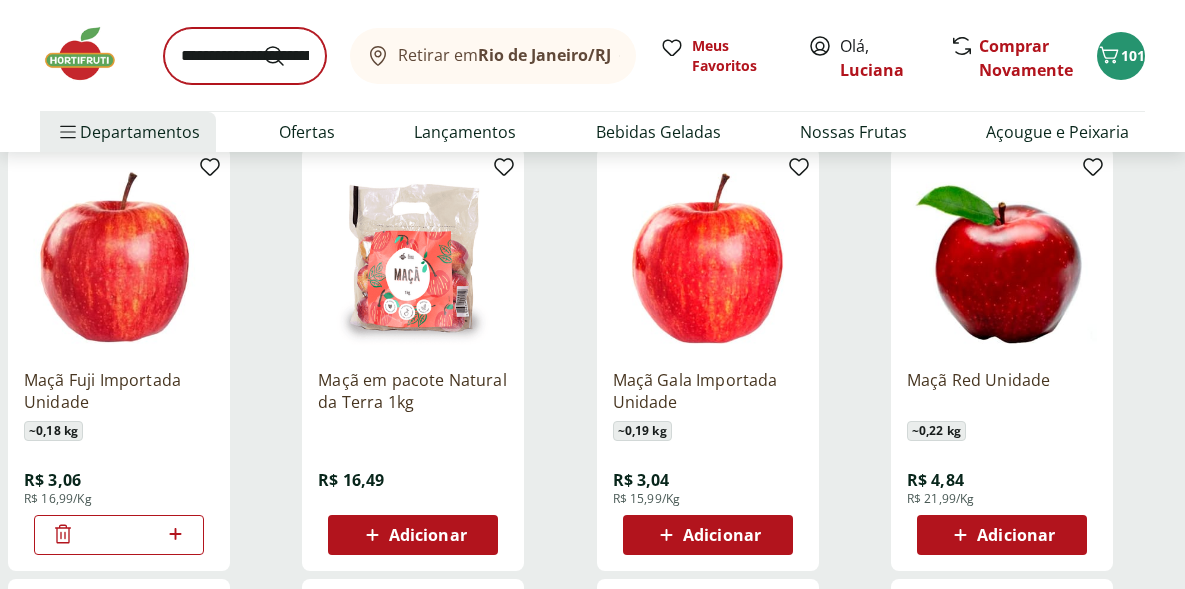 type on "*" 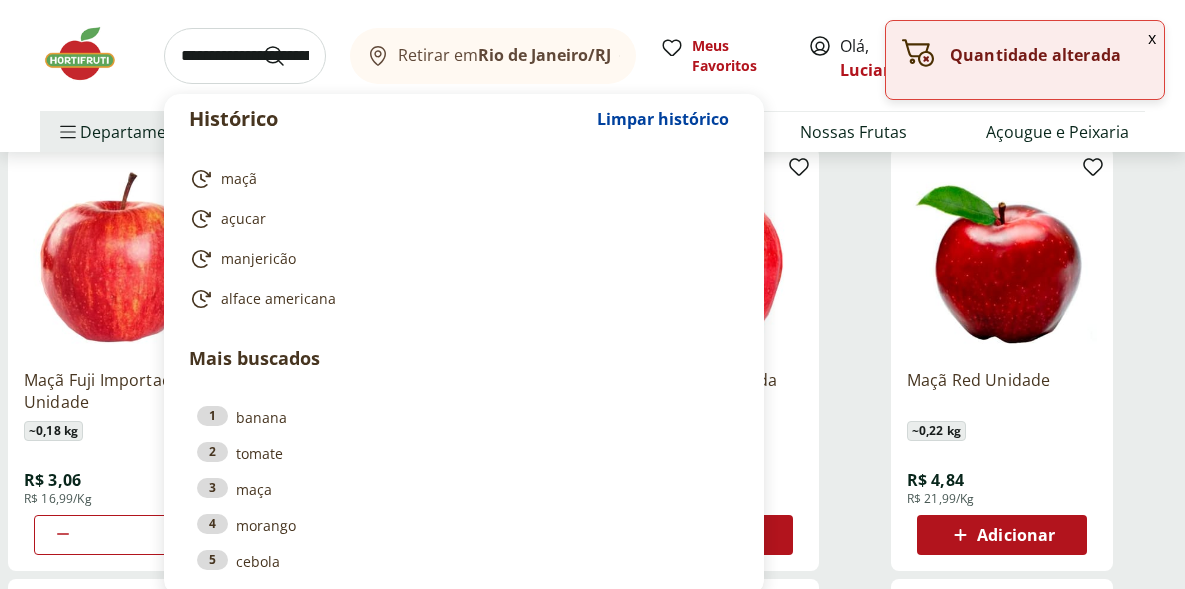 click at bounding box center (245, 56) 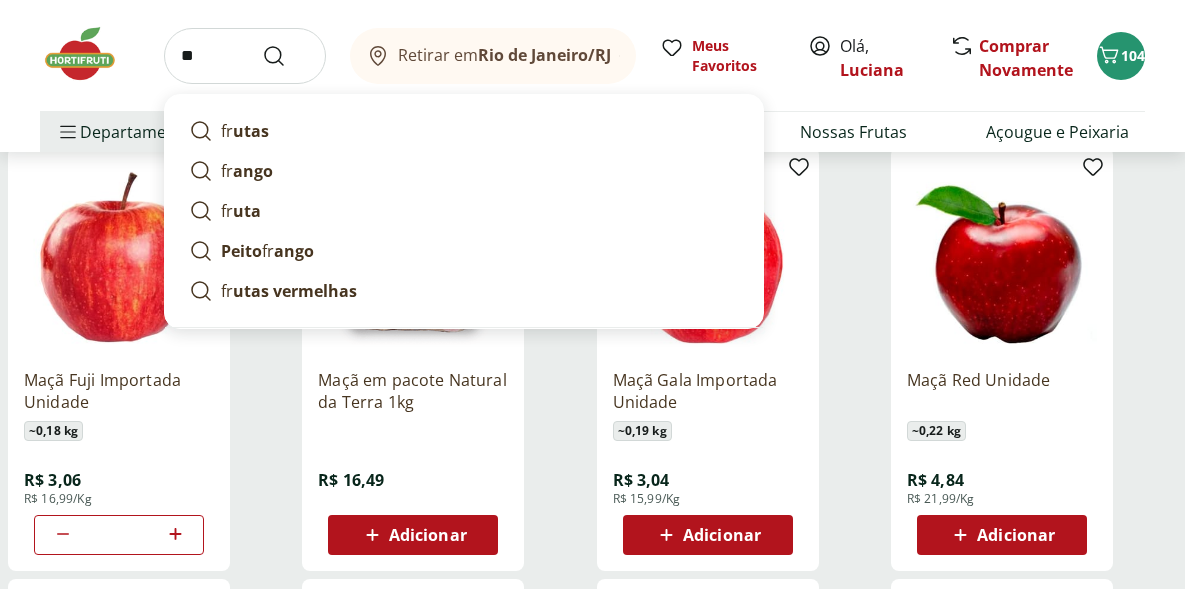 type on "*" 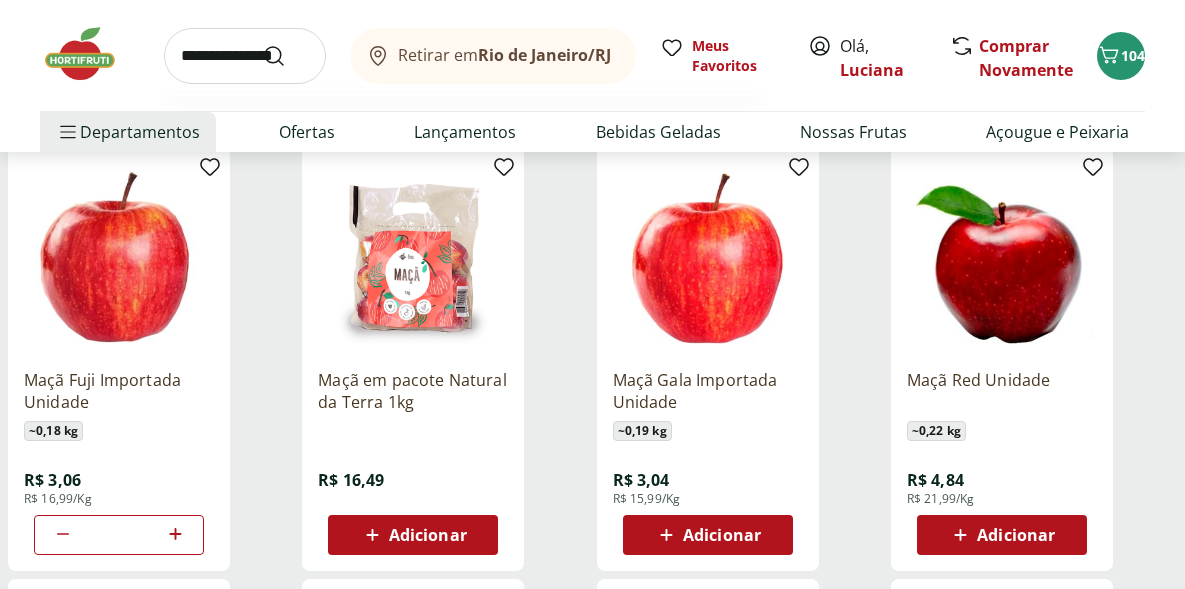 type on "**********" 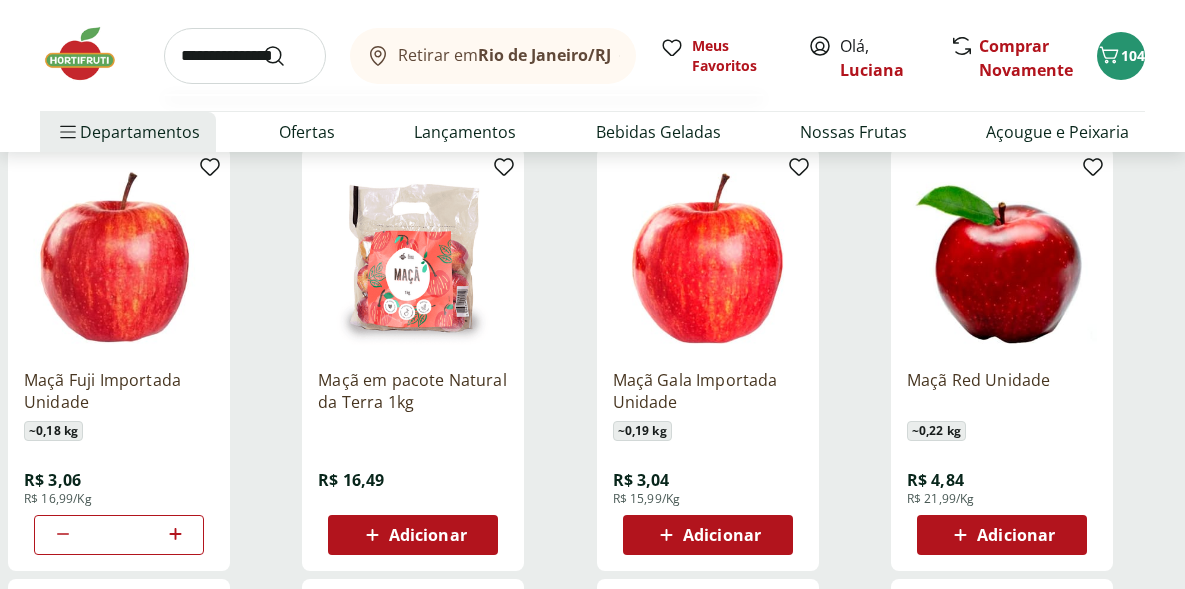 click at bounding box center [286, 56] 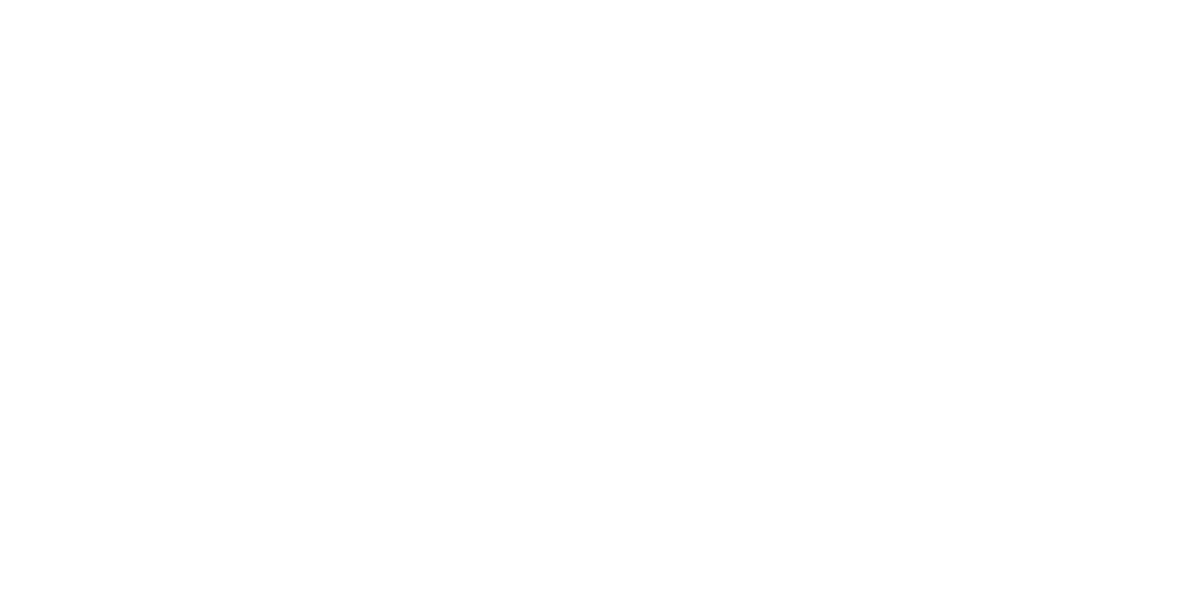 scroll, scrollTop: 0, scrollLeft: 0, axis: both 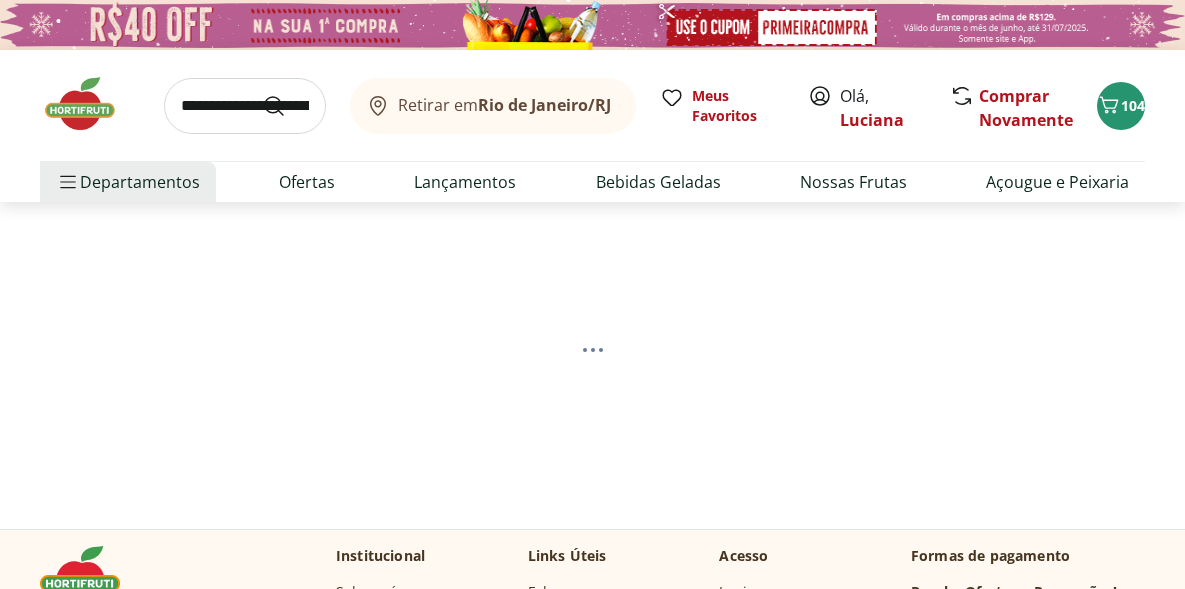 select on "**********" 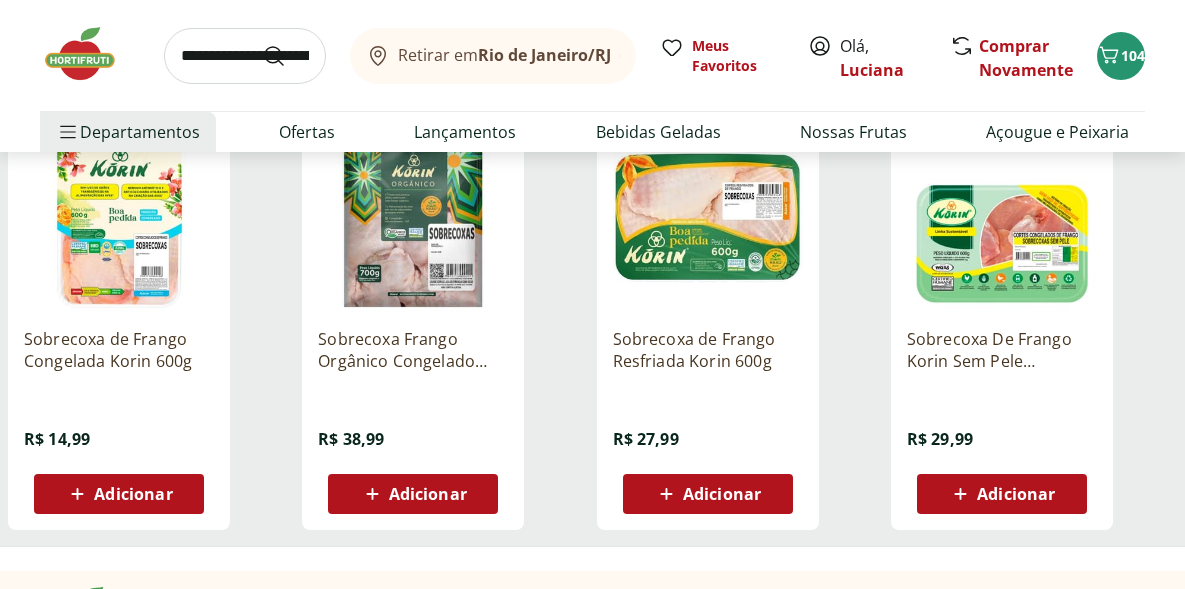 scroll, scrollTop: 300, scrollLeft: 0, axis: vertical 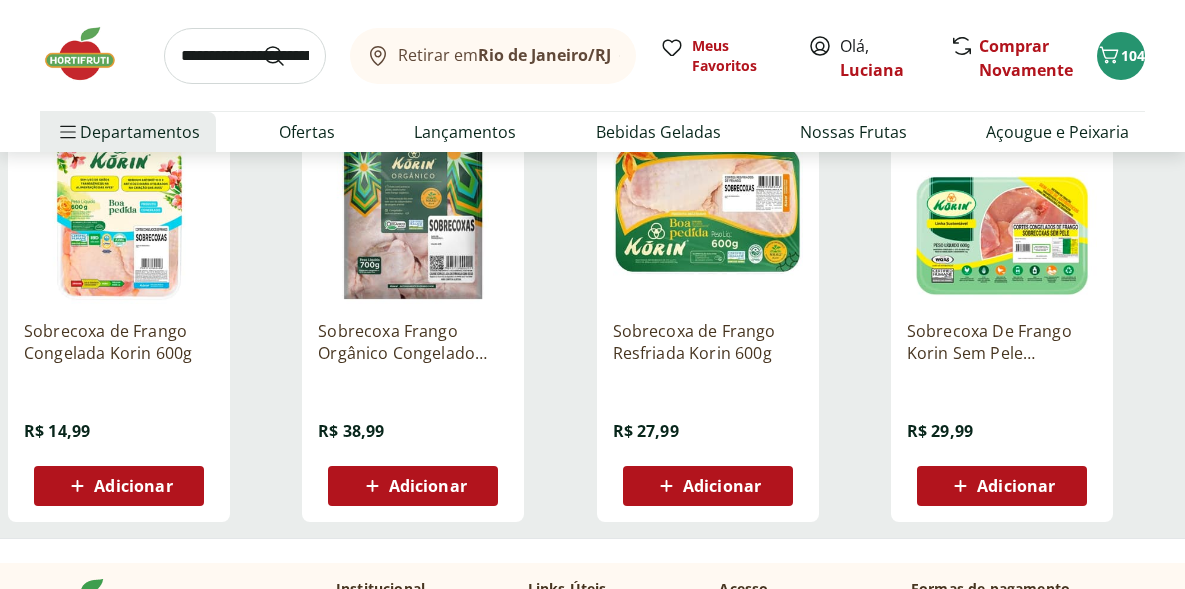 click on "Adicionar" at bounding box center [1002, 486] 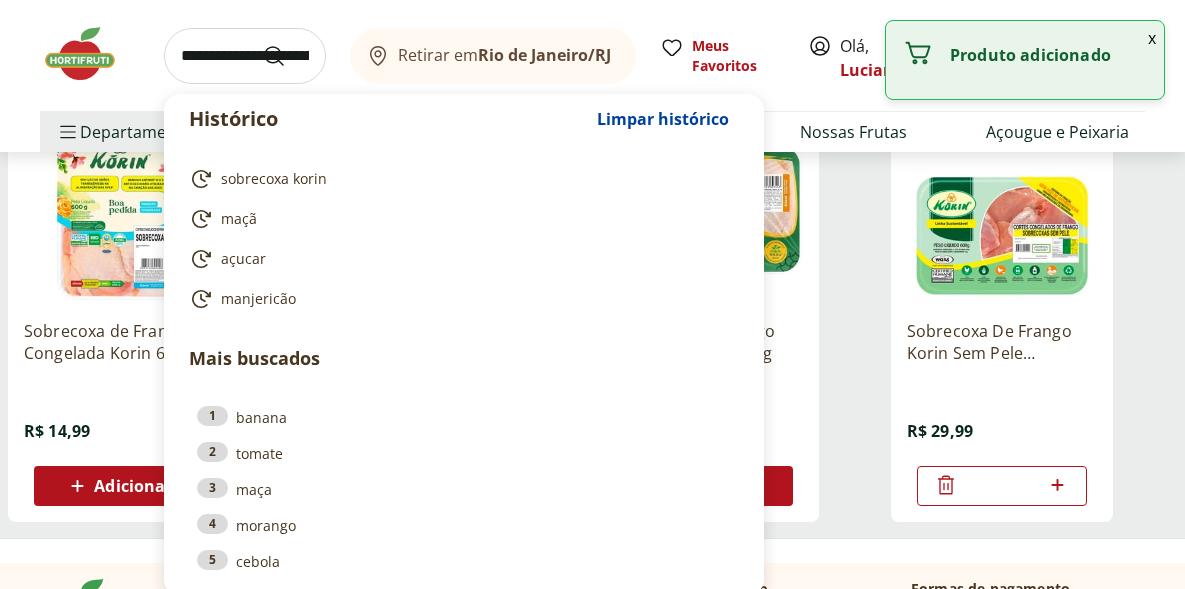 click at bounding box center (245, 56) 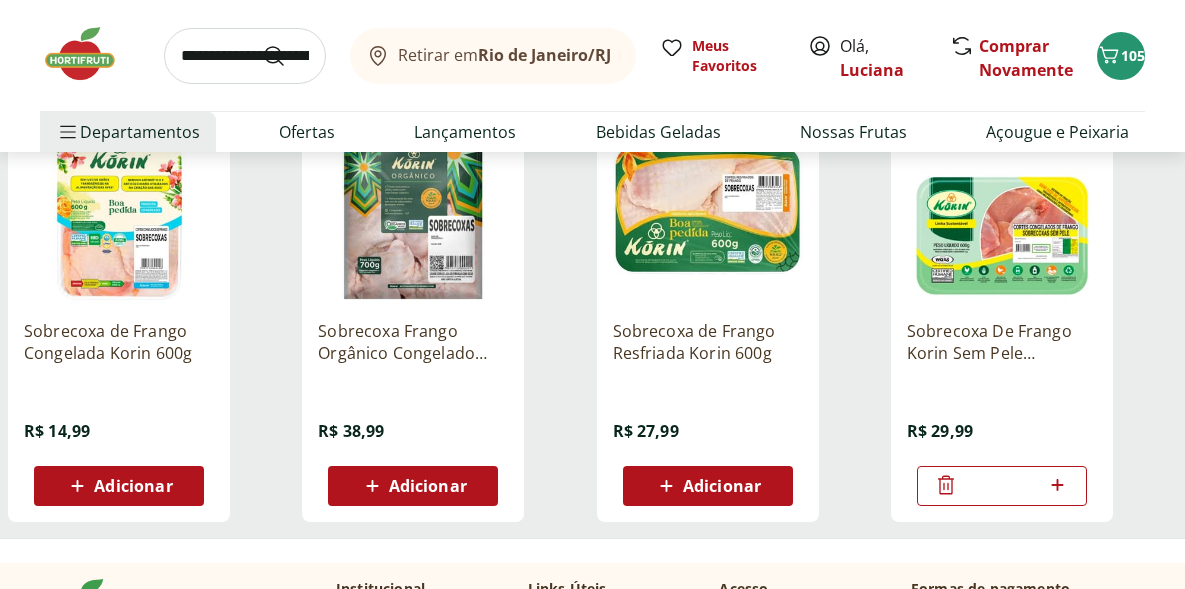 click 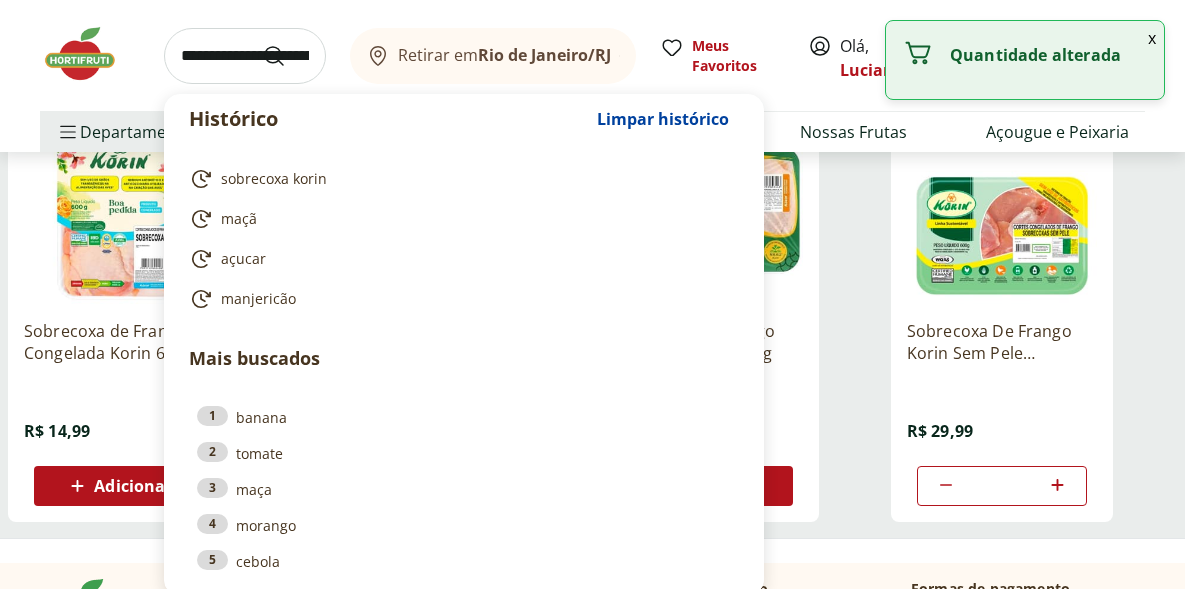 click at bounding box center [245, 56] 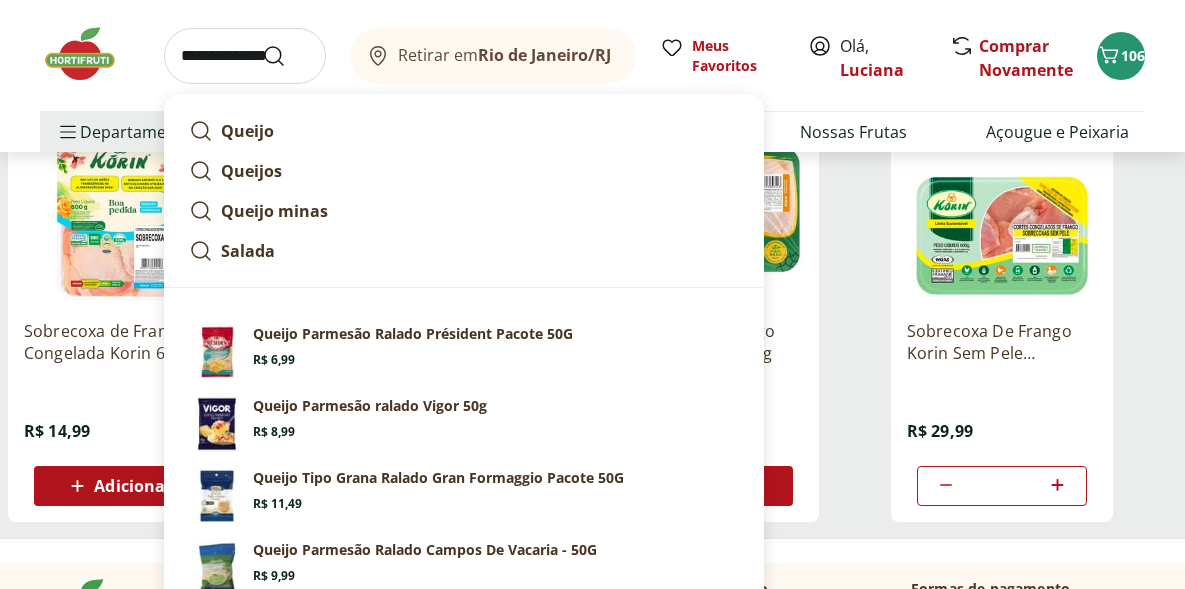 type on "**********" 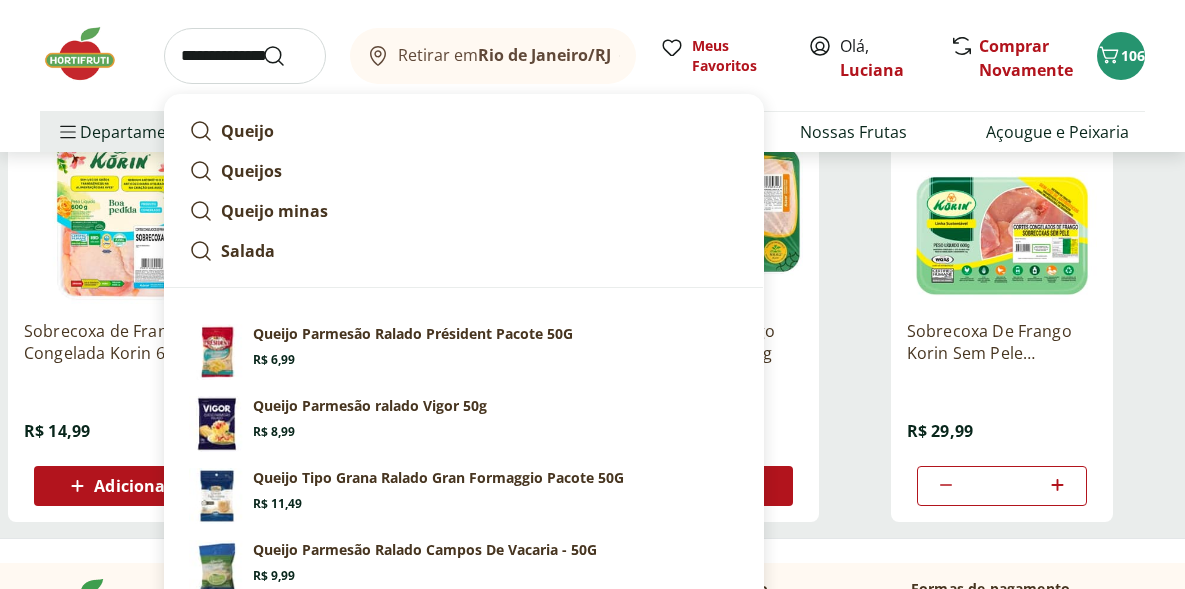 click at bounding box center (286, 56) 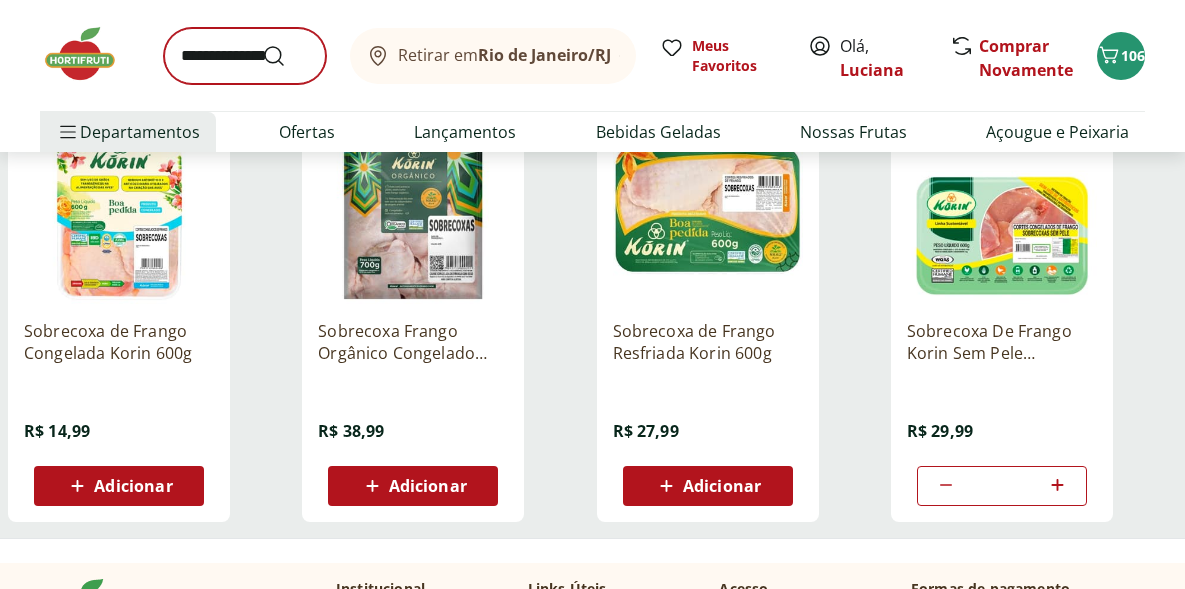 scroll, scrollTop: 0, scrollLeft: 0, axis: both 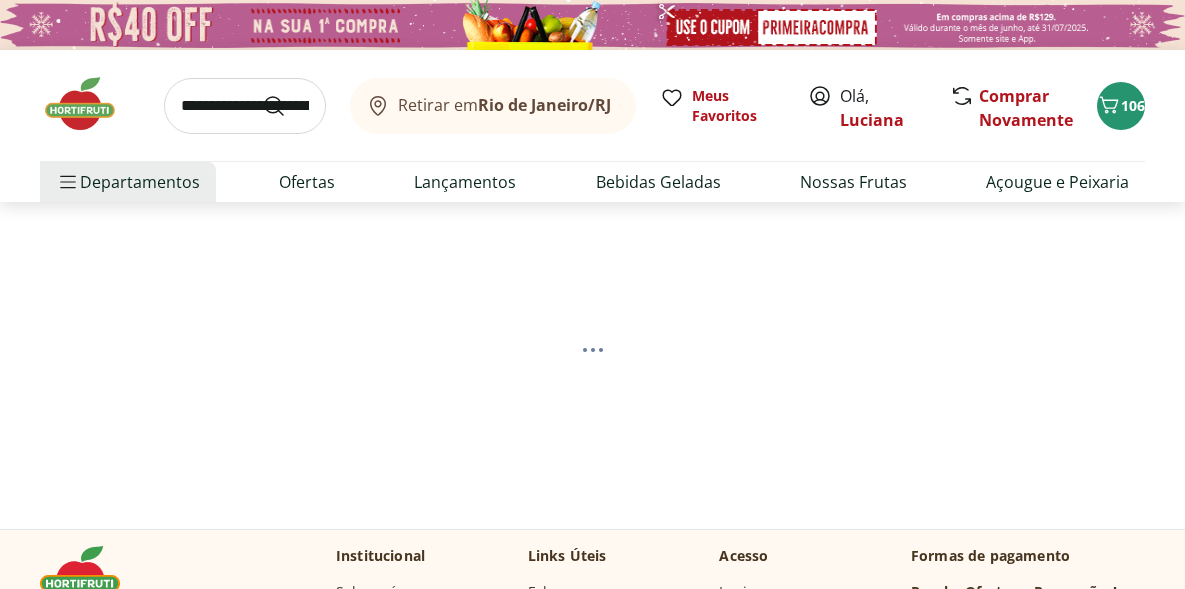 select on "**********" 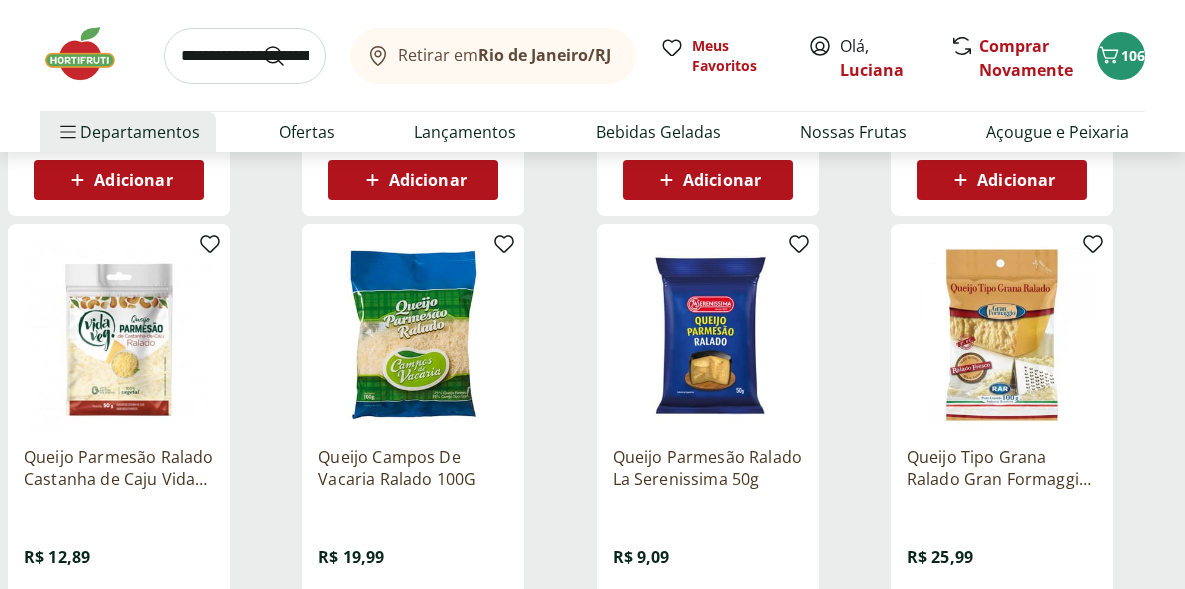 scroll, scrollTop: 605, scrollLeft: 0, axis: vertical 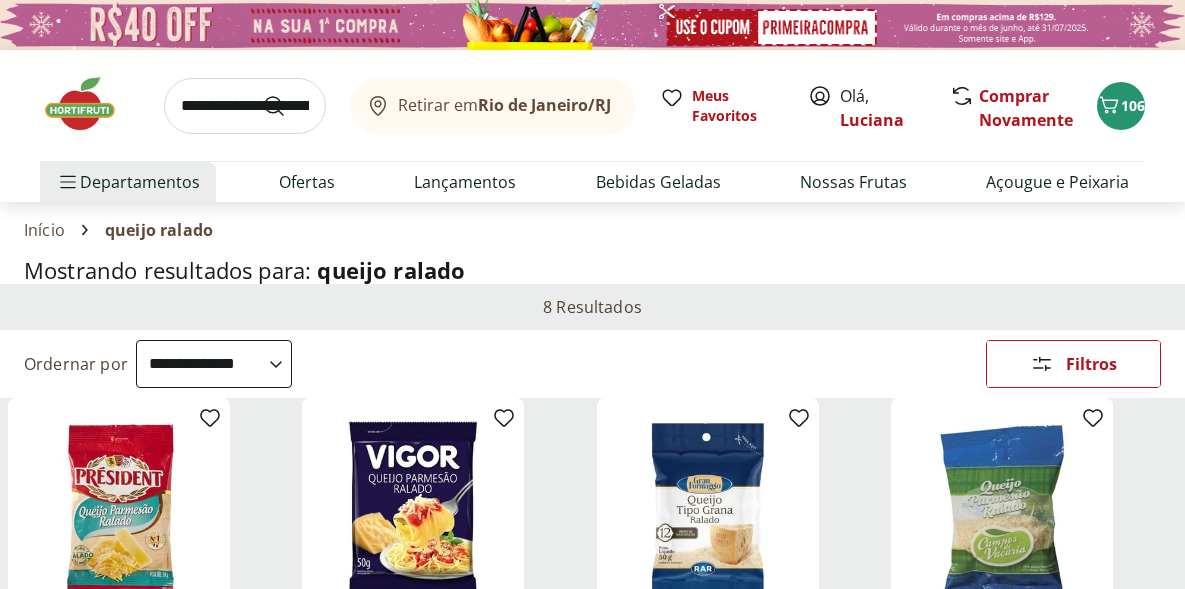 select on "**********" 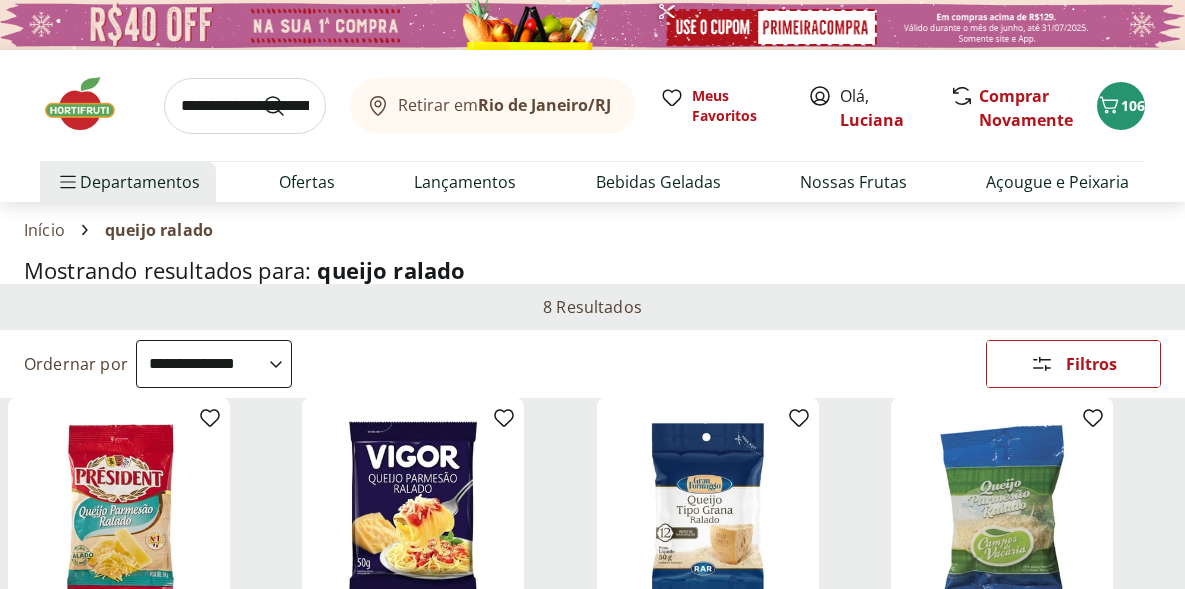 scroll, scrollTop: 869, scrollLeft: 0, axis: vertical 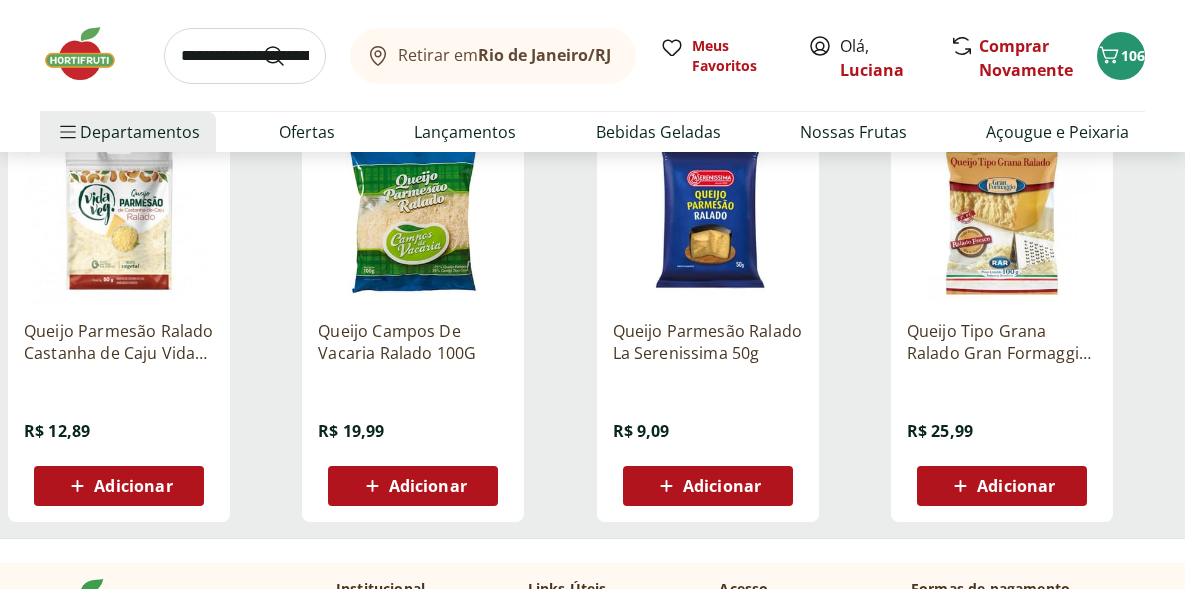 click on "Adicionar" at bounding box center (428, 486) 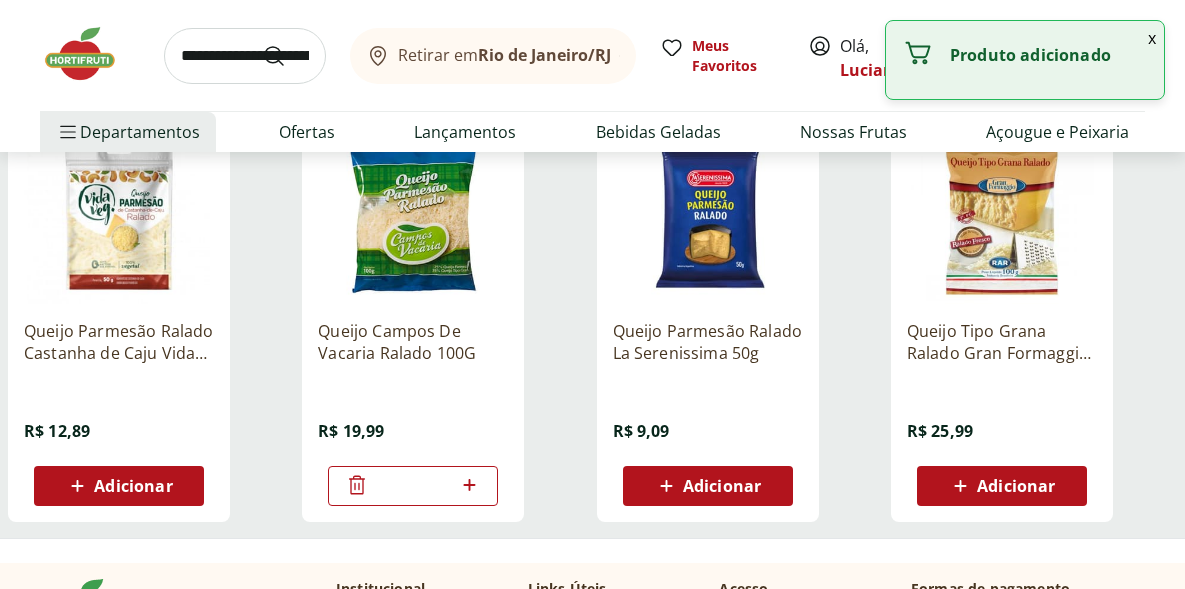 click on "*" at bounding box center (413, 486) 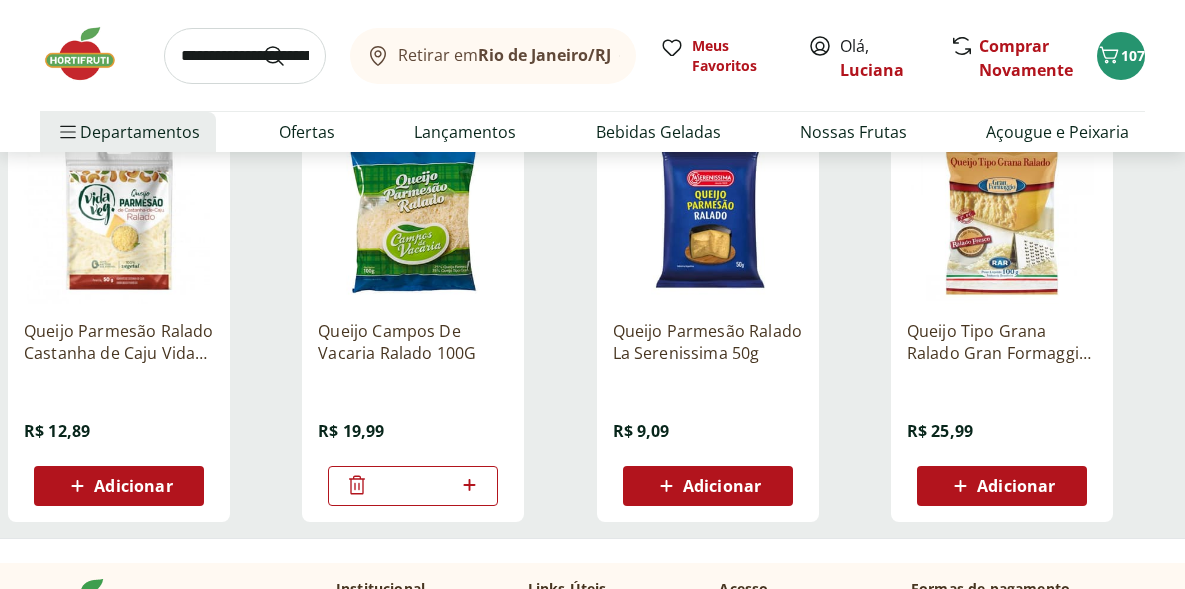 type on "*" 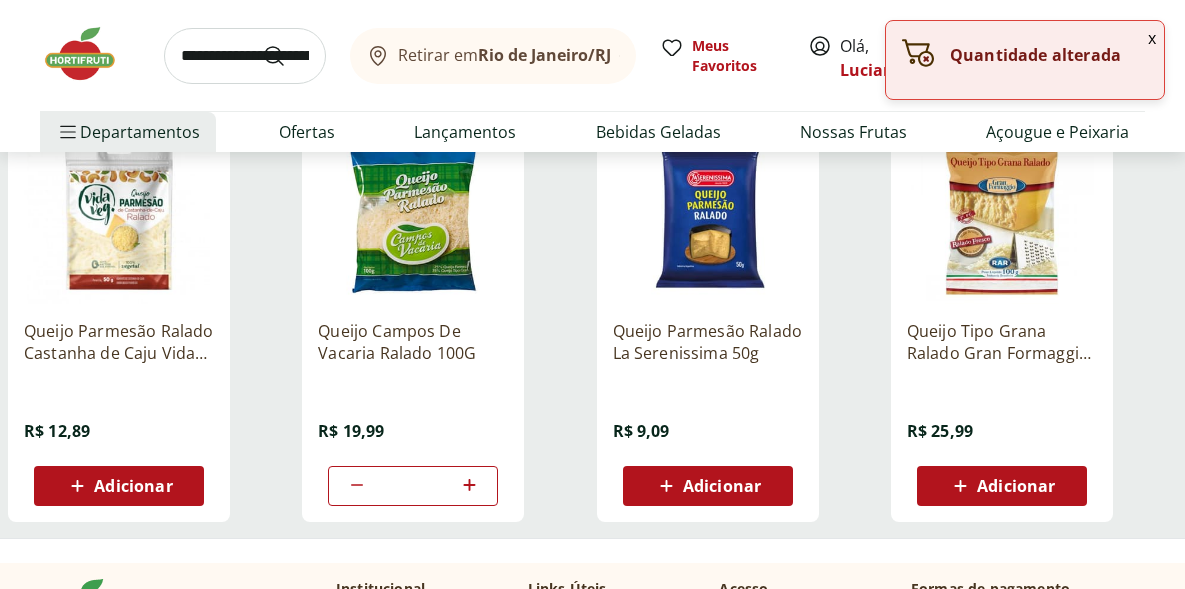 click on "Retirar em [CITY]/[STATE] Meus Favoritos Olá, [NAME] Comprar Novamente 110" at bounding box center [592, 55] 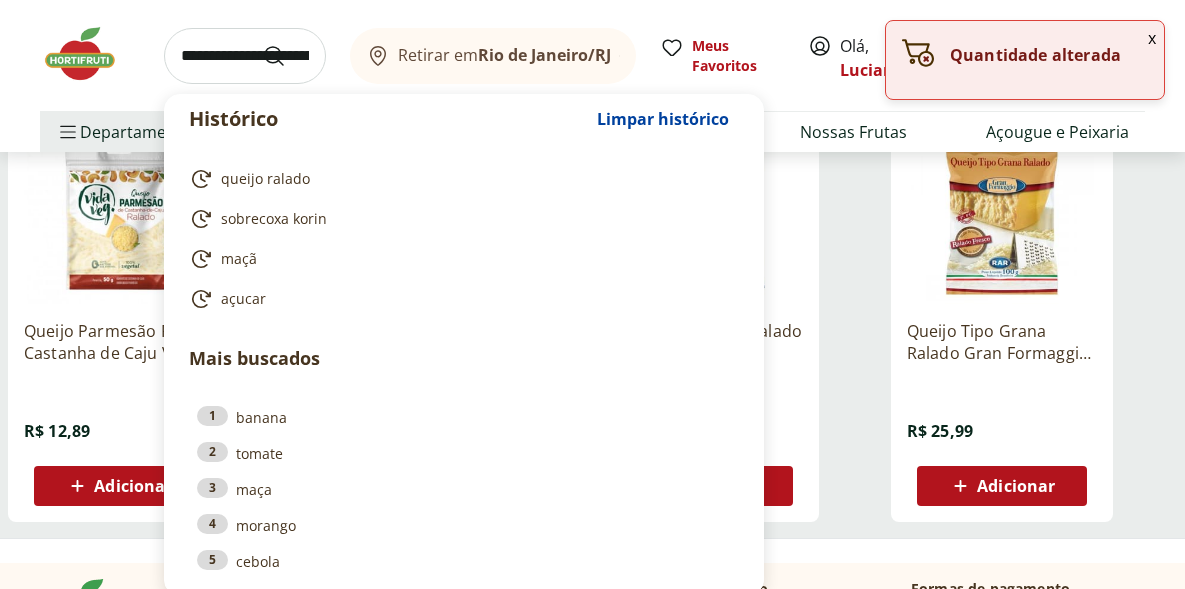 click at bounding box center [245, 56] 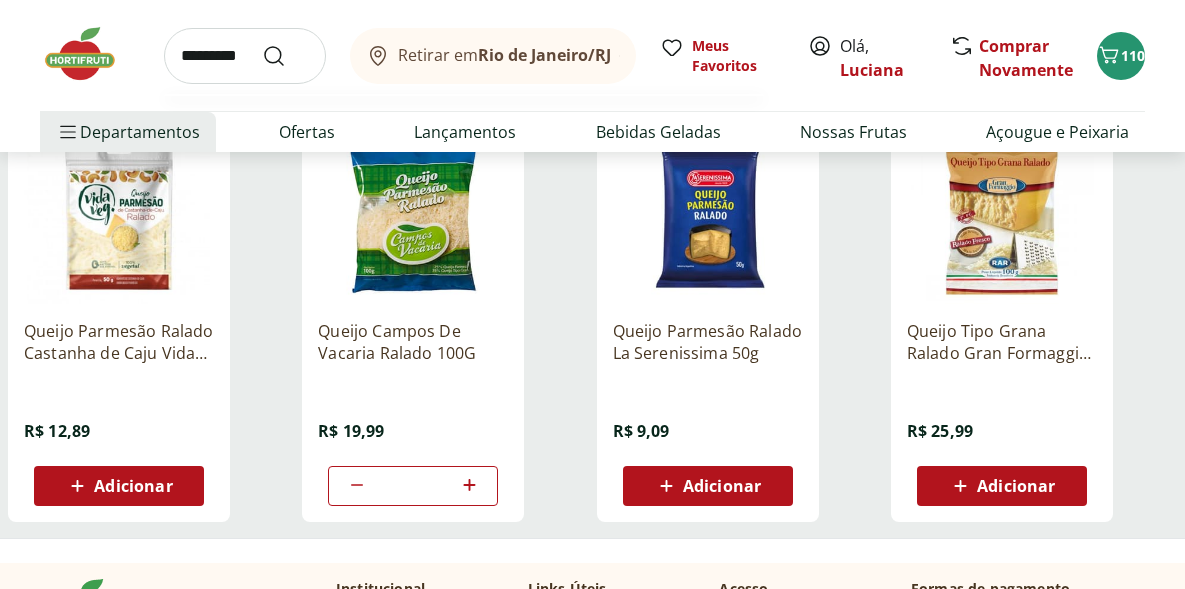 type on "*********" 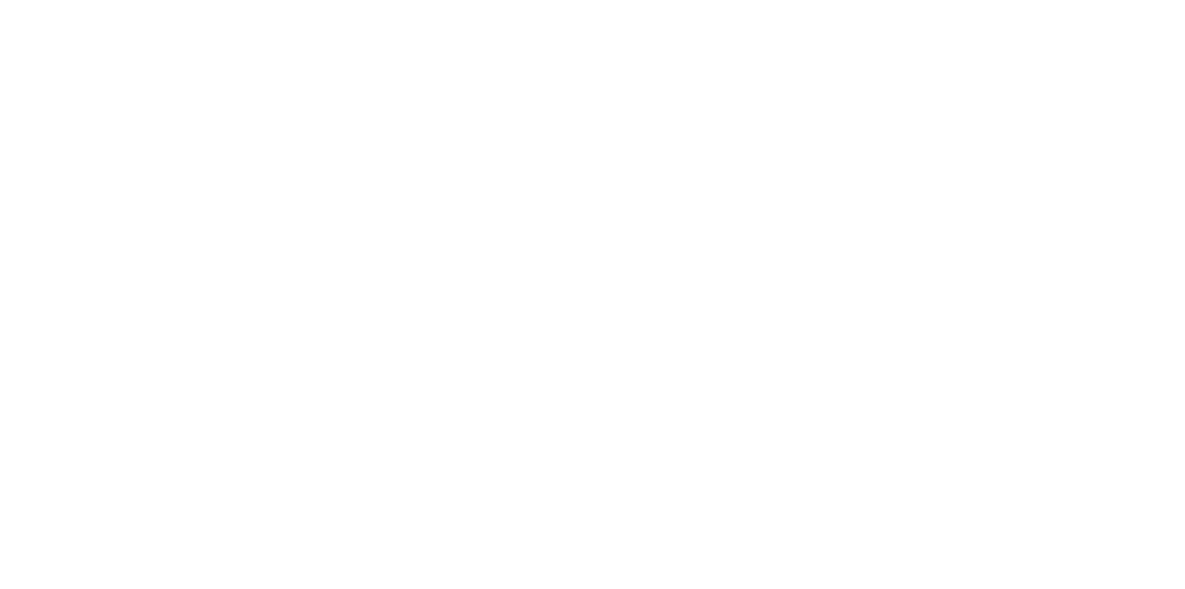 scroll, scrollTop: 0, scrollLeft: 0, axis: both 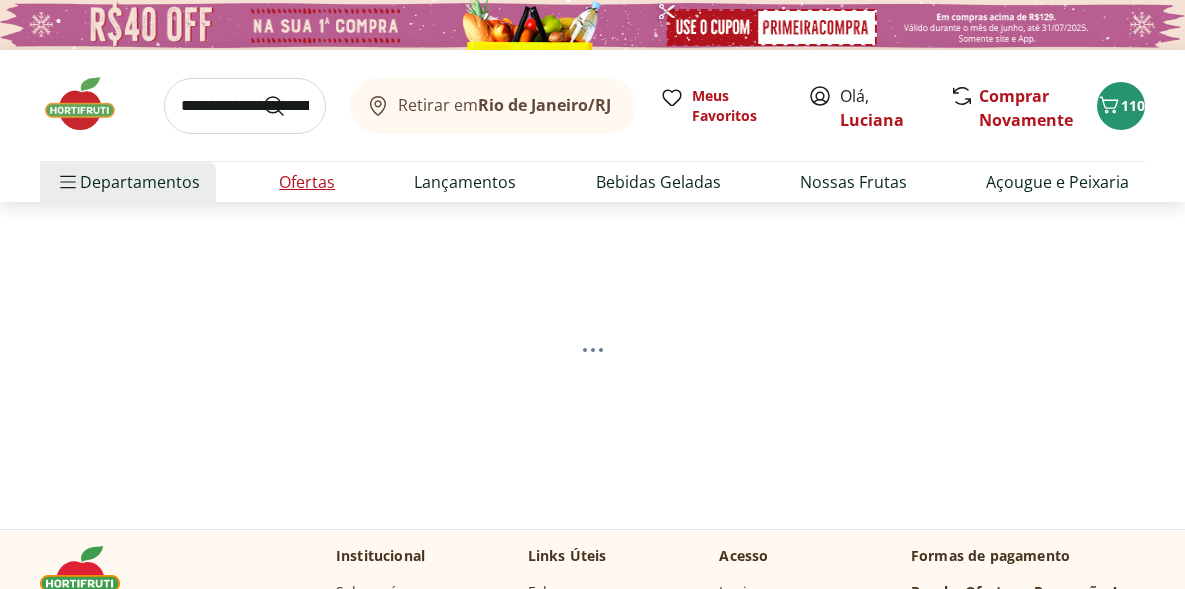 select on "**********" 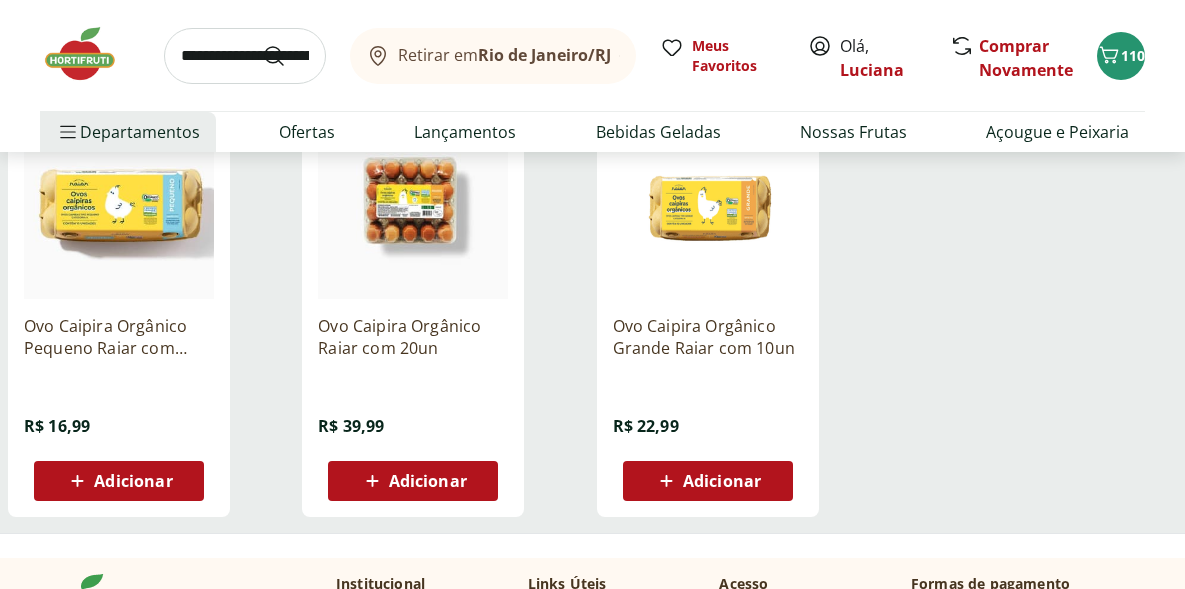 scroll, scrollTop: 306, scrollLeft: 0, axis: vertical 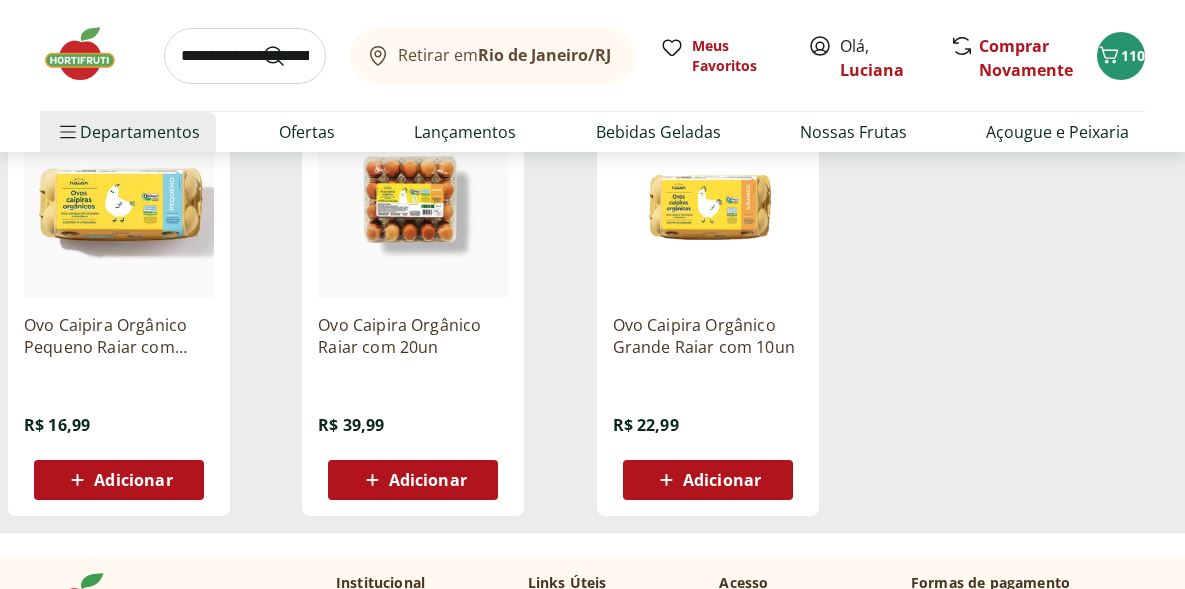 click on "Adicionar" at bounding box center [722, 480] 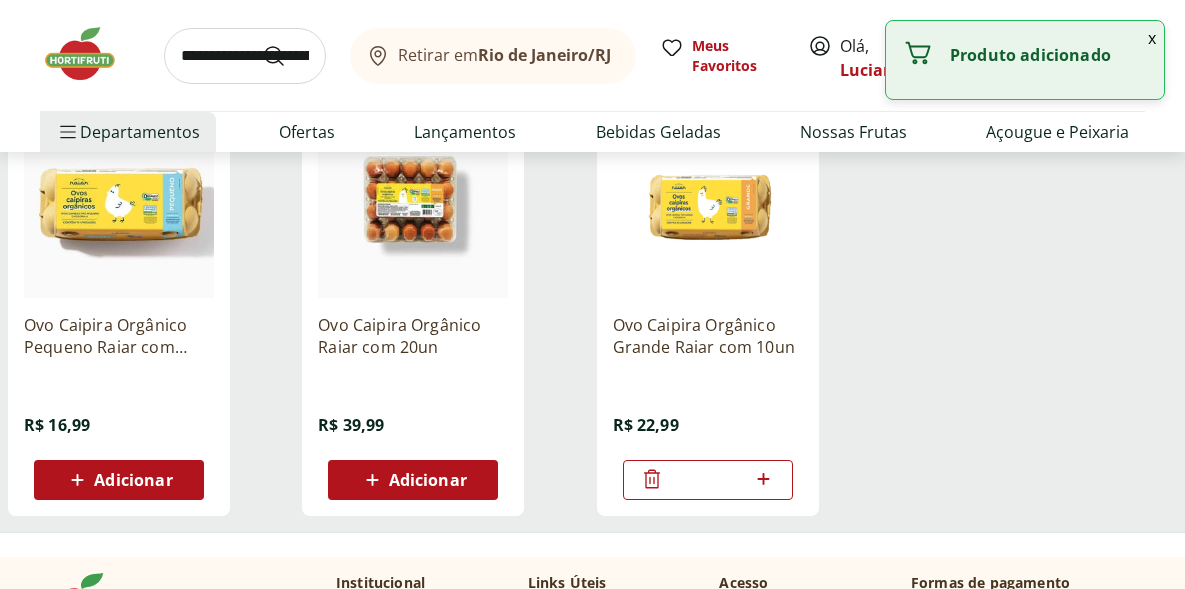 click 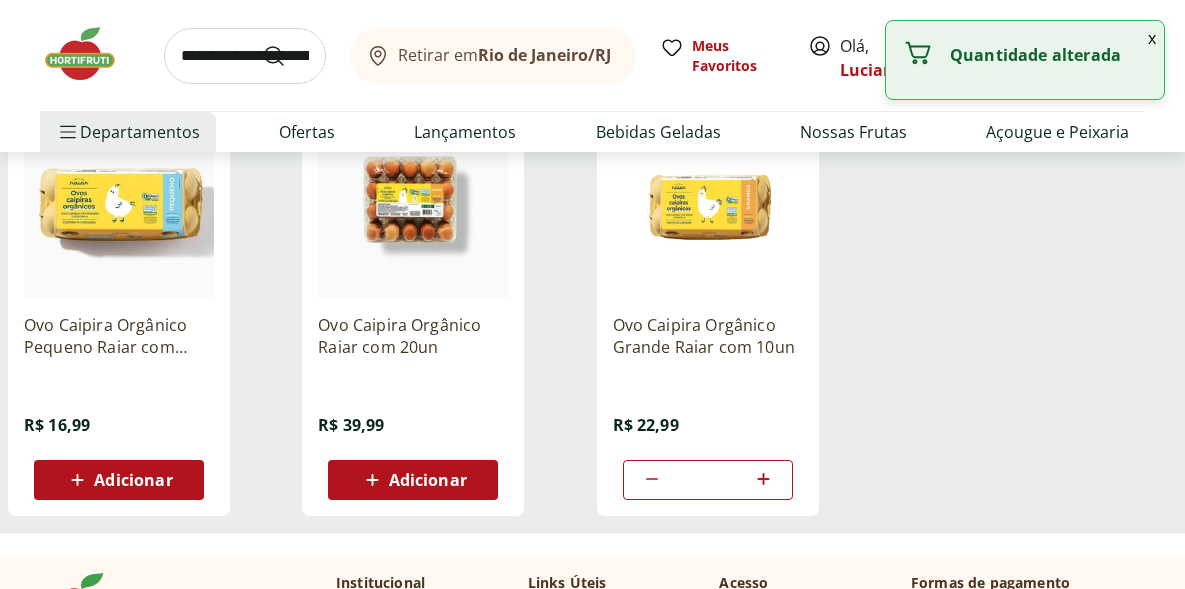 click 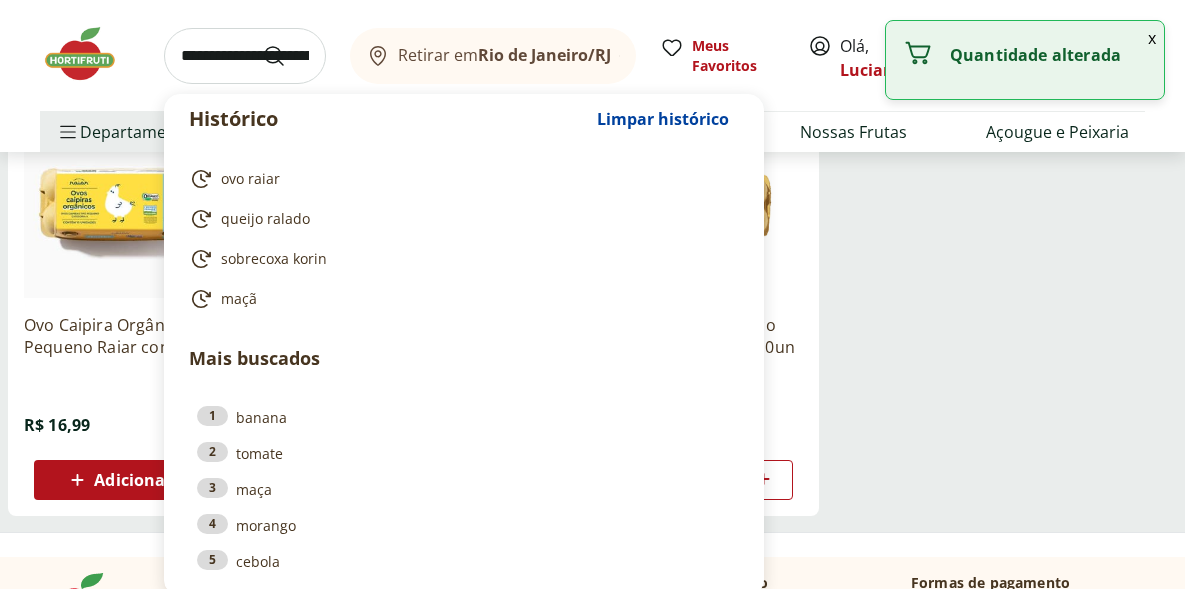 click at bounding box center [245, 56] 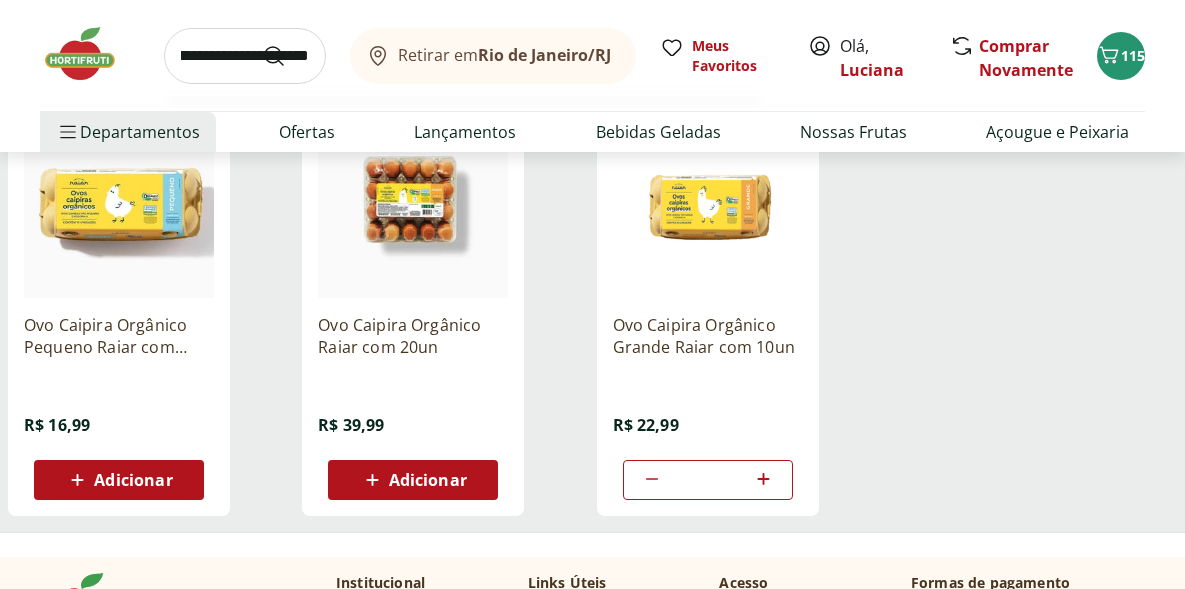 scroll, scrollTop: 0, scrollLeft: 47, axis: horizontal 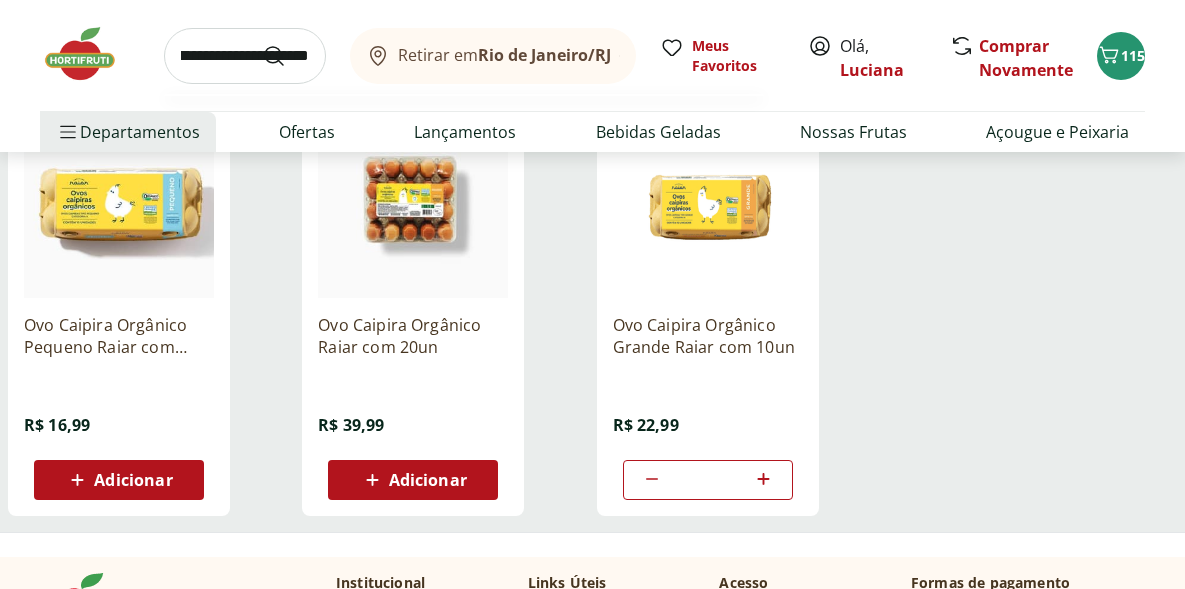 type on "**********" 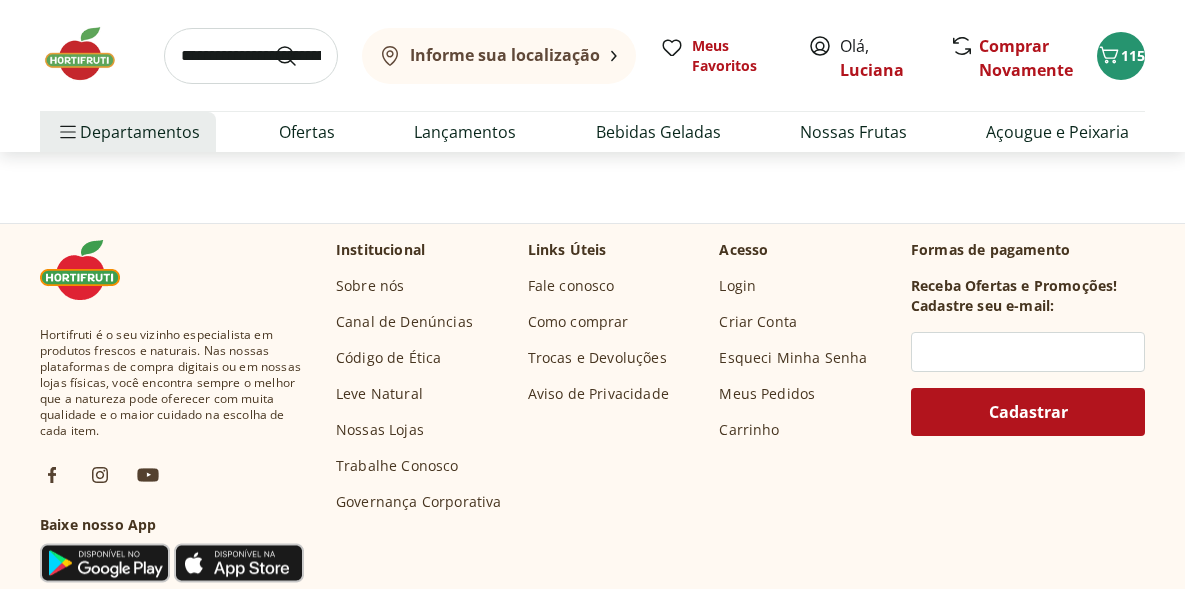 scroll, scrollTop: 0, scrollLeft: 0, axis: both 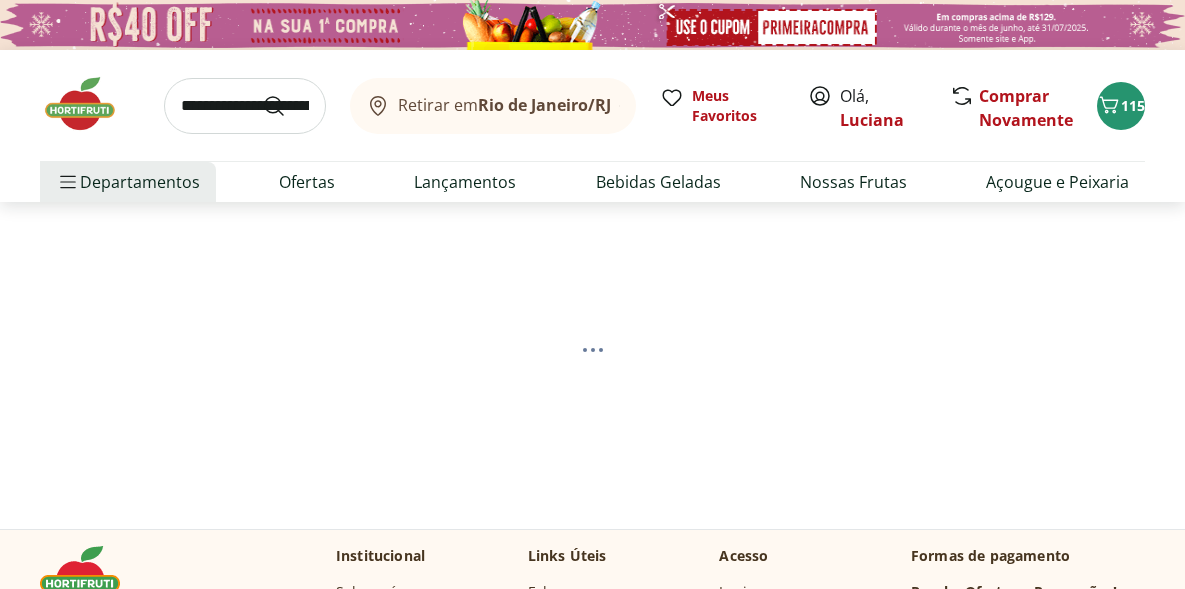 select on "**********" 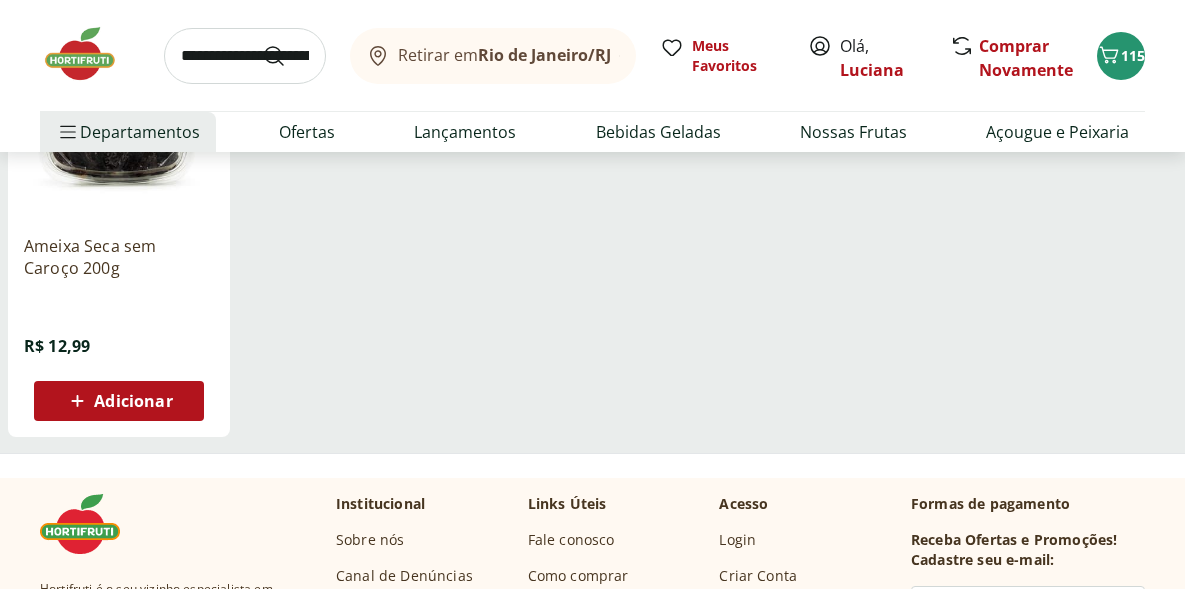 scroll, scrollTop: 387, scrollLeft: 0, axis: vertical 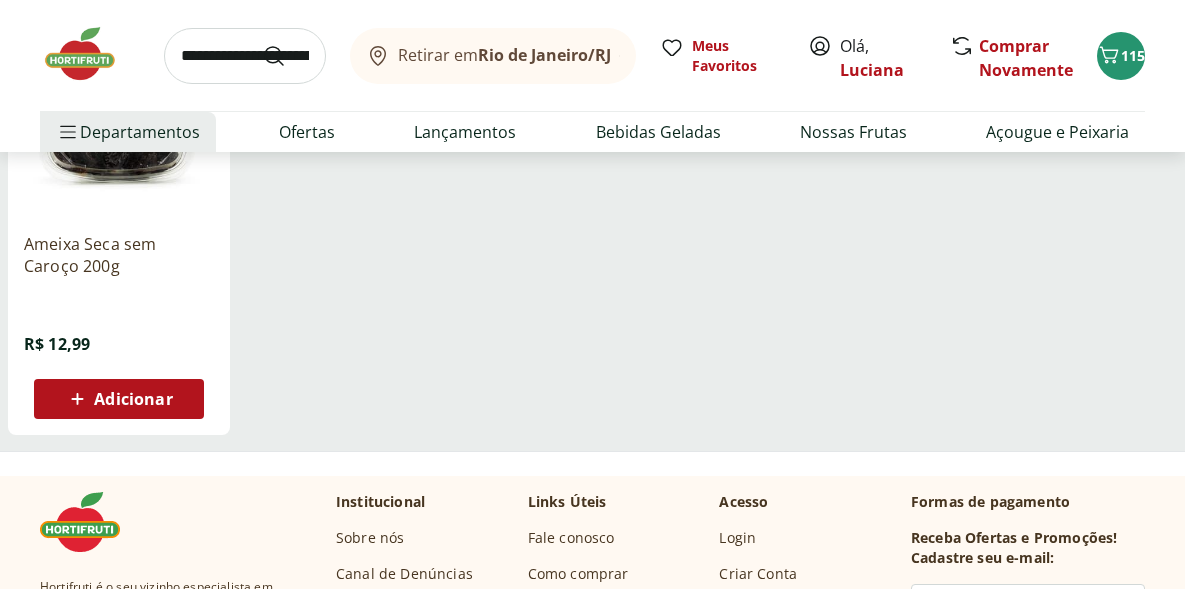 click on "Adicionar" at bounding box center (133, 399) 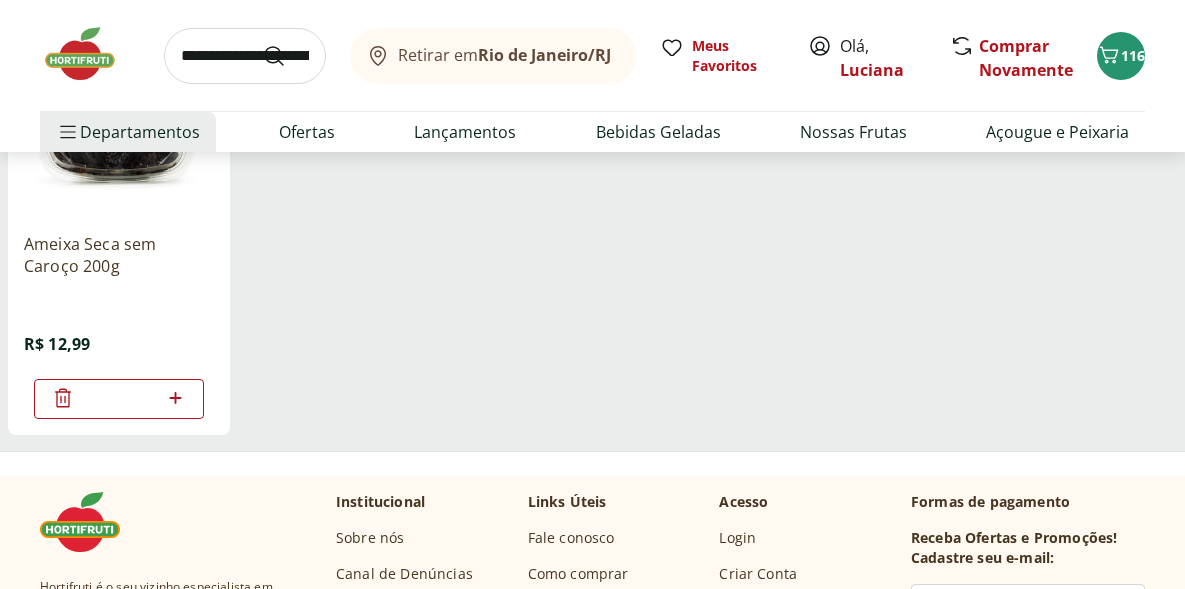 click at bounding box center [245, 56] 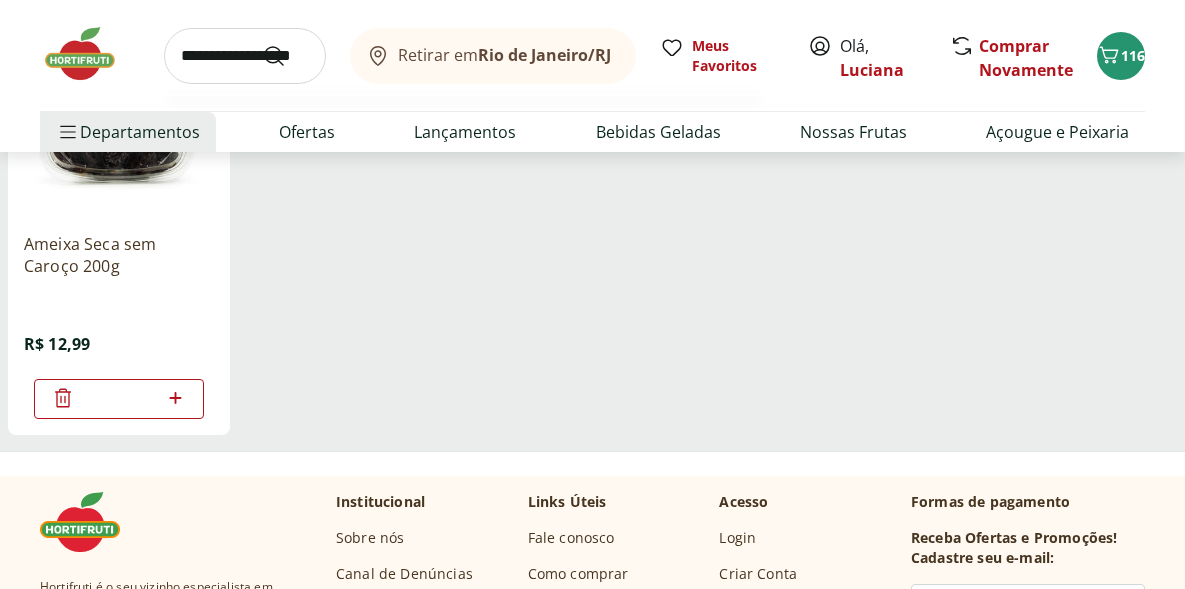scroll, scrollTop: 0, scrollLeft: 22, axis: horizontal 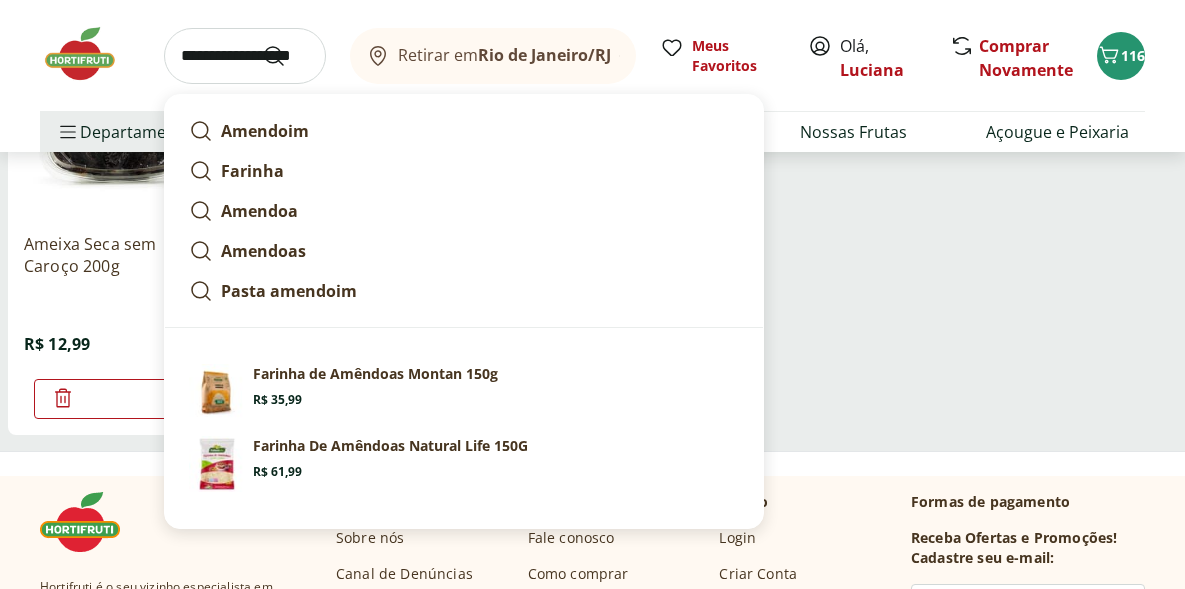 type on "**********" 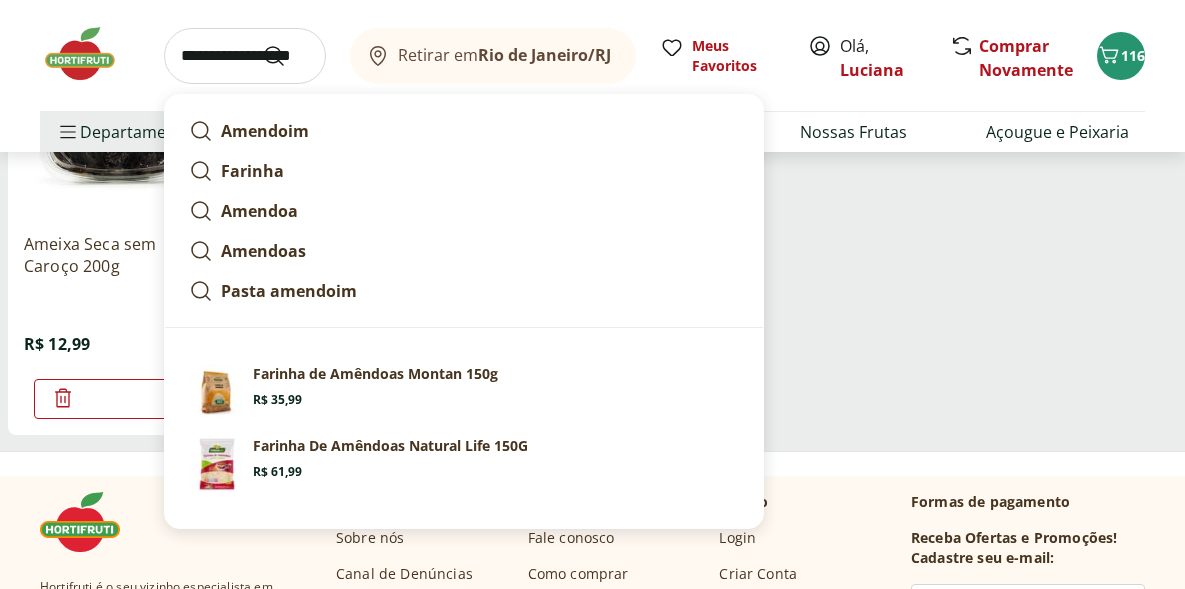 click at bounding box center (286, 56) 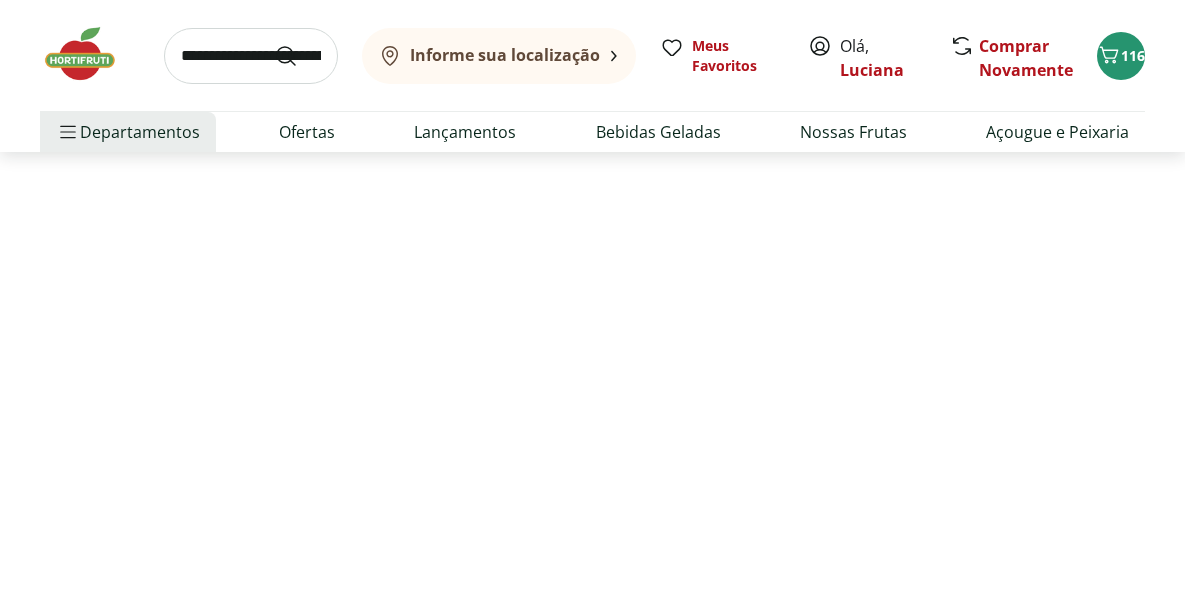 scroll, scrollTop: 0, scrollLeft: 0, axis: both 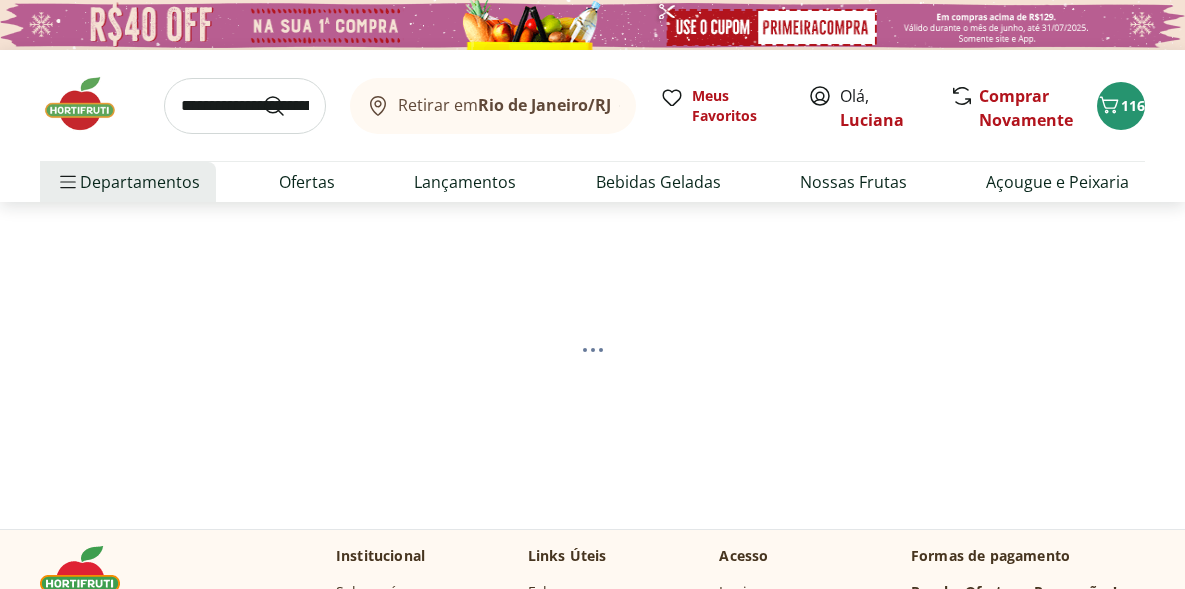 select on "**********" 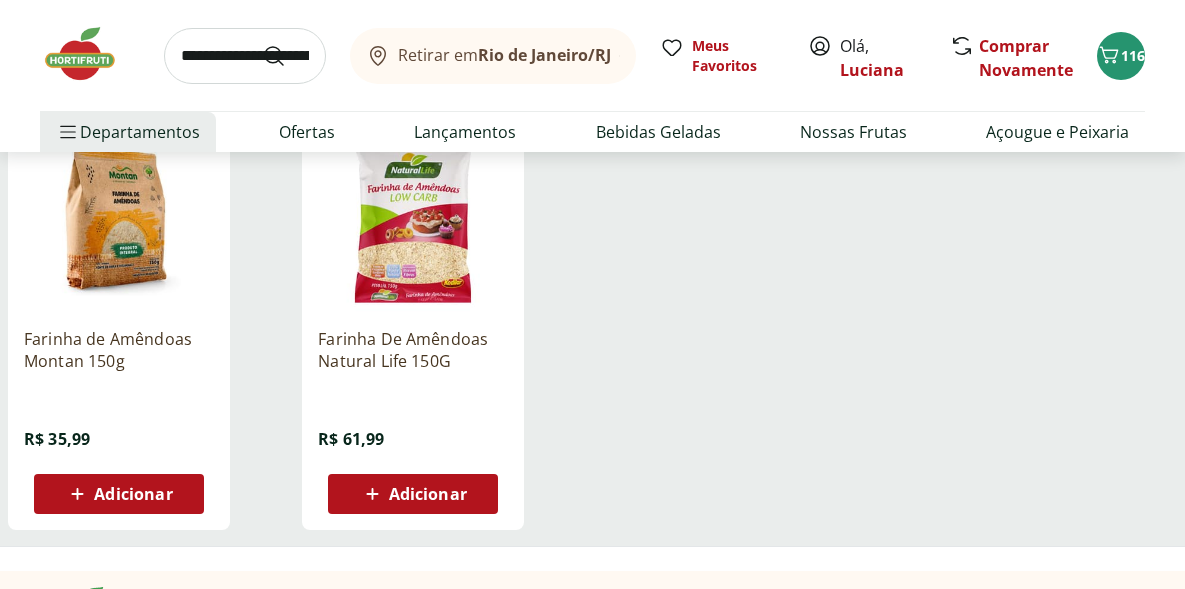 scroll, scrollTop: 294, scrollLeft: 0, axis: vertical 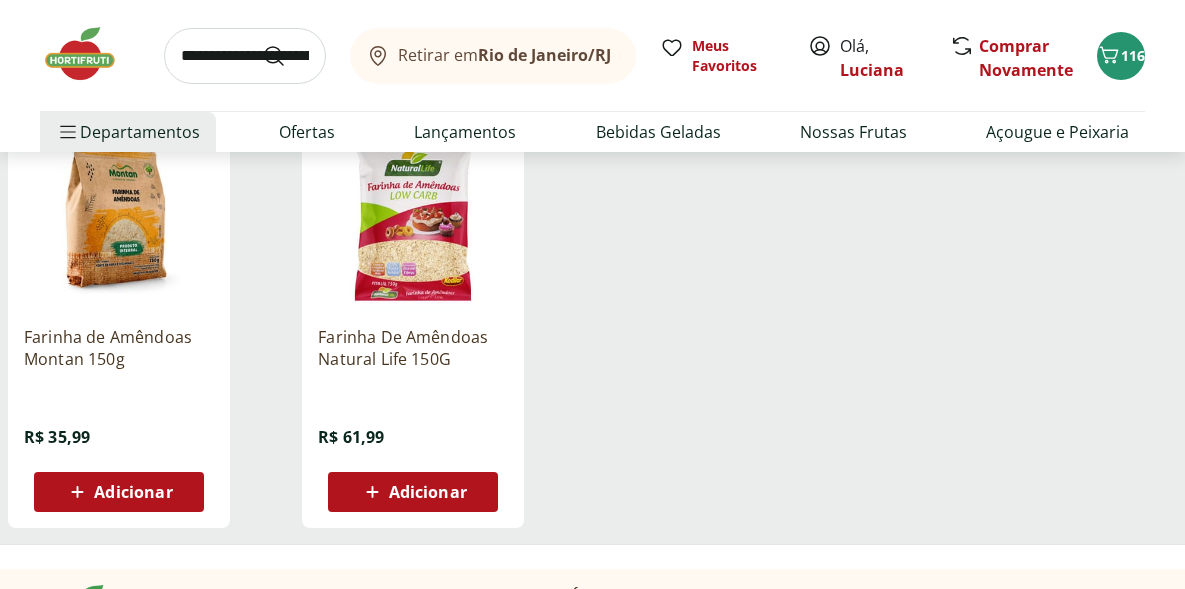 click on "Adicionar" at bounding box center [428, 492] 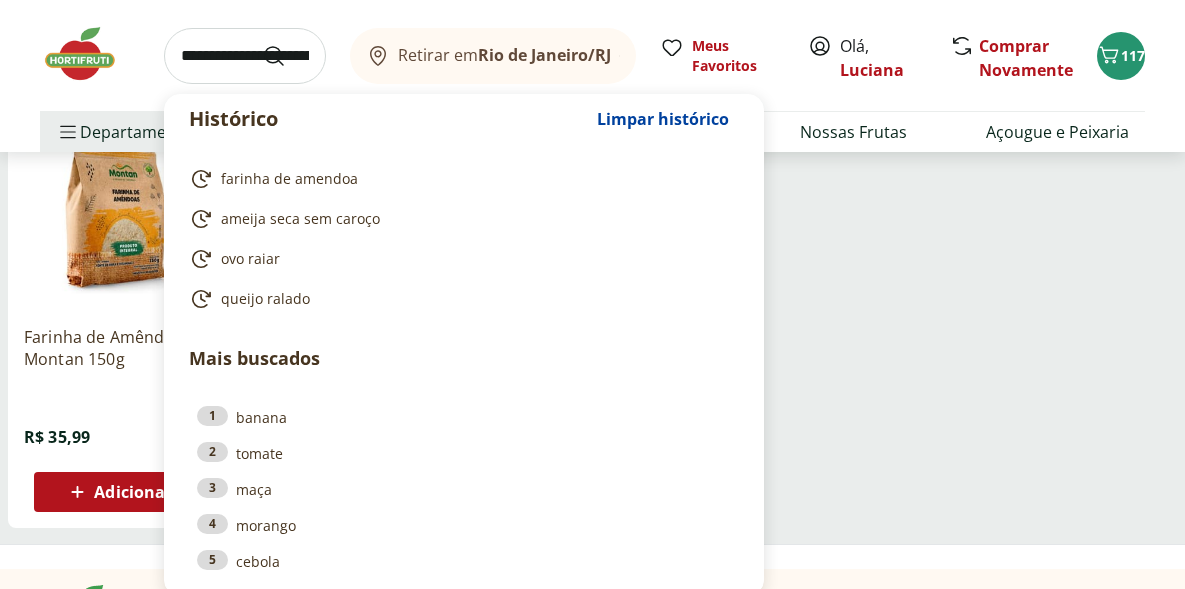 click at bounding box center (245, 56) 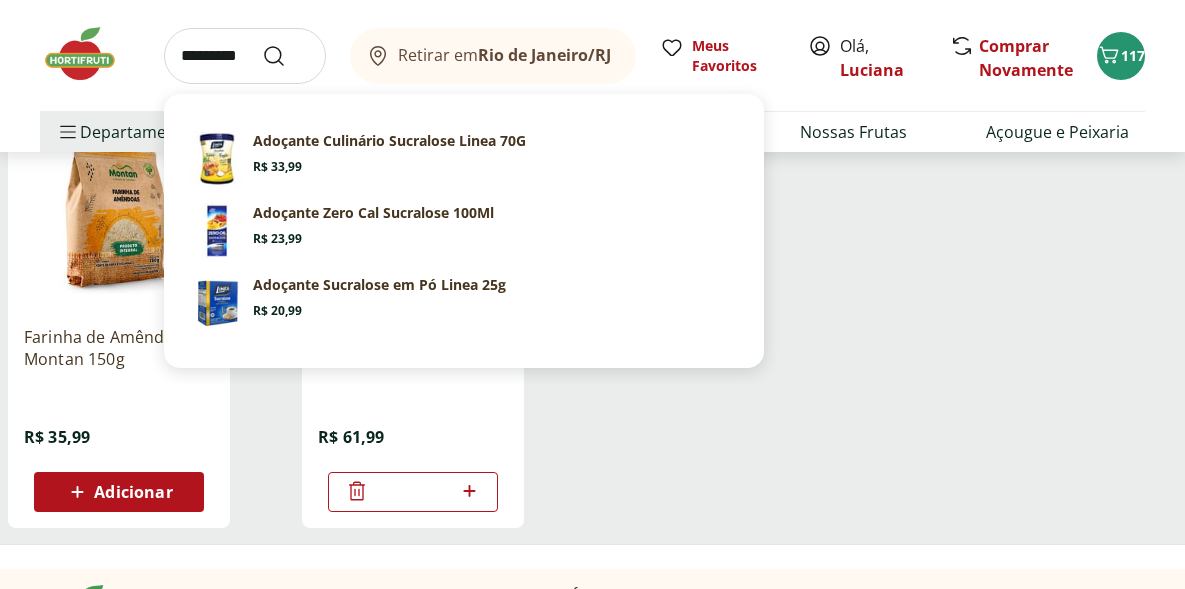 type on "*********" 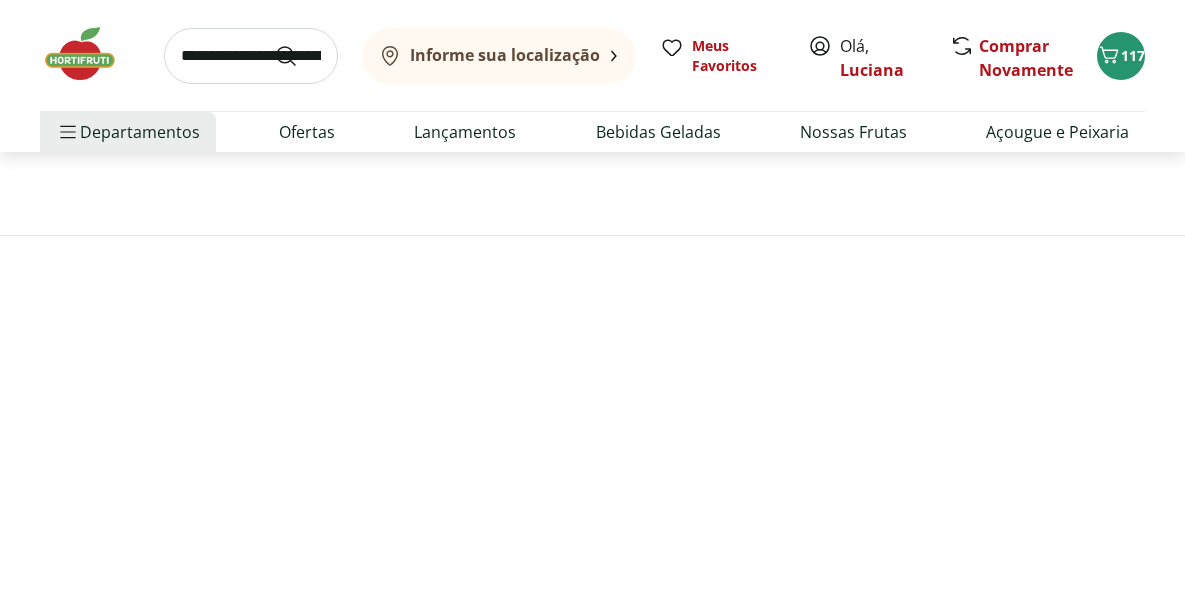 scroll, scrollTop: 0, scrollLeft: 0, axis: both 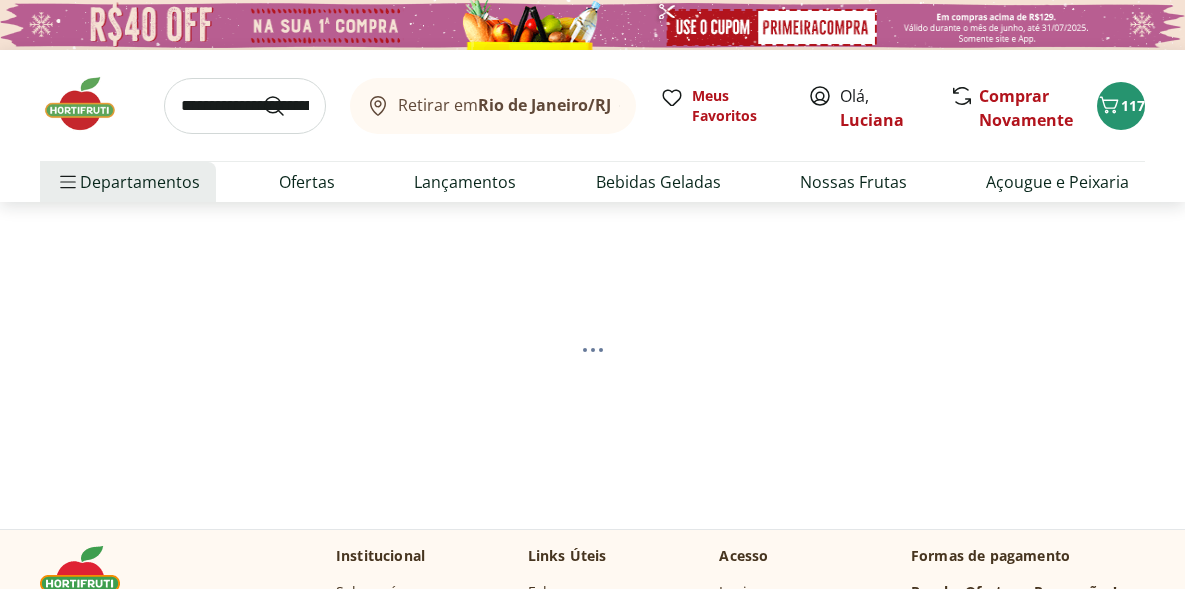 select on "**********" 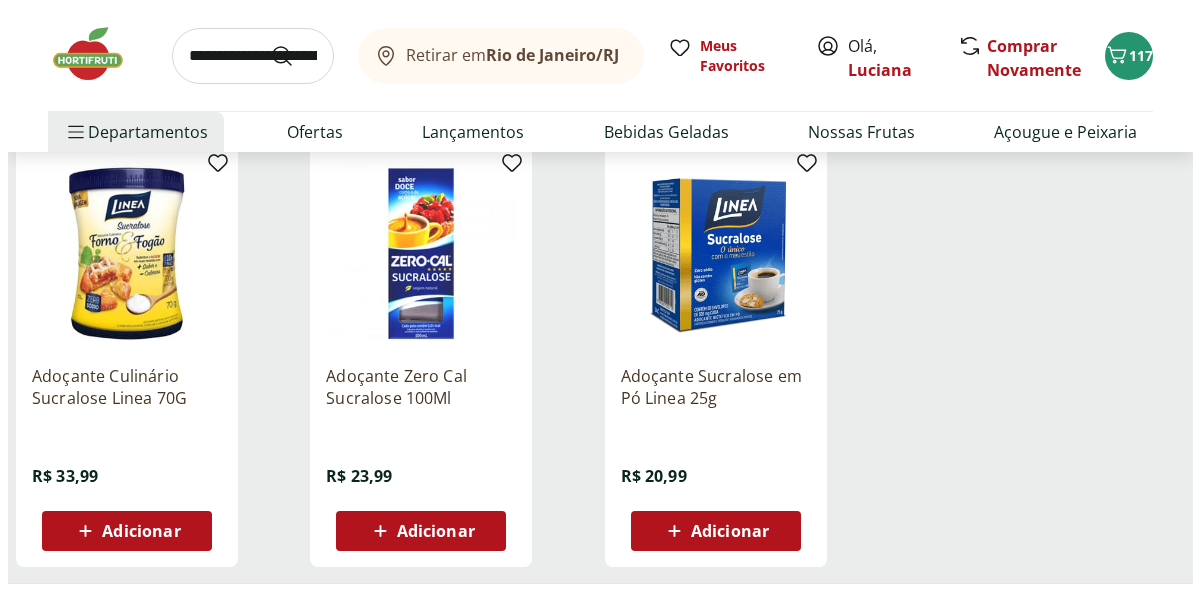 scroll, scrollTop: 257, scrollLeft: 0, axis: vertical 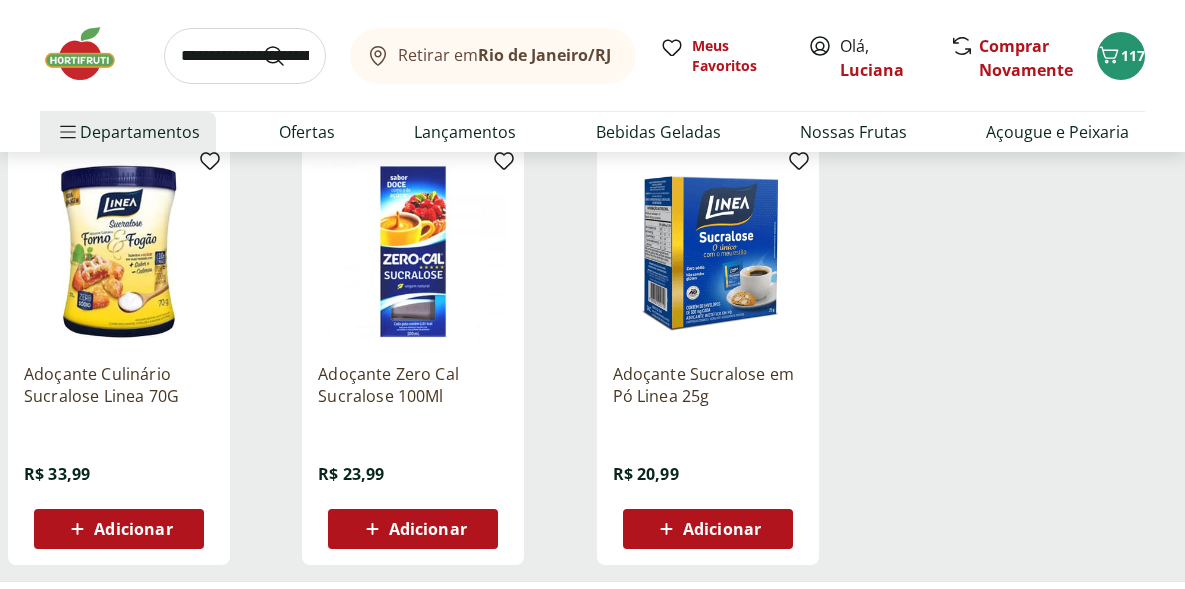 click on "Adicionar" at bounding box center [133, 529] 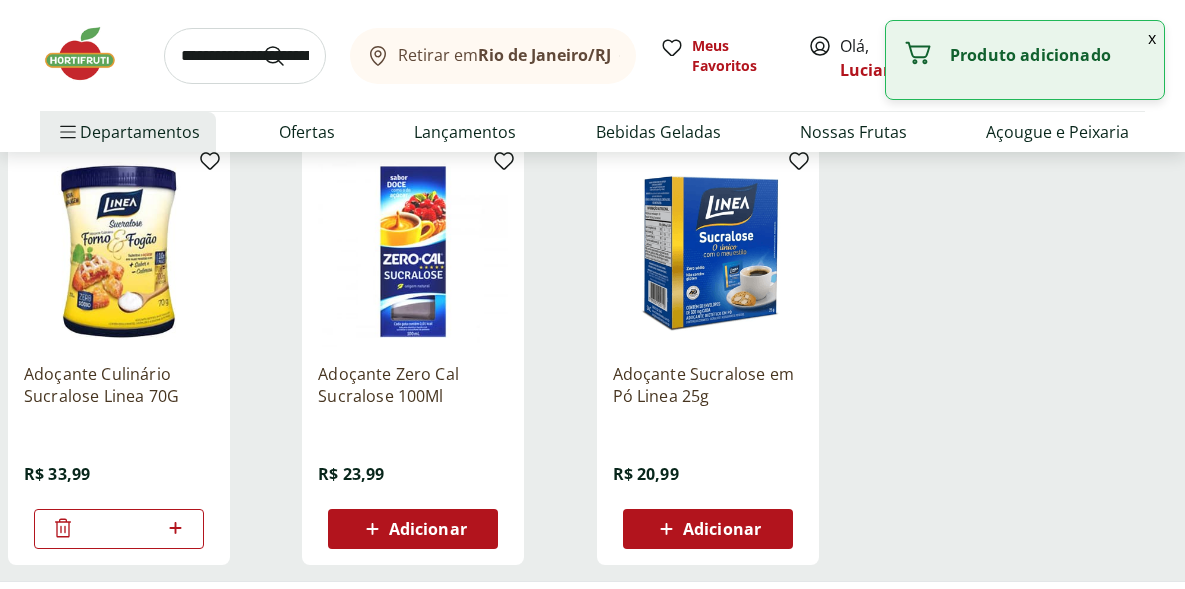 click on "Adoçante Culinário Sucralose Linea 70G R$ 33,99 * Adoçante Zero Cal Sucralose 100Ml R$ 23,99 Adicionar Adoçante Sucralose em Pó Linea 25g R$ 20,99 Adicionar" at bounding box center [592, 361] 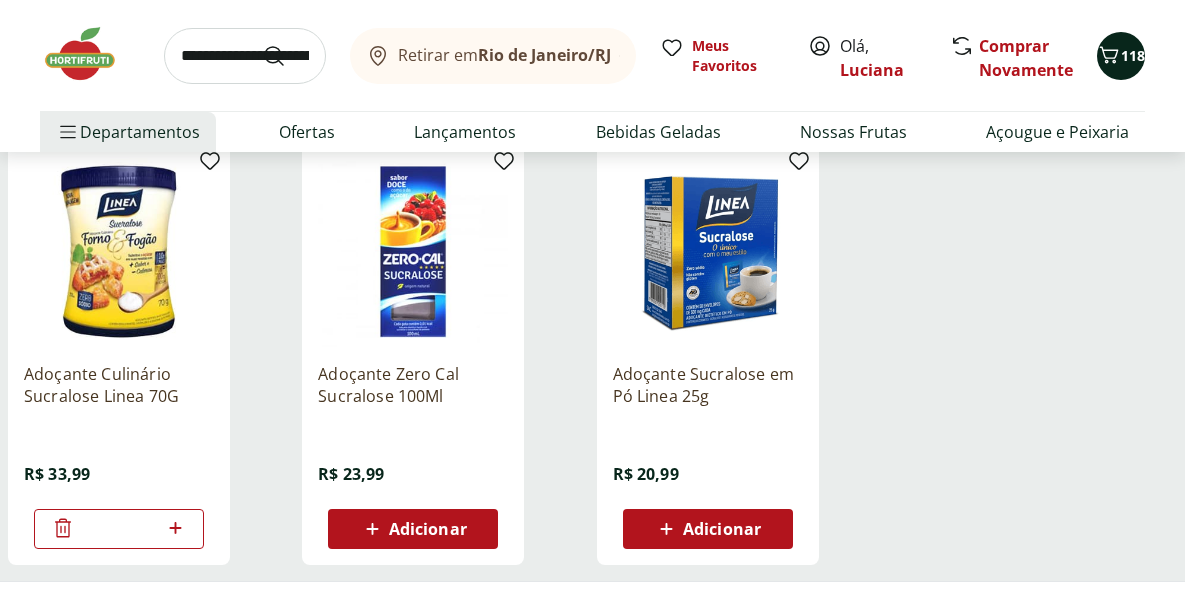 click on "118" at bounding box center [1133, 55] 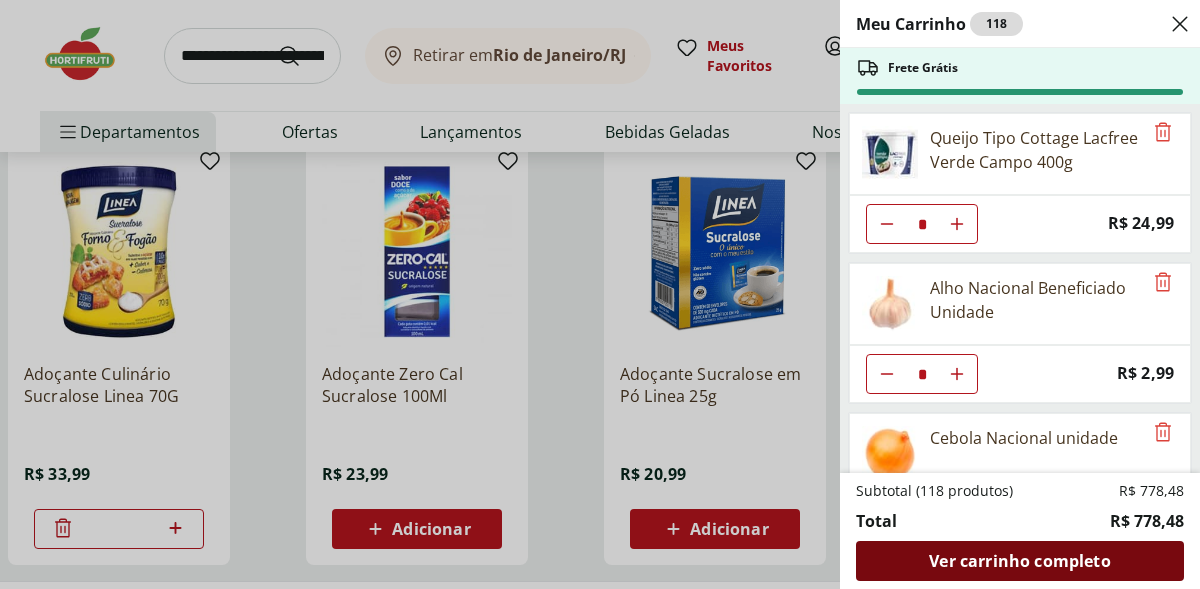 click on "Ver carrinho completo" at bounding box center (1020, 561) 